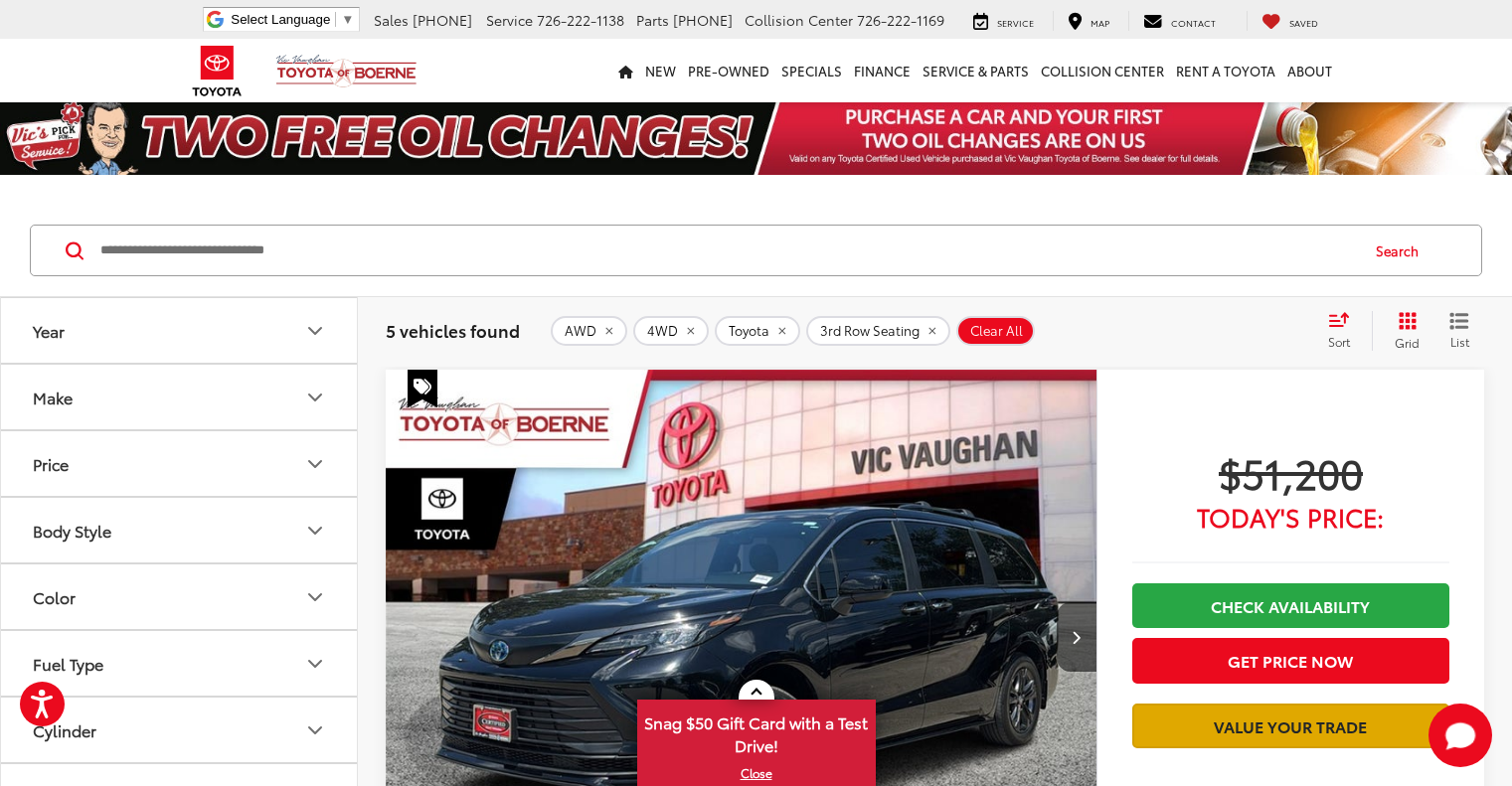 scroll, scrollTop: 397, scrollLeft: 0, axis: vertical 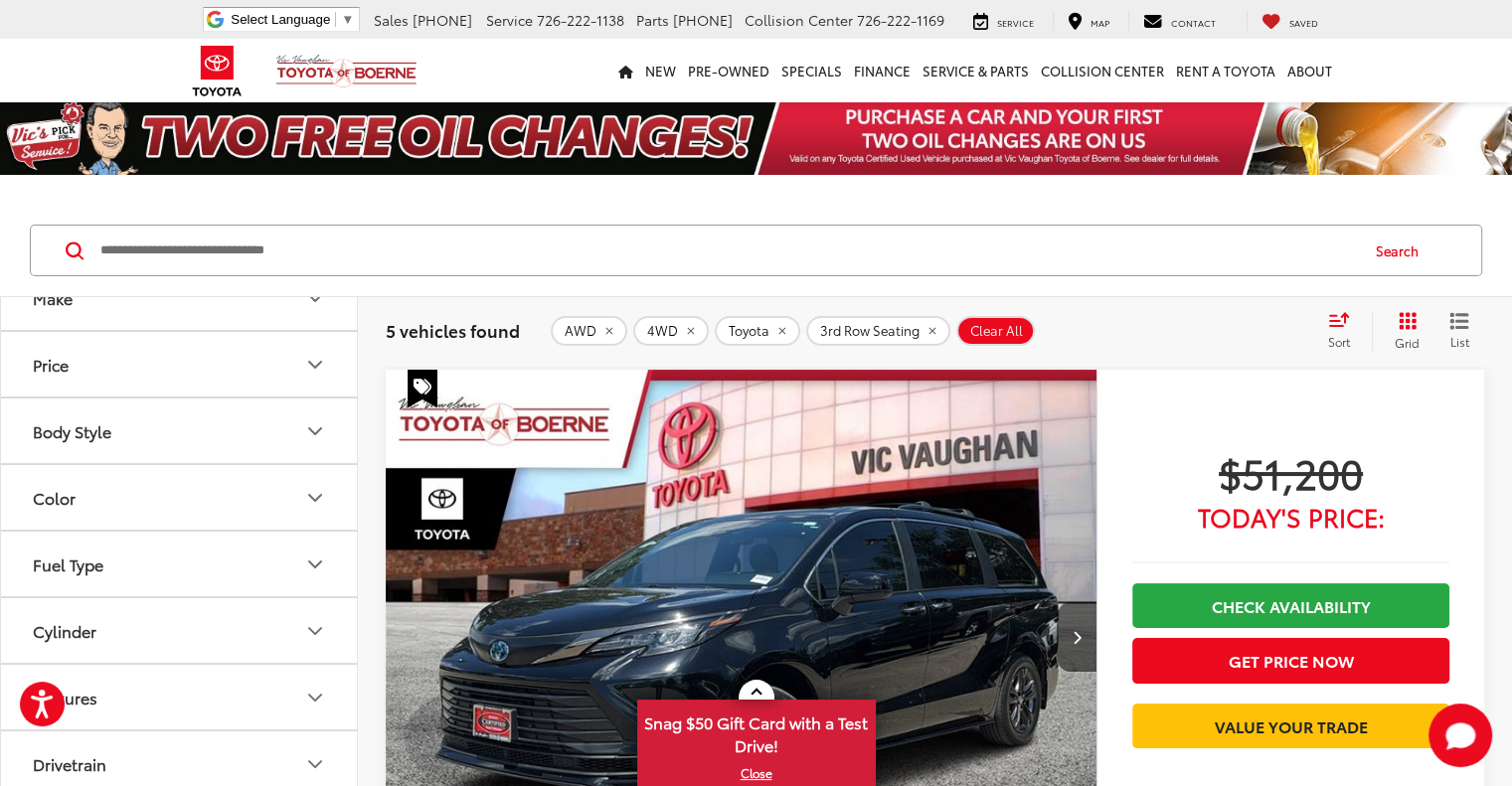 click at bounding box center (742, 637) 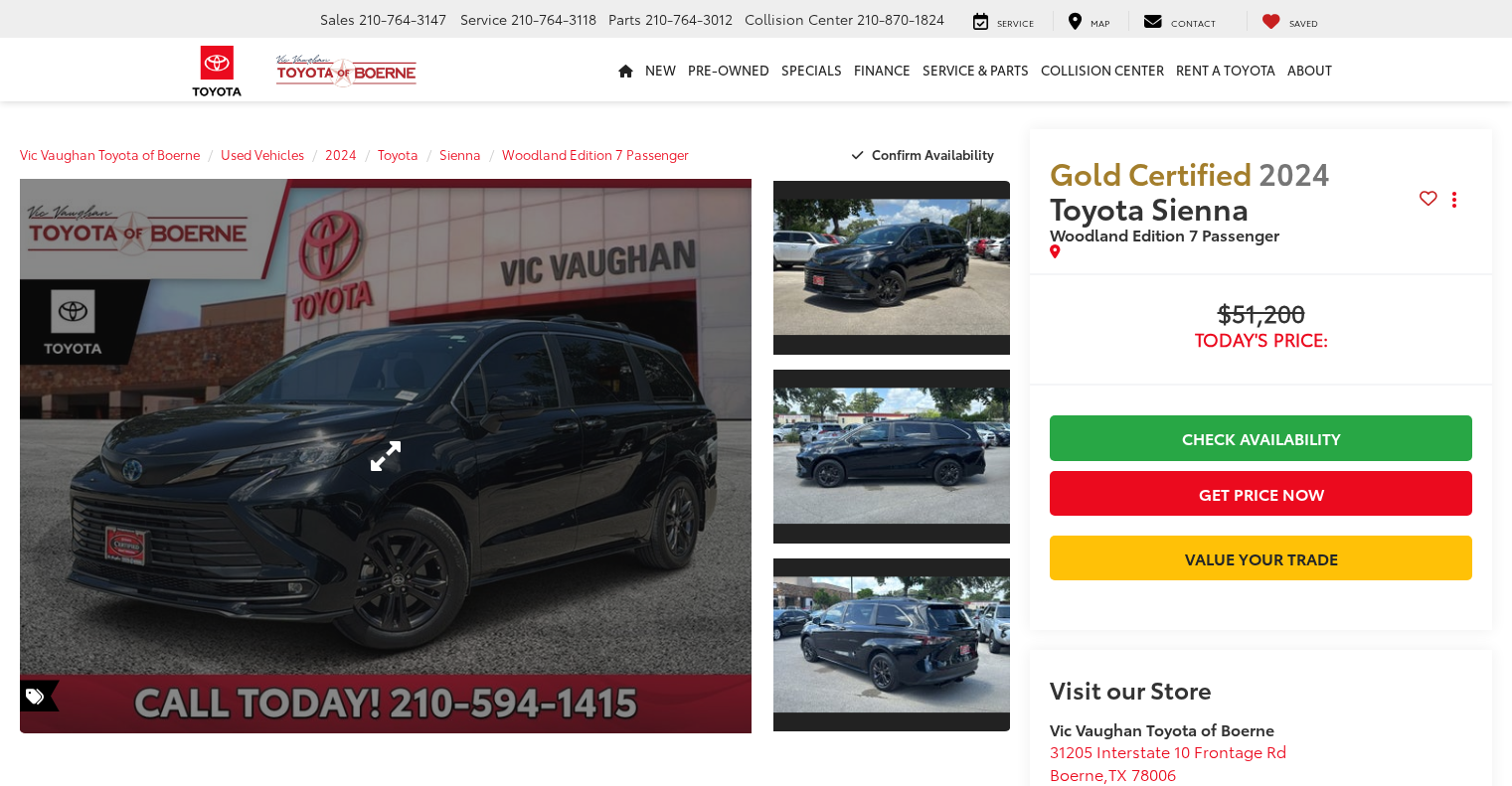 scroll, scrollTop: 0, scrollLeft: 0, axis: both 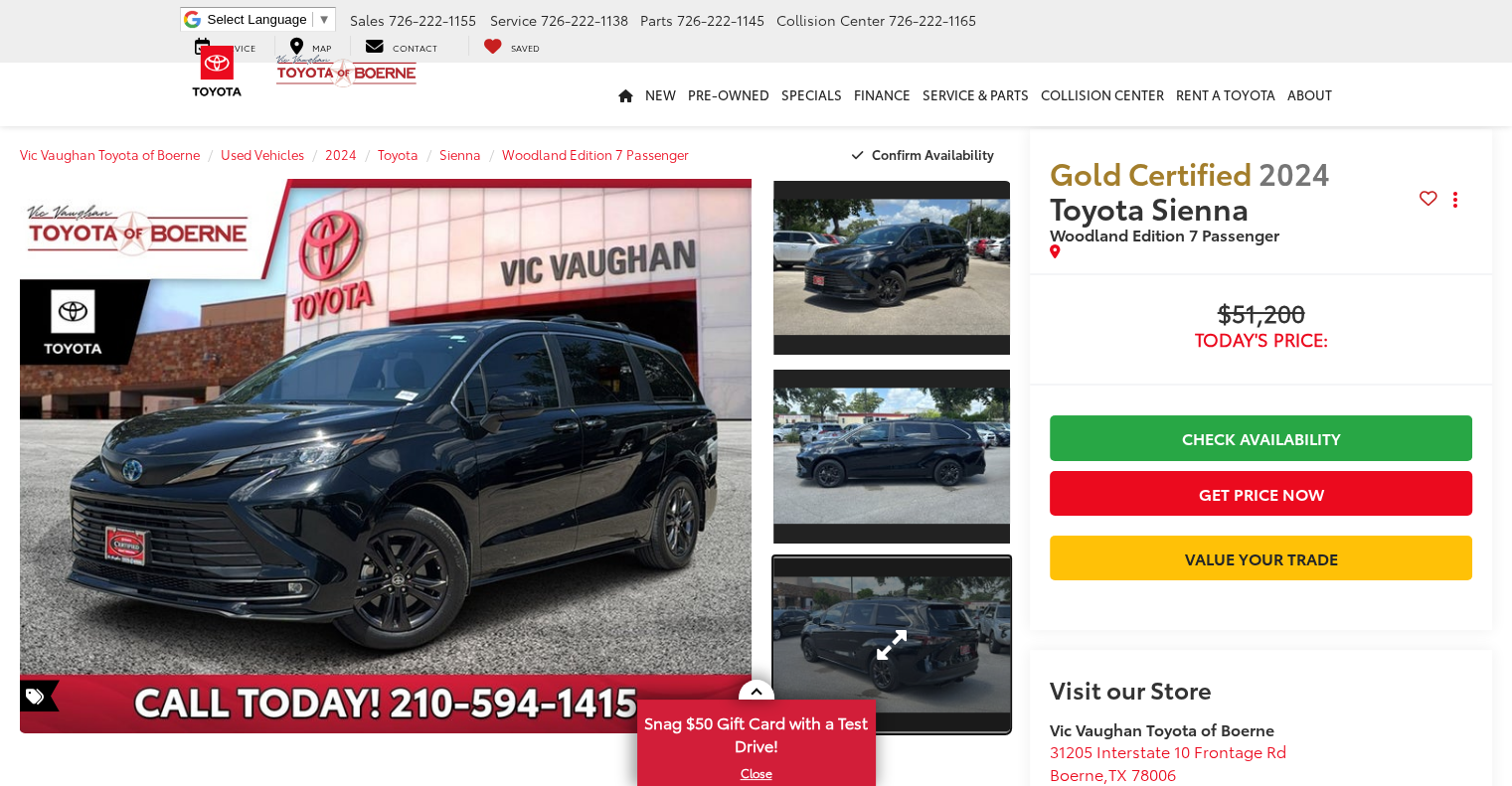 click at bounding box center [892, 645] 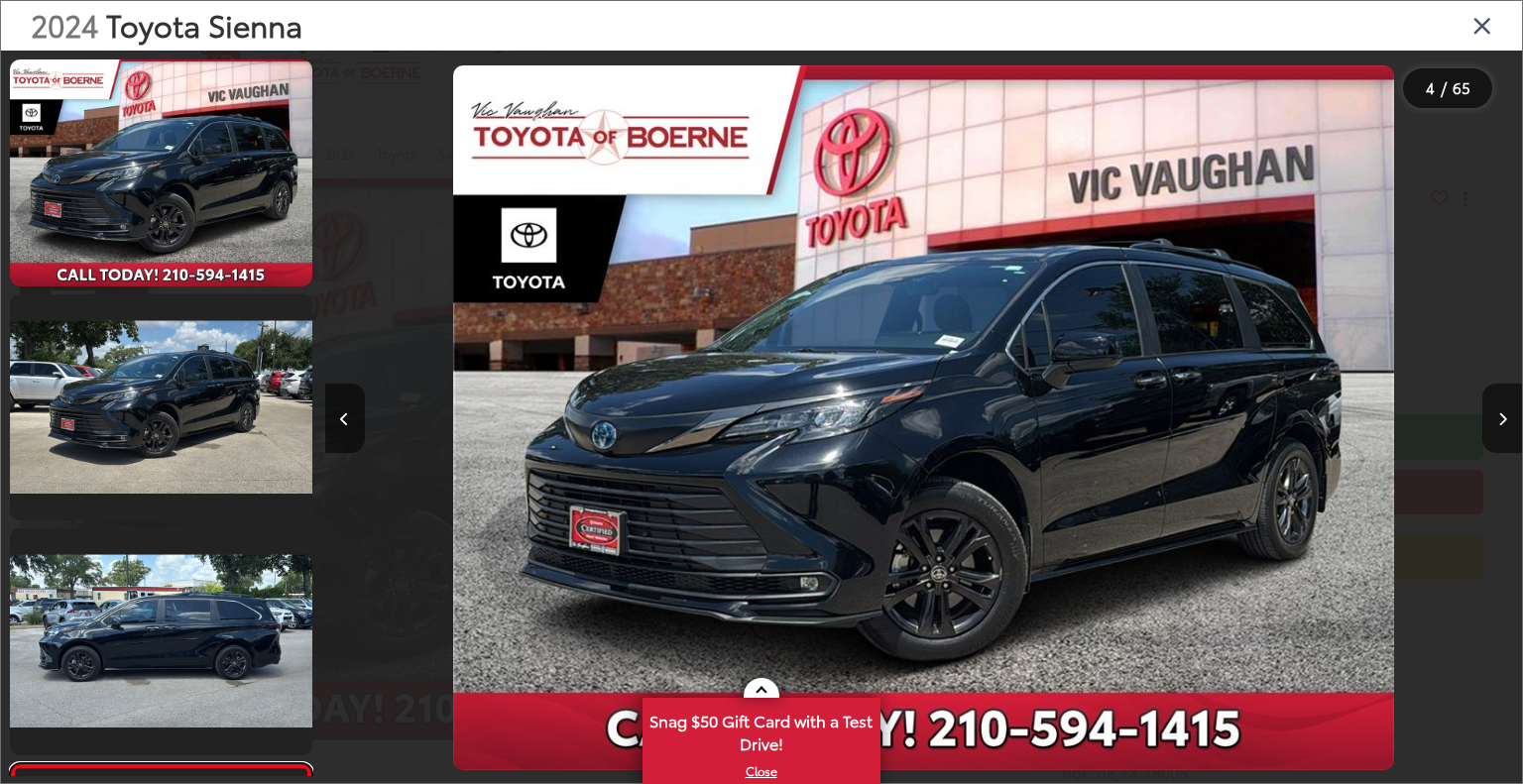scroll, scrollTop: 484, scrollLeft: 0, axis: vertical 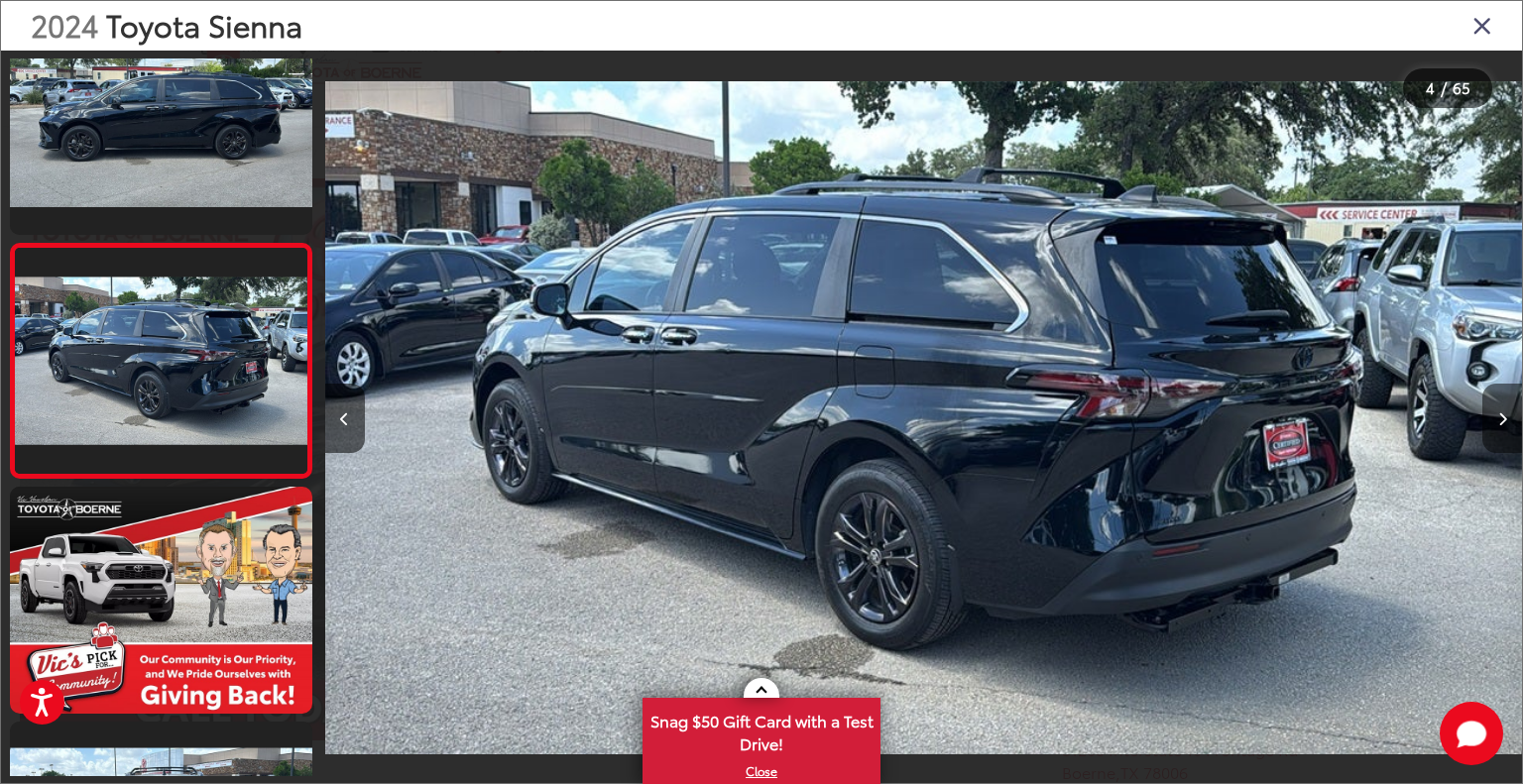 click at bounding box center (1502, 418) 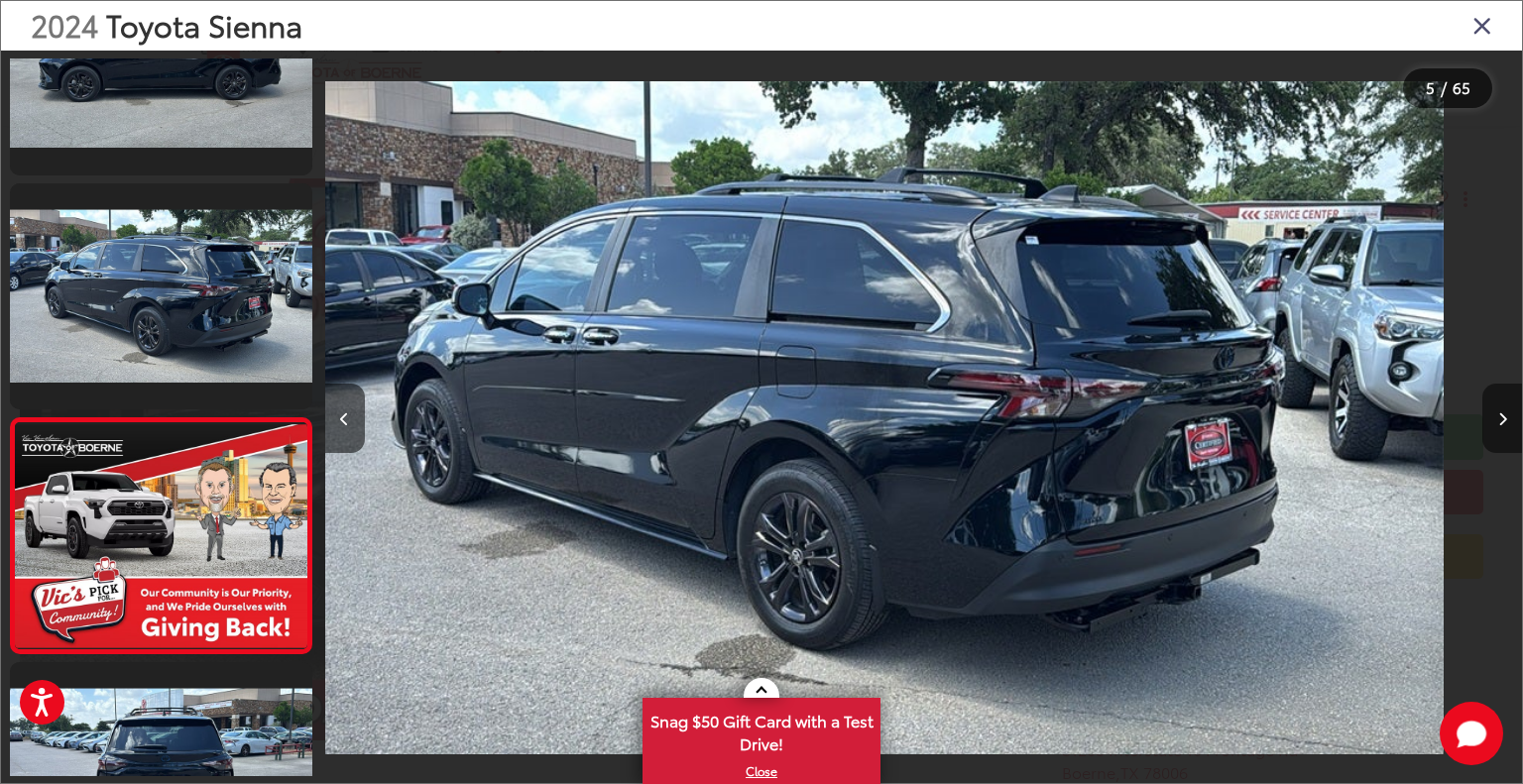 scroll, scrollTop: 727, scrollLeft: 0, axis: vertical 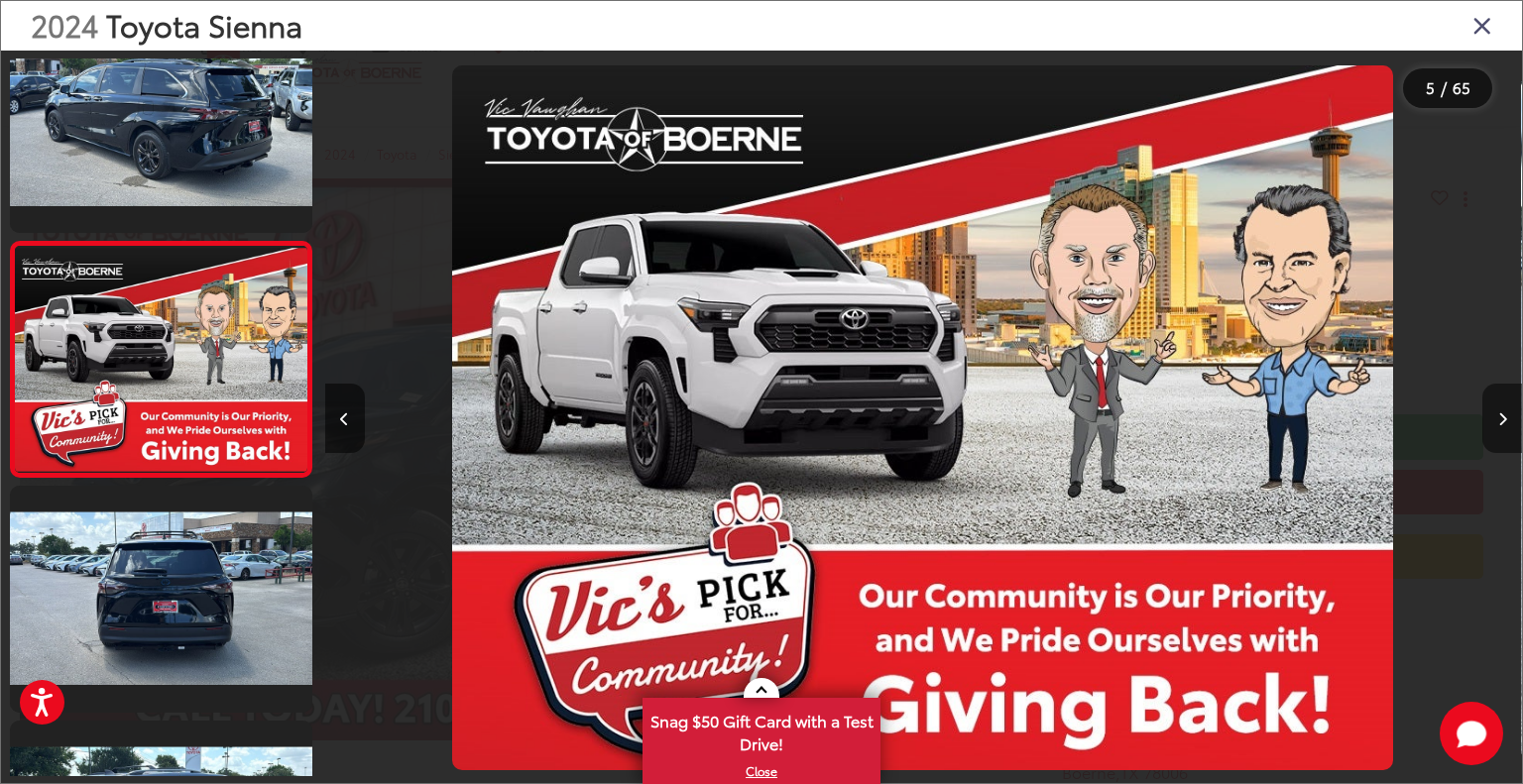 click at bounding box center [1502, 418] 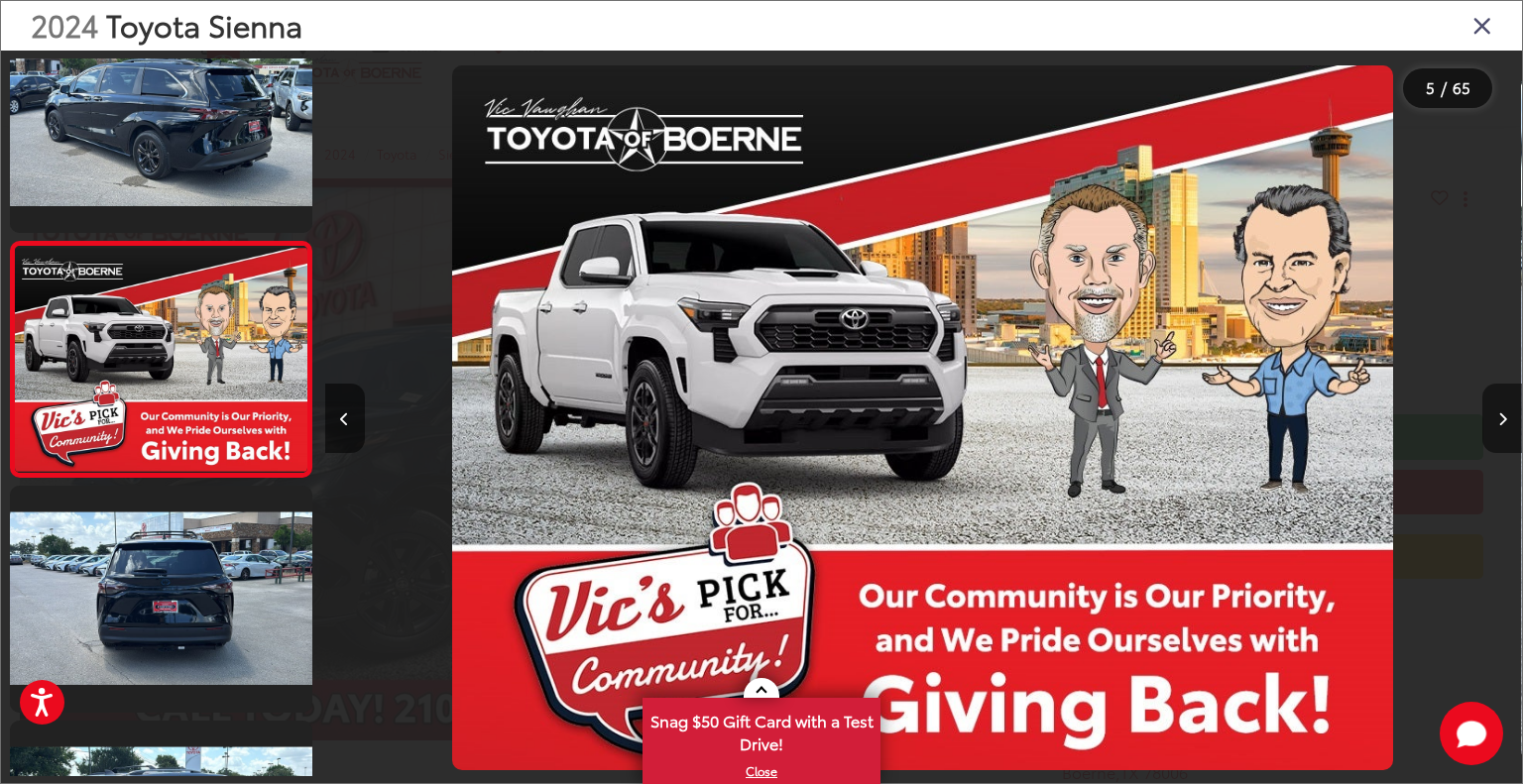 scroll, scrollTop: 0, scrollLeft: 4867, axis: horizontal 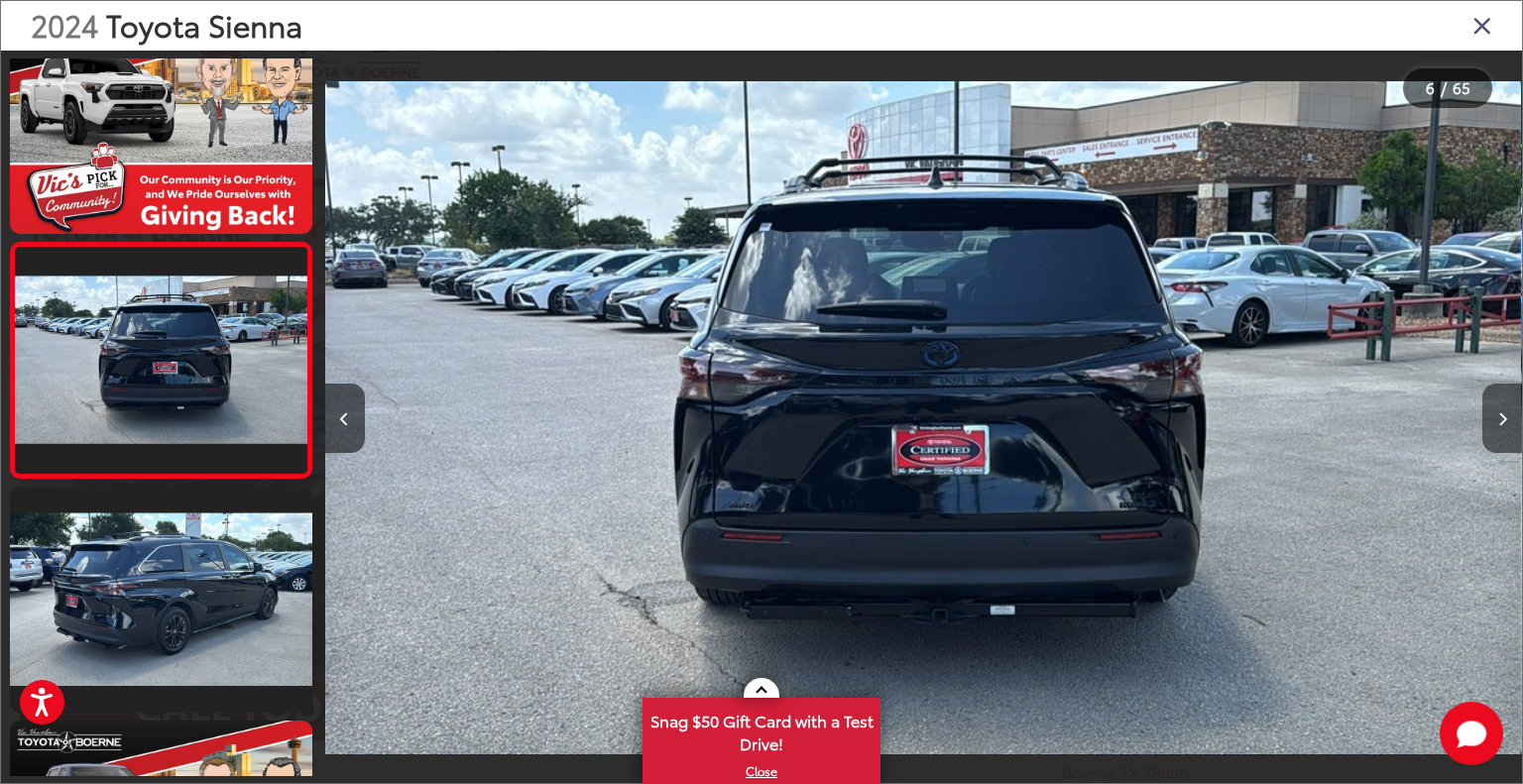 click at bounding box center [1502, 419] 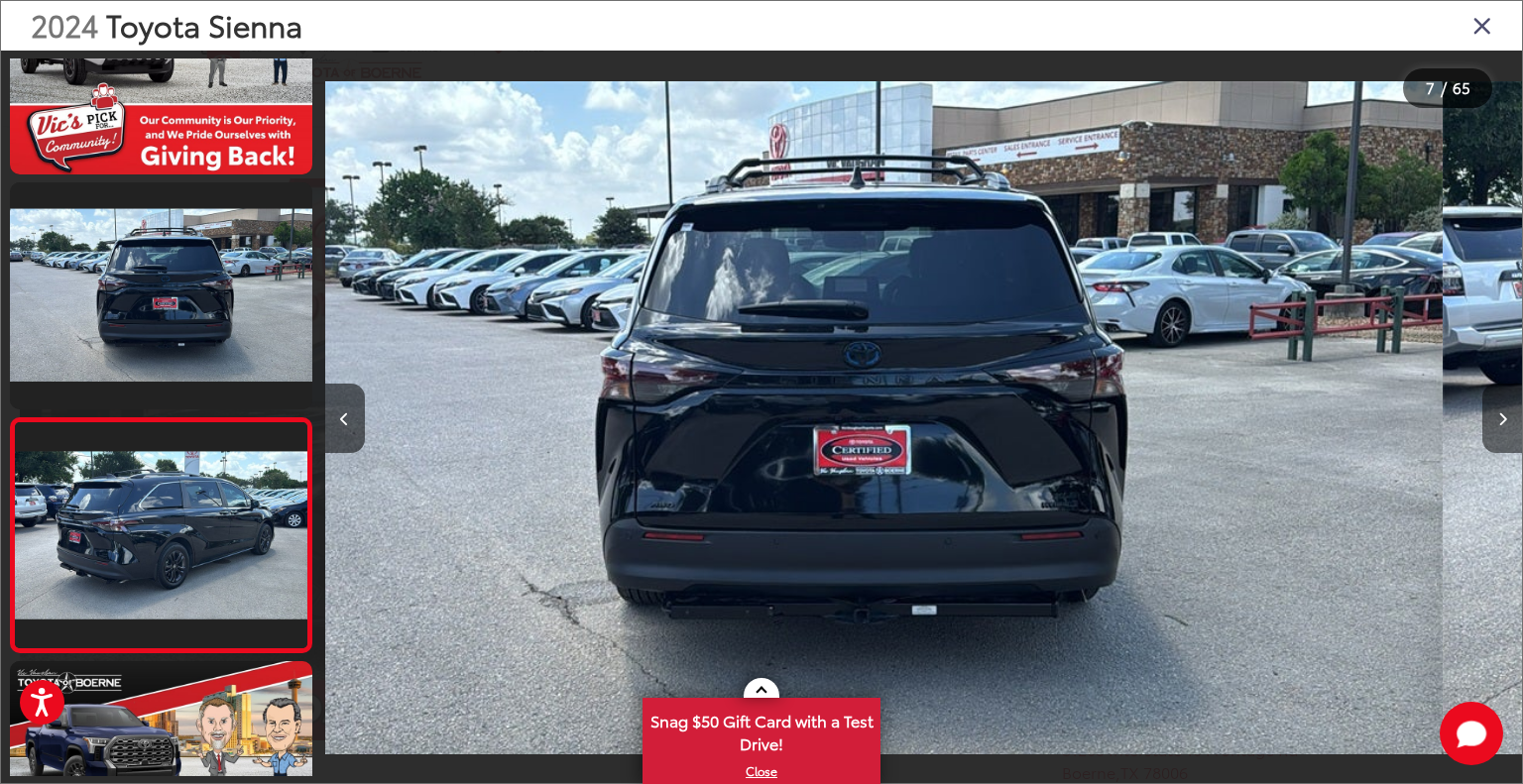 scroll, scrollTop: 1225, scrollLeft: 0, axis: vertical 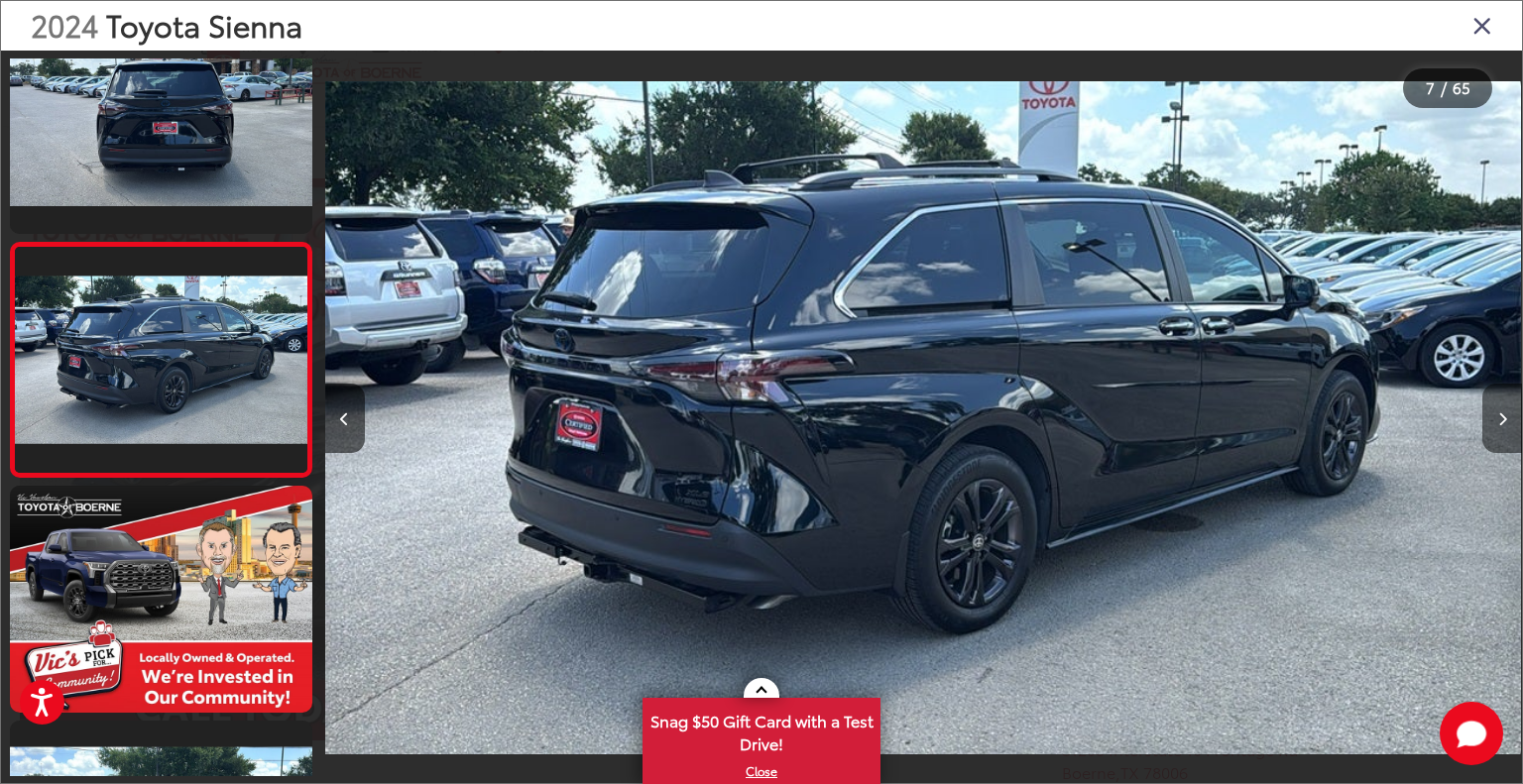 click at bounding box center [1502, 419] 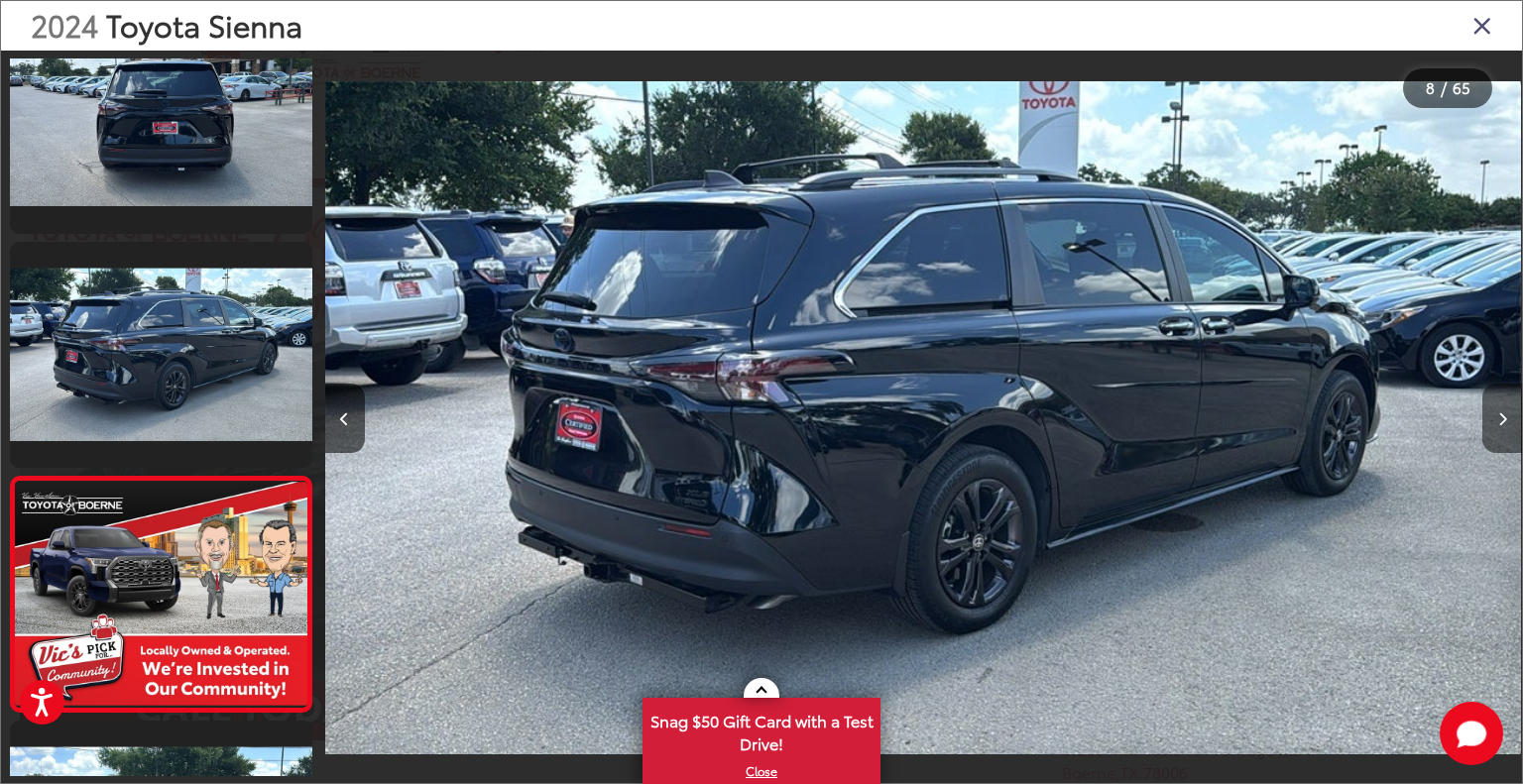 scroll, scrollTop: 0, scrollLeft: 7421, axis: horizontal 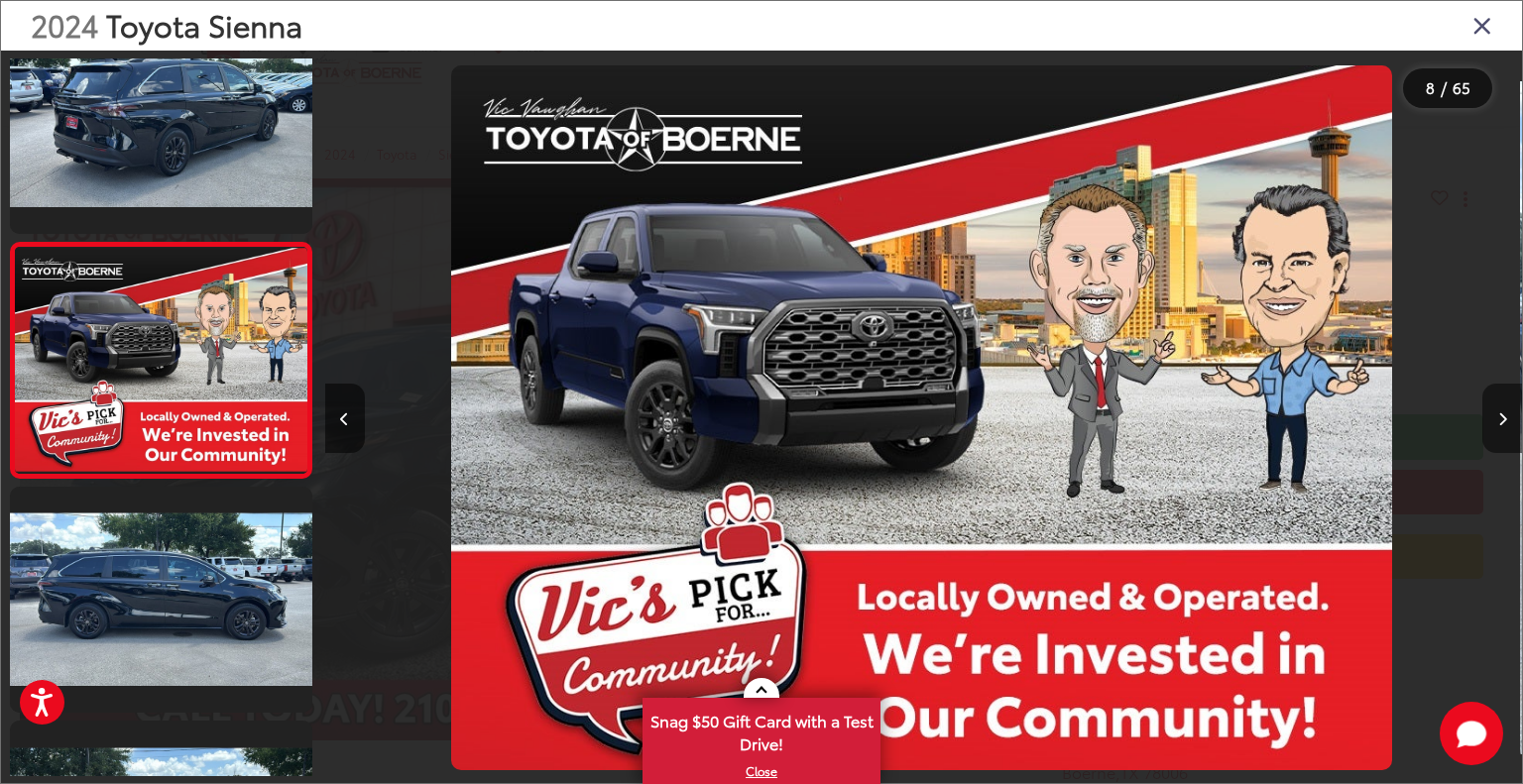 click at bounding box center [1502, 419] 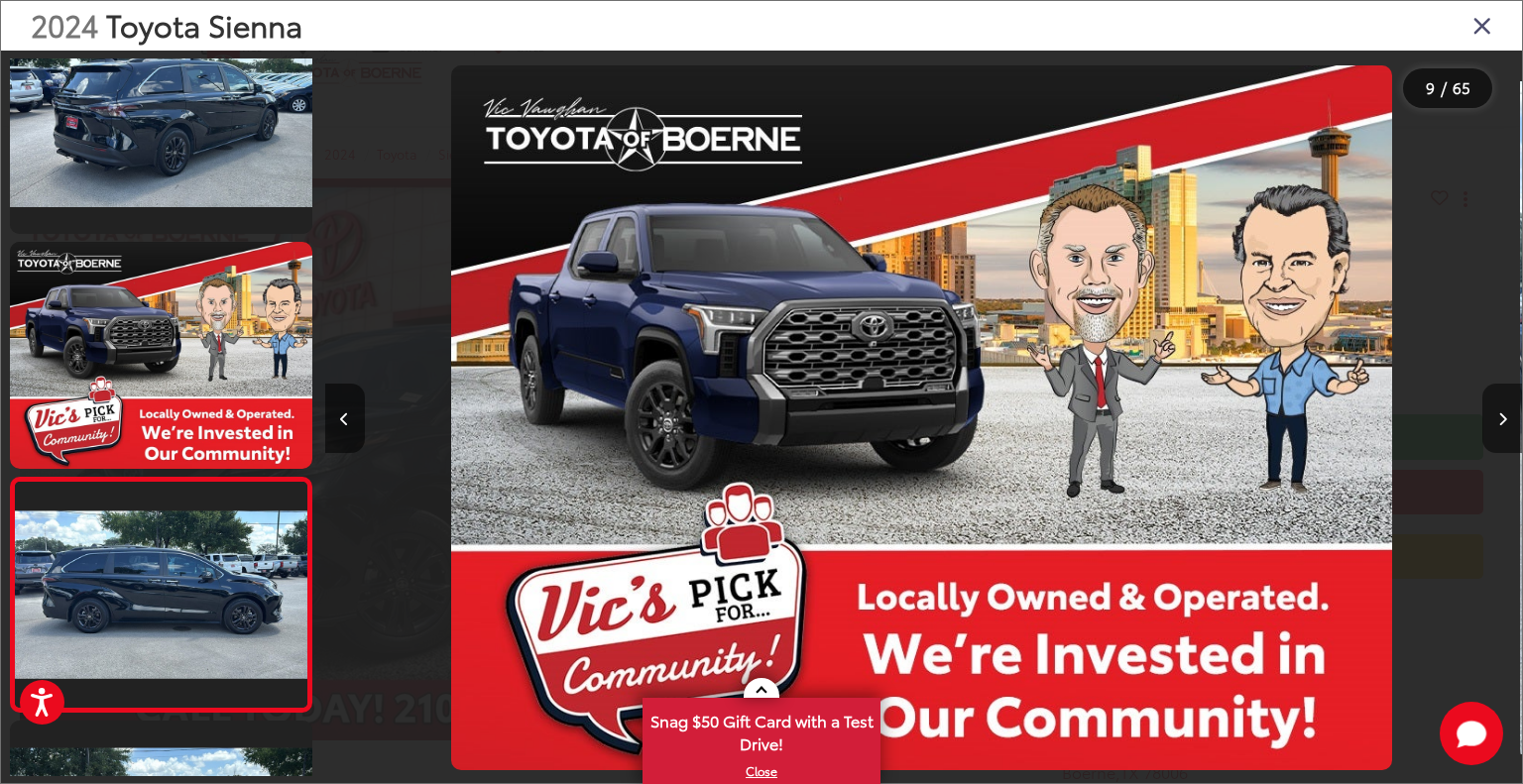 scroll, scrollTop: 0, scrollLeft: 8661, axis: horizontal 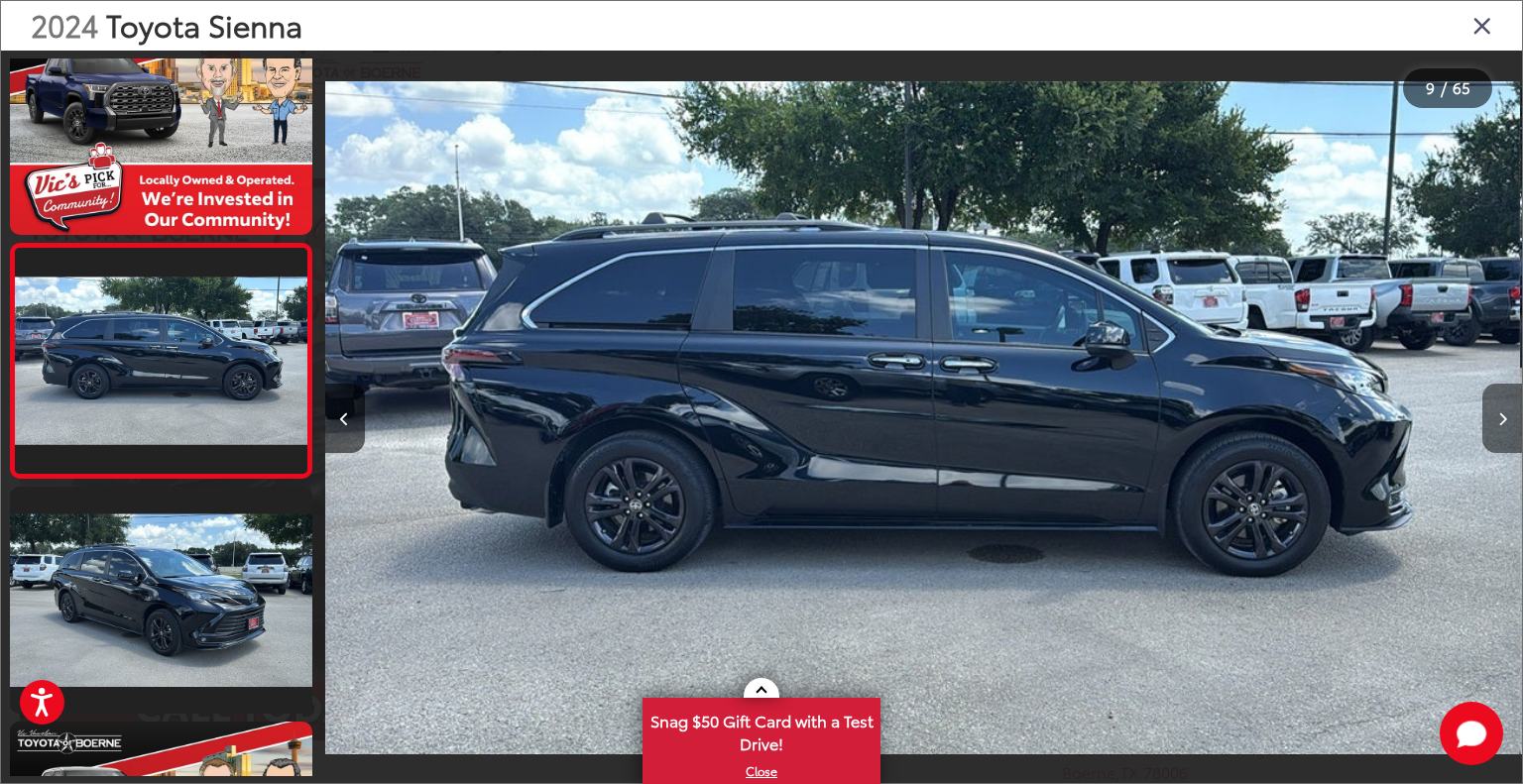 click at bounding box center (1502, 419) 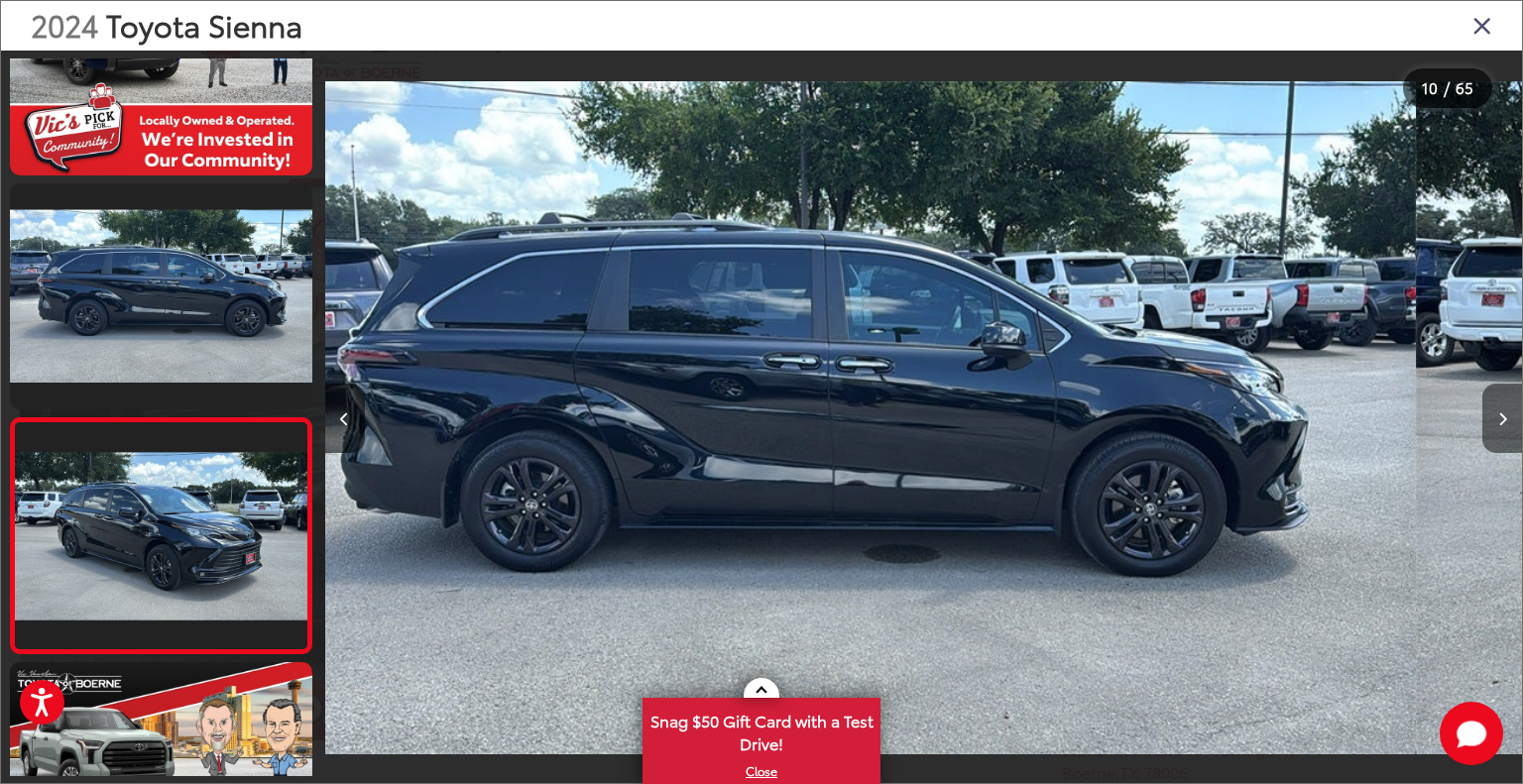 scroll, scrollTop: 1899, scrollLeft: 0, axis: vertical 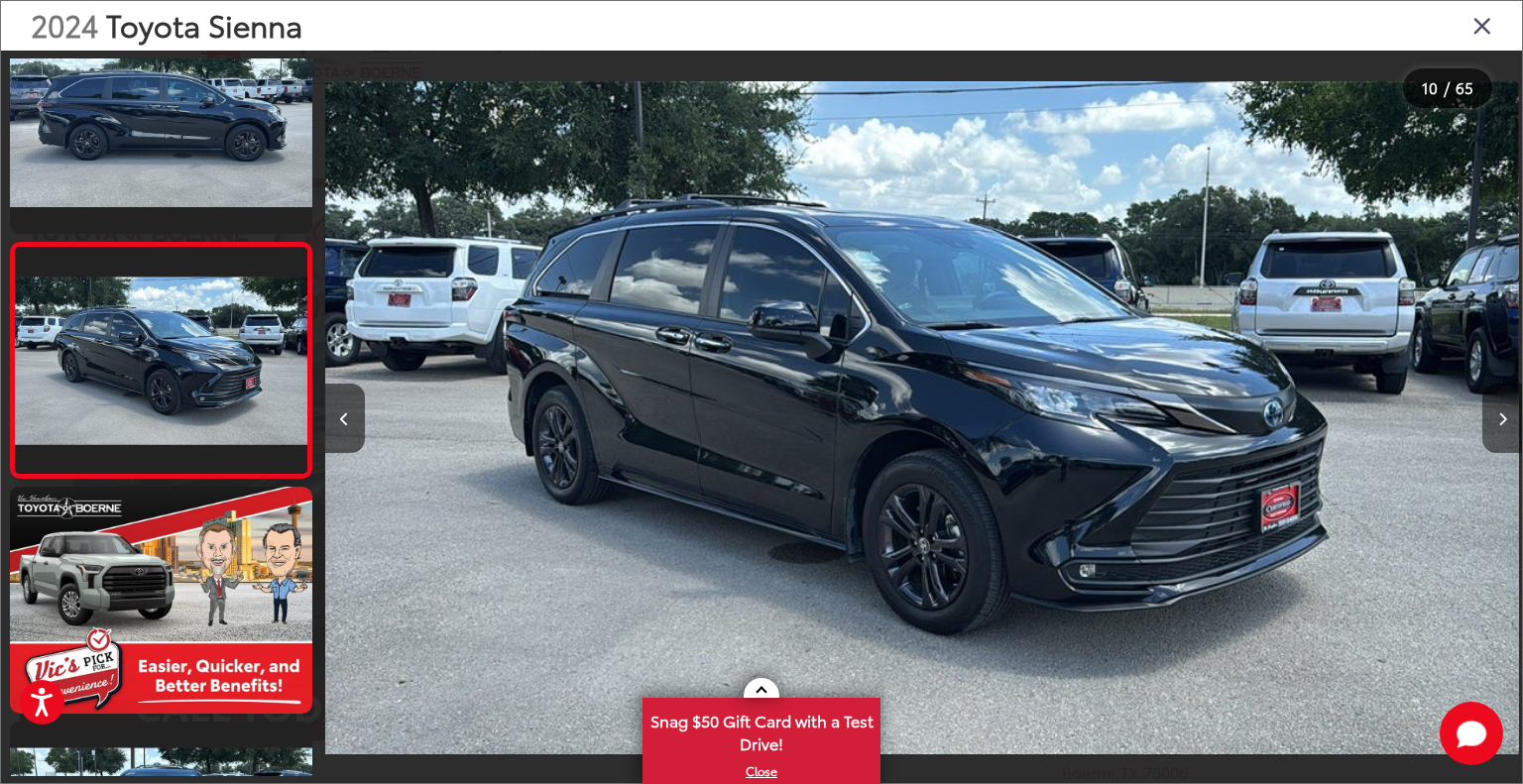 click at bounding box center [1502, 418] 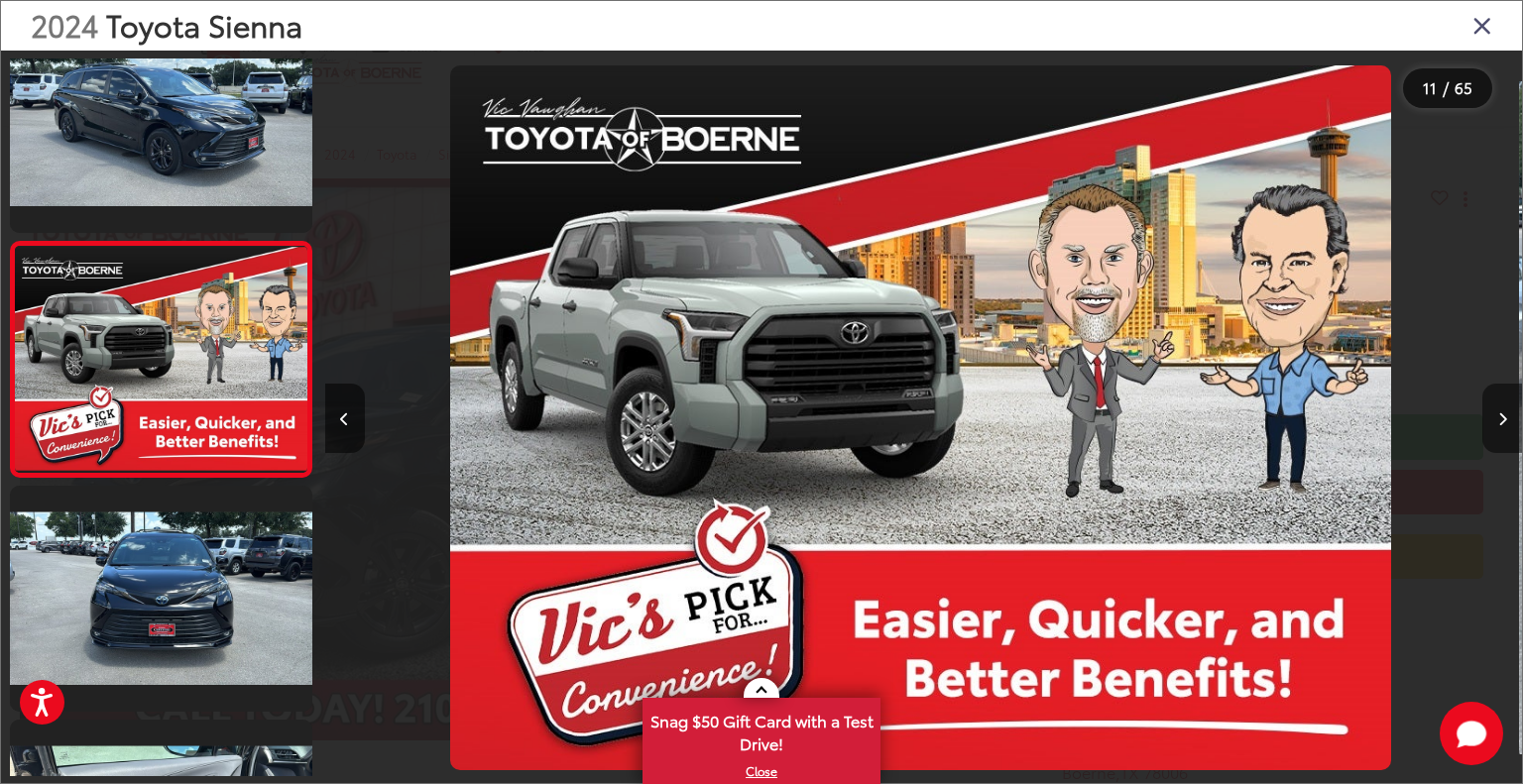 click at bounding box center [1502, 418] 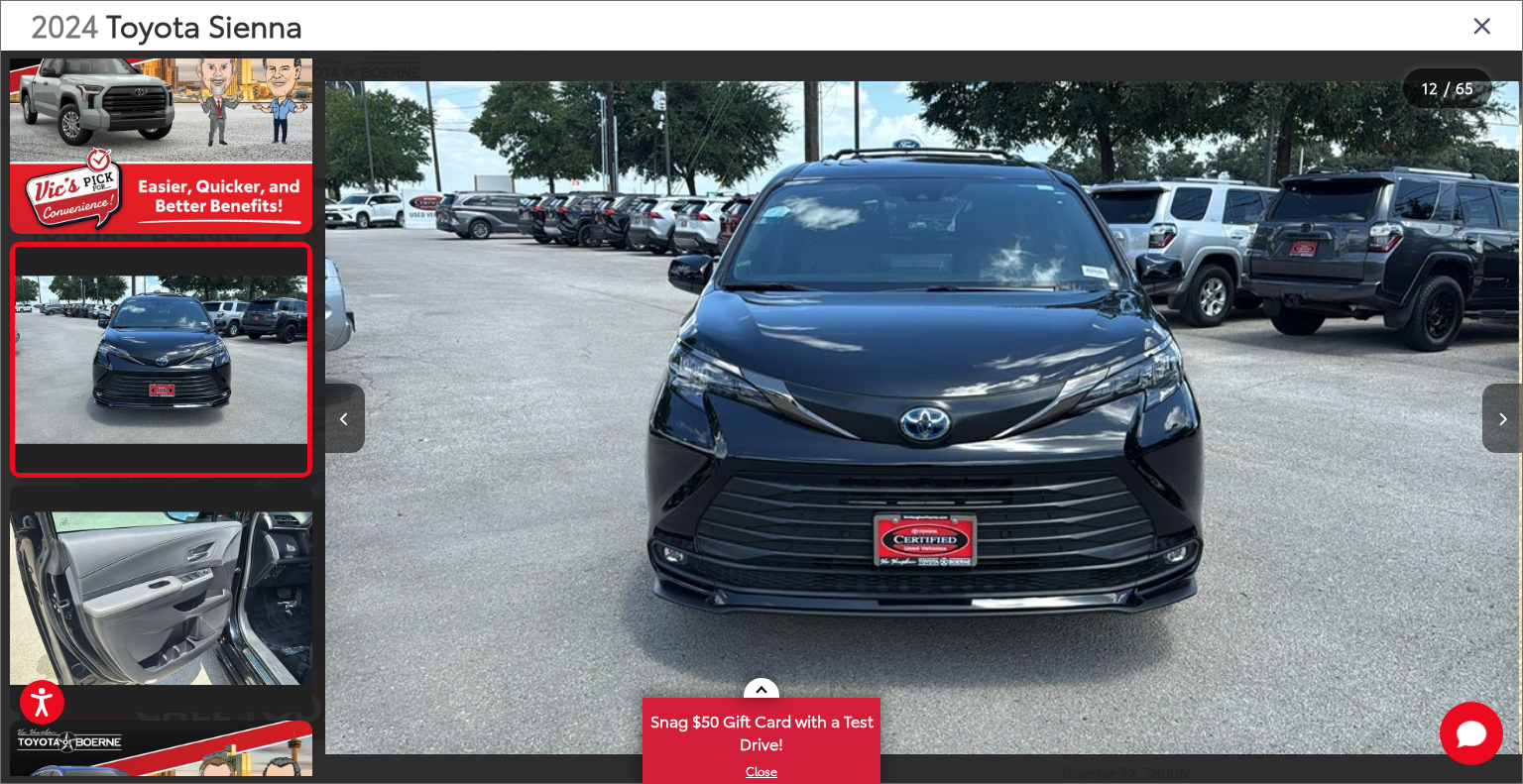 click at bounding box center [1502, 418] 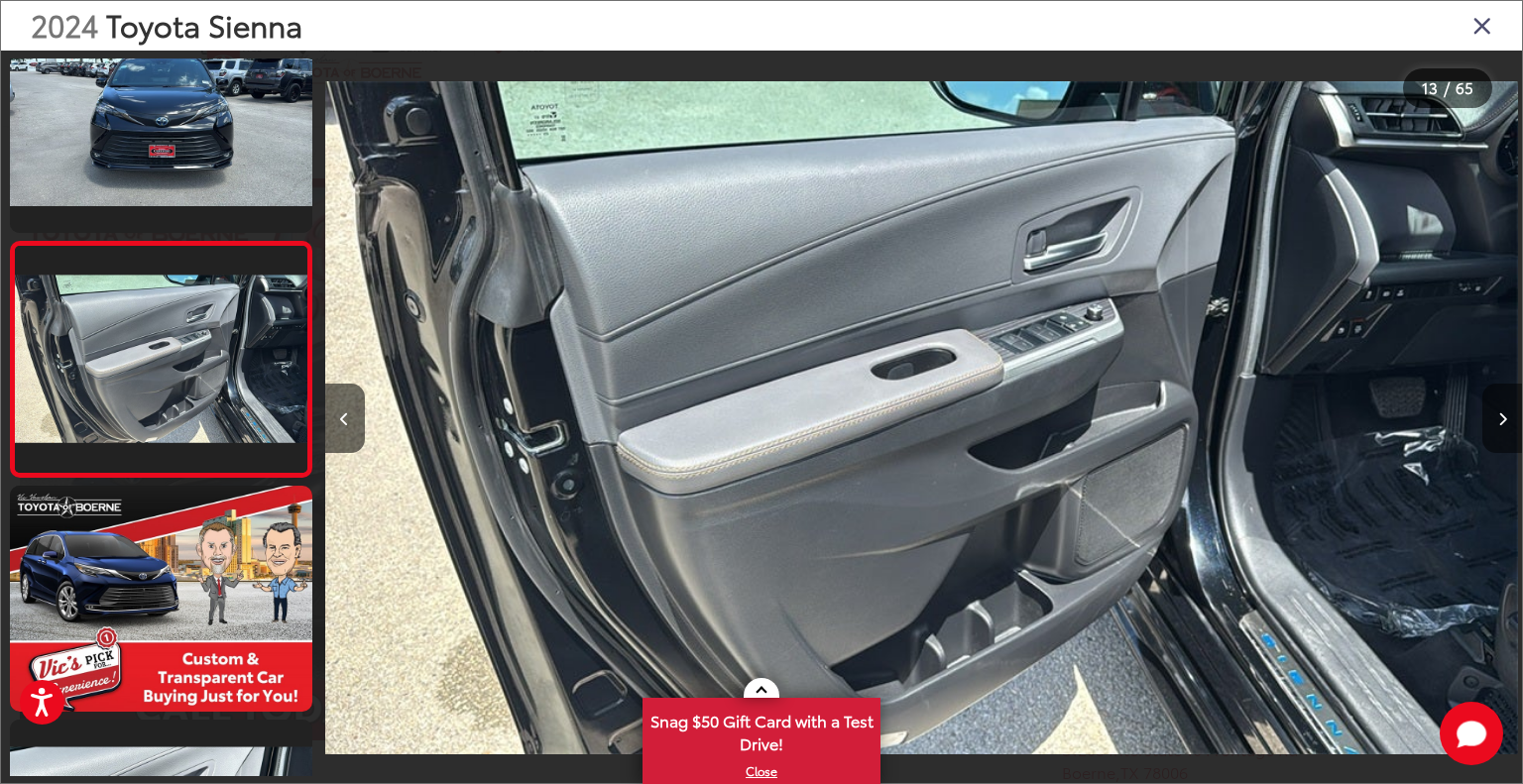 click at bounding box center [1502, 418] 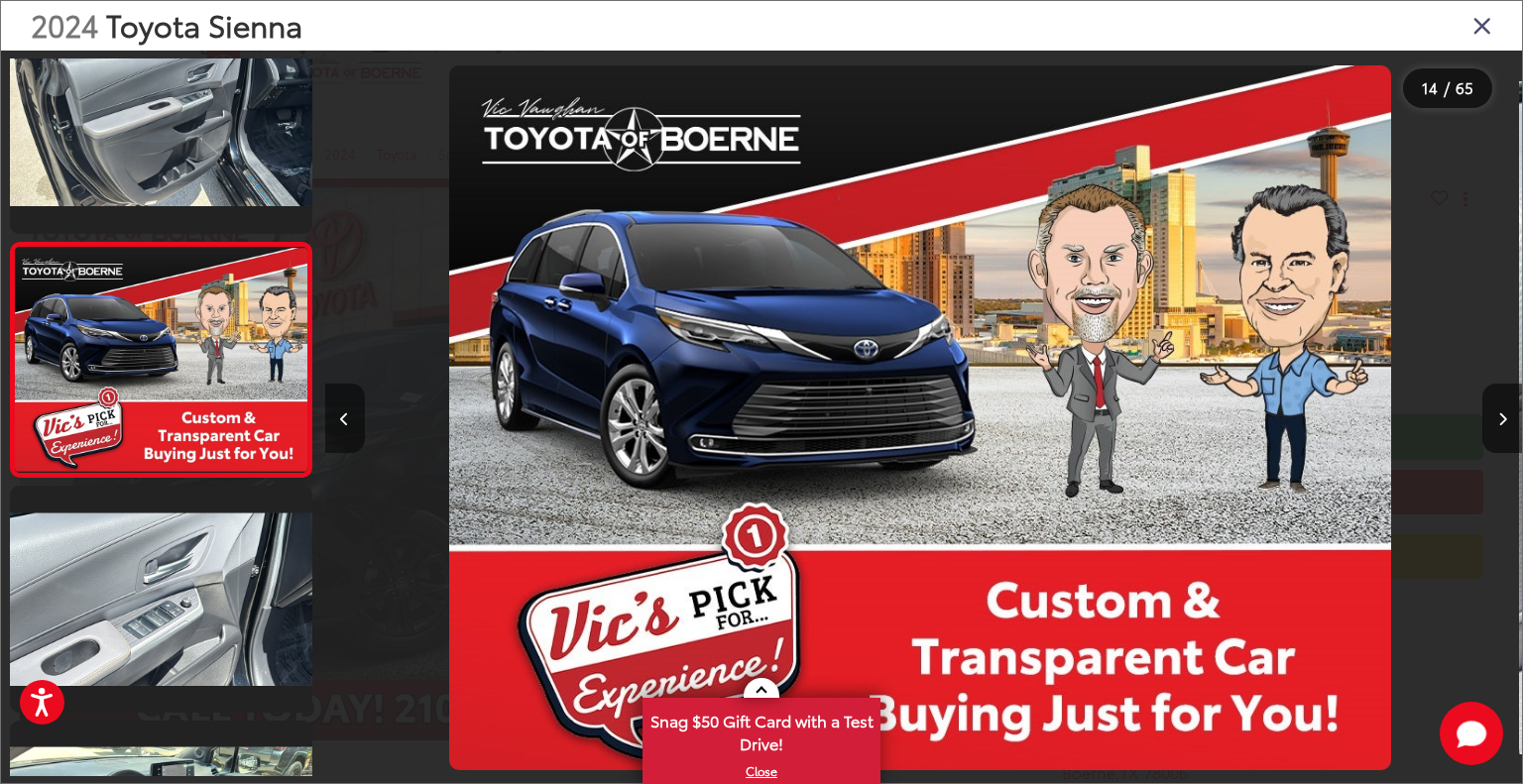 click at bounding box center [345, 418] 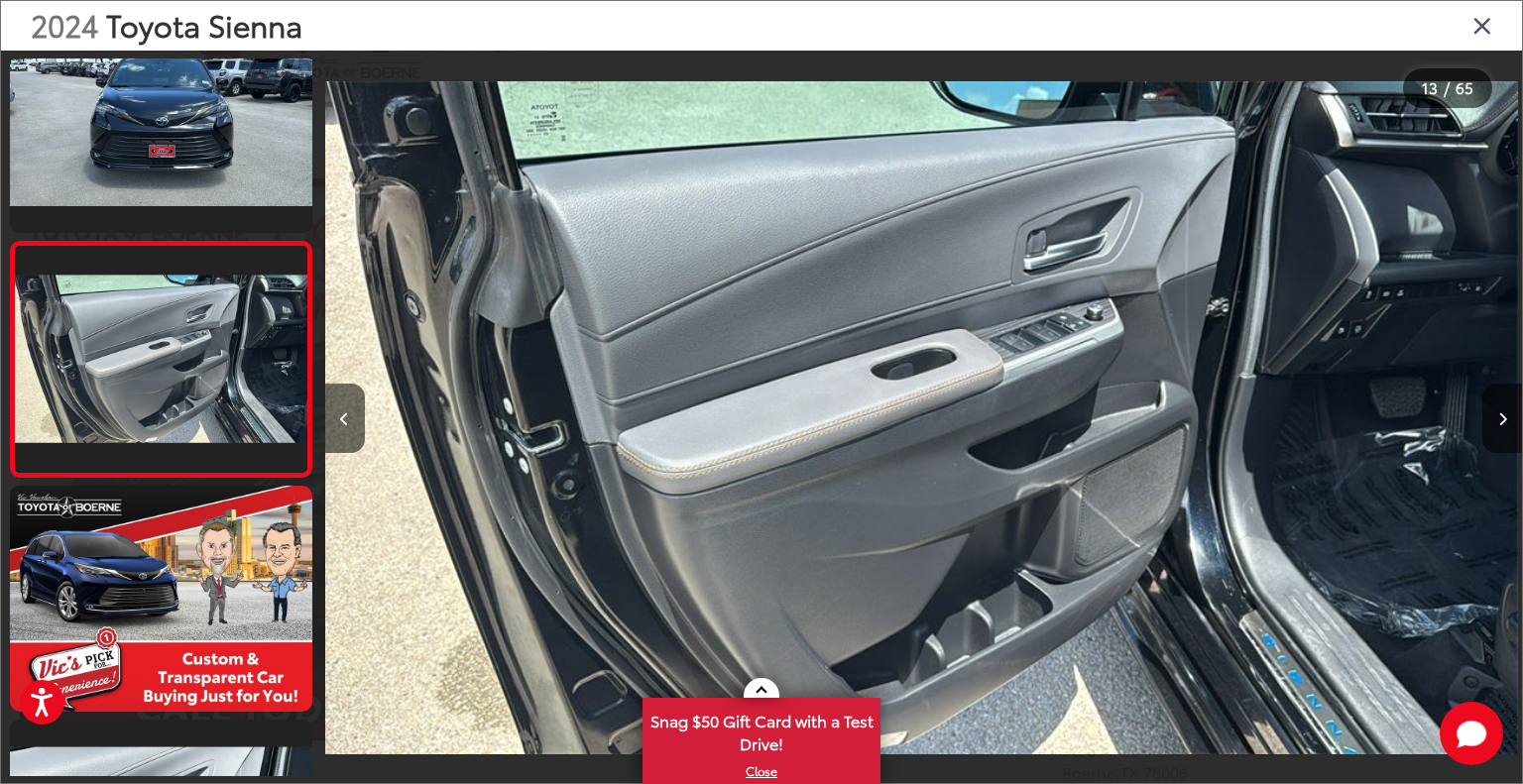 click at bounding box center (1502, 419) 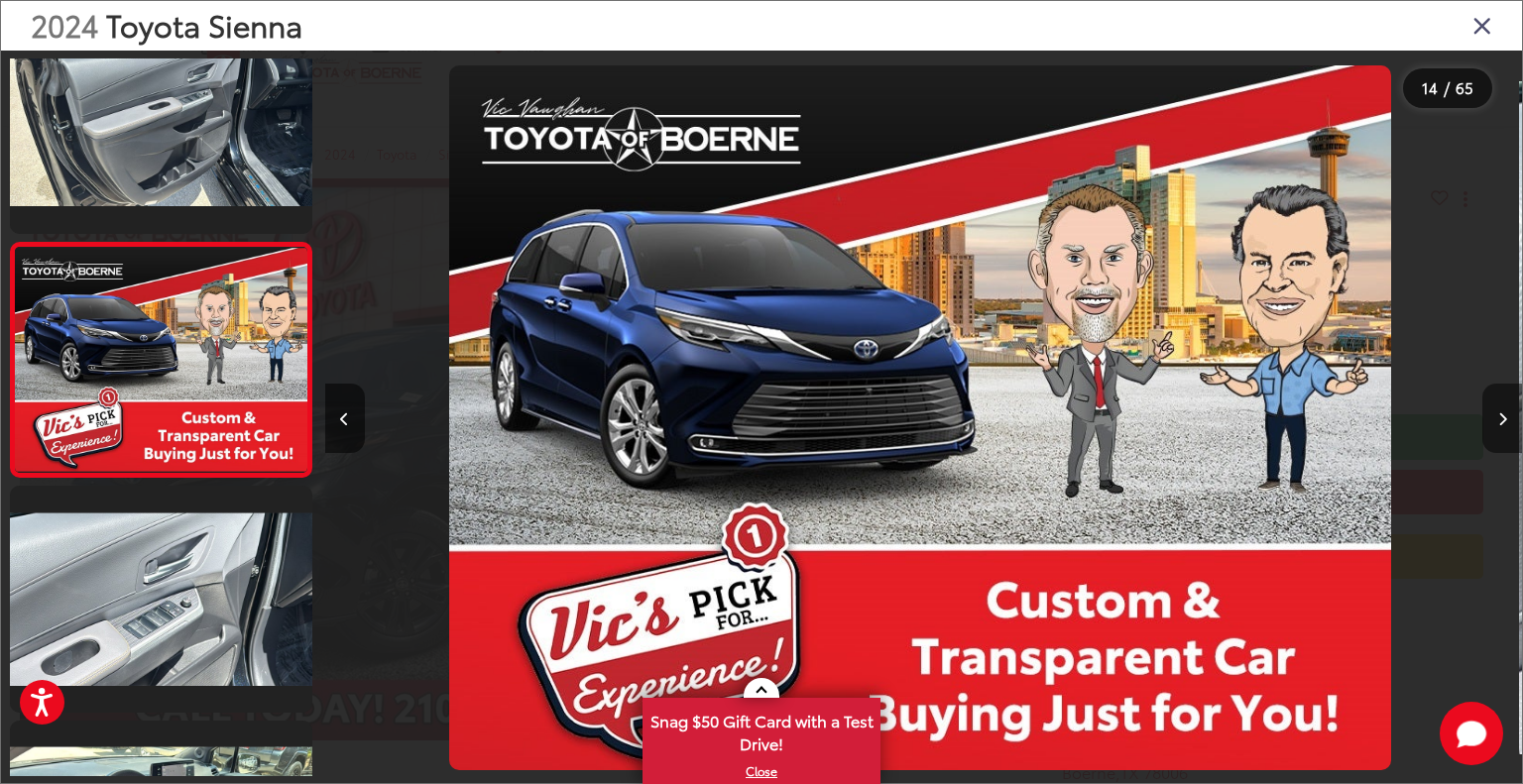 click at bounding box center (1502, 419) 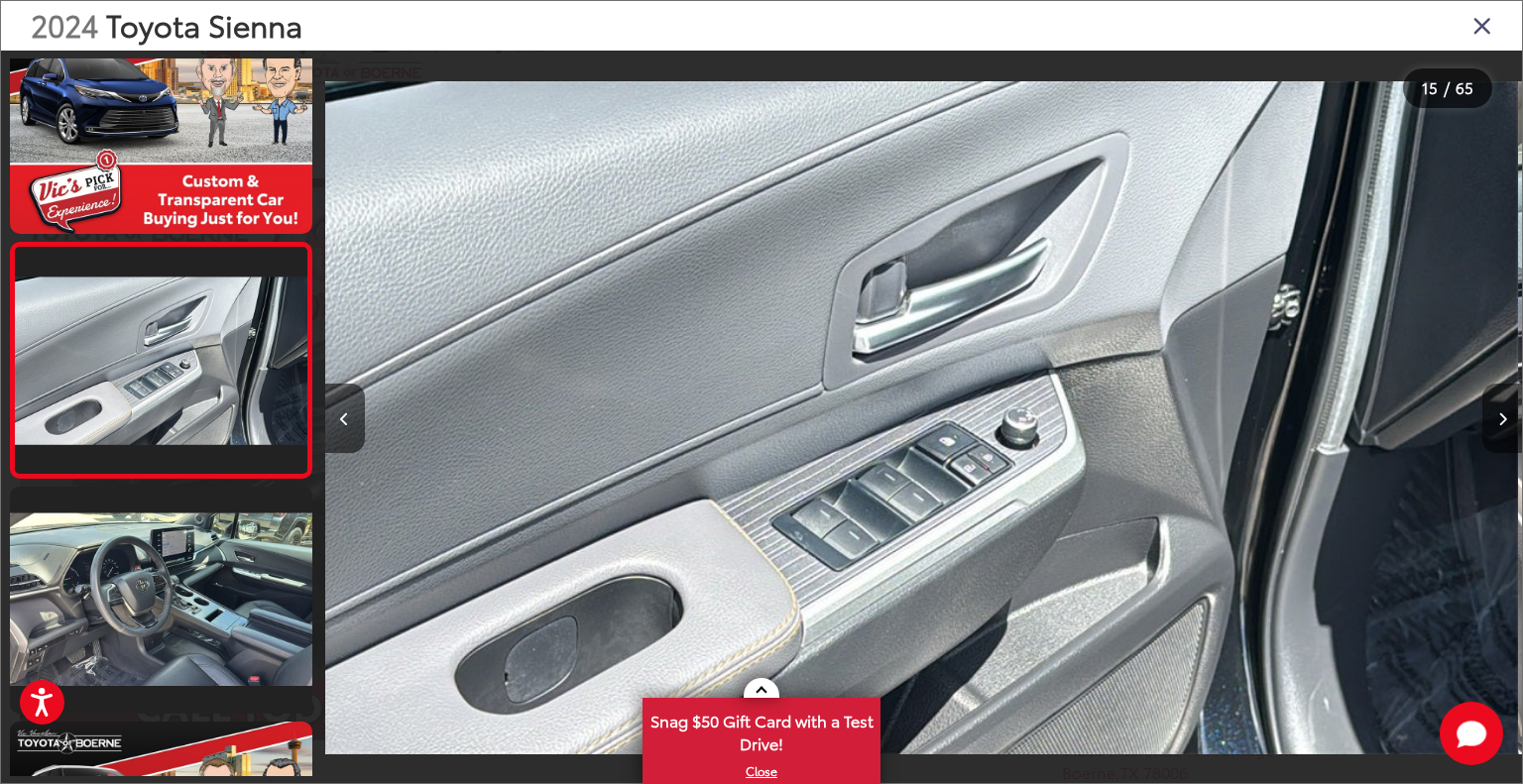 click at bounding box center (1502, 419) 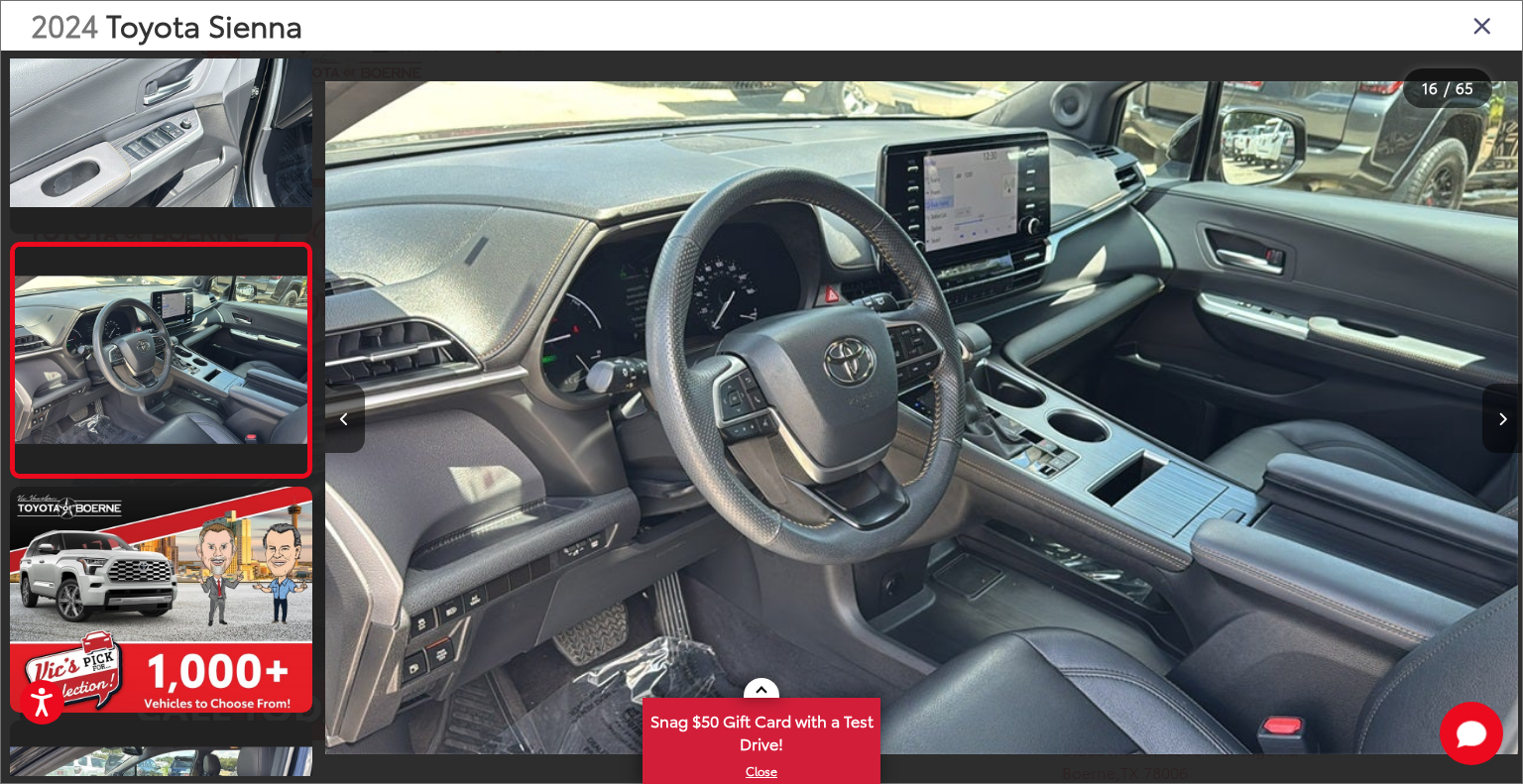 click at bounding box center (1502, 419) 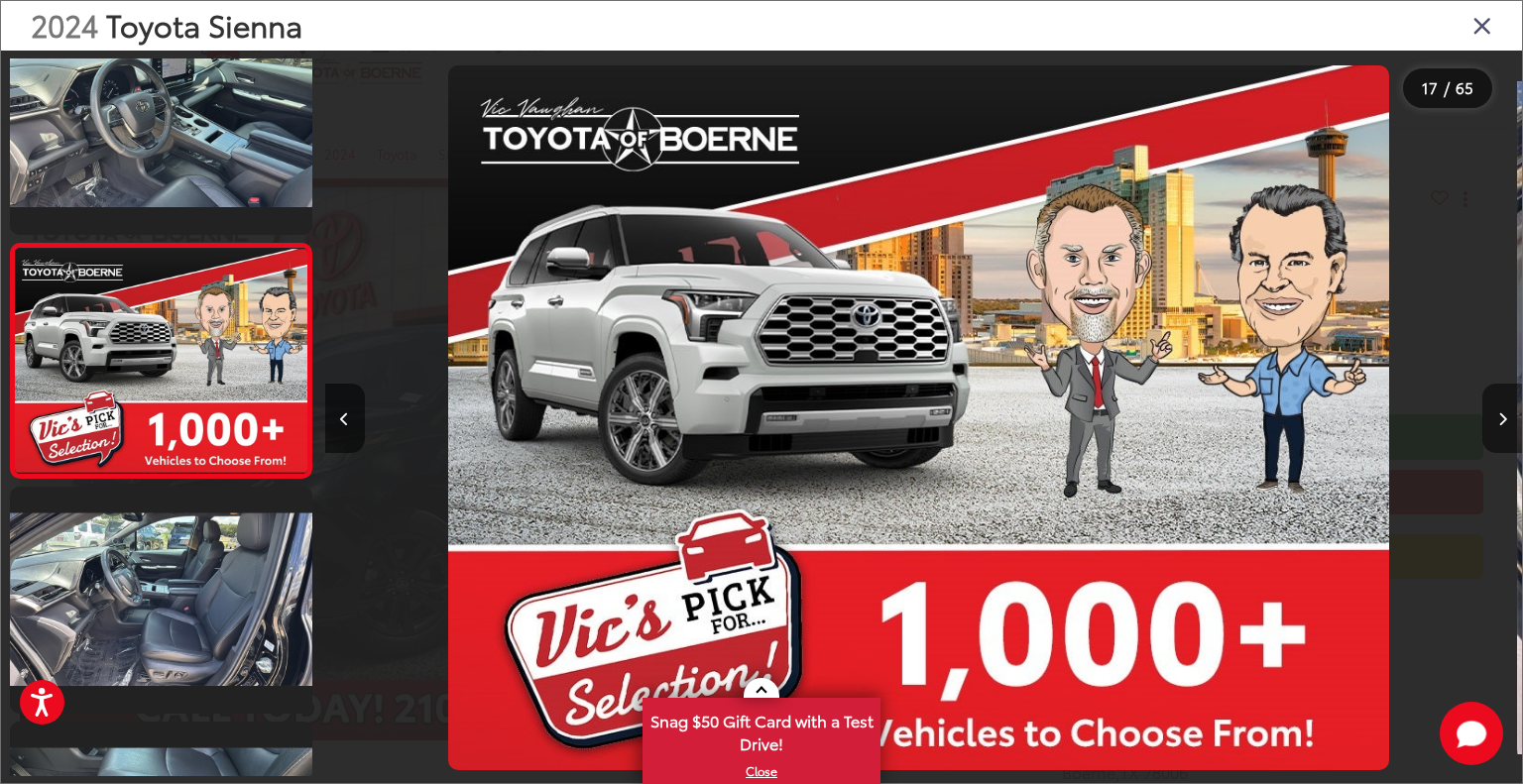 click at bounding box center [1502, 419] 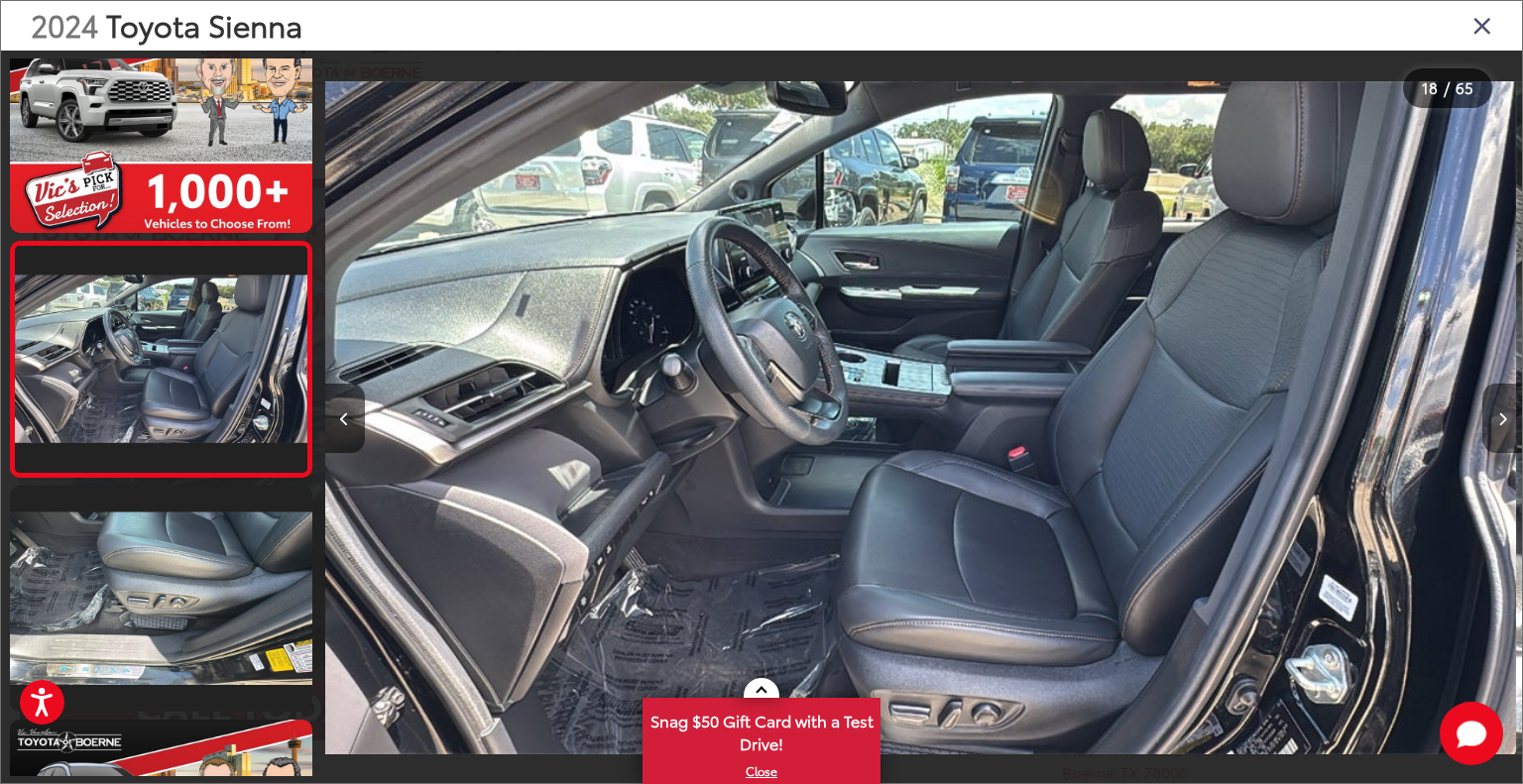 click at bounding box center (1502, 419) 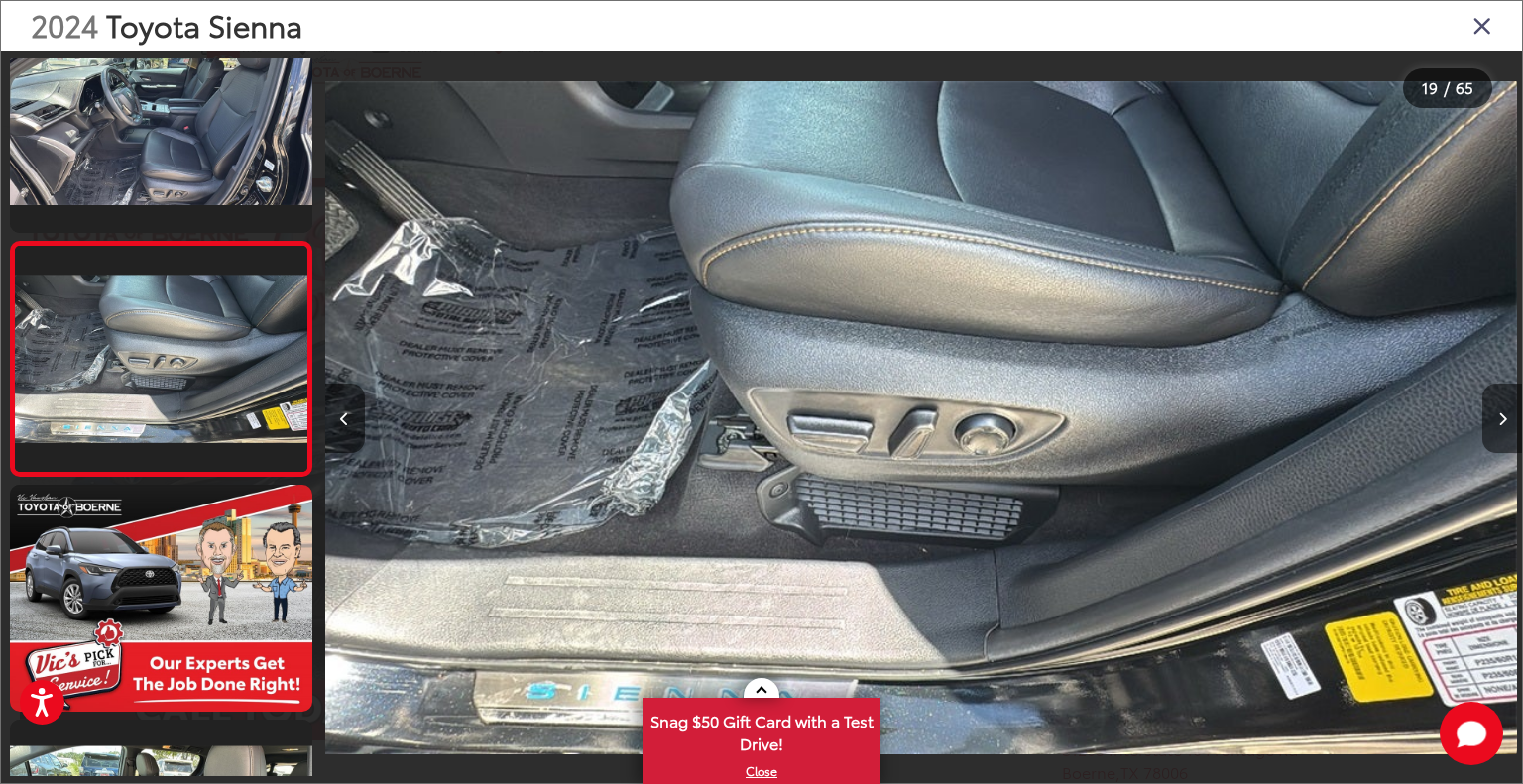 click at bounding box center [1502, 419] 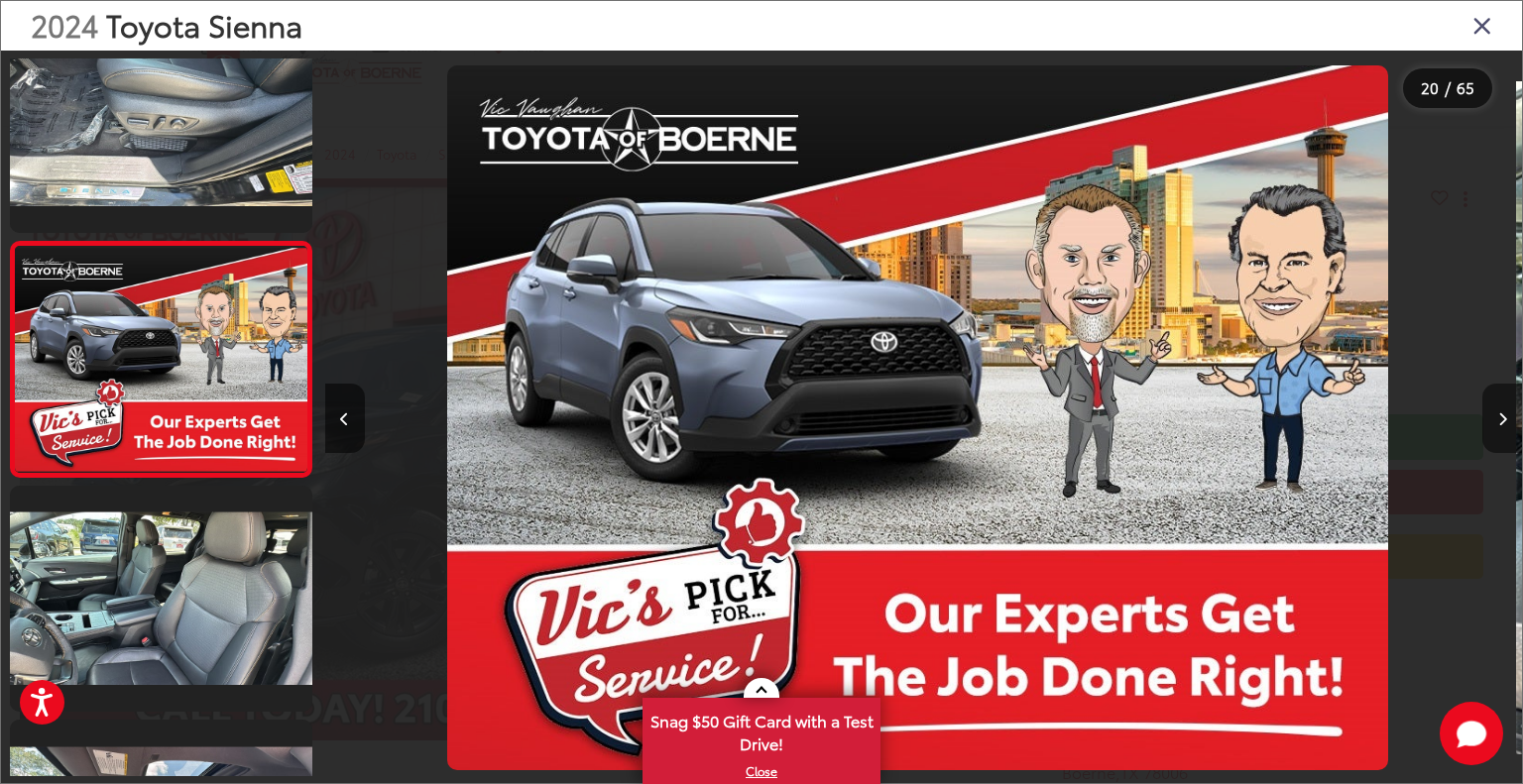 click at bounding box center [1502, 419] 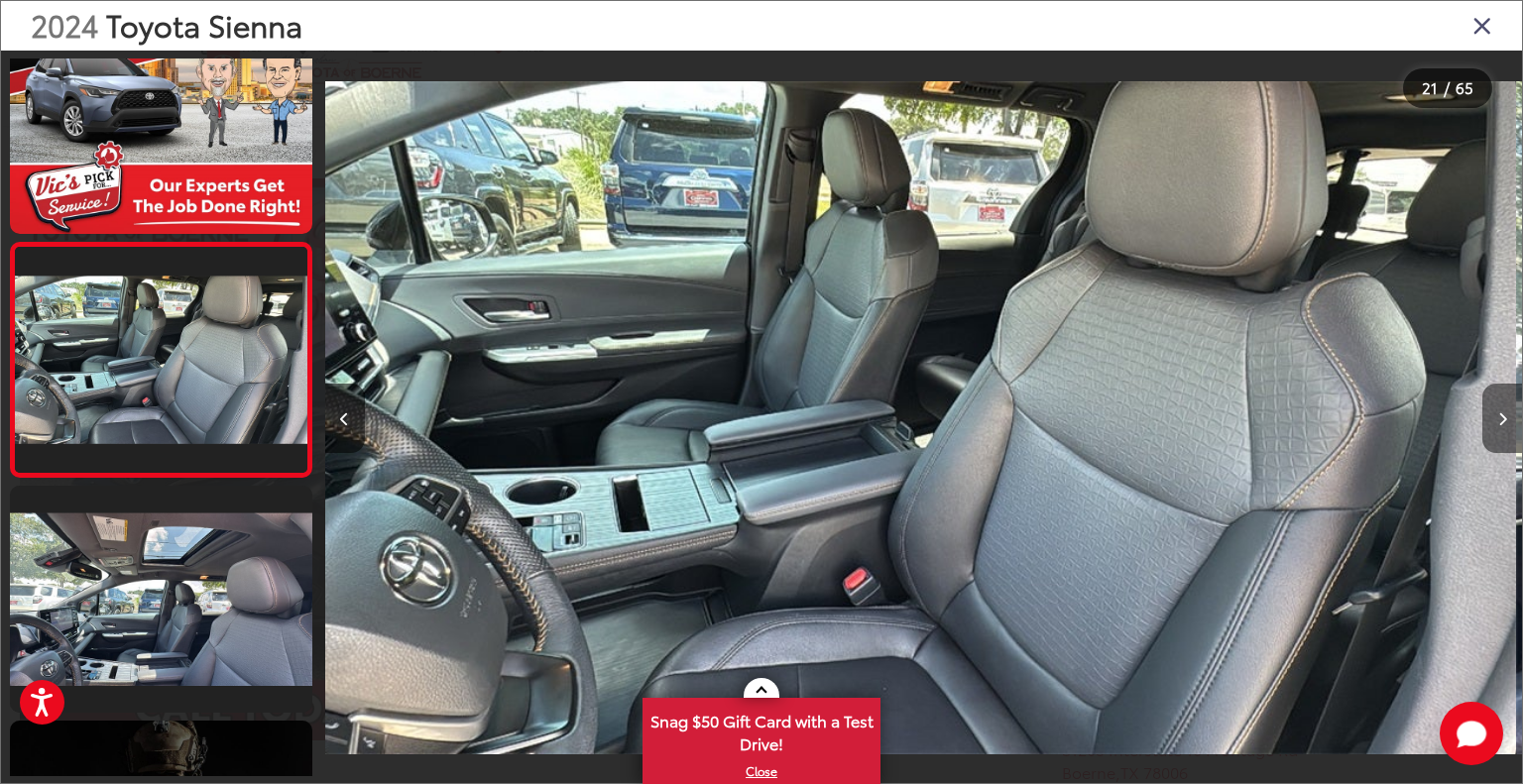 click at bounding box center (1502, 419) 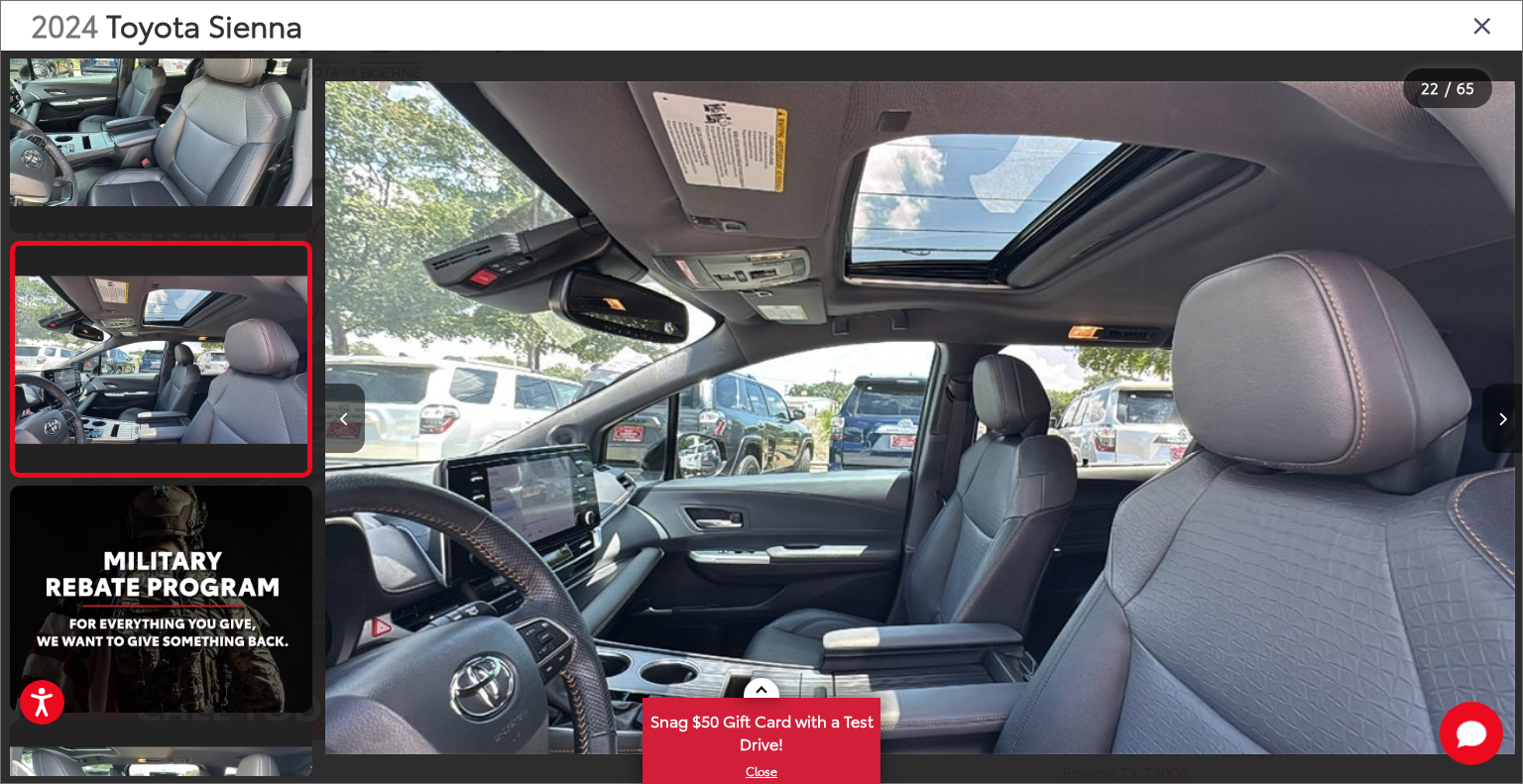 click at bounding box center (1502, 419) 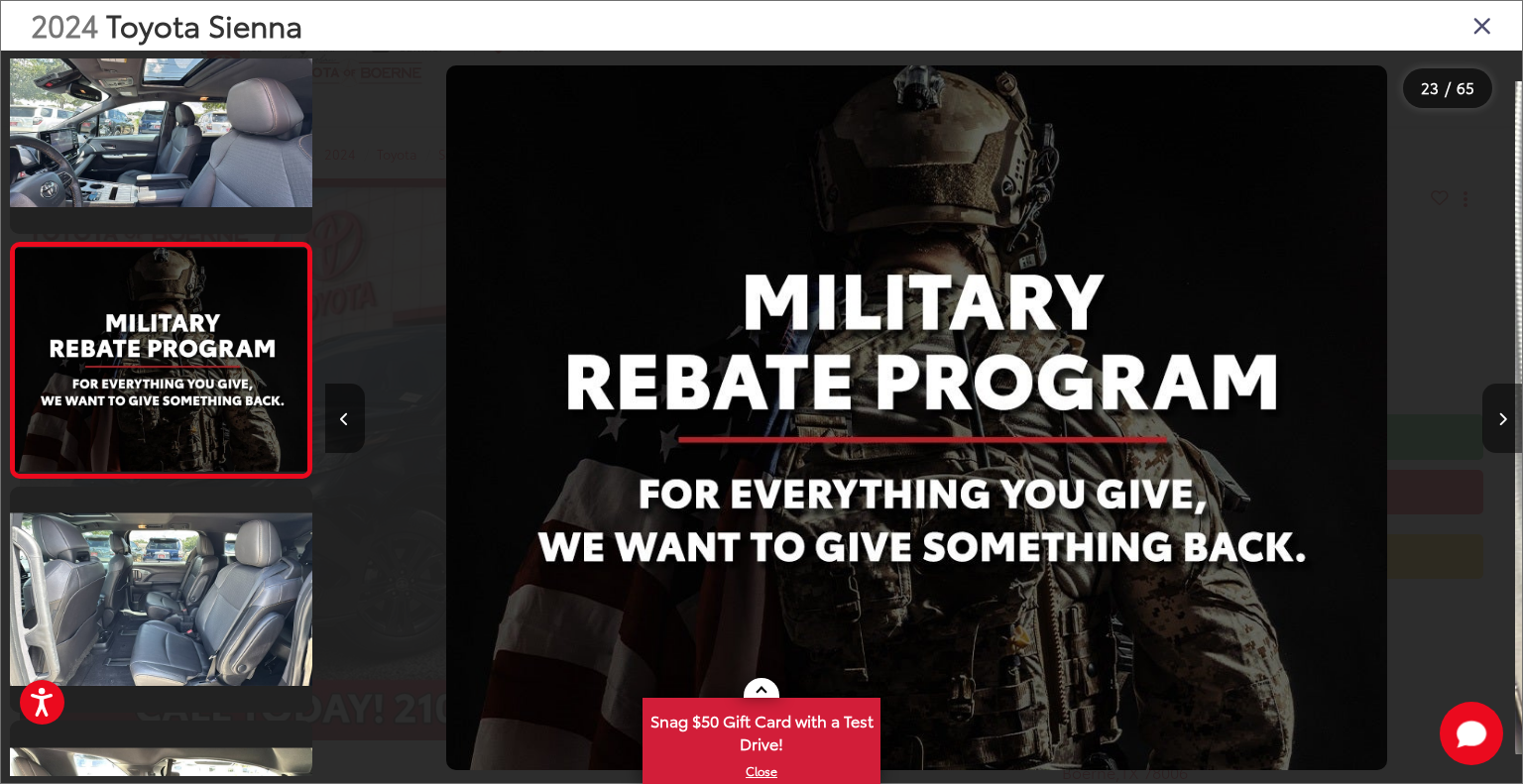 click at bounding box center [1502, 419] 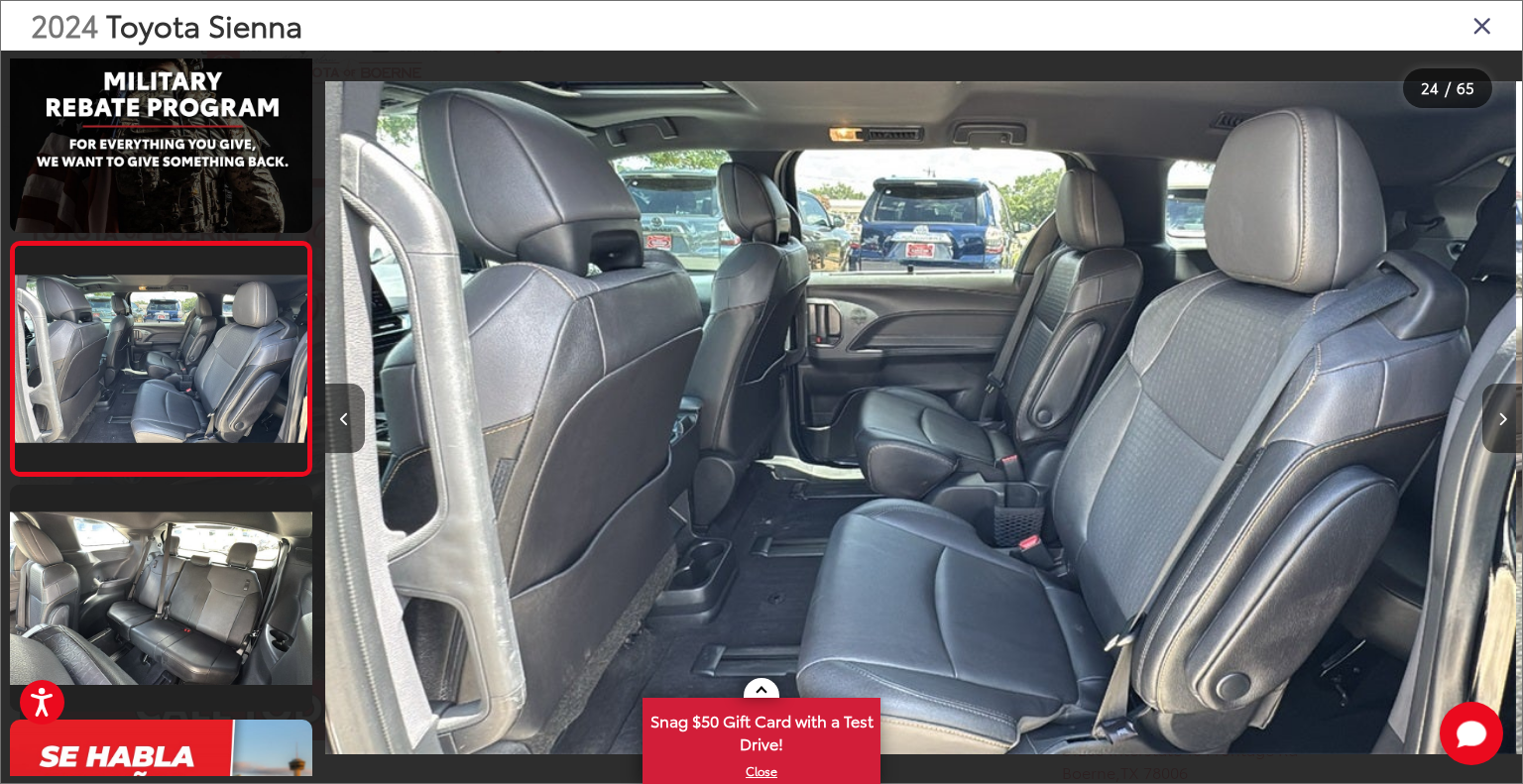 click at bounding box center (1502, 419) 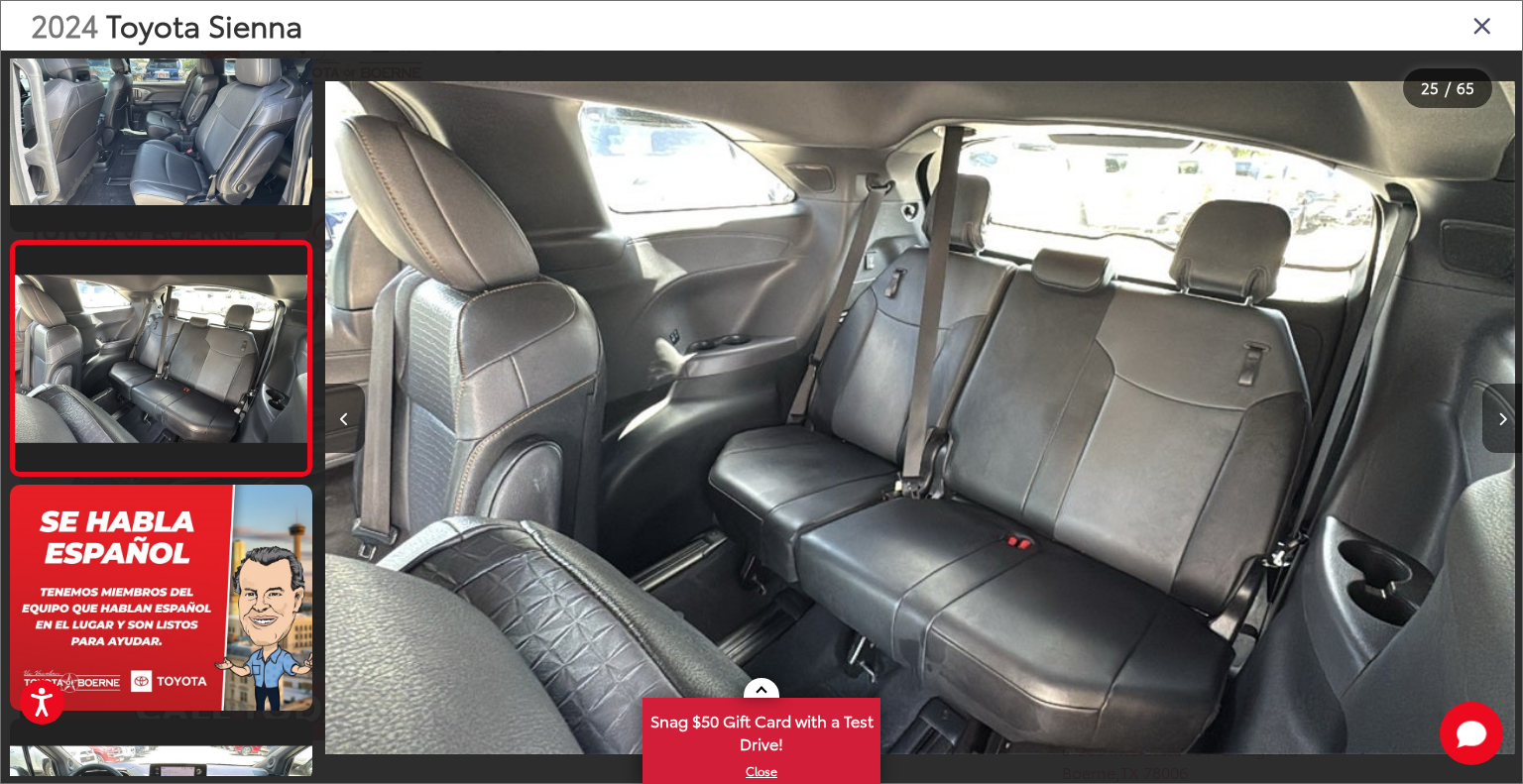 click at bounding box center [1502, 419] 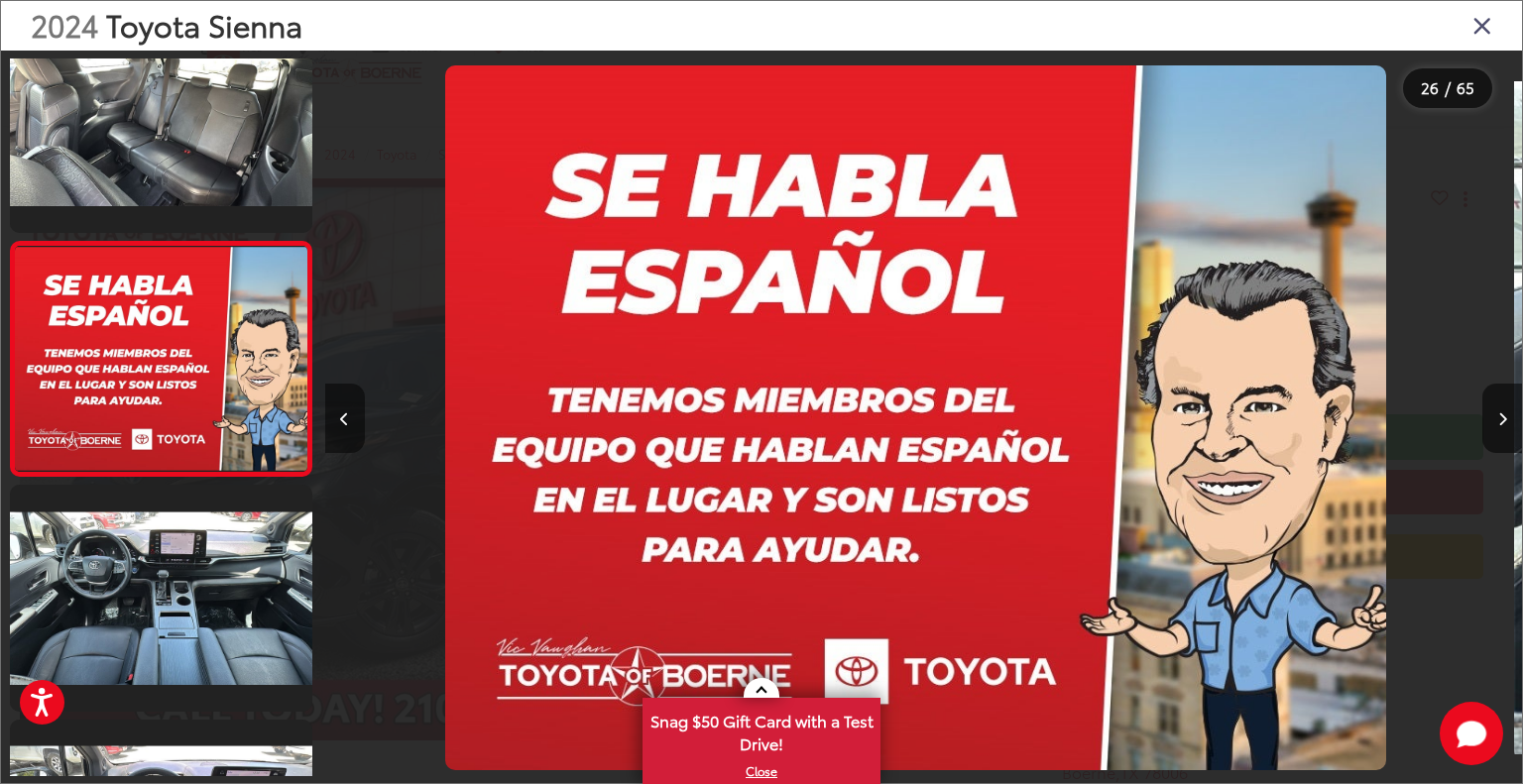 click at bounding box center [345, 418] 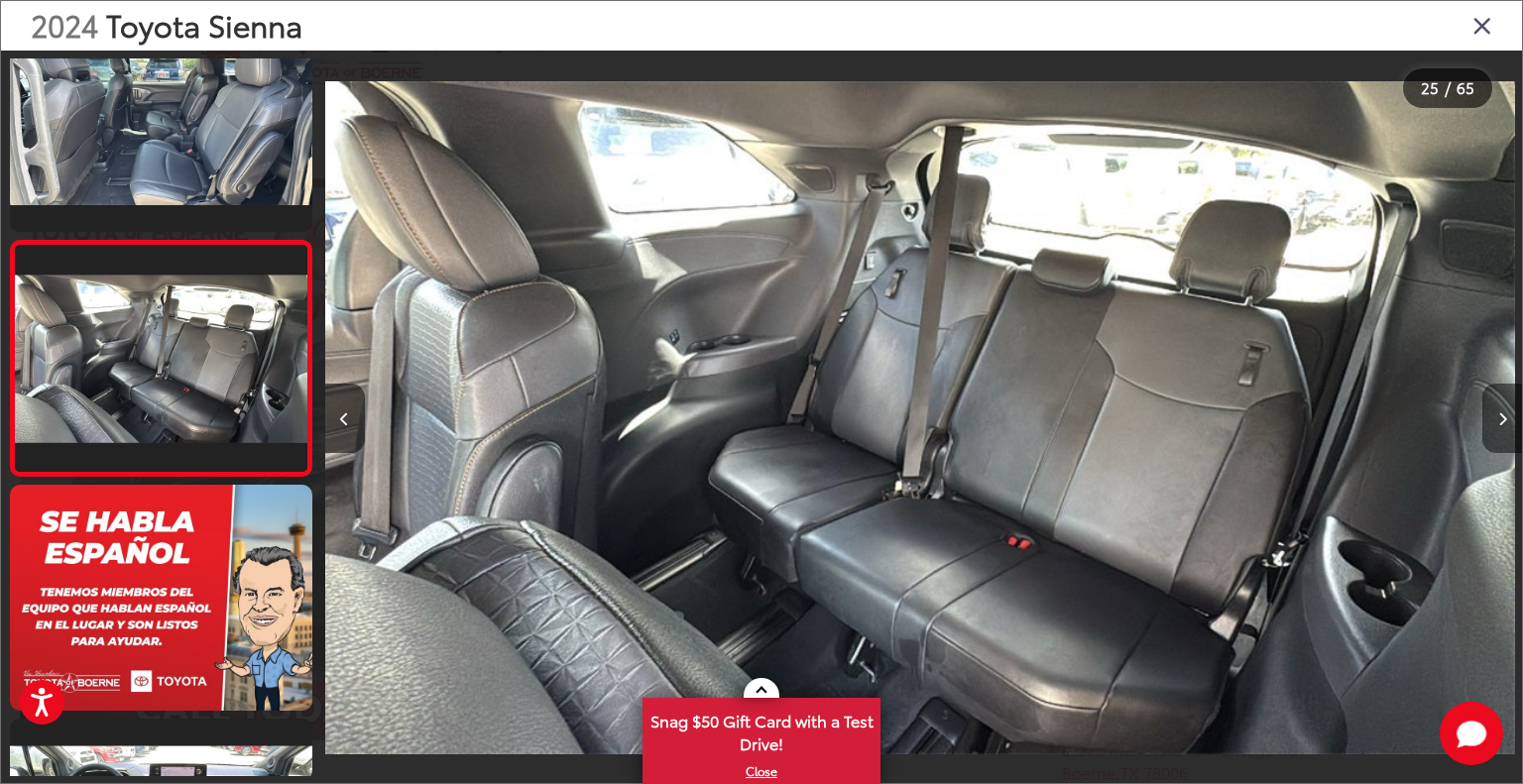 click at bounding box center [1502, 419] 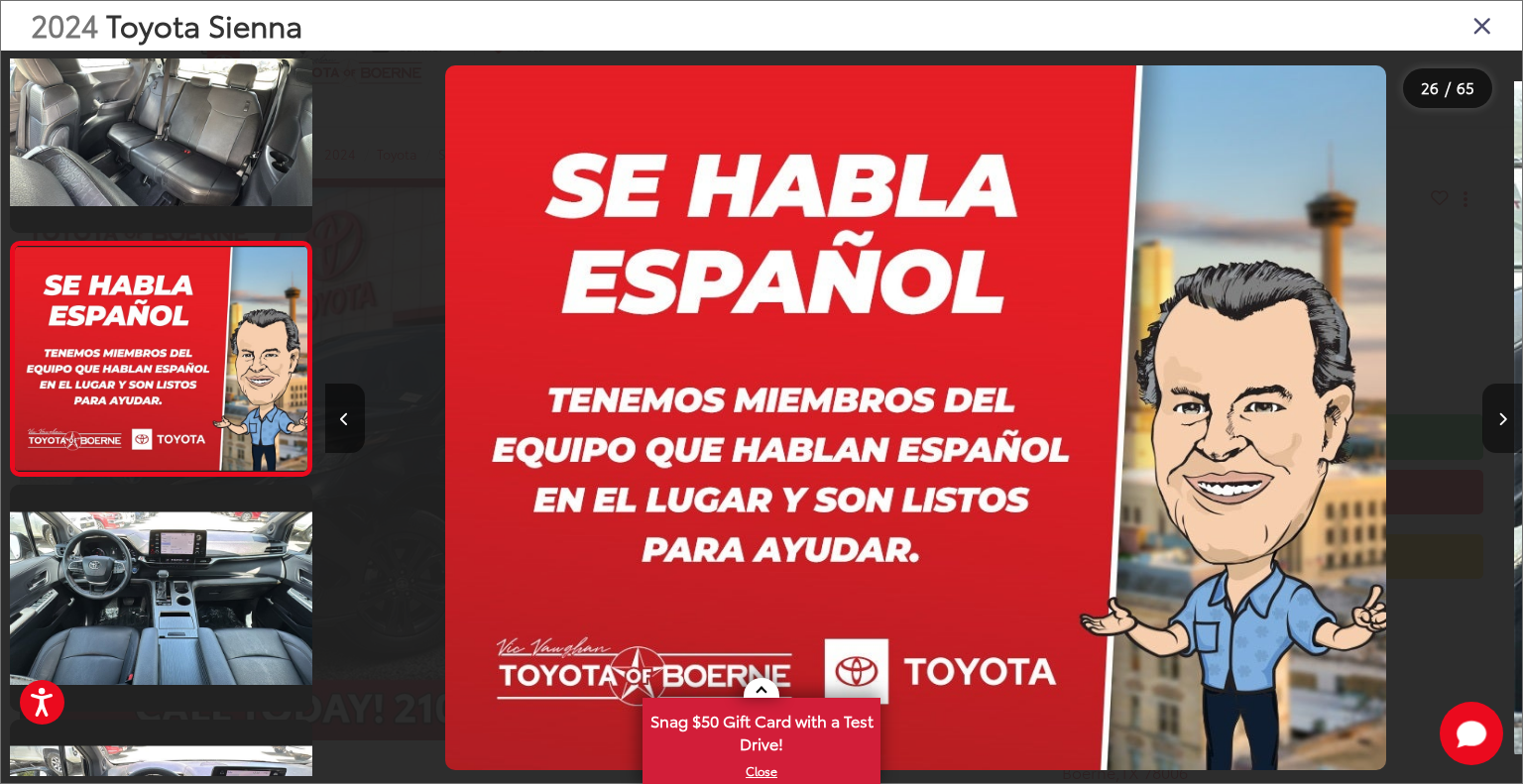 click at bounding box center (1502, 419) 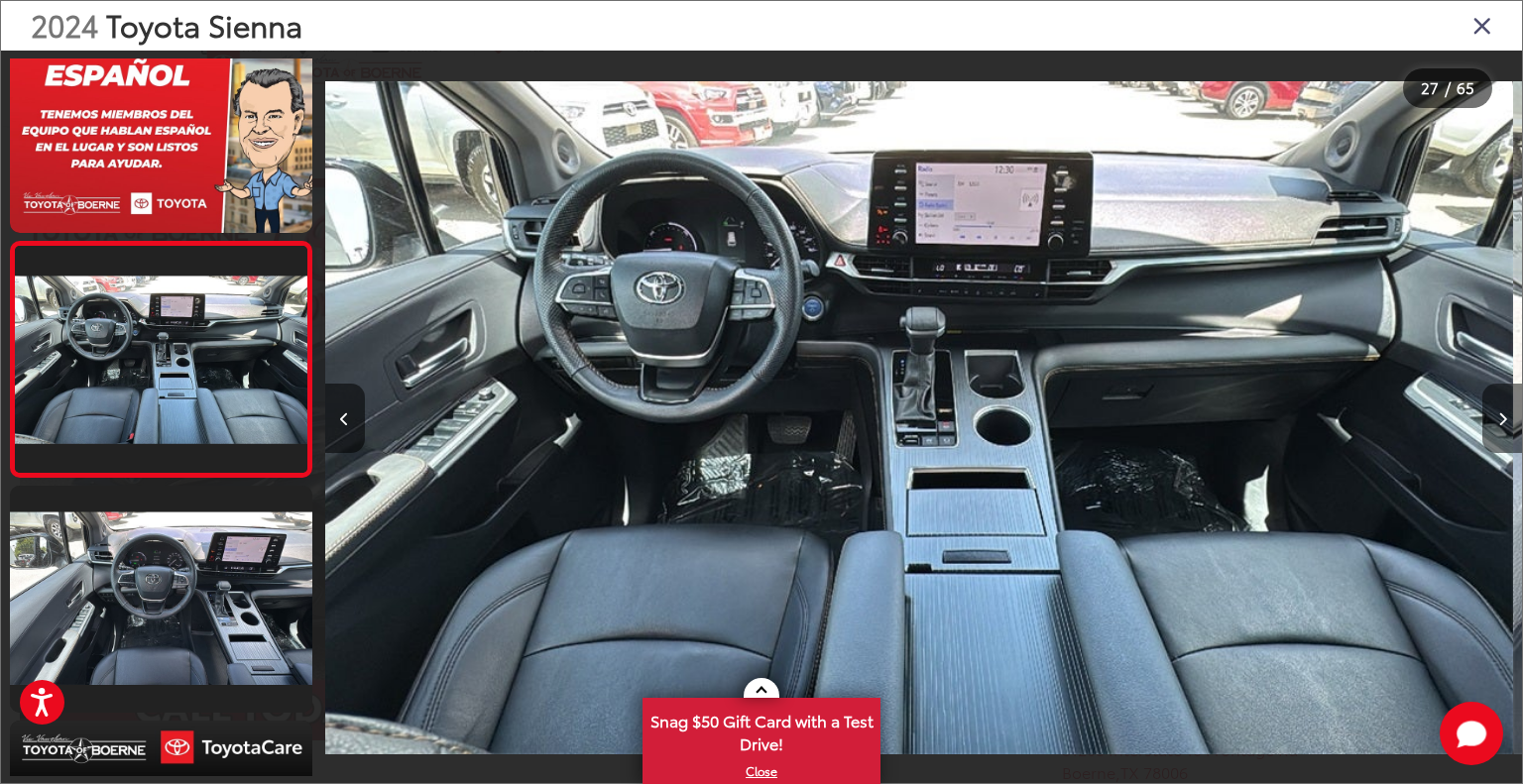 click at bounding box center [1502, 419] 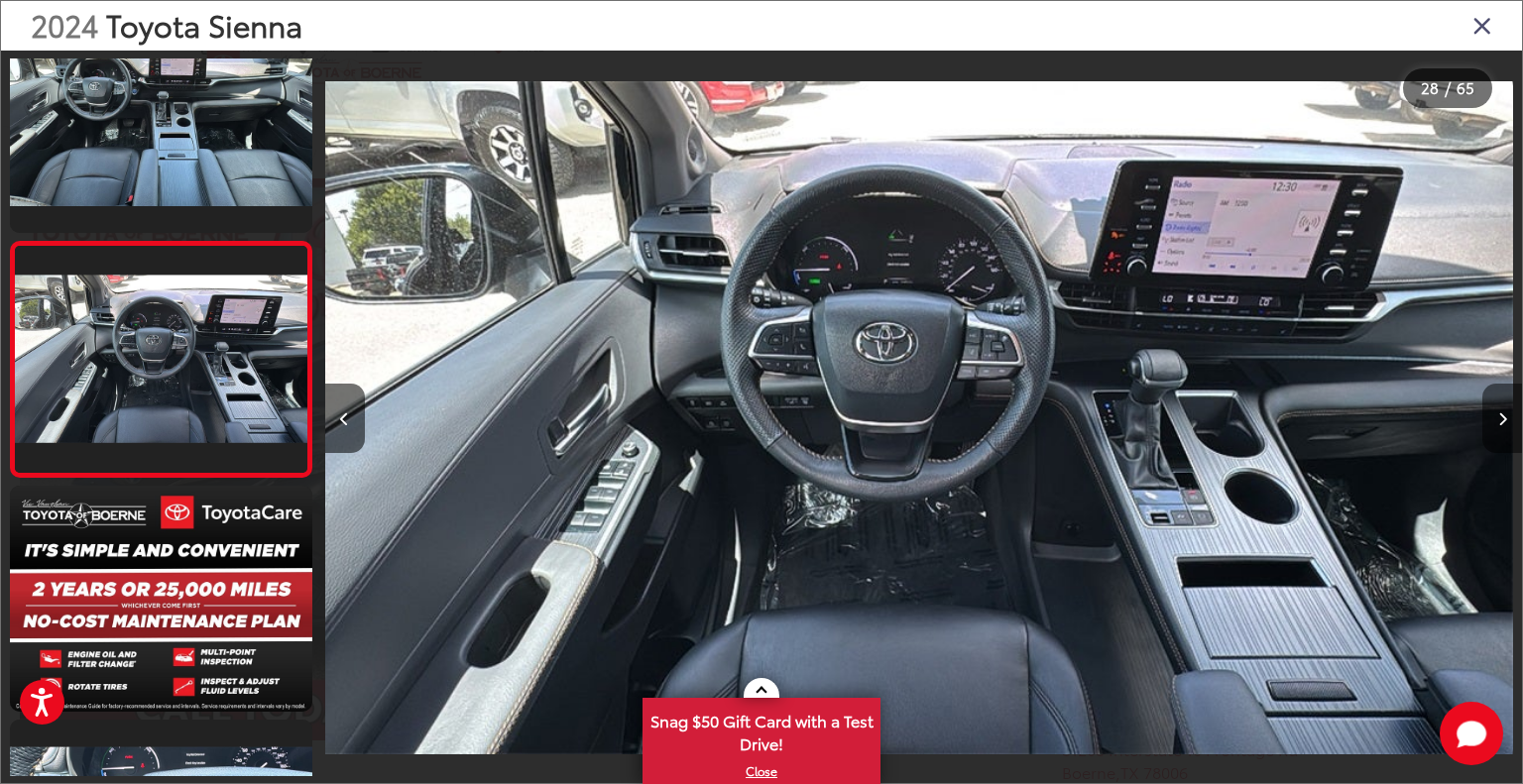 click at bounding box center (1502, 419) 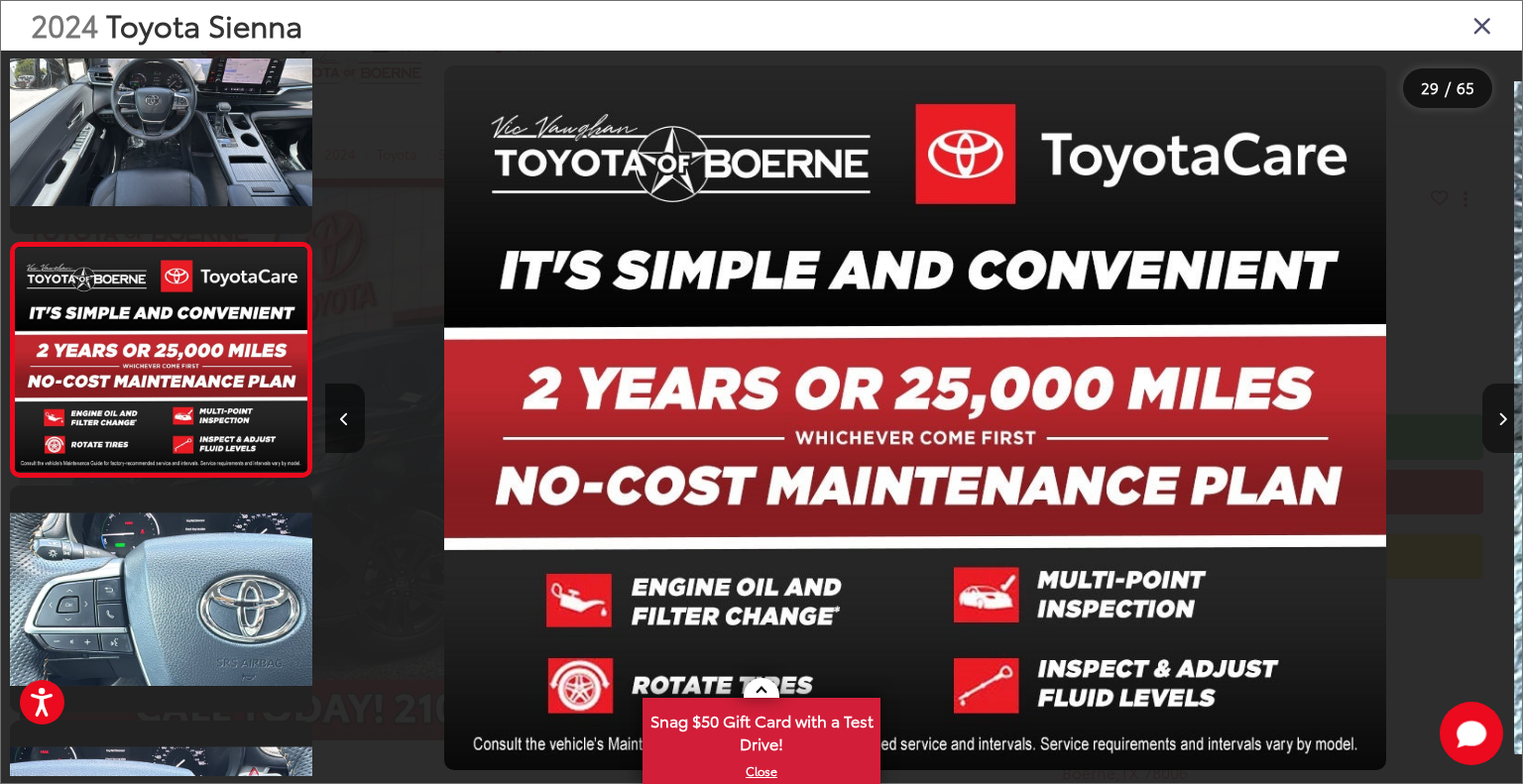 click at bounding box center (1502, 419) 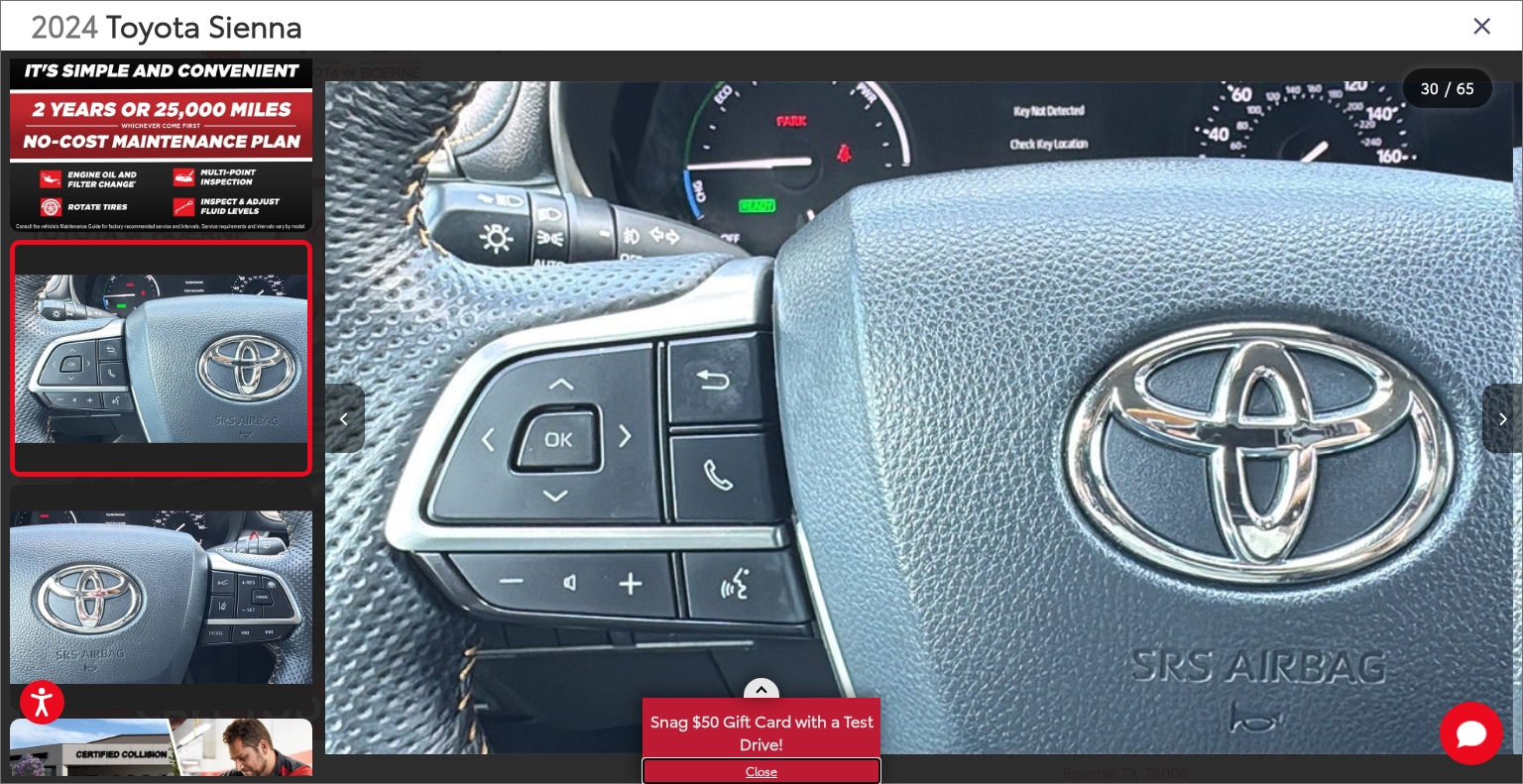 click on "X" at bounding box center [762, 771] 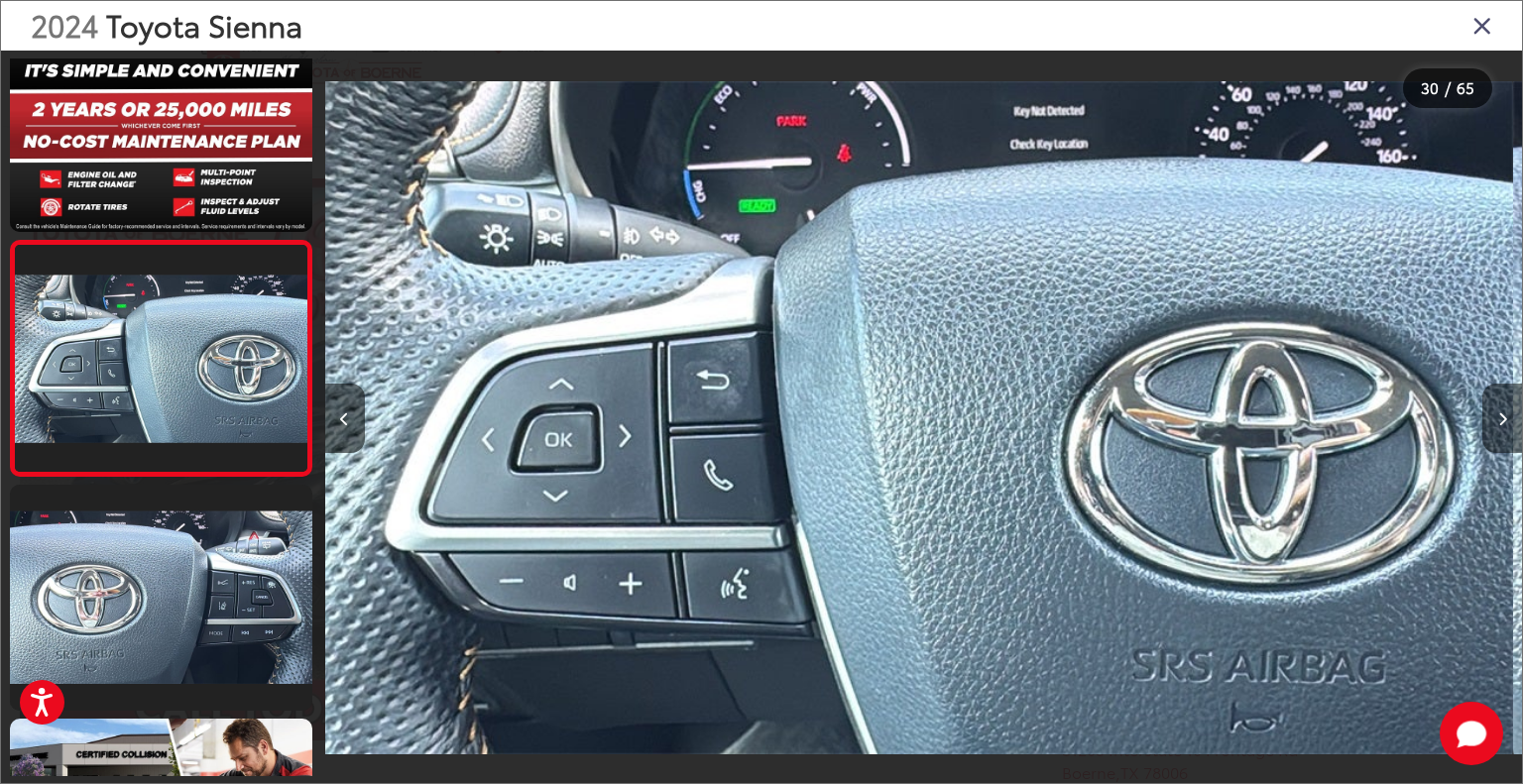 click at bounding box center (1502, 419) 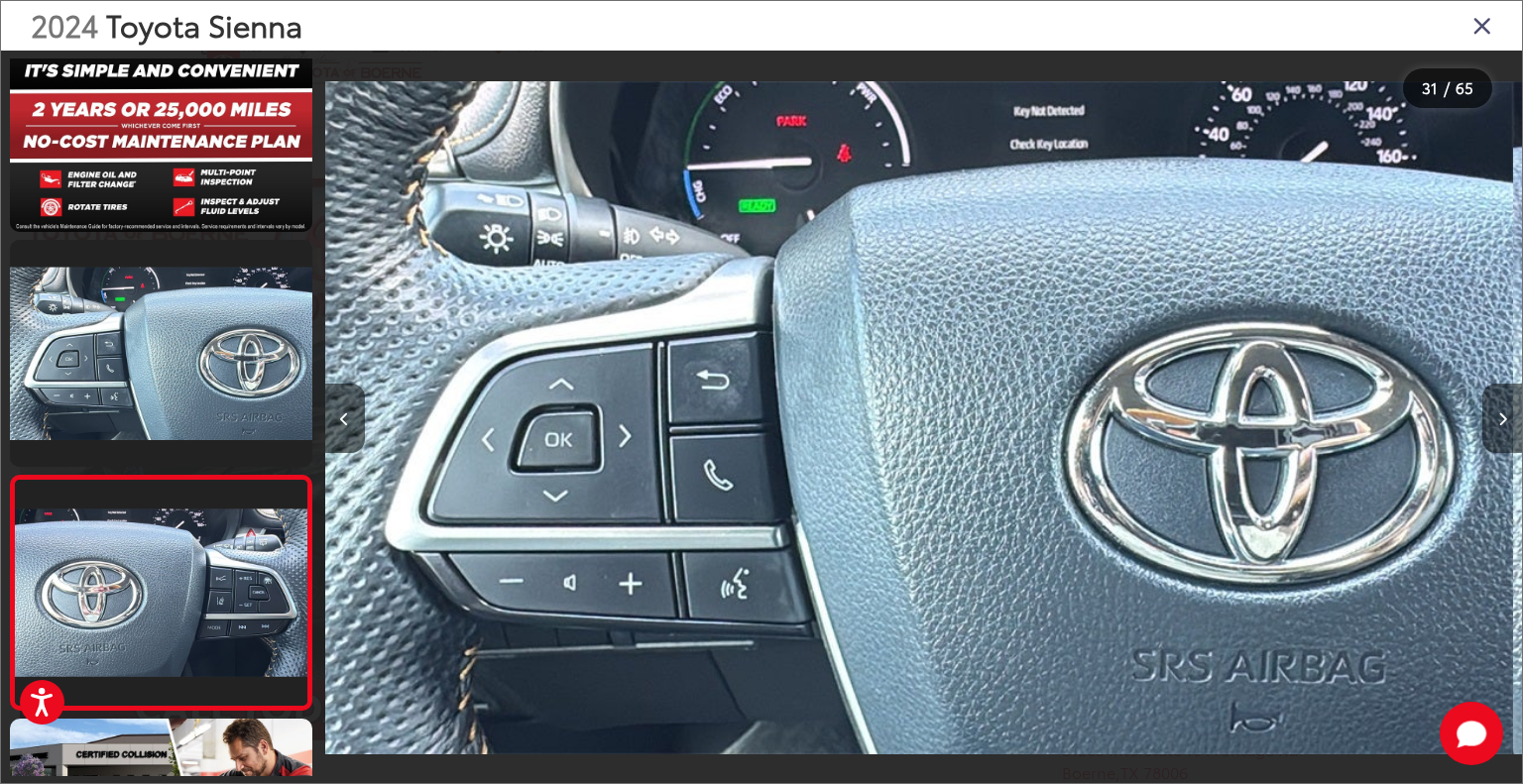 scroll, scrollTop: 0, scrollLeft: 35045, axis: horizontal 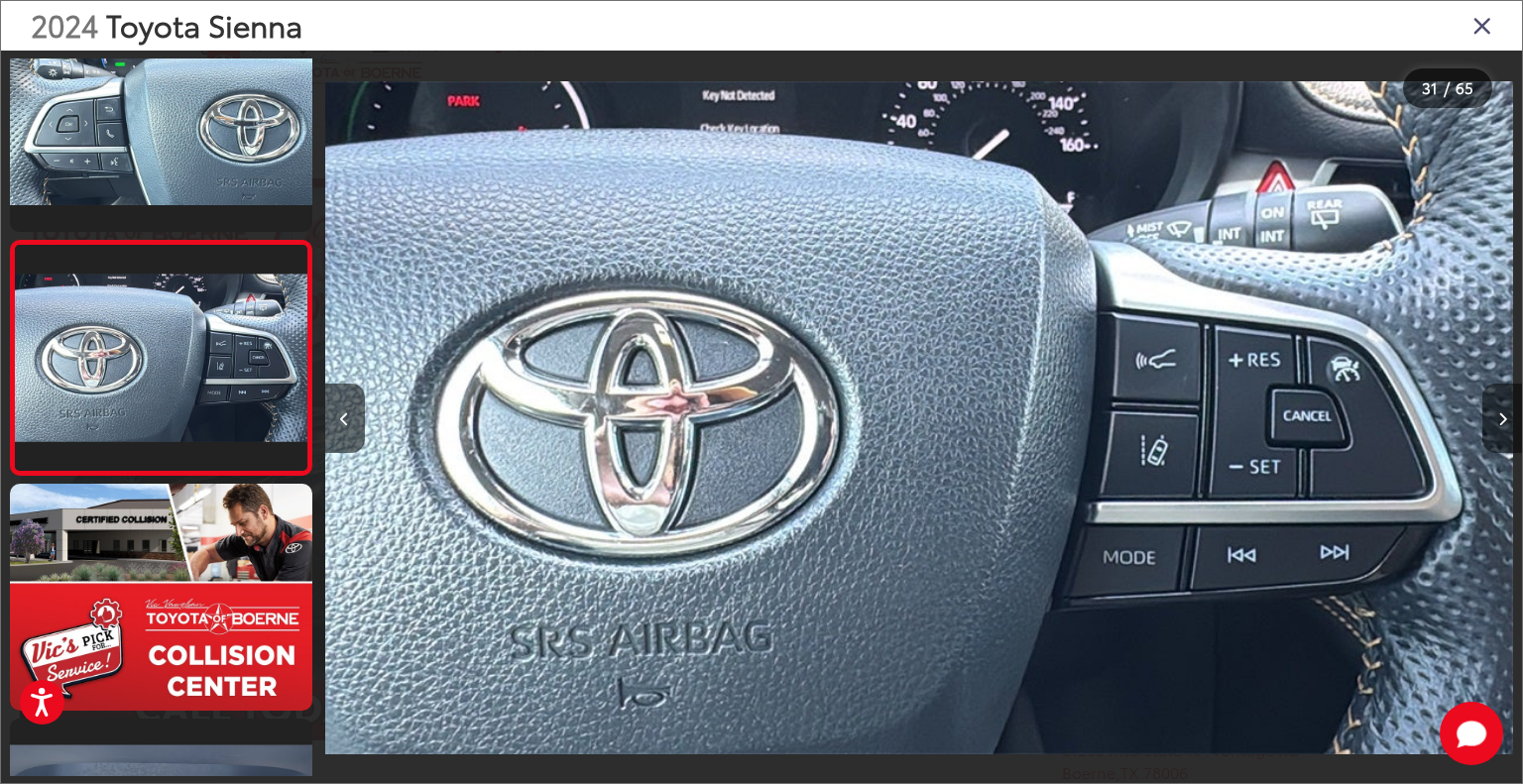 click at bounding box center [1502, 419] 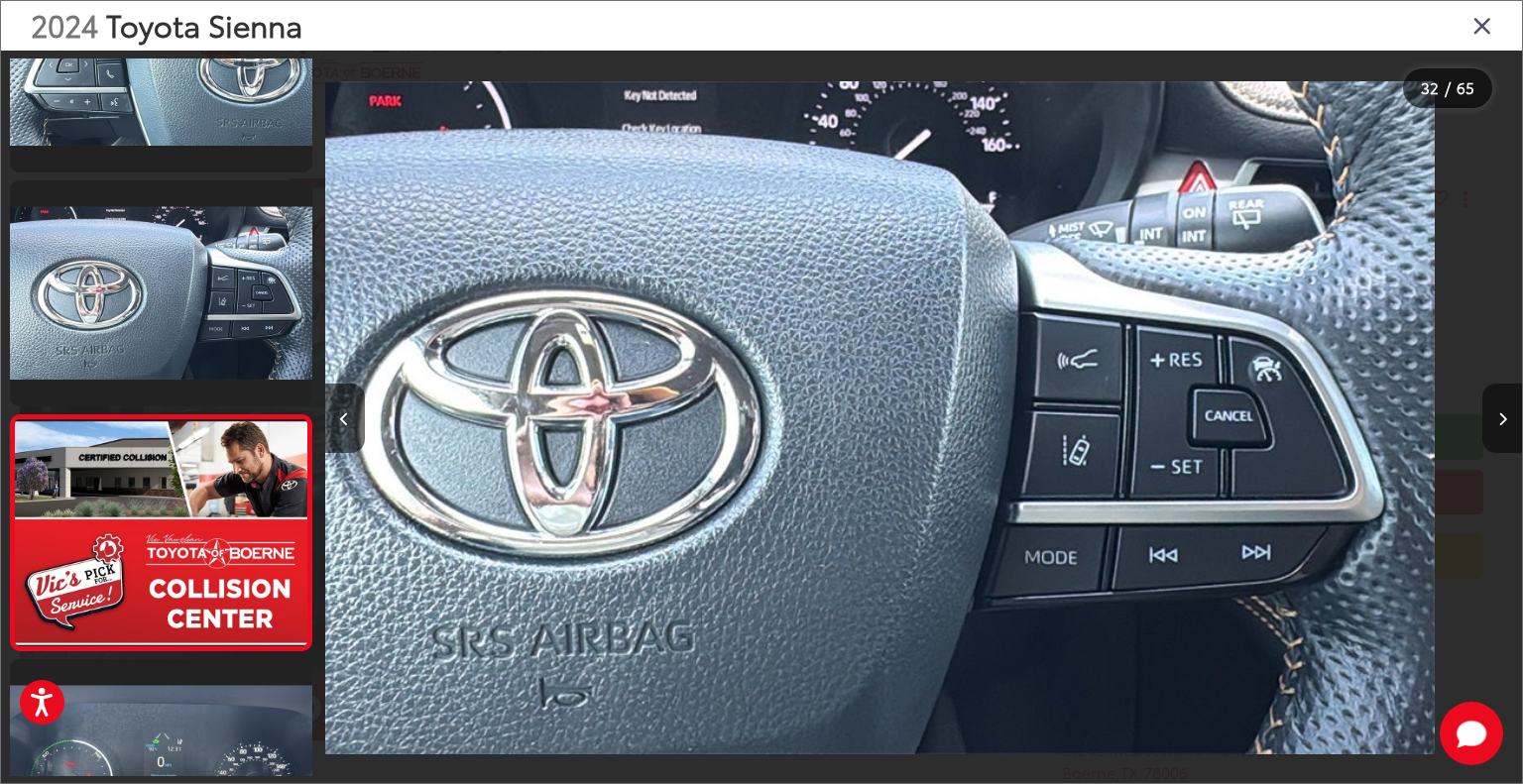 scroll, scrollTop: 7044, scrollLeft: 0, axis: vertical 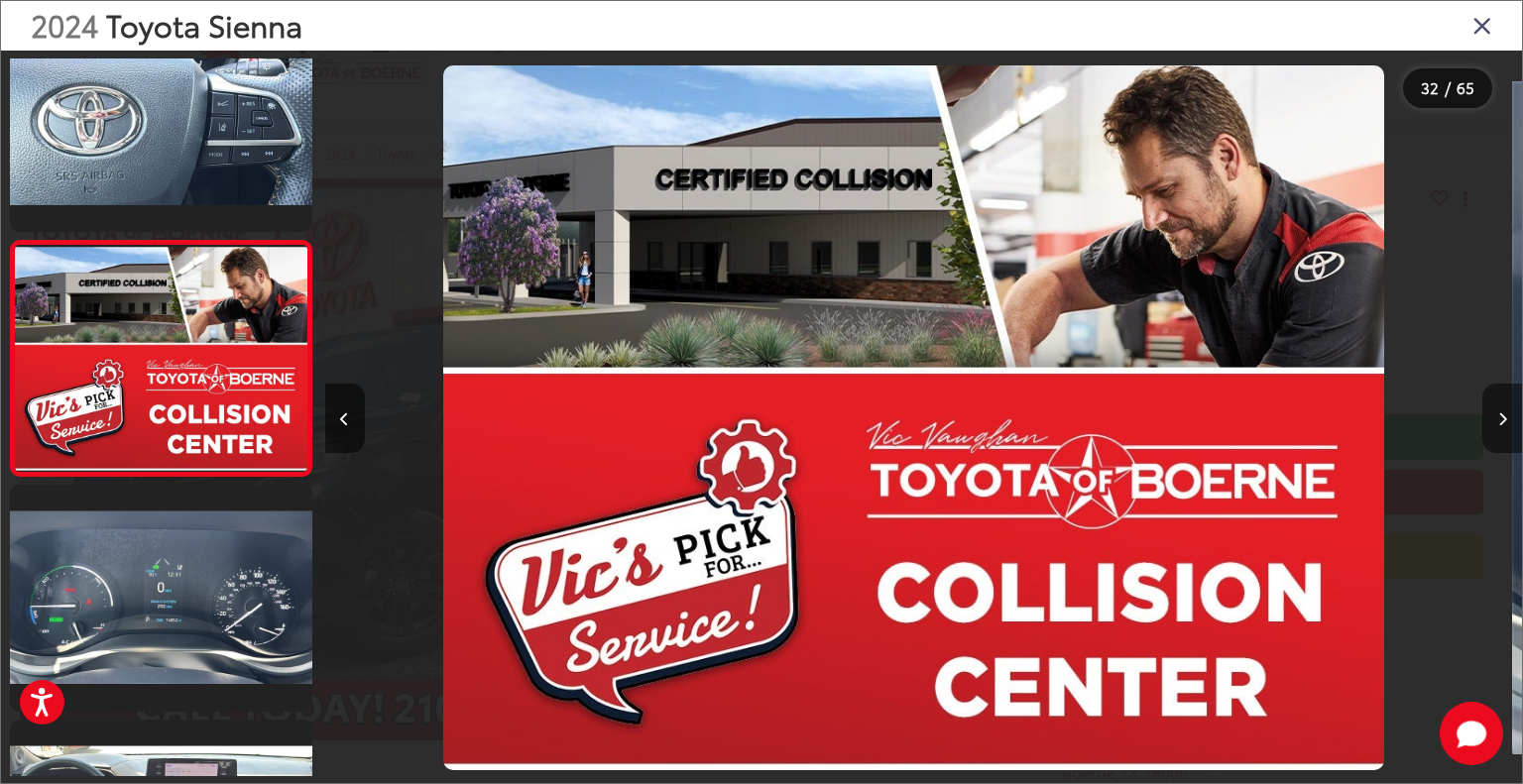 click at bounding box center (1502, 419) 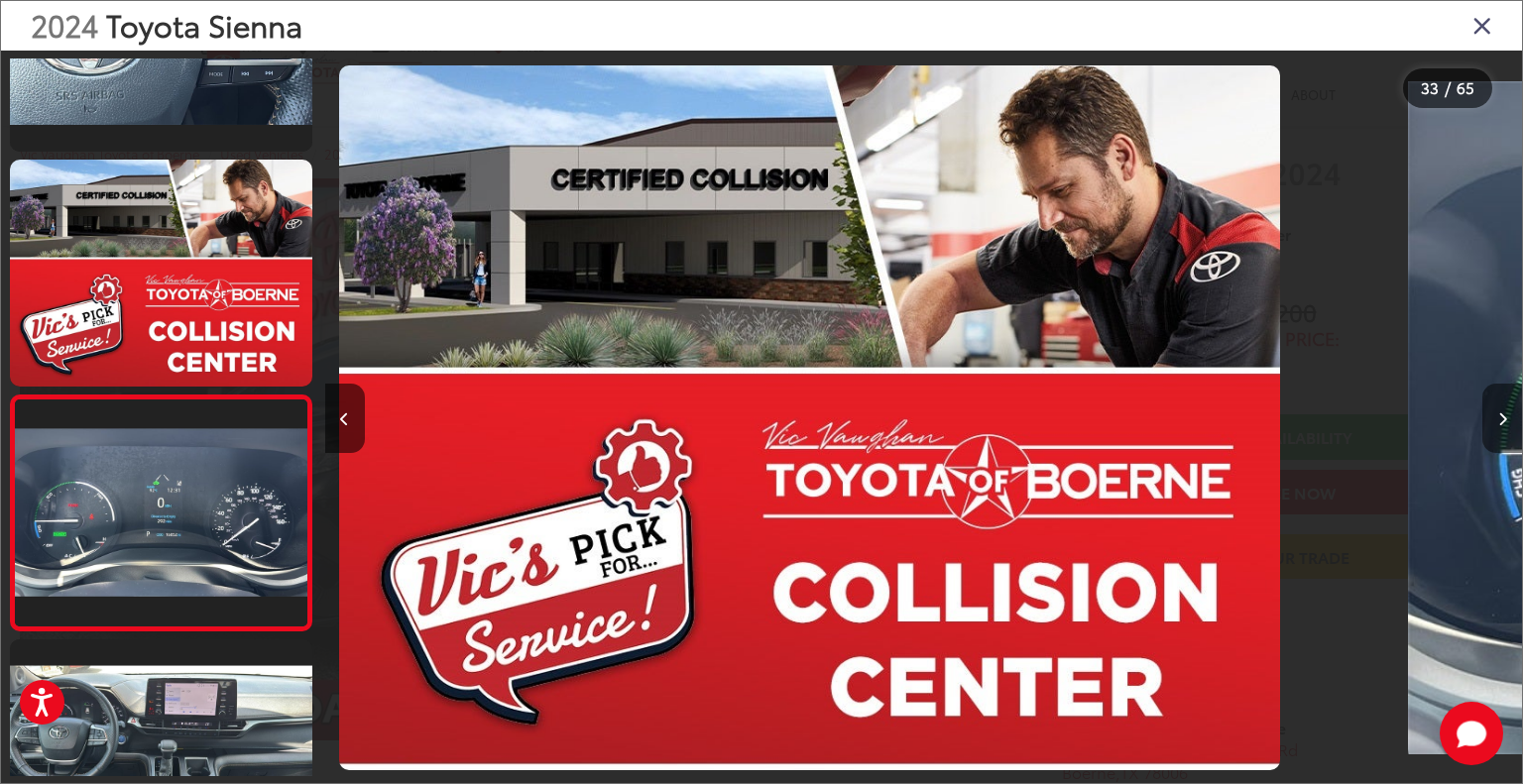 scroll, scrollTop: 7279, scrollLeft: 0, axis: vertical 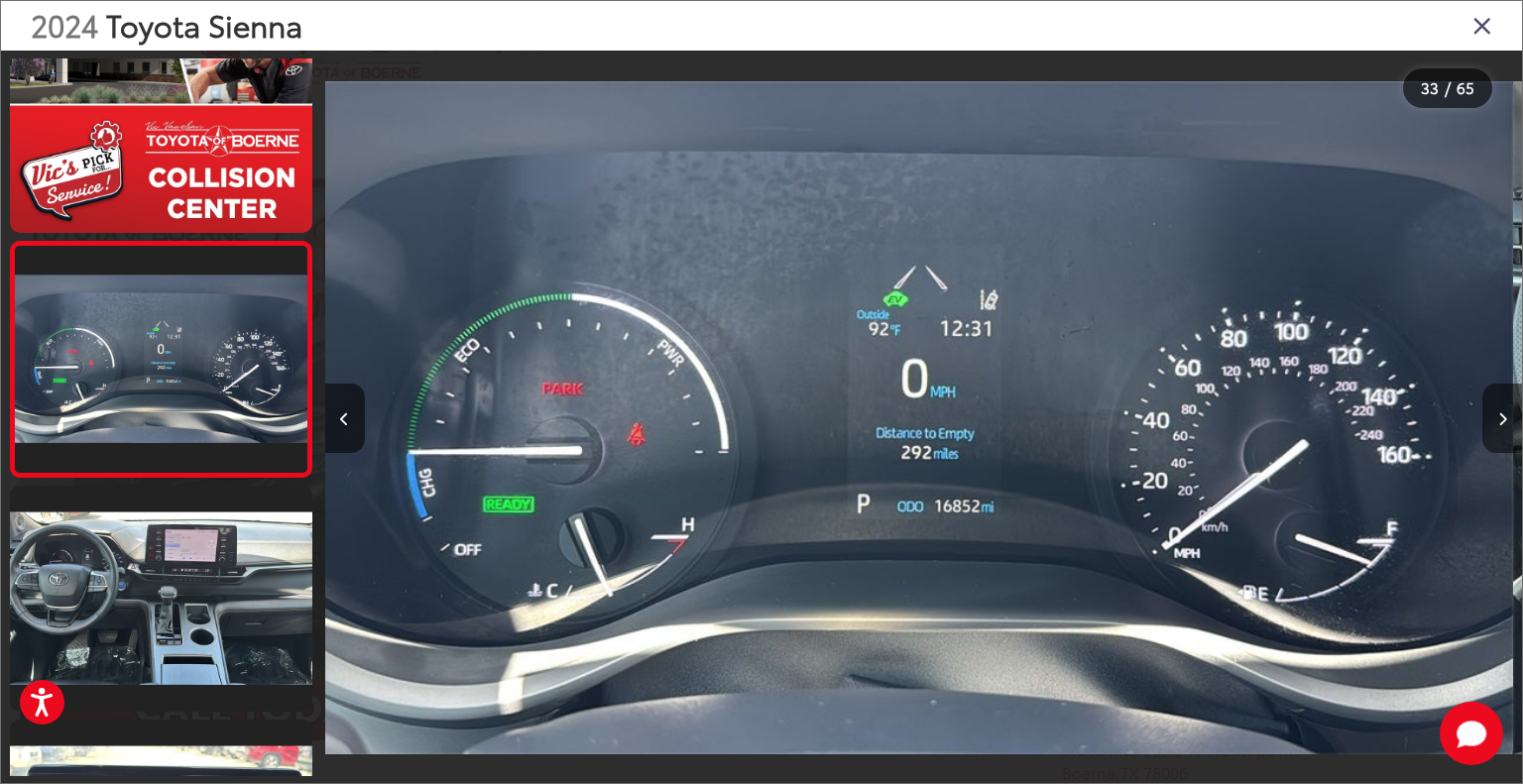 click at bounding box center (1502, 419) 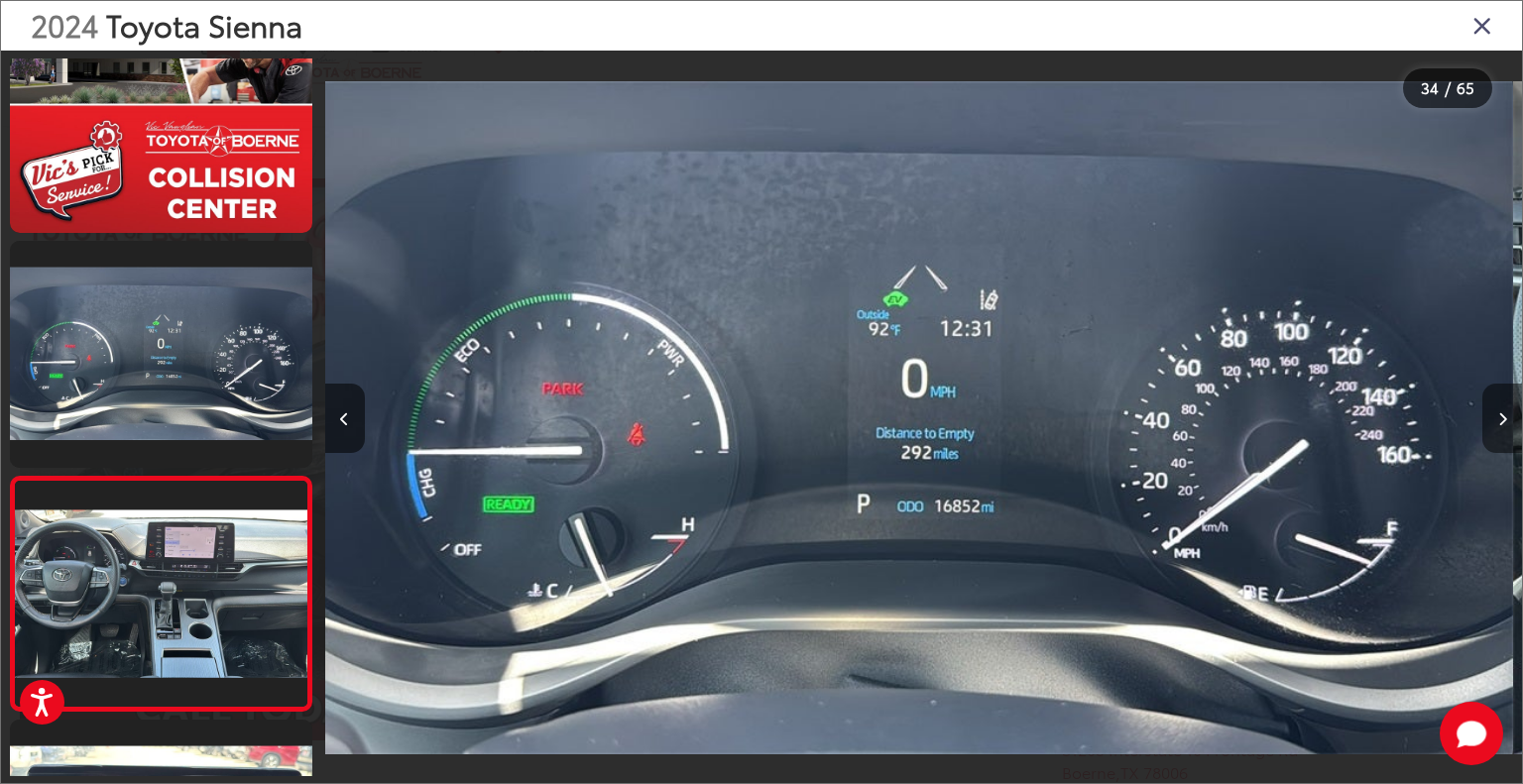 scroll, scrollTop: 0, scrollLeft: 38685, axis: horizontal 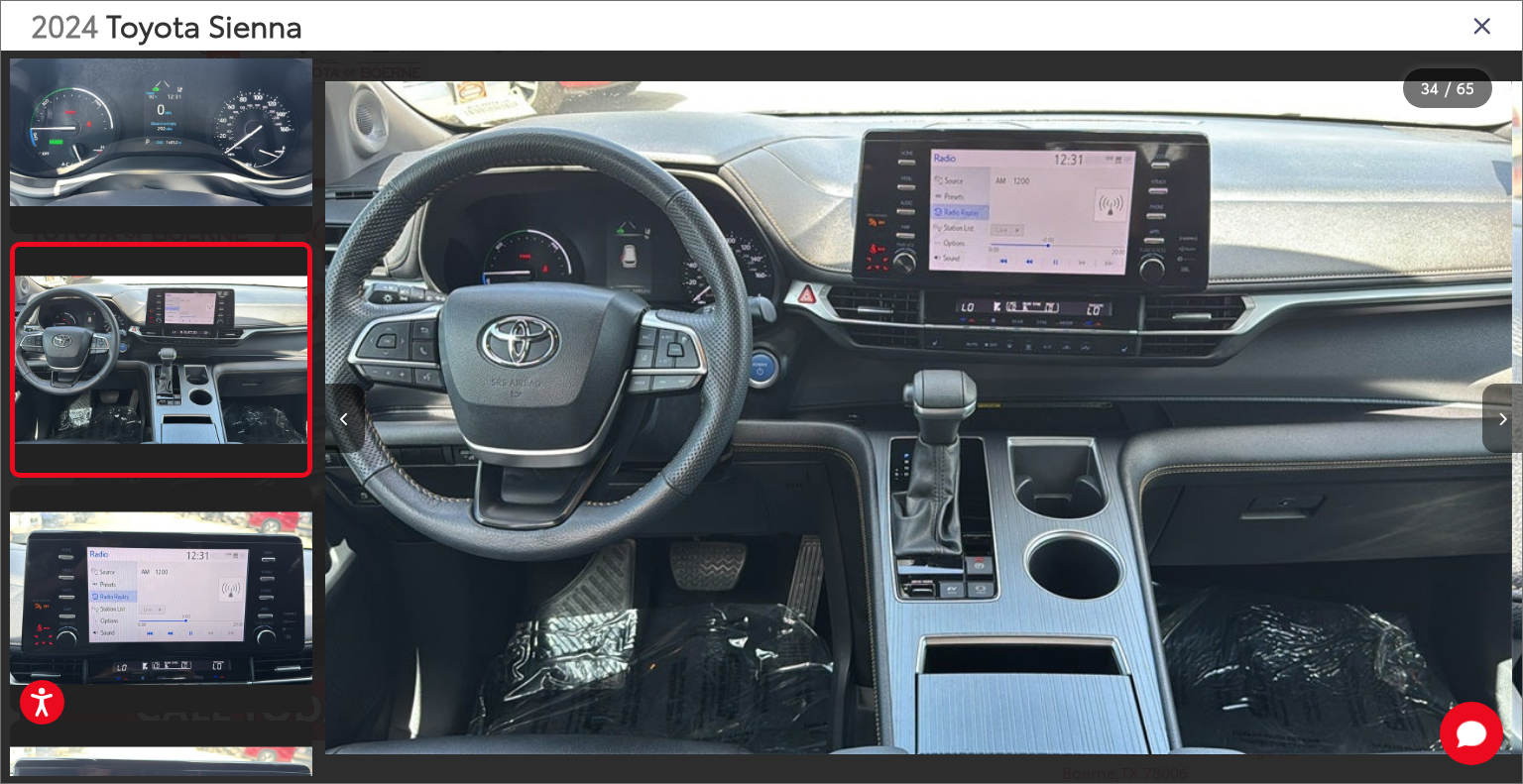 click at bounding box center [1502, 418] 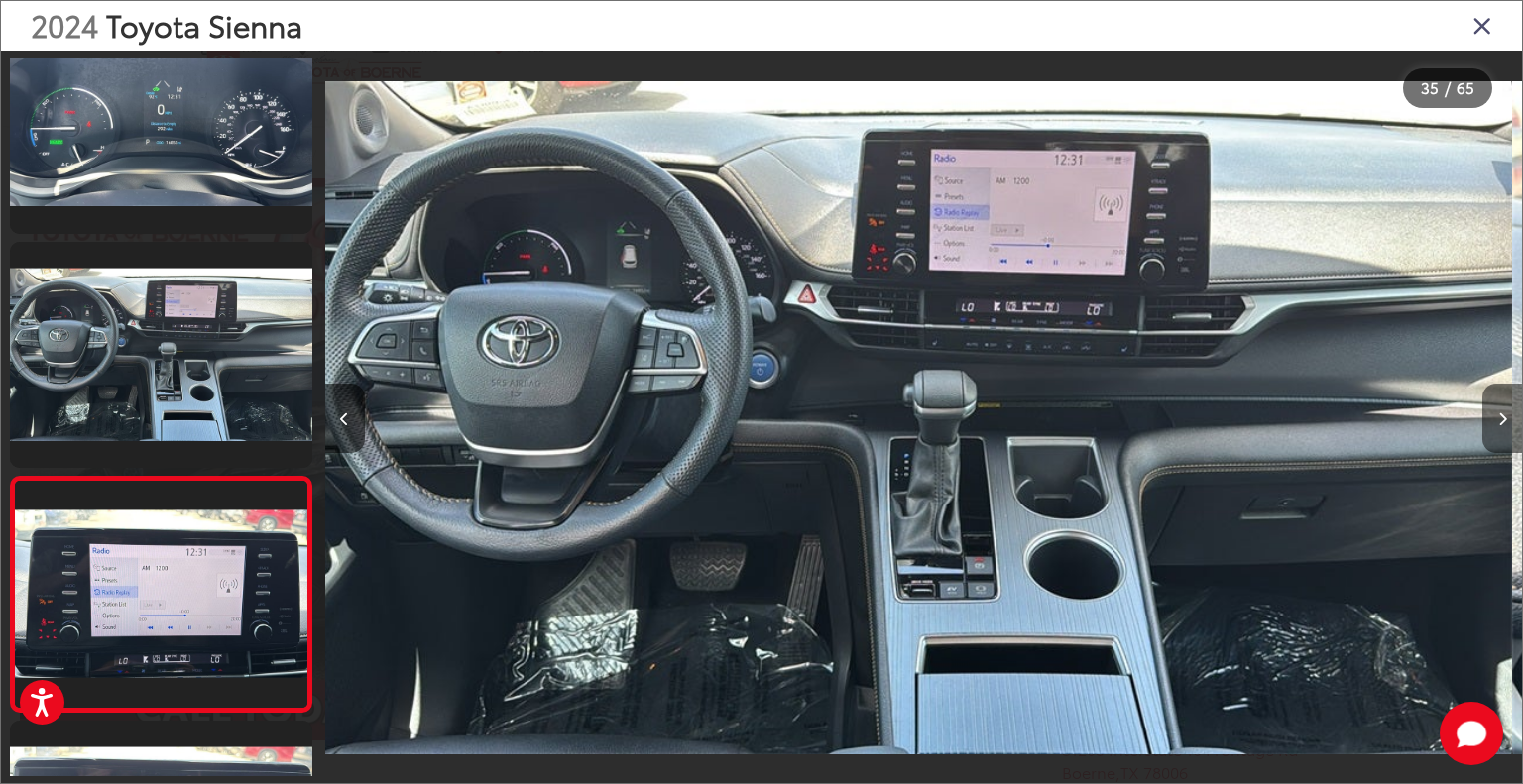 scroll, scrollTop: 0, scrollLeft: 39883, axis: horizontal 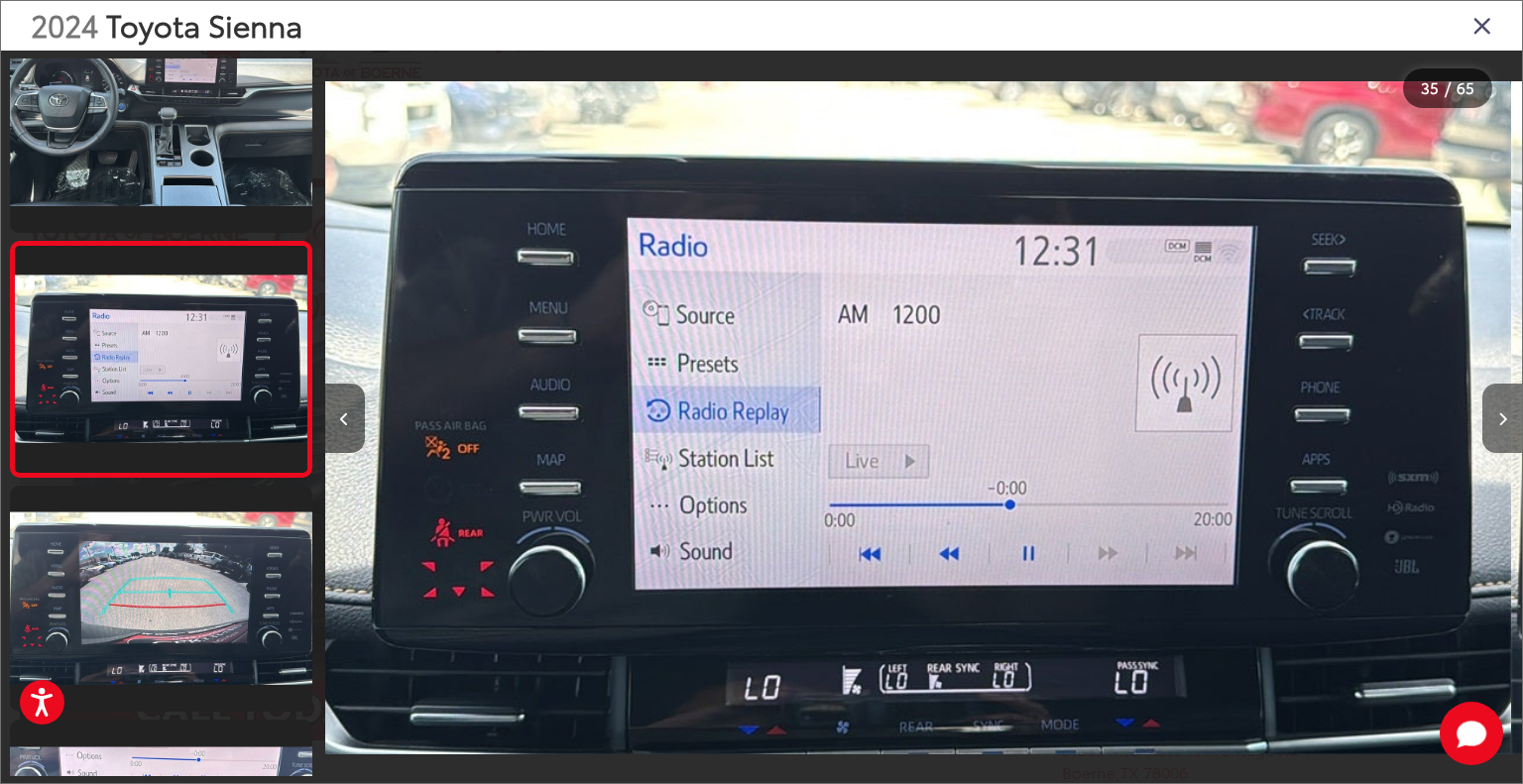 click at bounding box center [1502, 418] 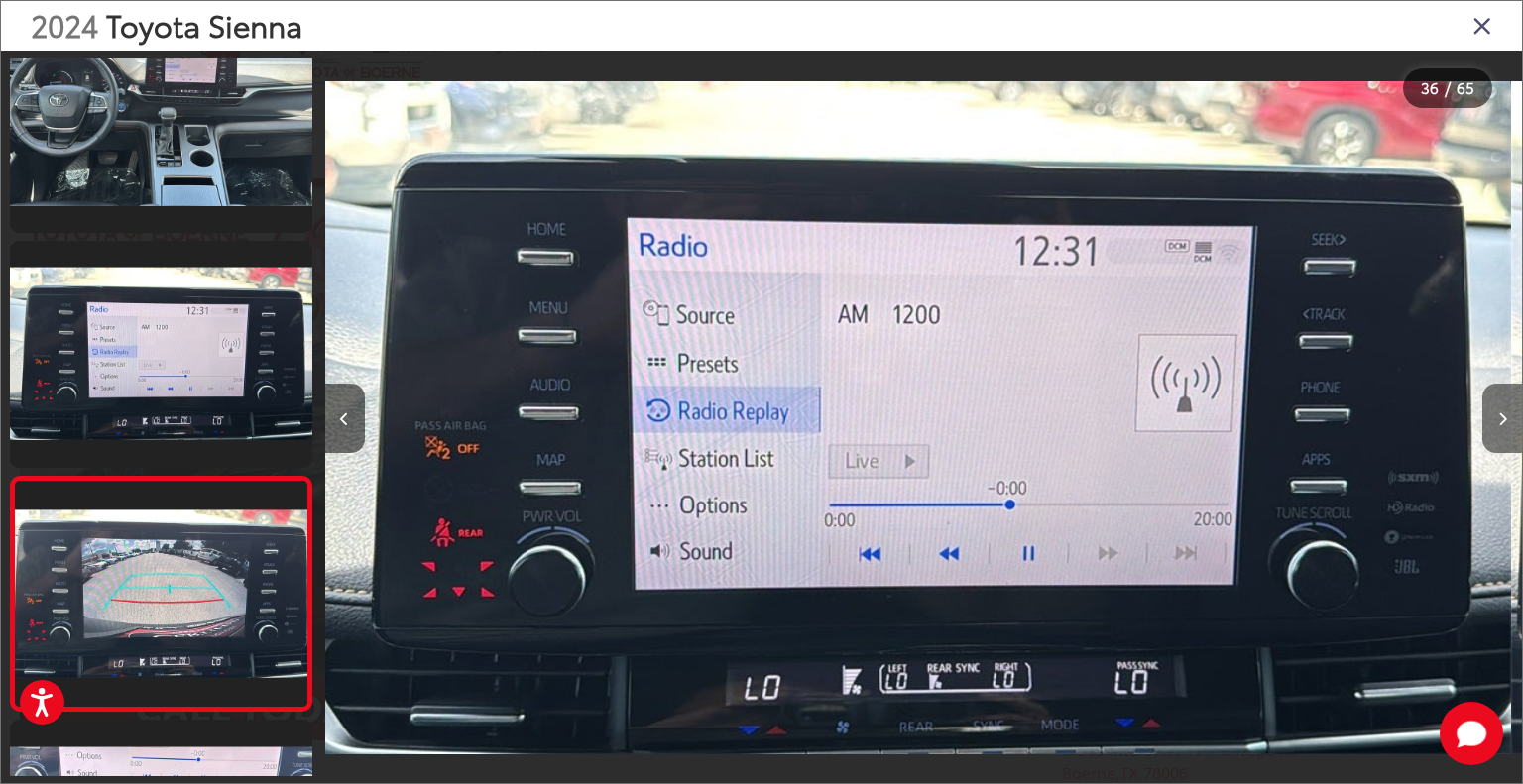 scroll, scrollTop: 0, scrollLeft: 41079, axis: horizontal 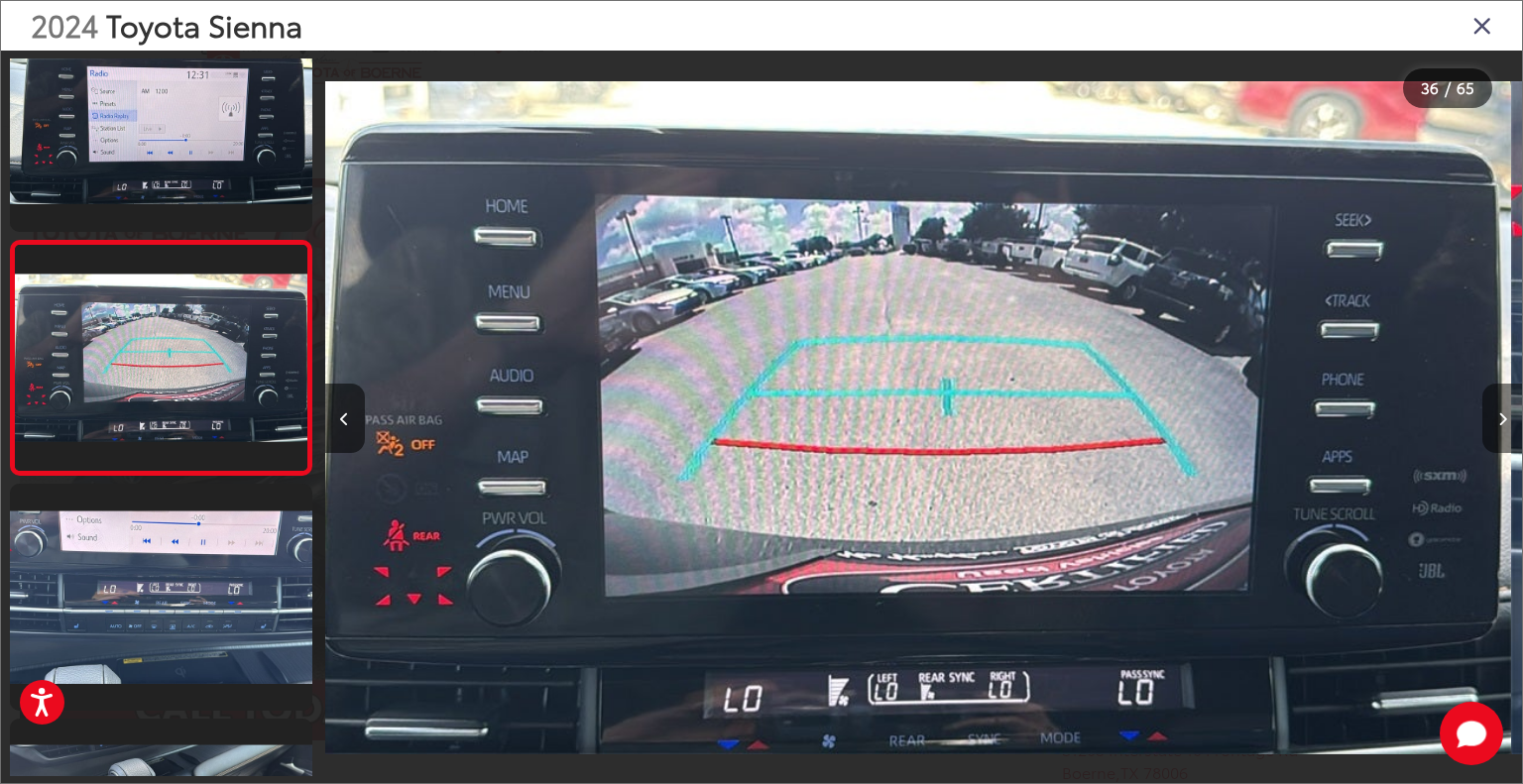 click at bounding box center (1502, 418) 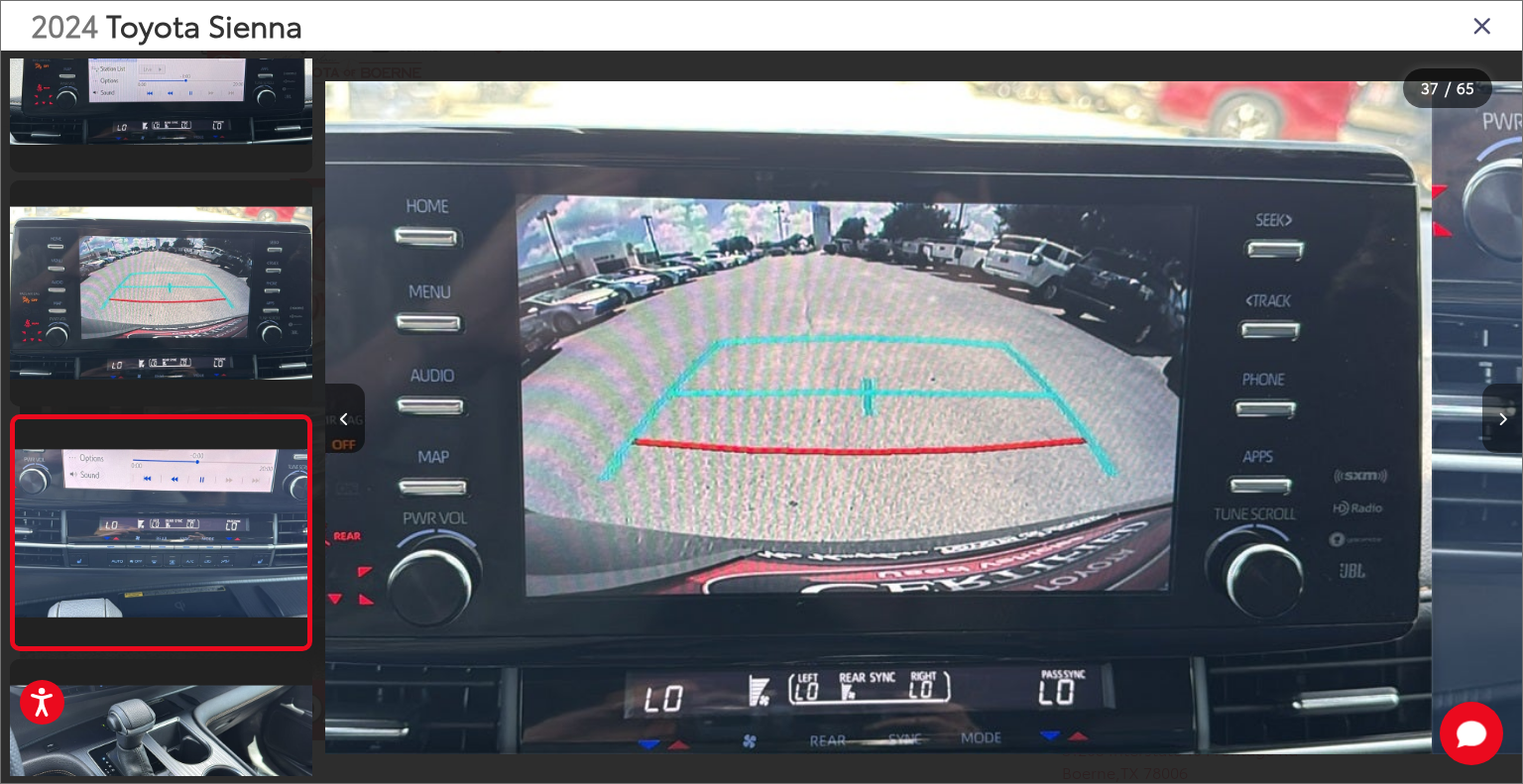 scroll, scrollTop: 8217, scrollLeft: 0, axis: vertical 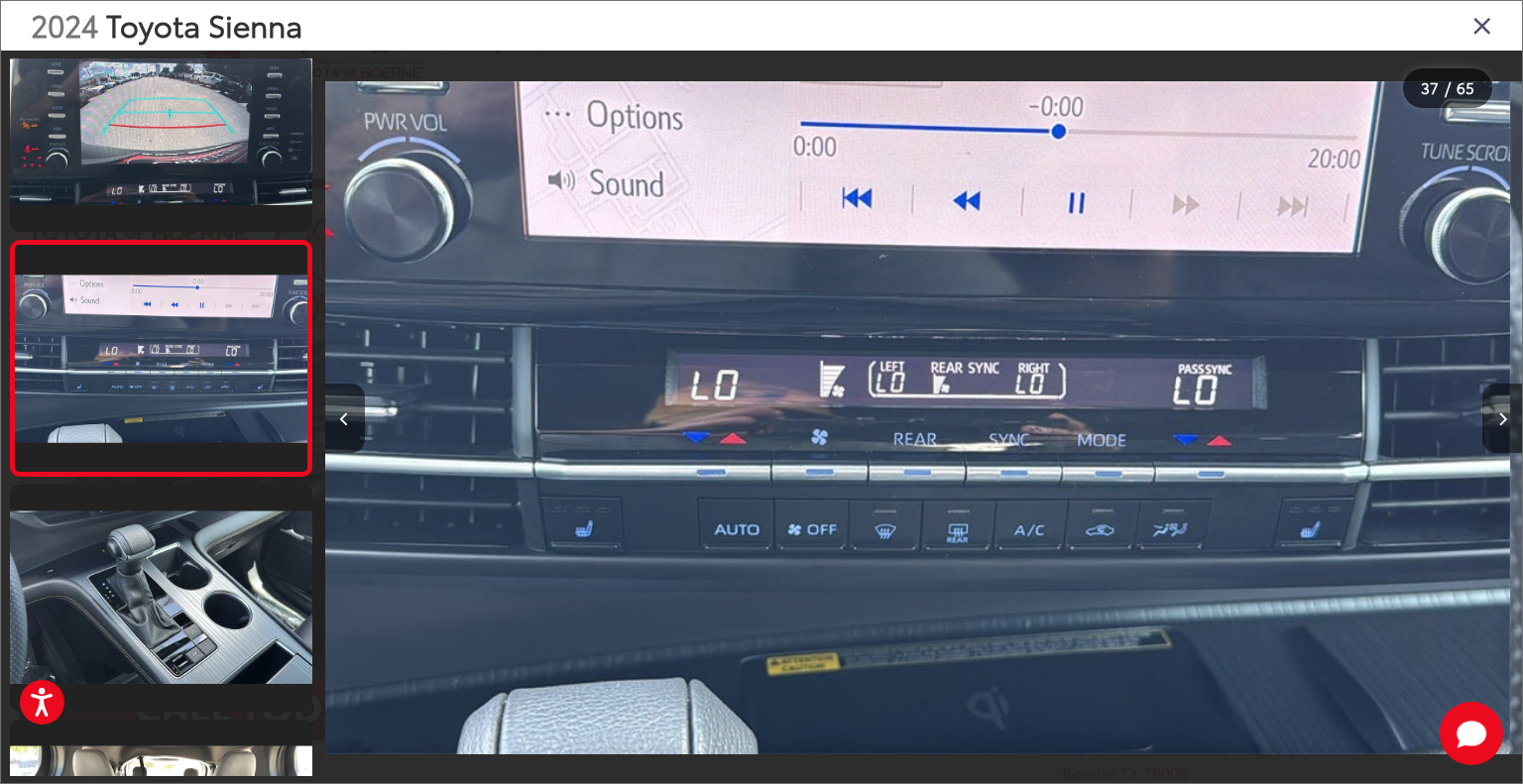 click at bounding box center [1502, 418] 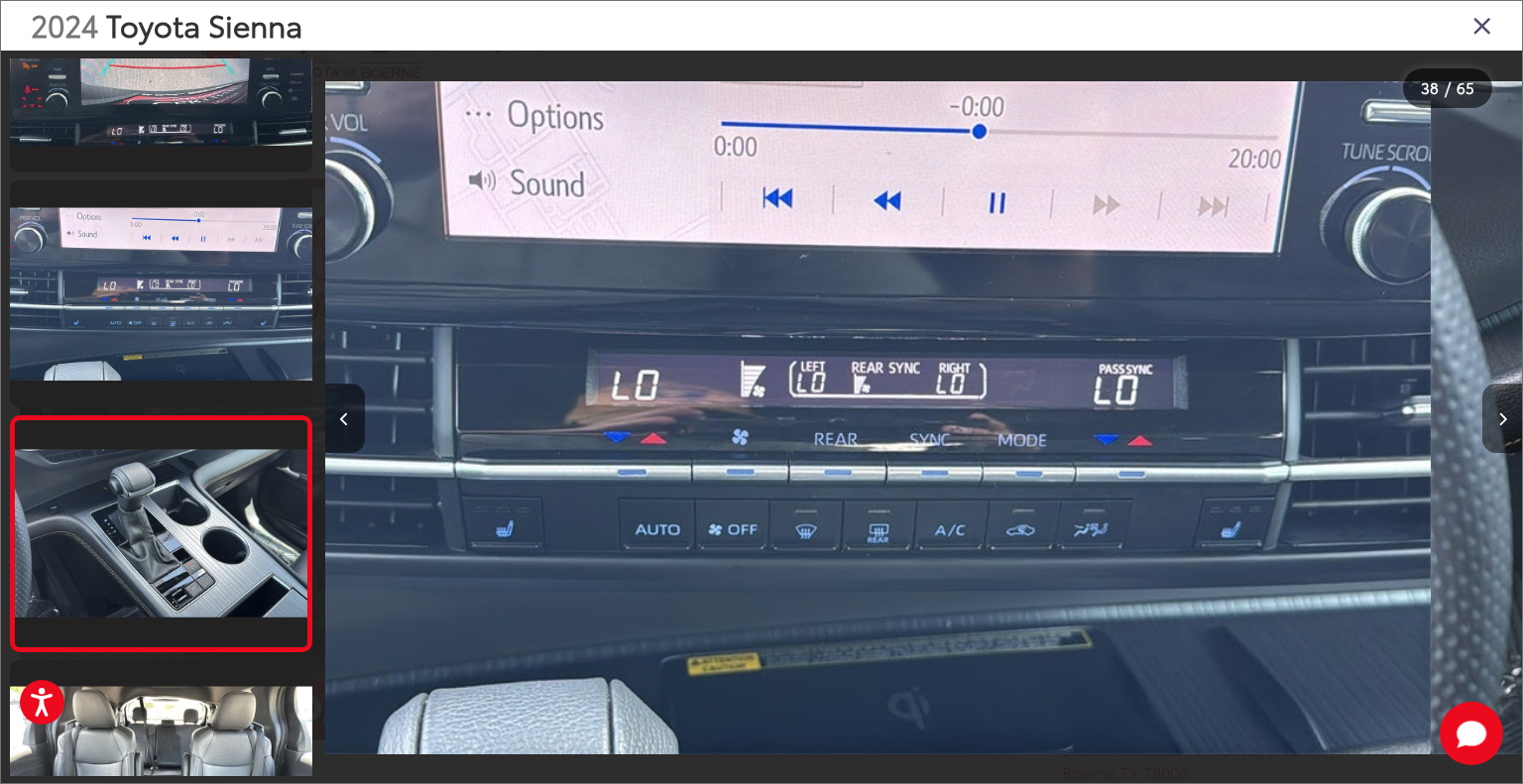 scroll, scrollTop: 8467, scrollLeft: 0, axis: vertical 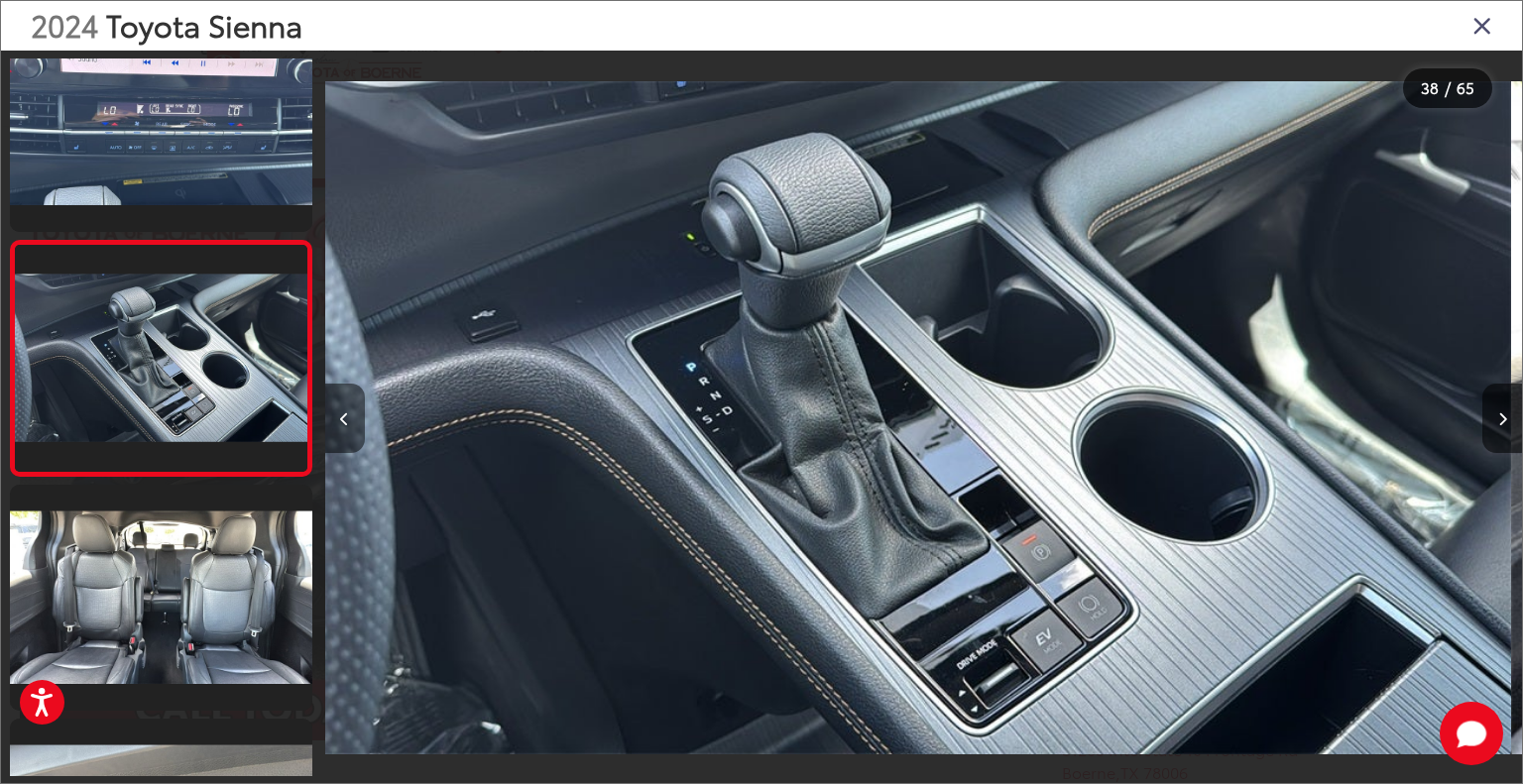 click at bounding box center (345, 418) 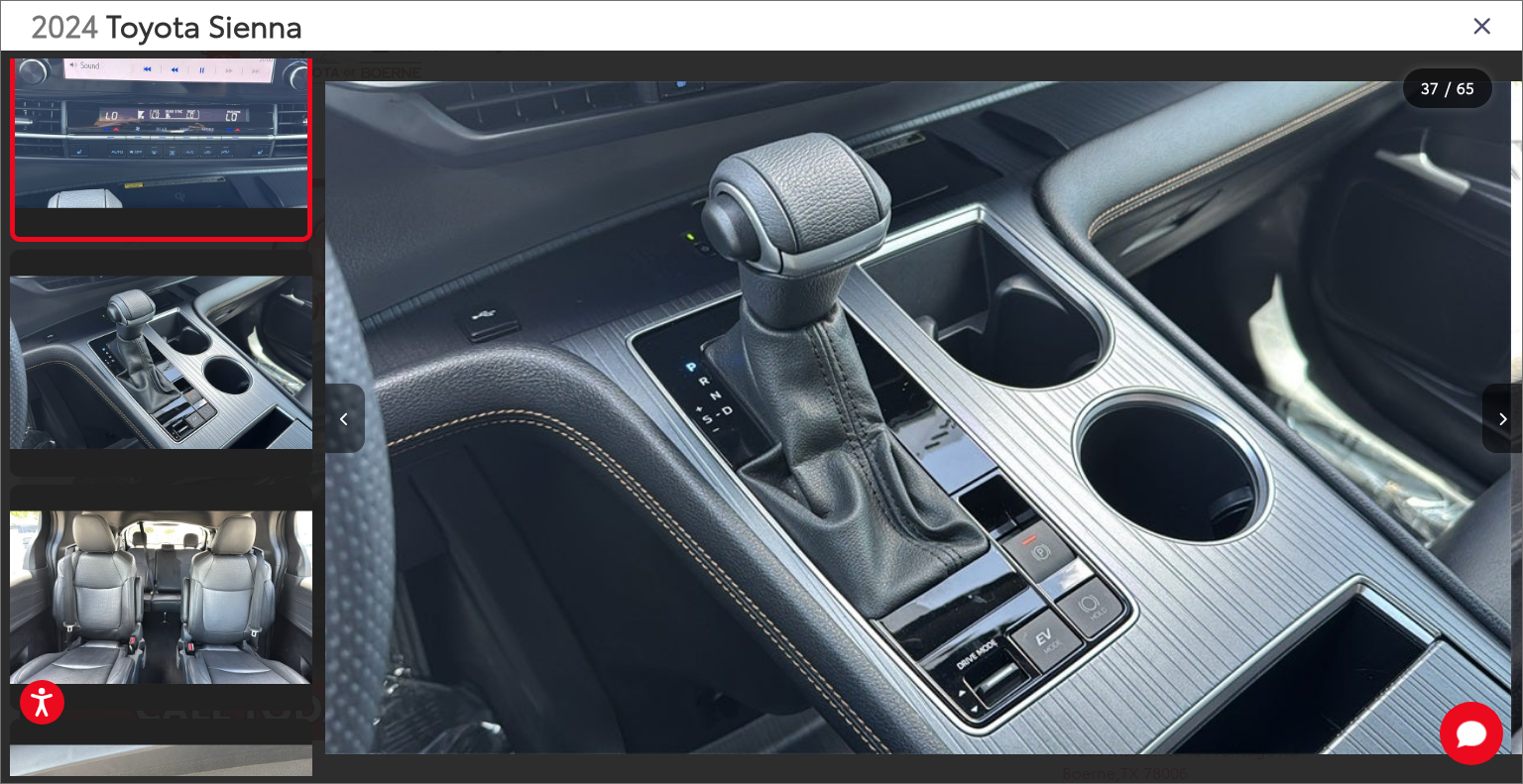 scroll, scrollTop: 8309, scrollLeft: 0, axis: vertical 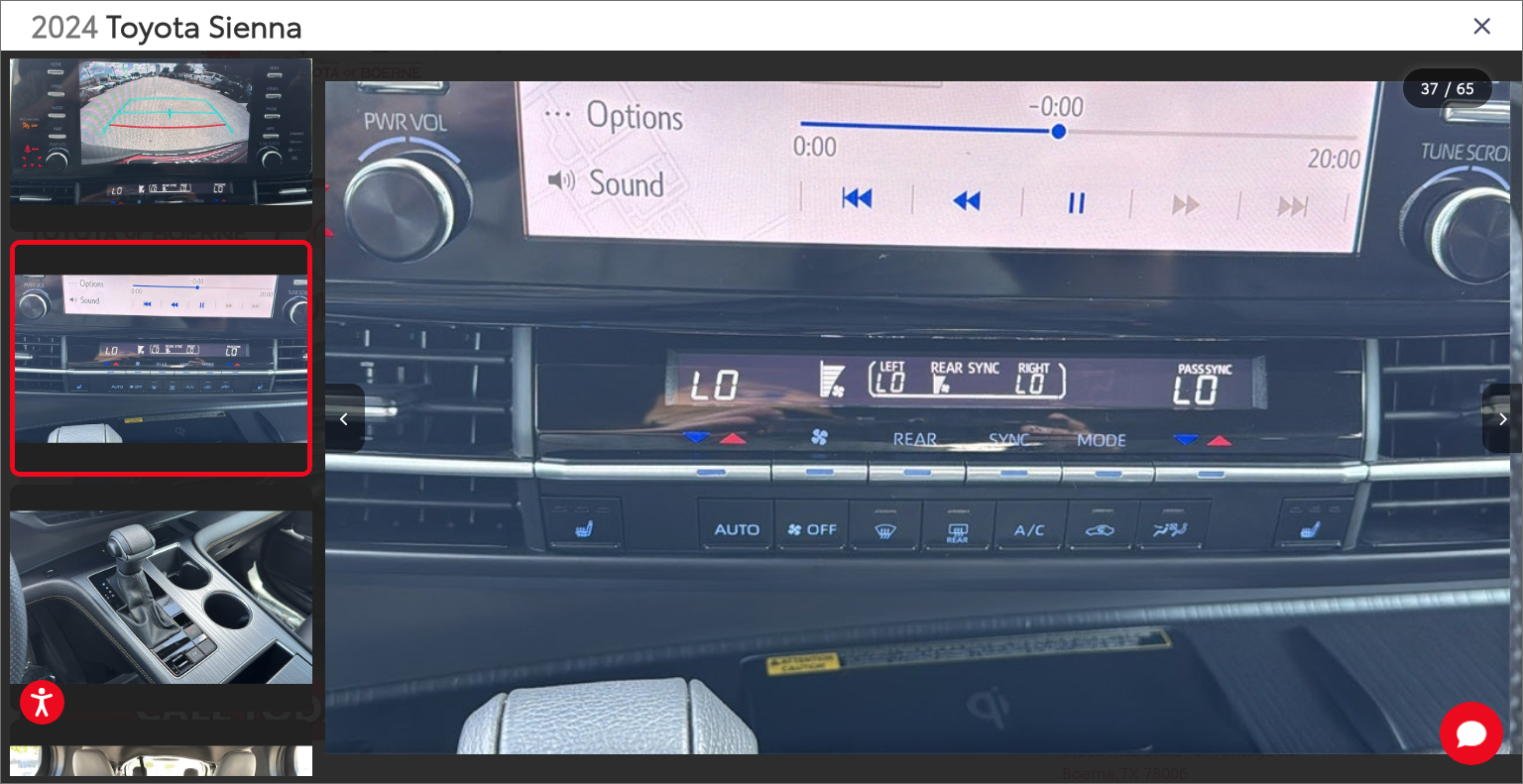 click at bounding box center (1502, 418) 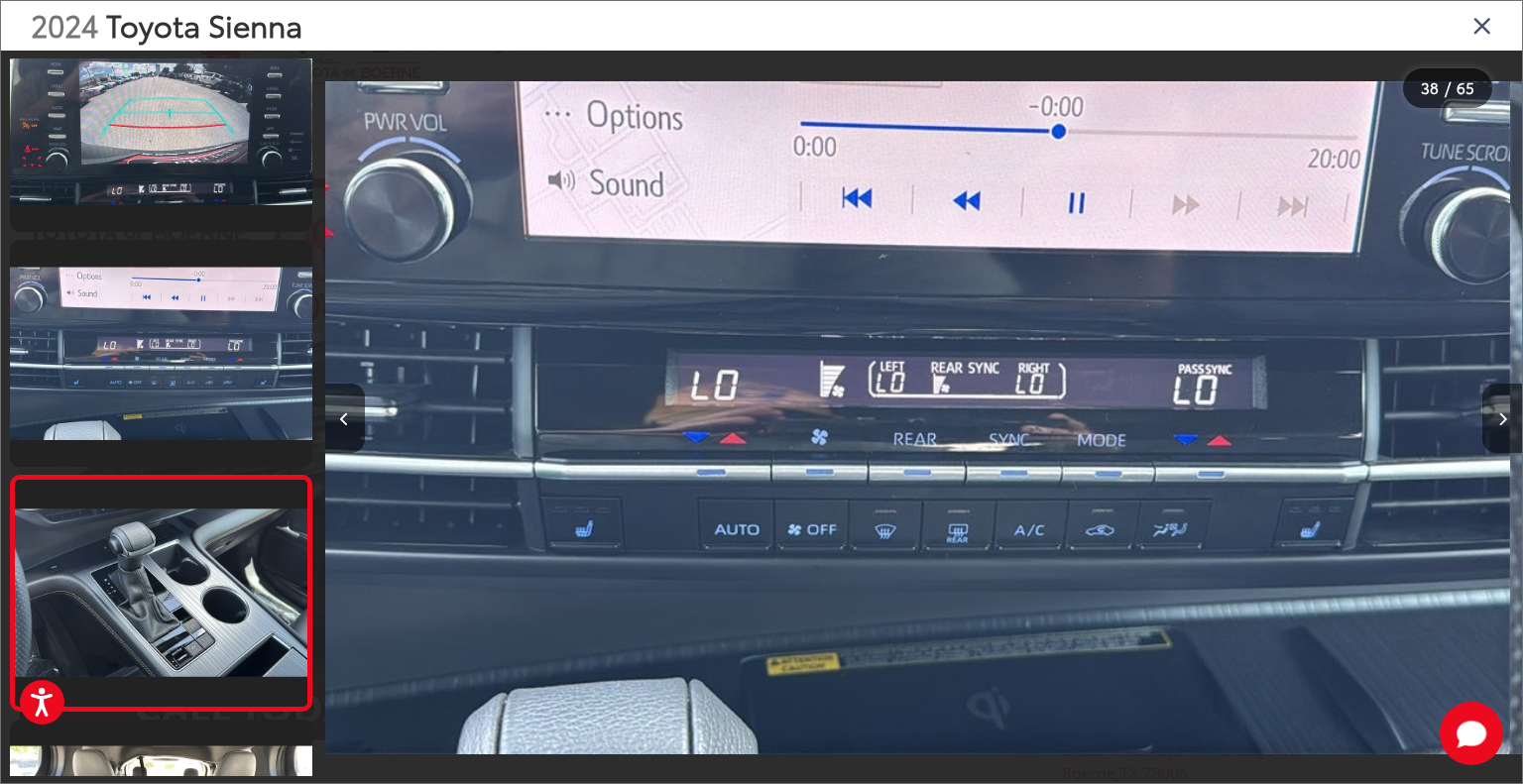 scroll, scrollTop: 0, scrollLeft: 43383, axis: horizontal 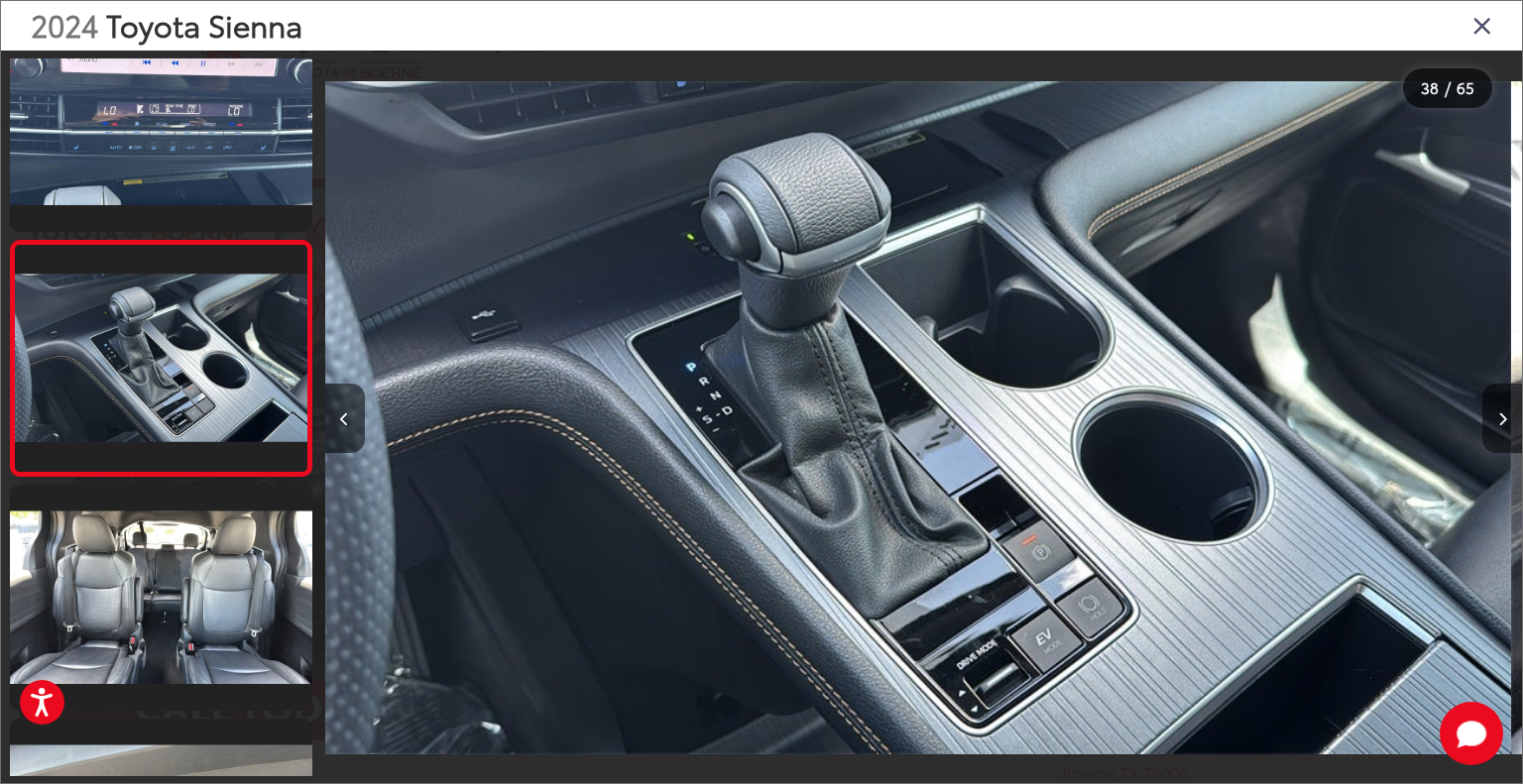 click at bounding box center [1502, 419] 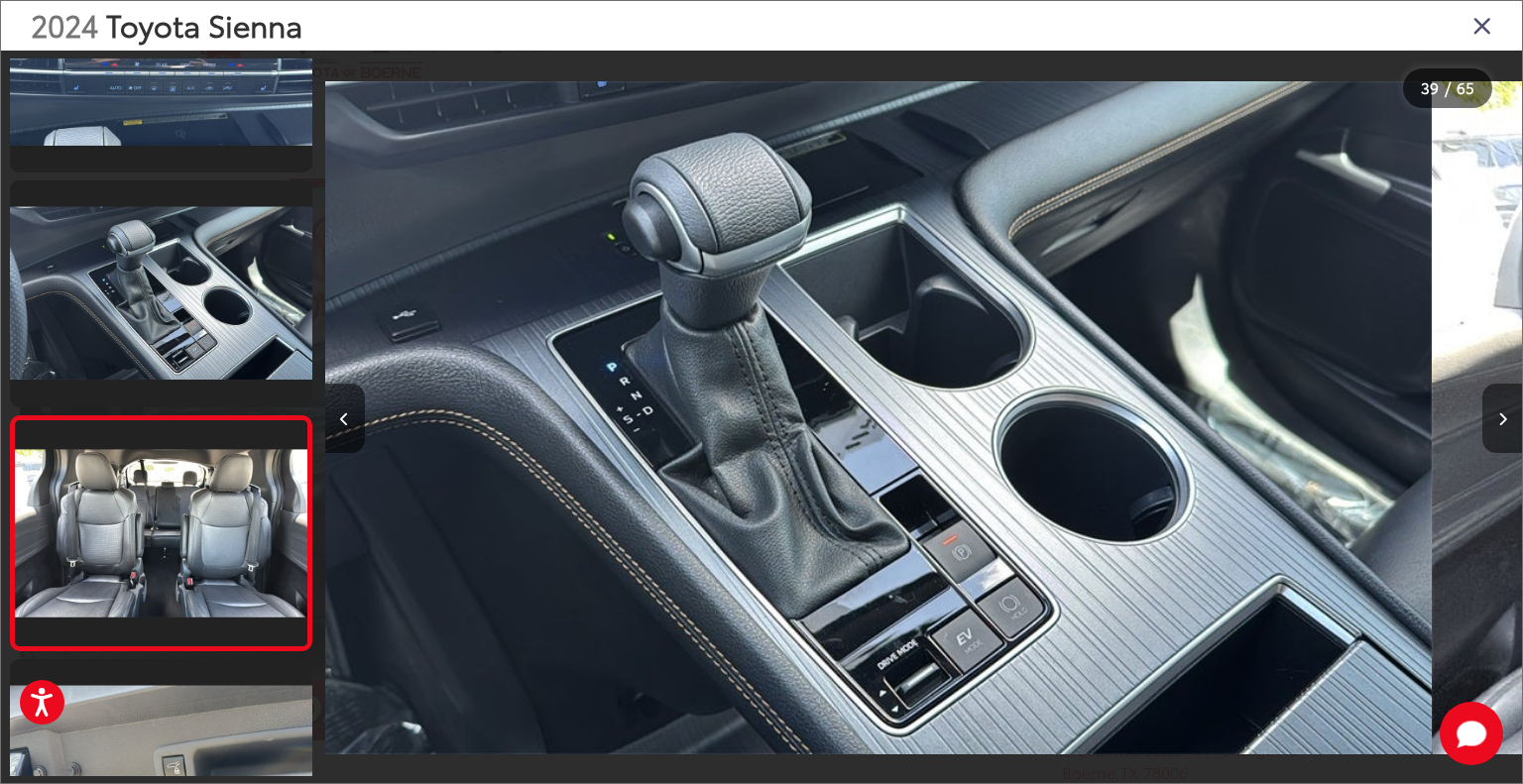 scroll, scrollTop: 8701, scrollLeft: 0, axis: vertical 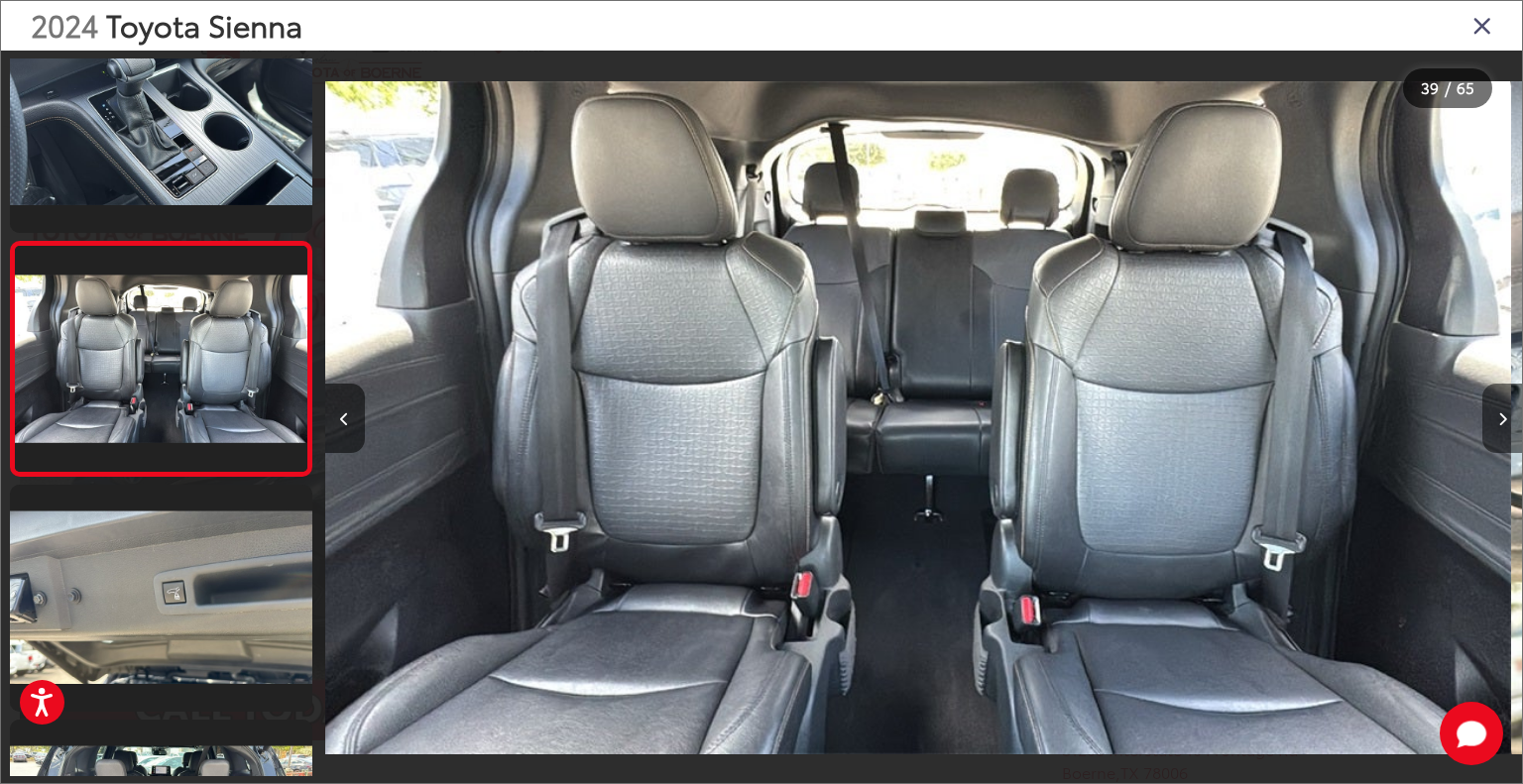 click at bounding box center (1502, 418) 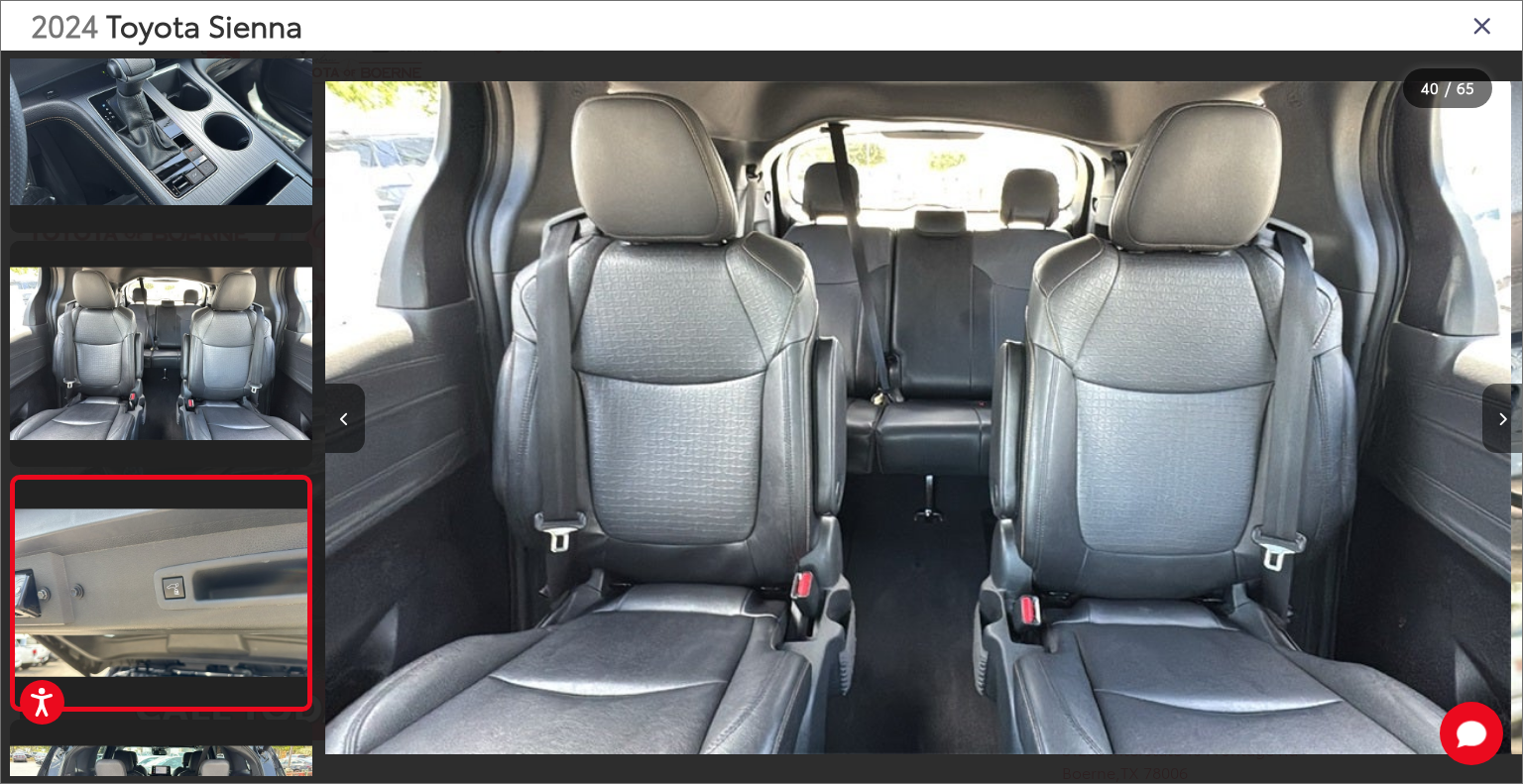 scroll, scrollTop: 0, scrollLeft: 45821, axis: horizontal 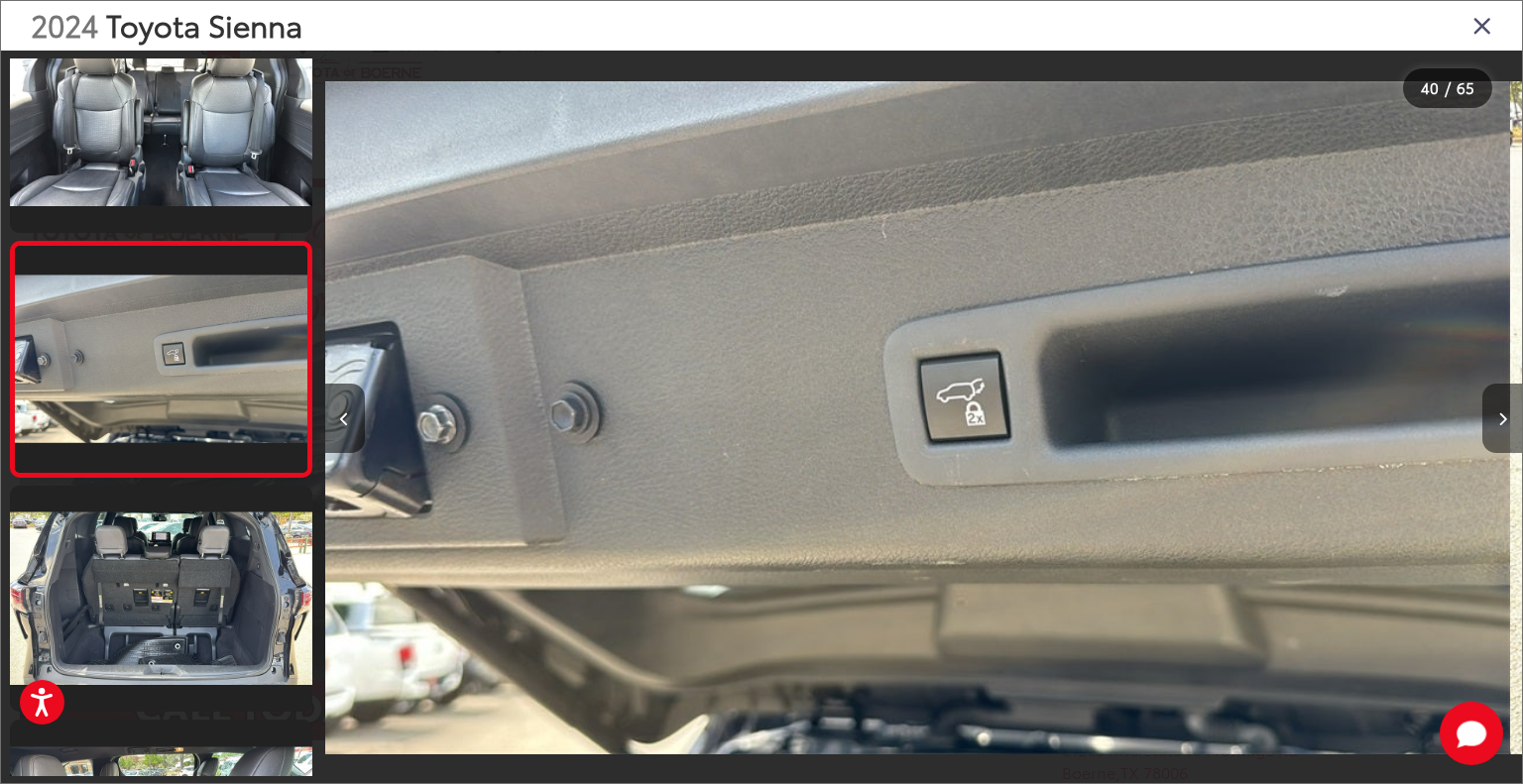 click at bounding box center [1502, 418] 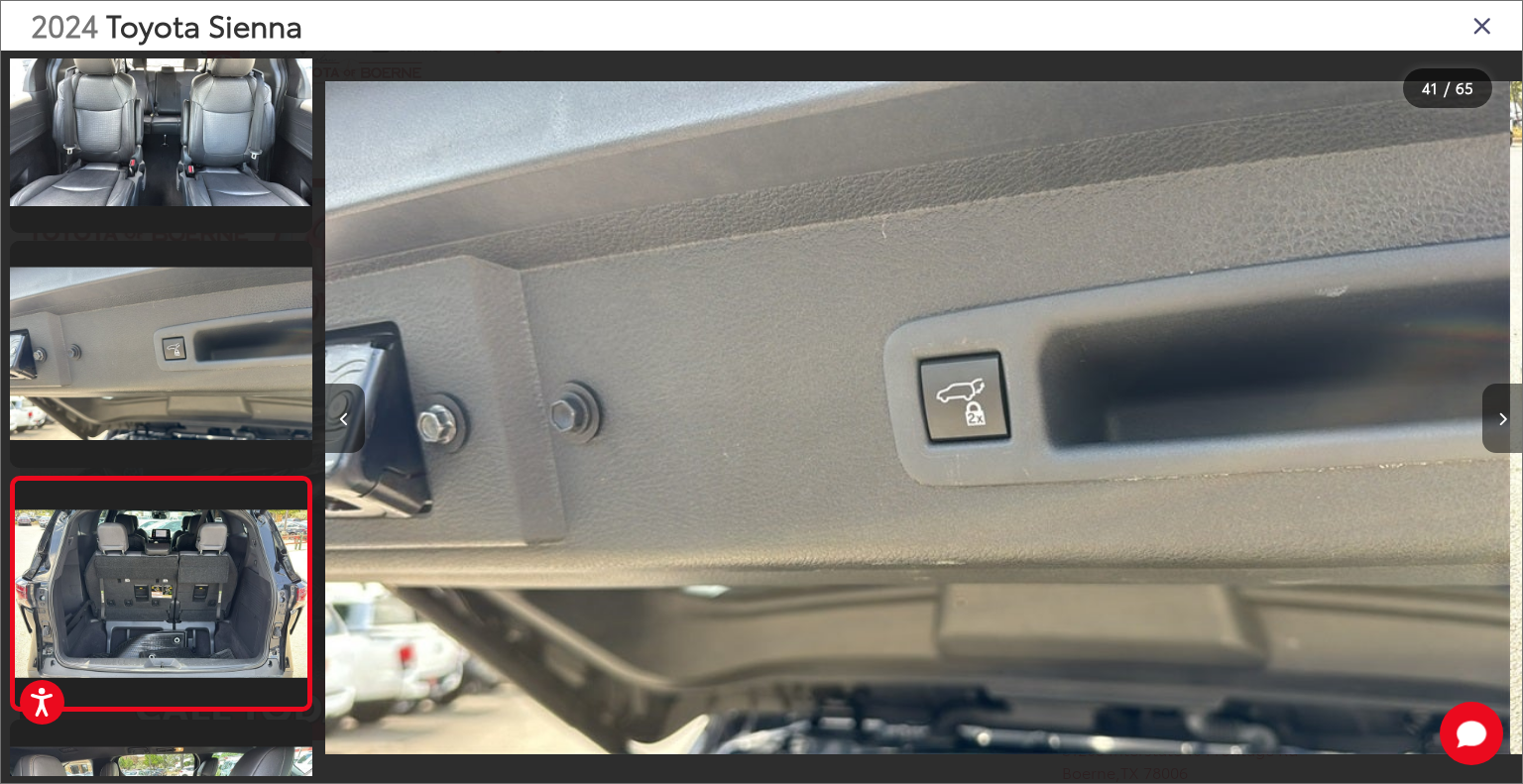 scroll, scrollTop: 0, scrollLeft: 46933, axis: horizontal 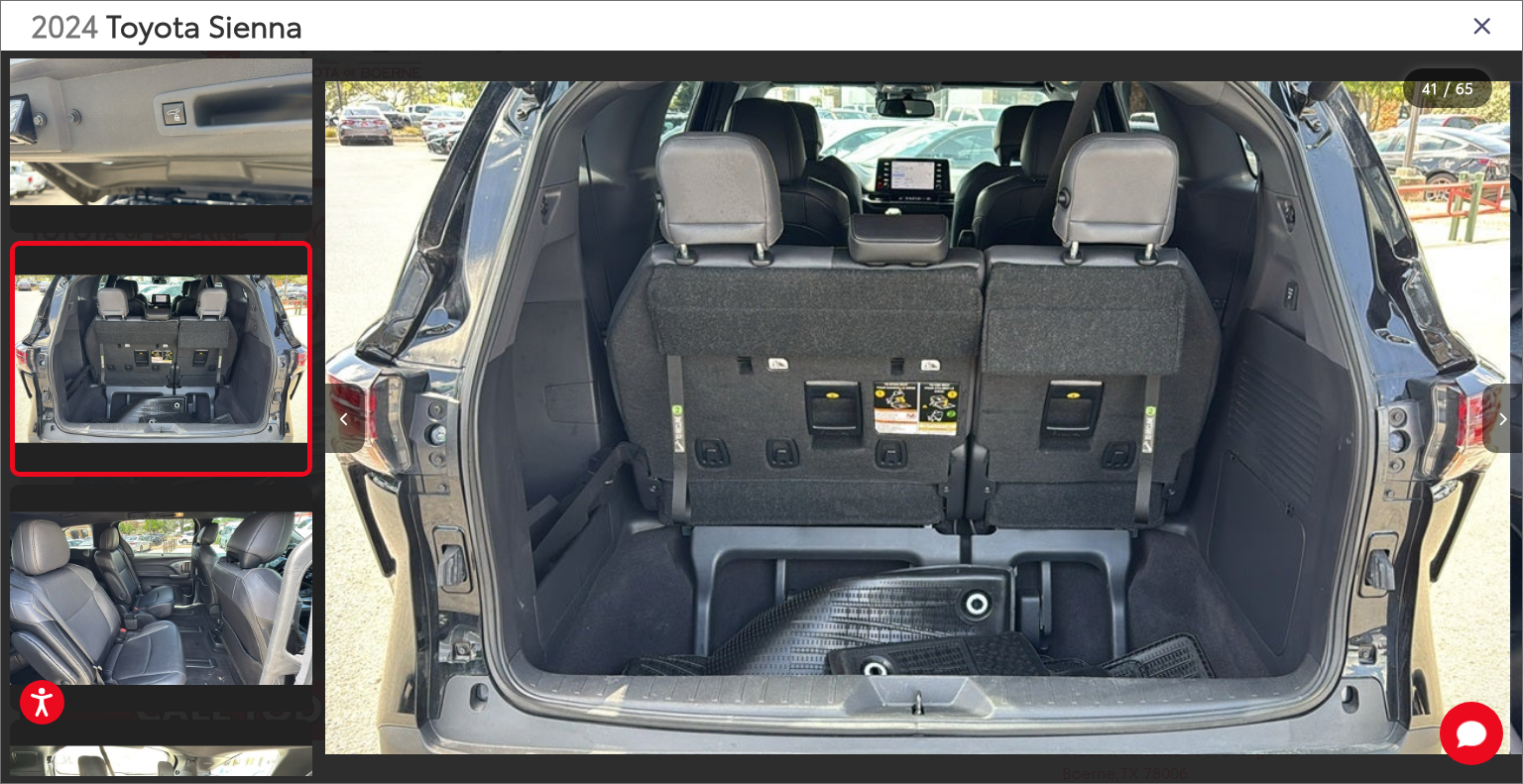 click at bounding box center [1502, 418] 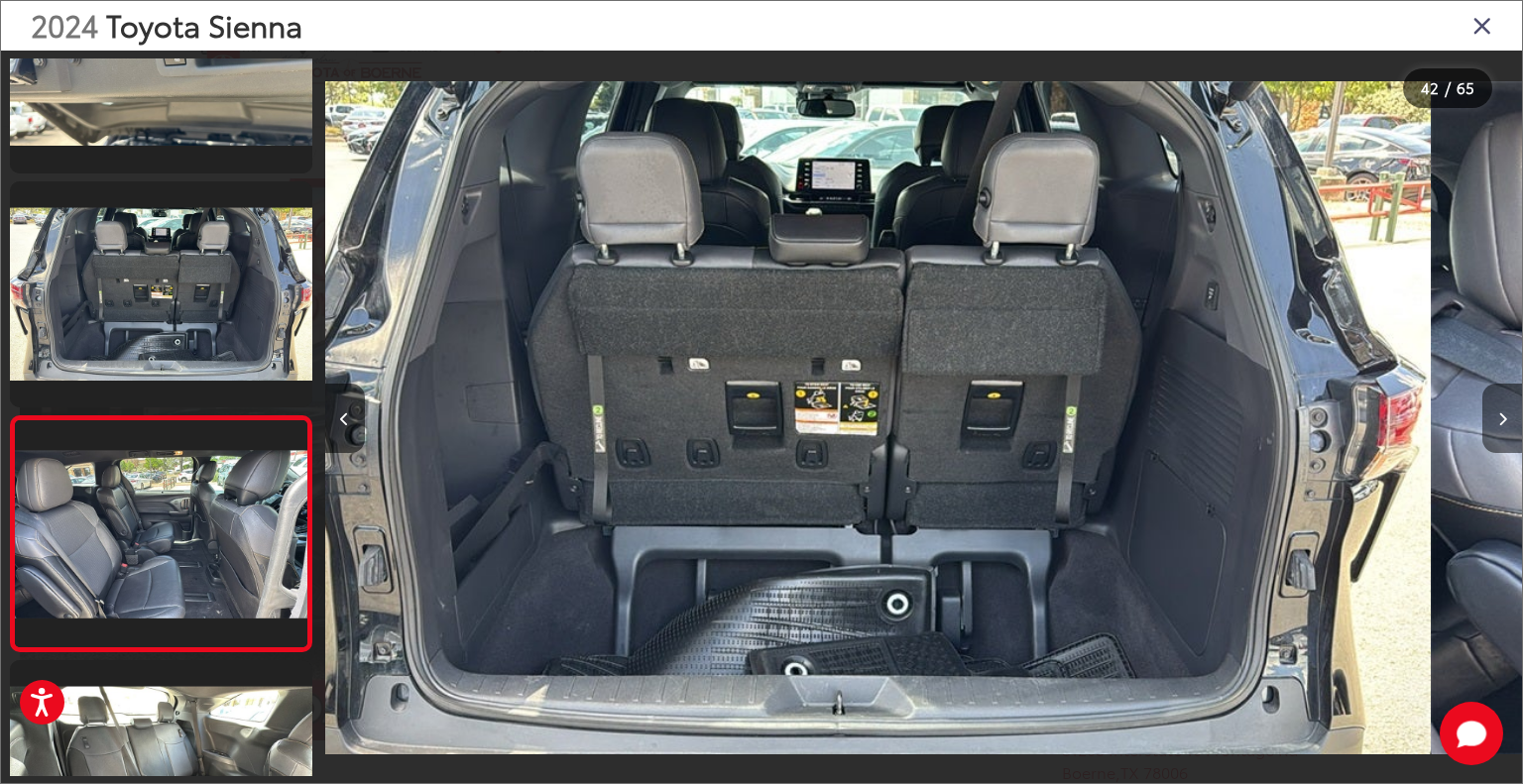 scroll, scrollTop: 9389, scrollLeft: 0, axis: vertical 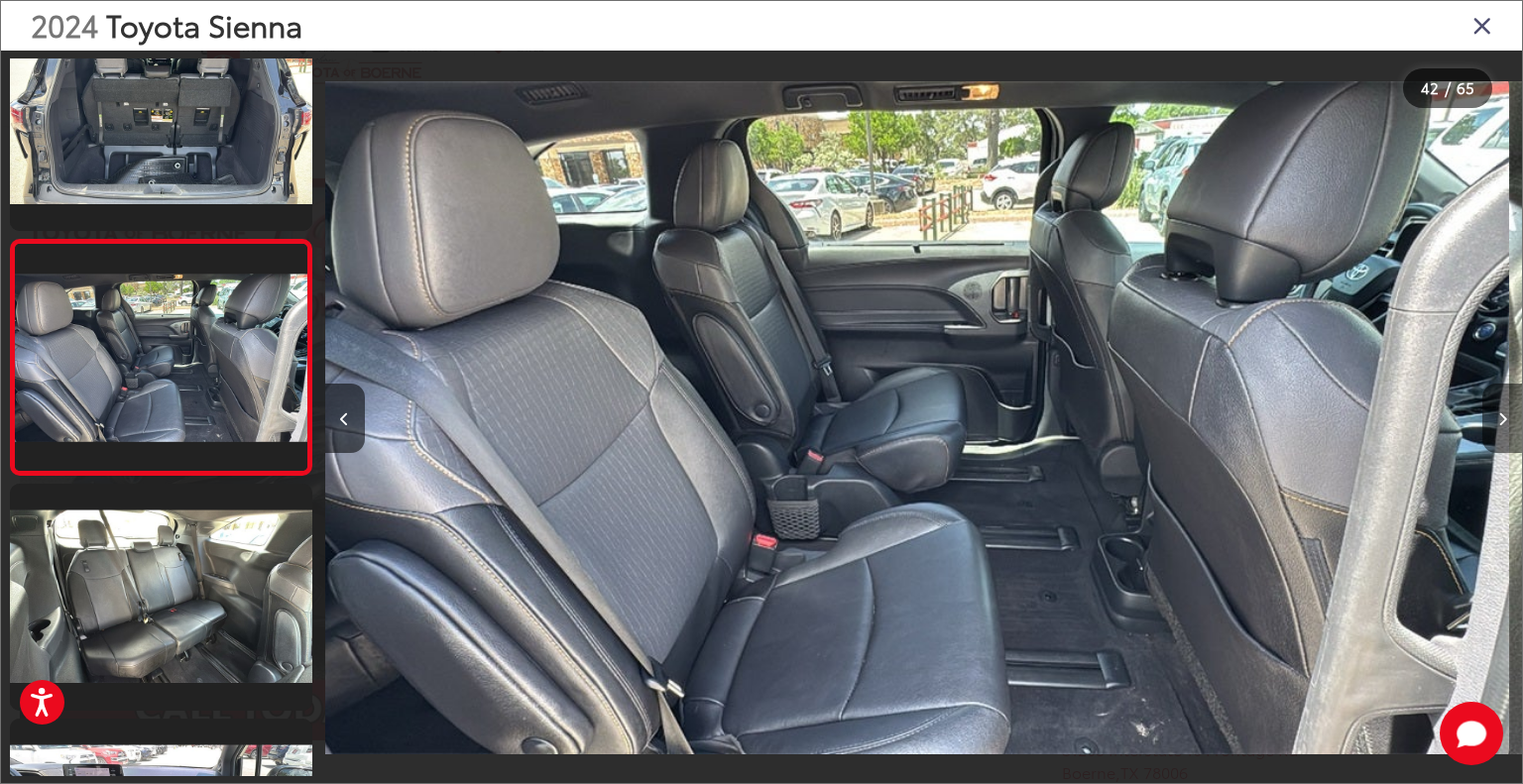 click at bounding box center [1502, 418] 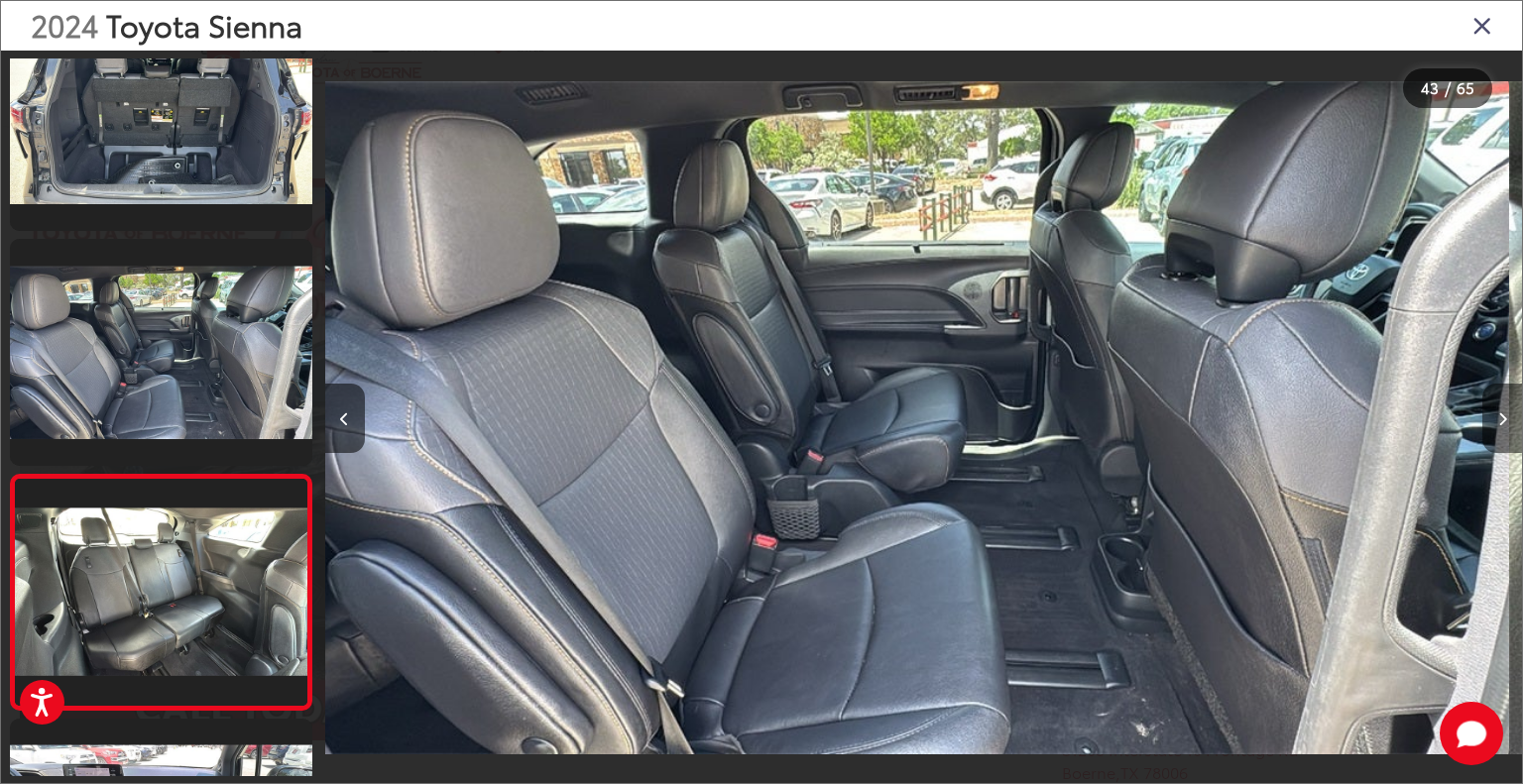 scroll, scrollTop: 0, scrollLeft: 49414, axis: horizontal 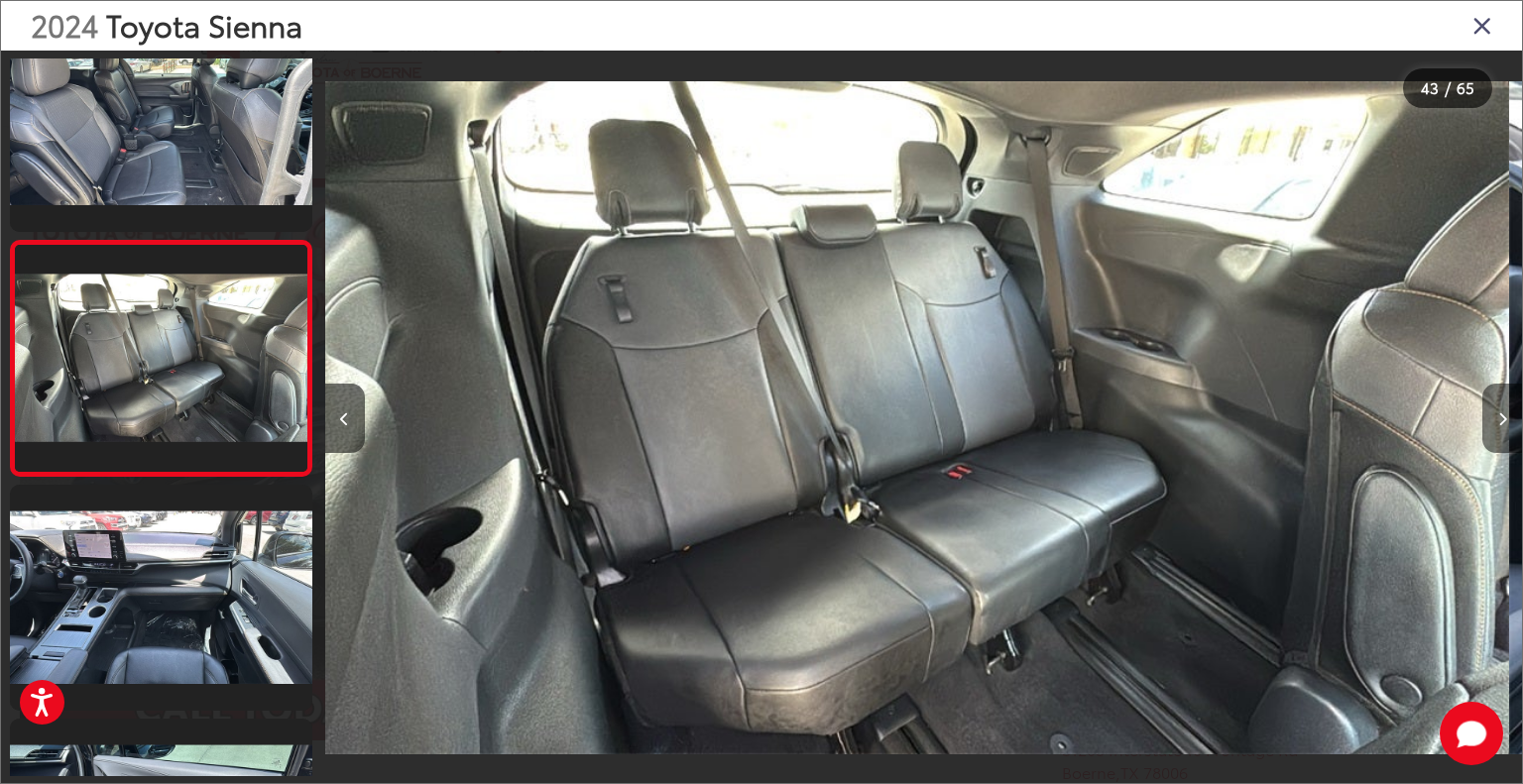 click at bounding box center [1502, 418] 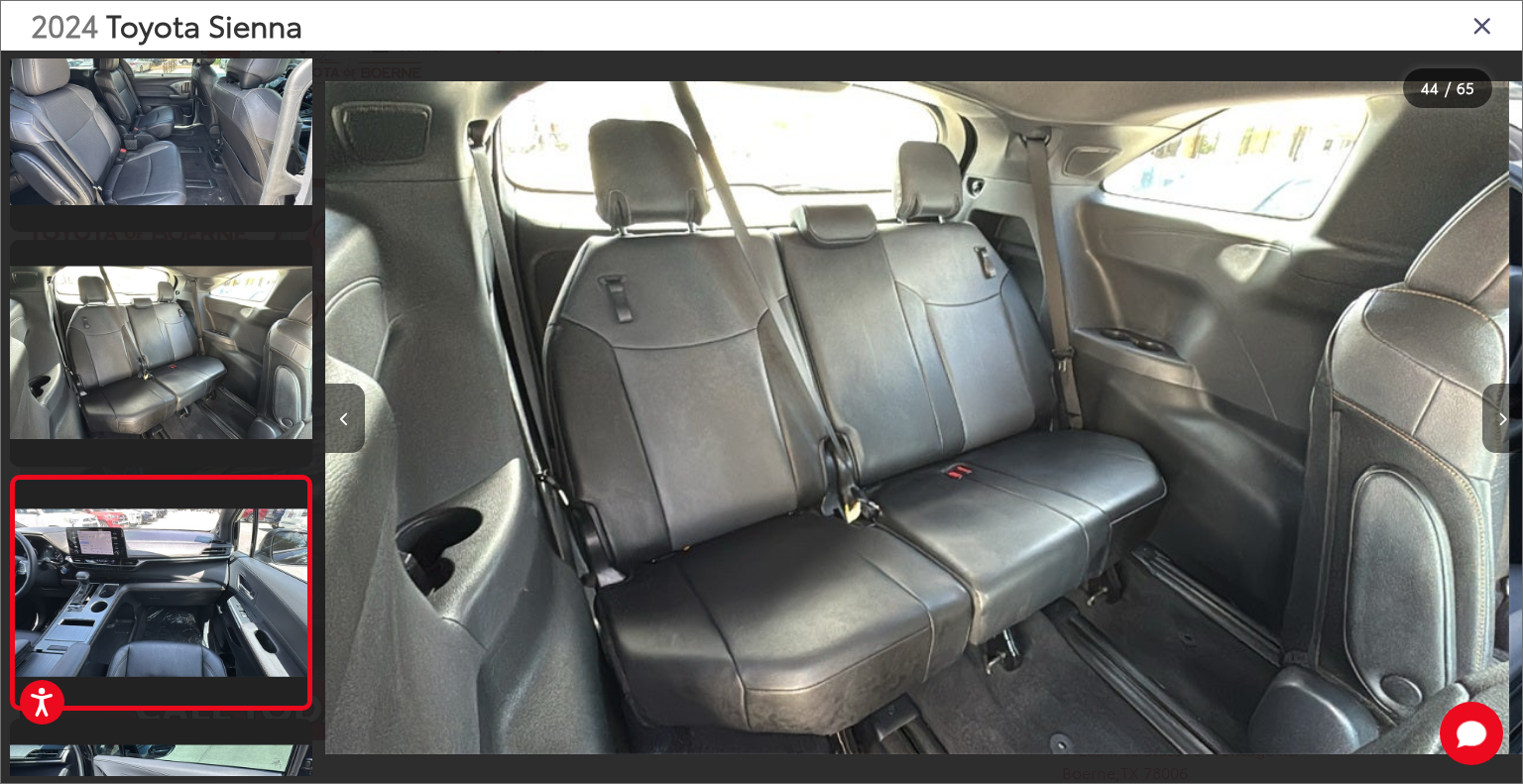 scroll, scrollTop: 0, scrollLeft: 50611, axis: horizontal 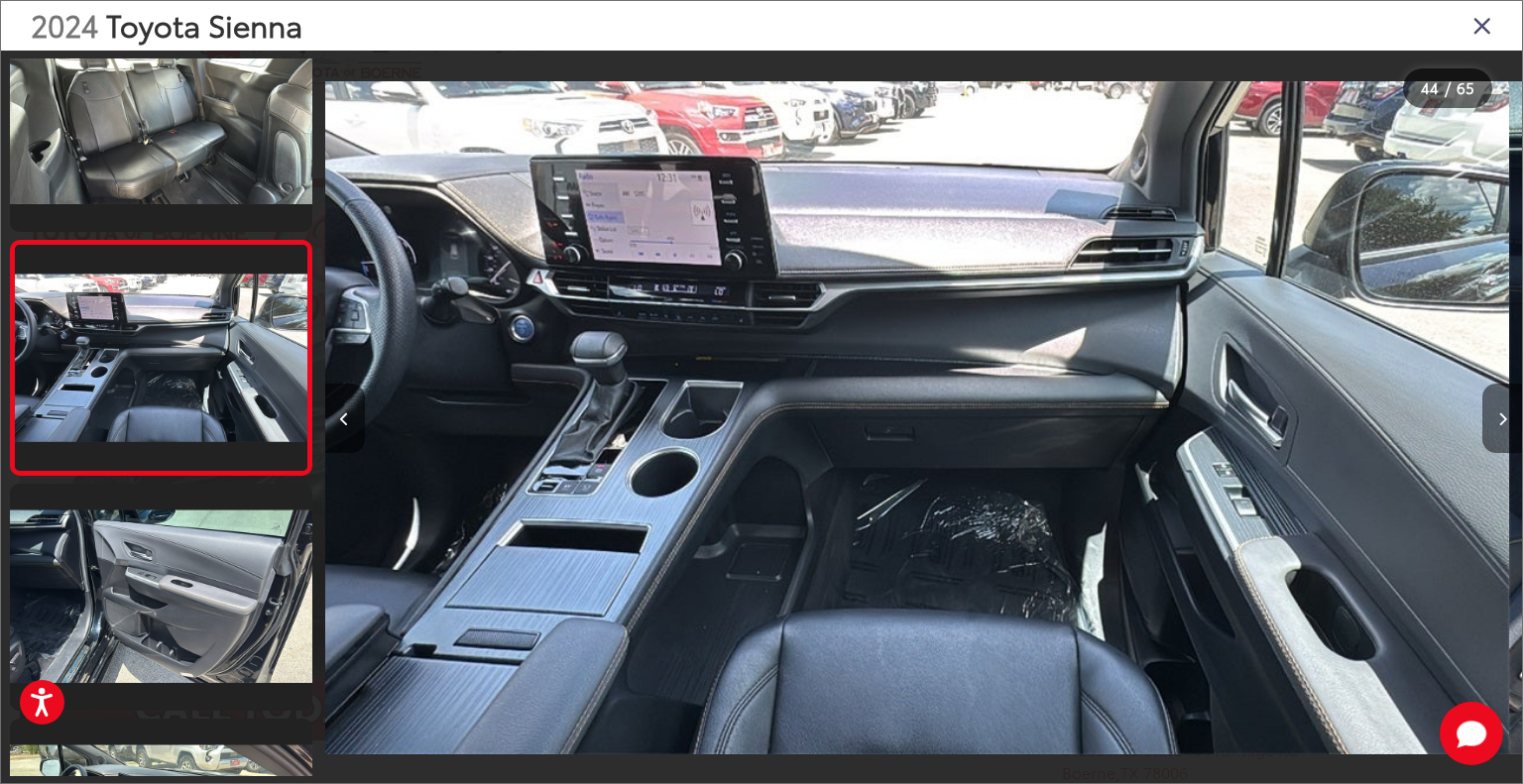 click at bounding box center (1502, 418) 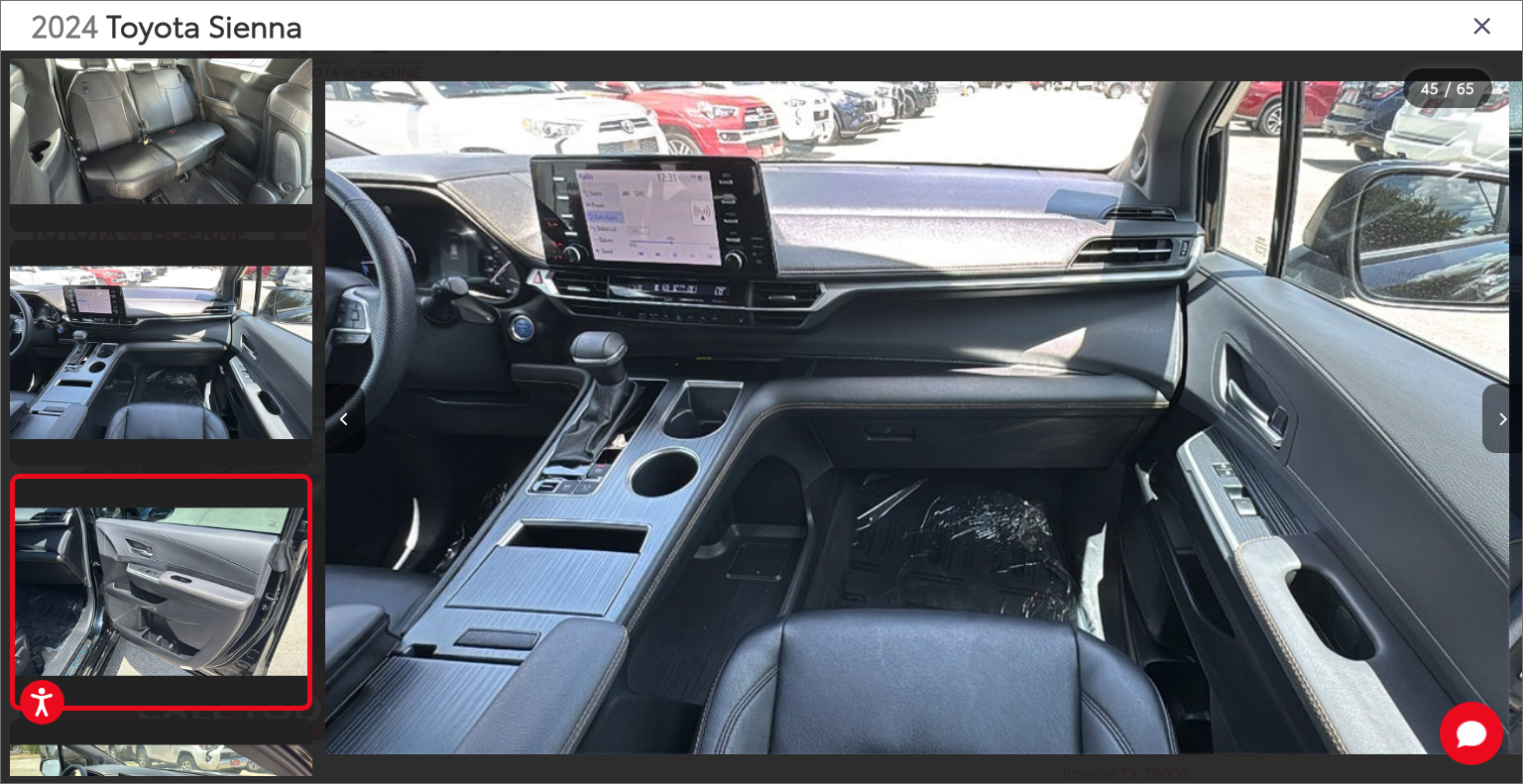 scroll, scrollTop: 0, scrollLeft: 51809, axis: horizontal 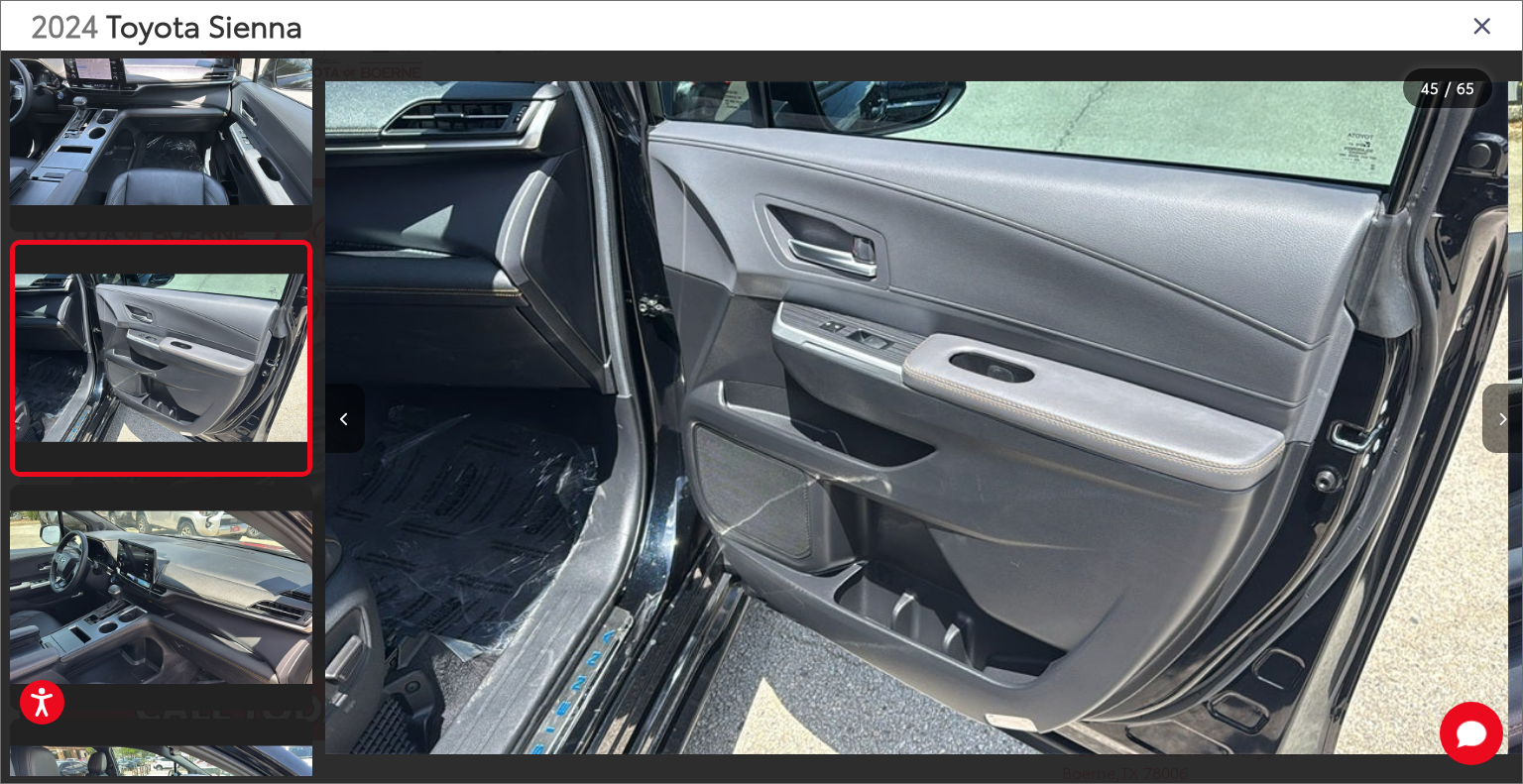 click at bounding box center (1502, 418) 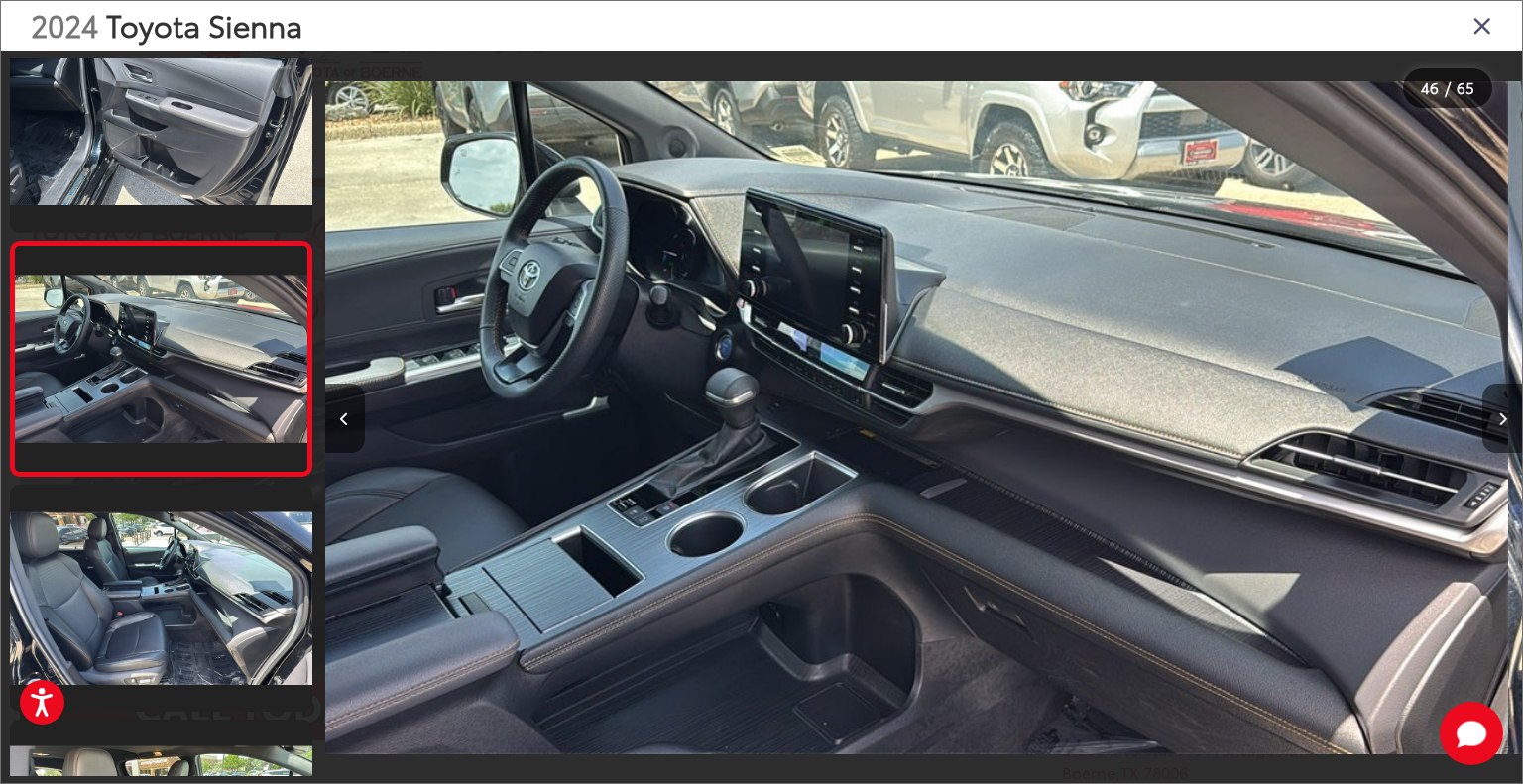click at bounding box center [1502, 418] 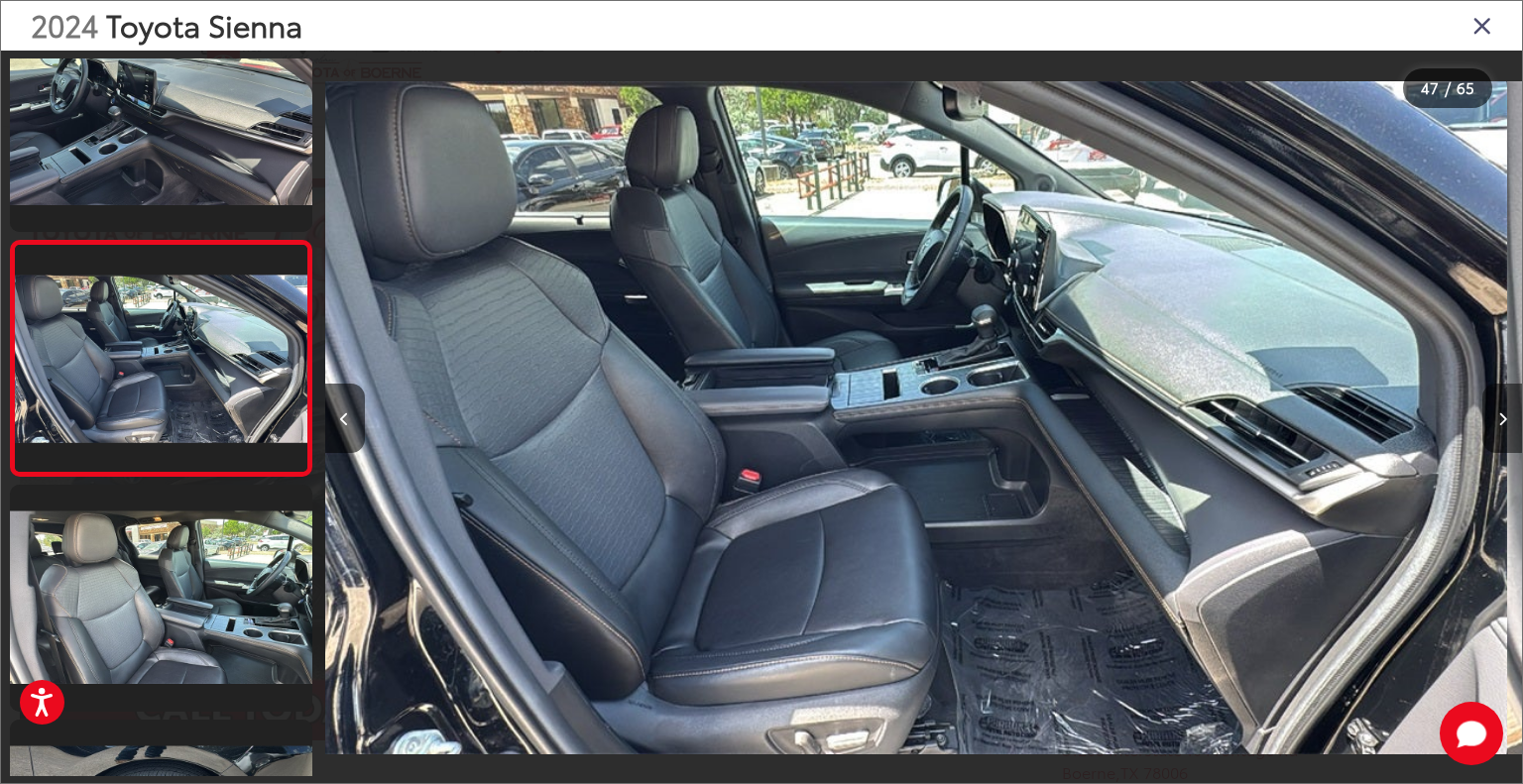 click at bounding box center (1502, 419) 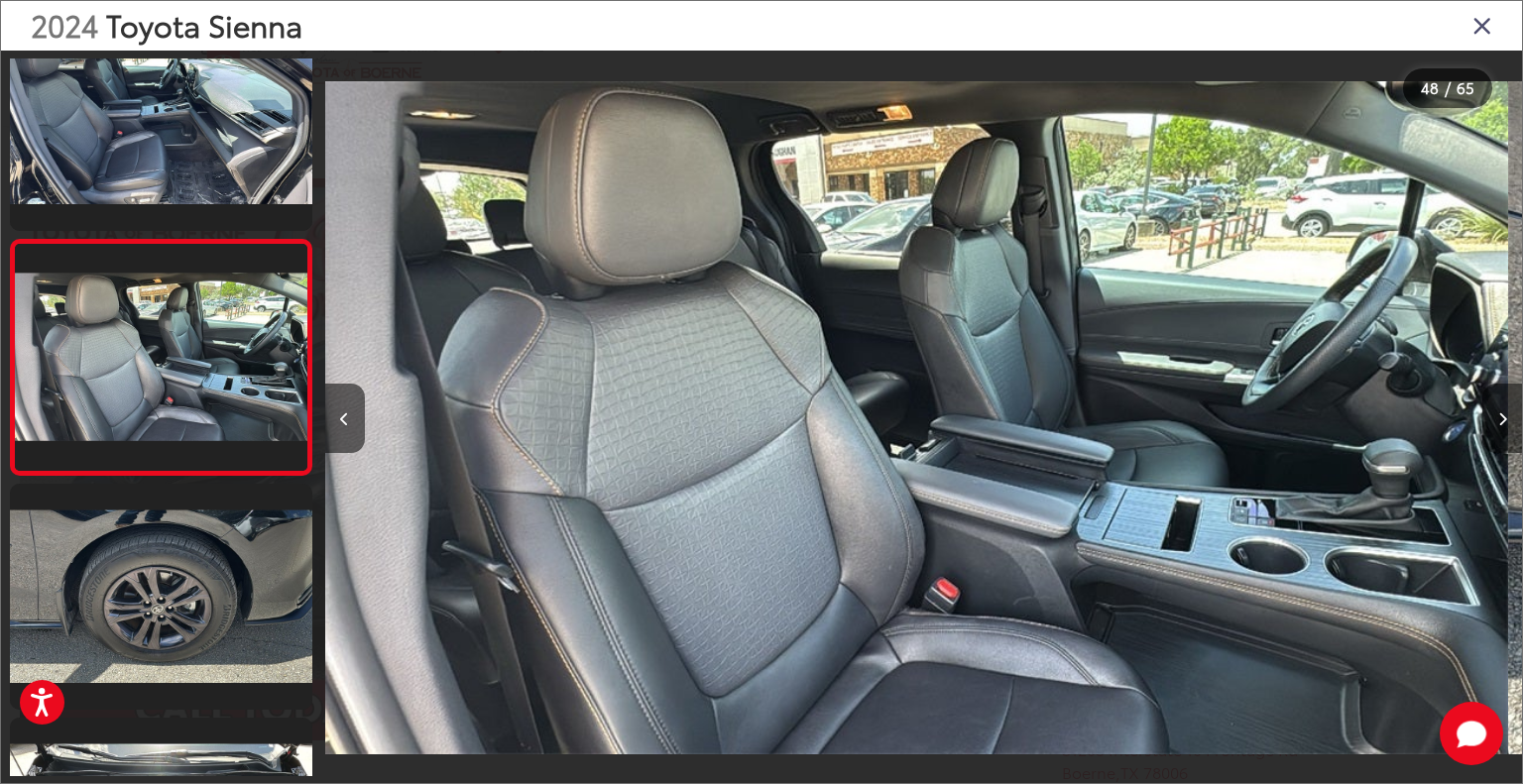 click at bounding box center [1502, 418] 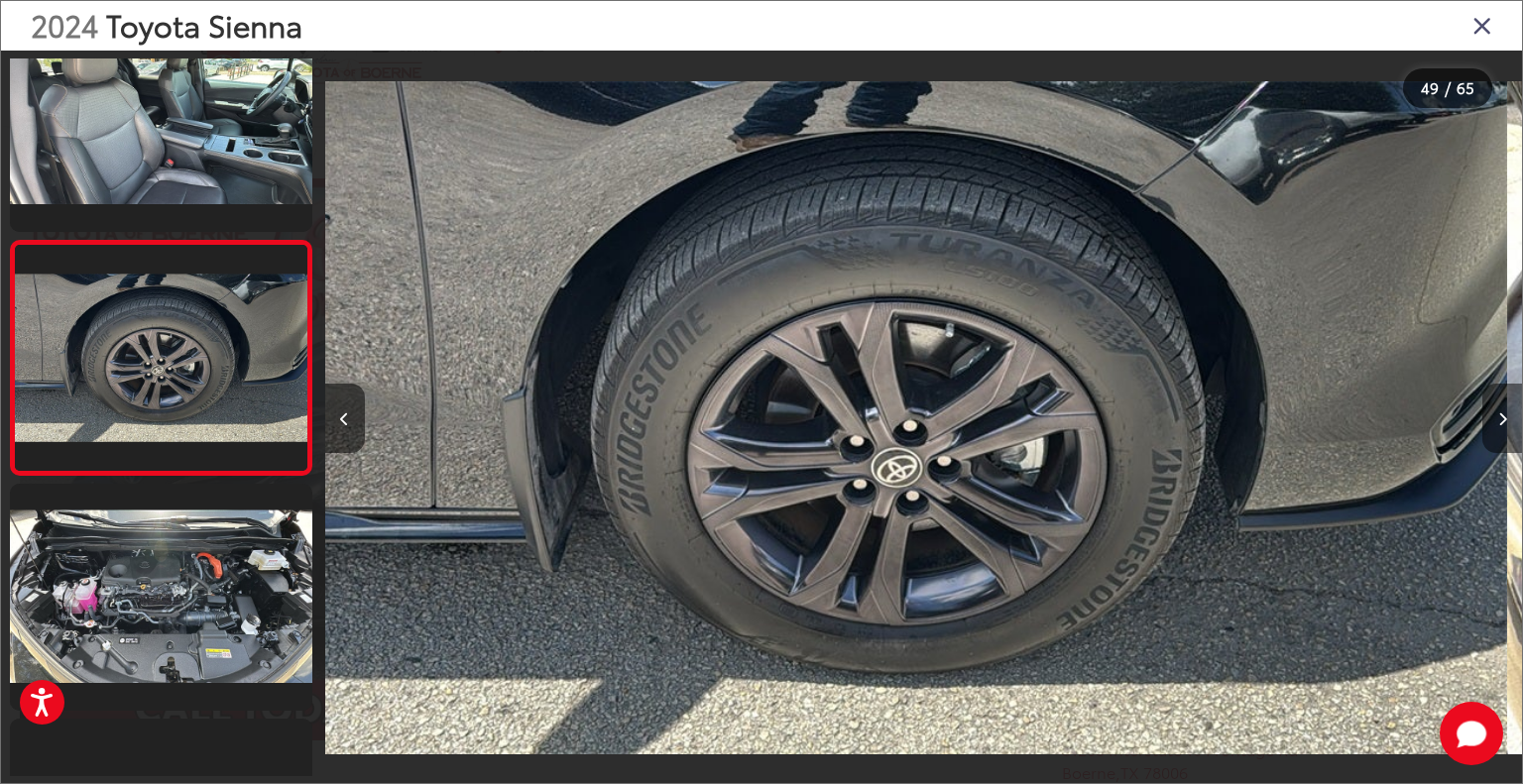 click at bounding box center [1502, 418] 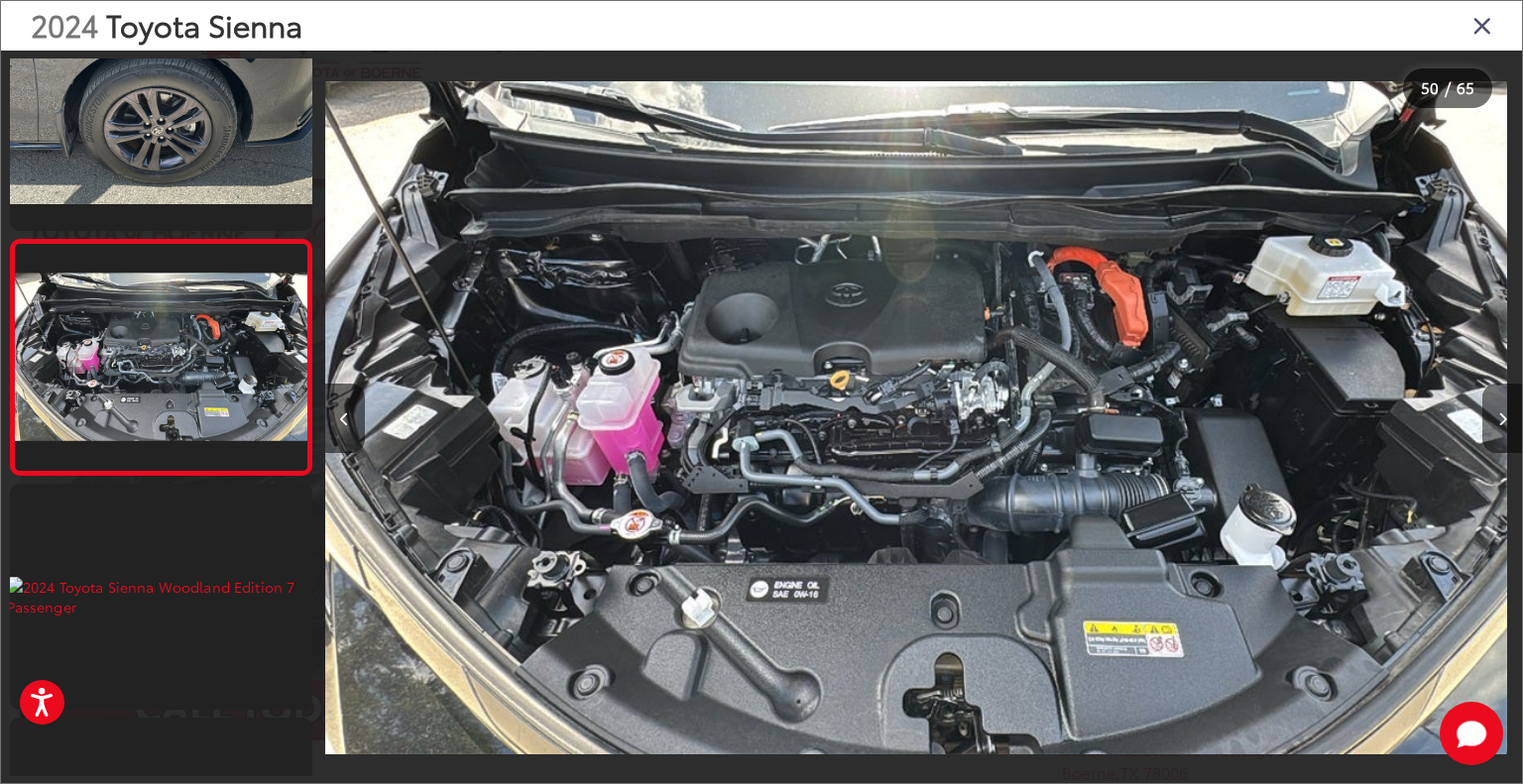 click at bounding box center [1502, 418] 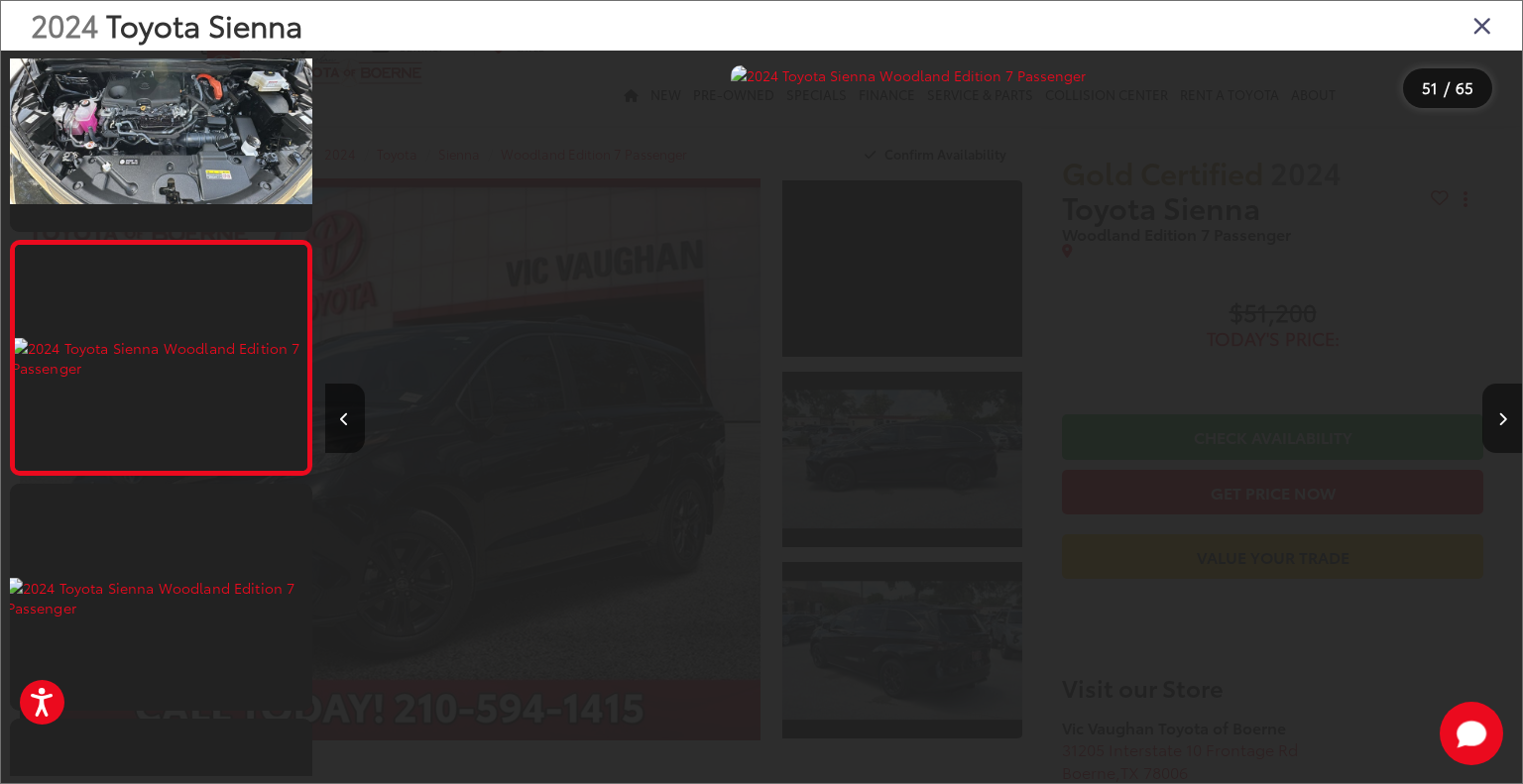 click at bounding box center [1502, 418] 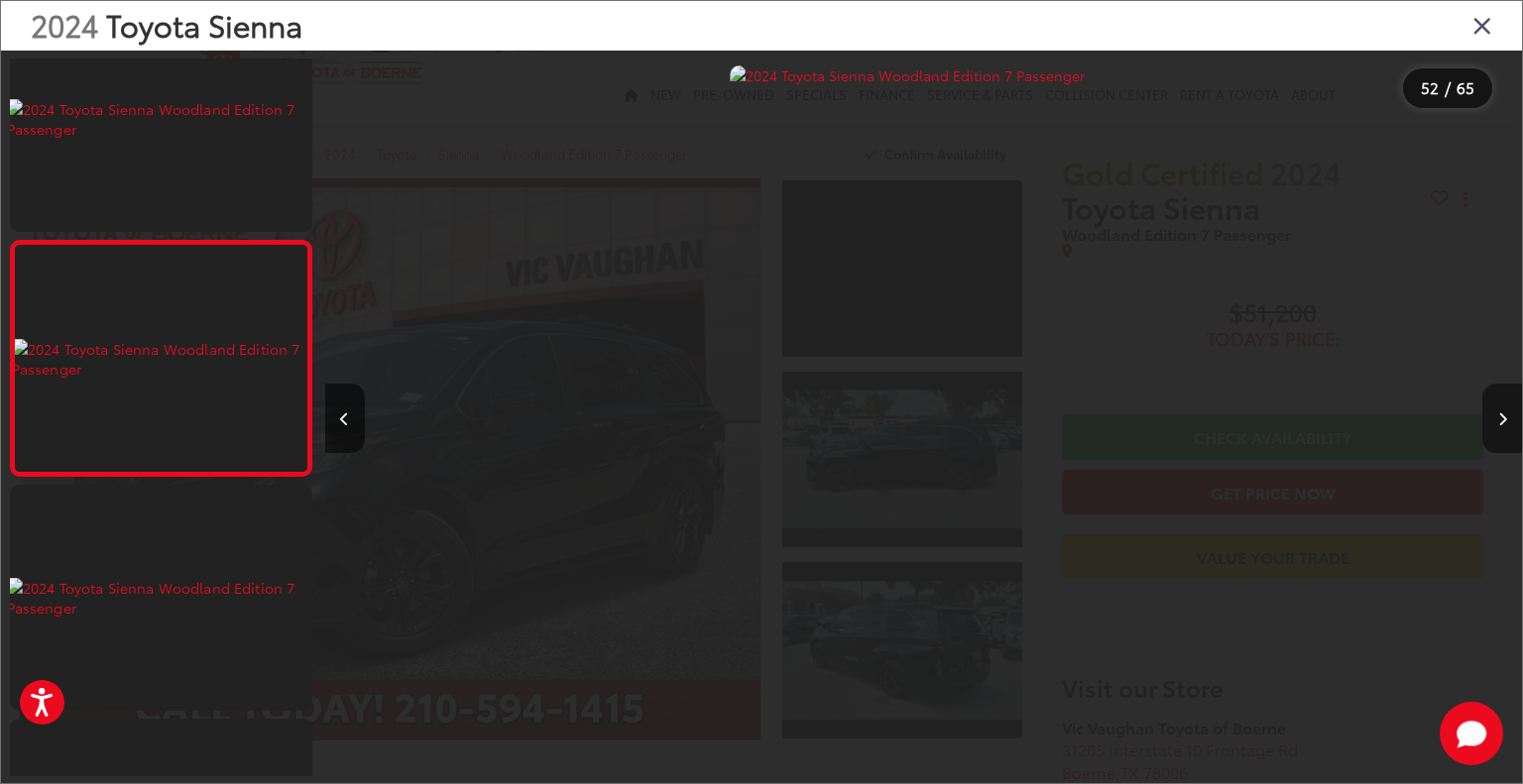click at bounding box center (1502, 418) 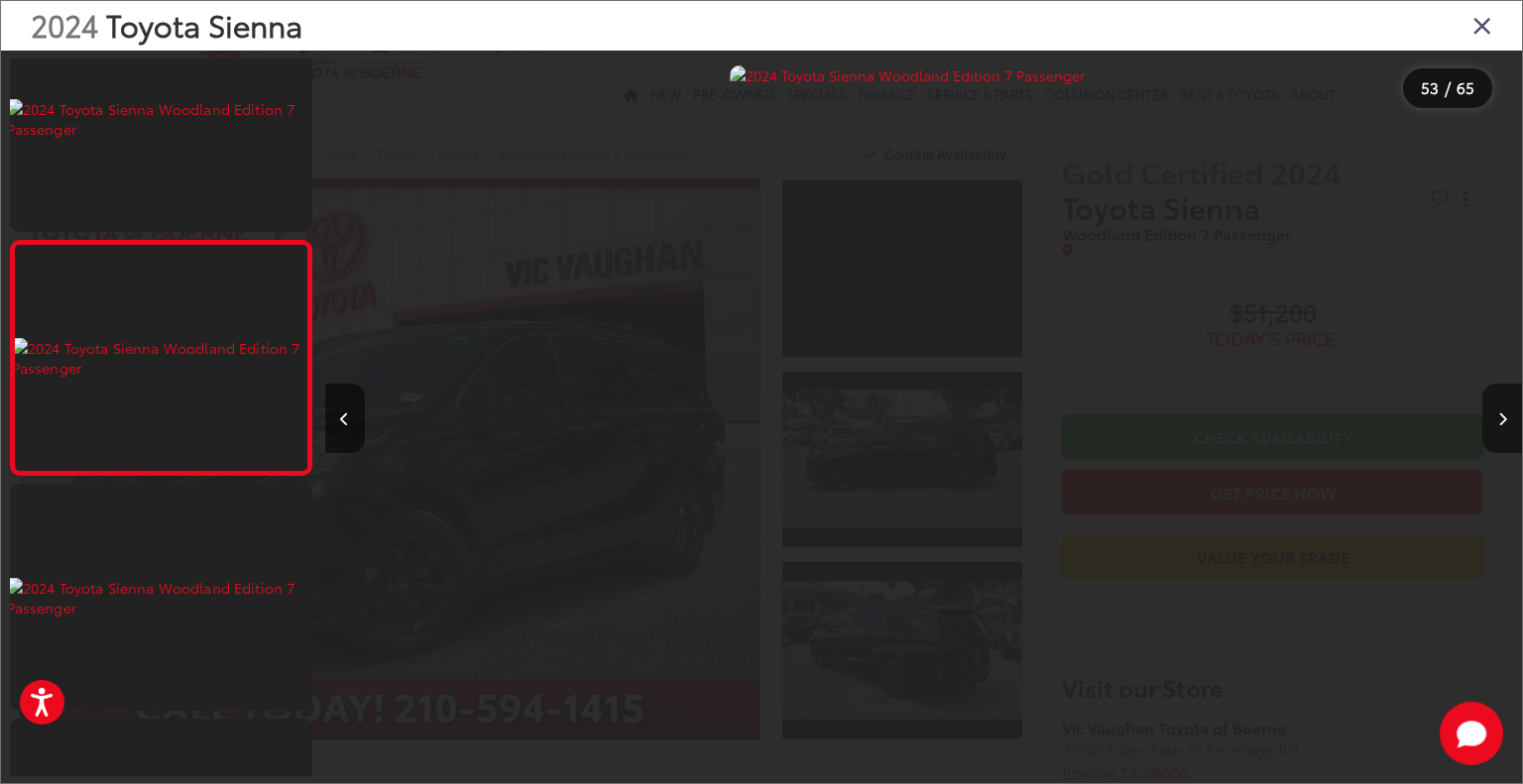 click at bounding box center [1502, 418] 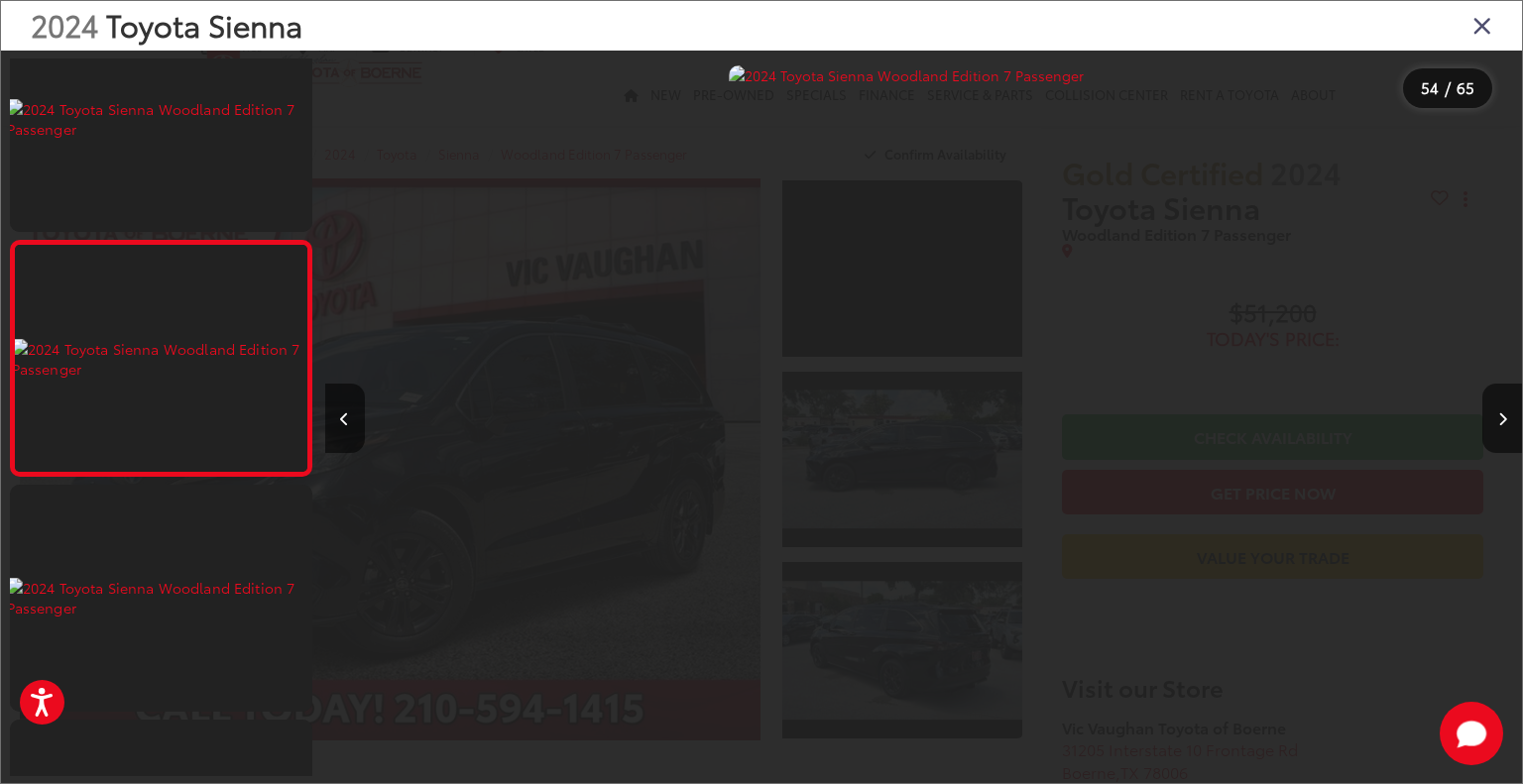 click at bounding box center (1482, 25) 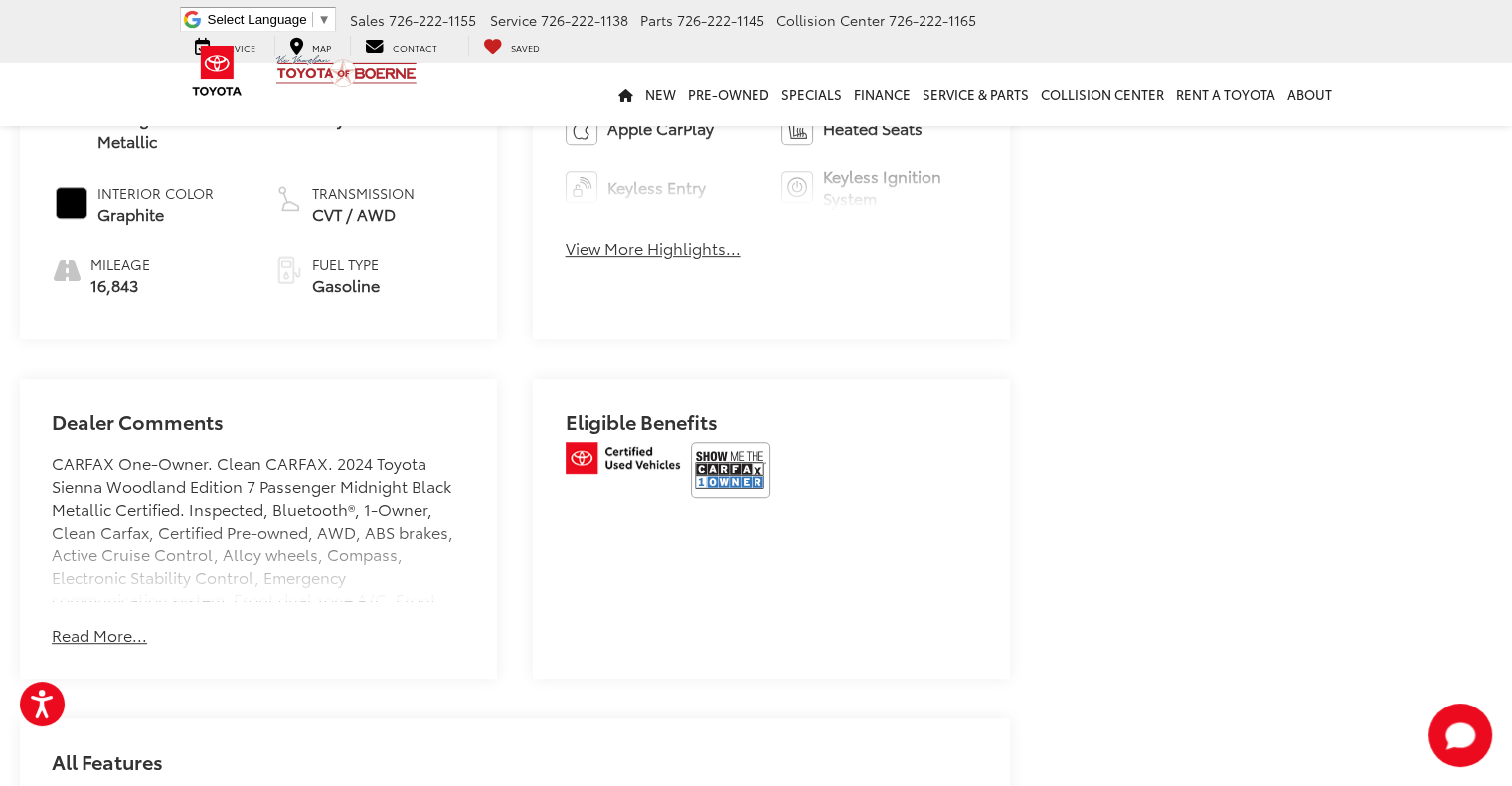click on "Read More..." at bounding box center [99, 635] 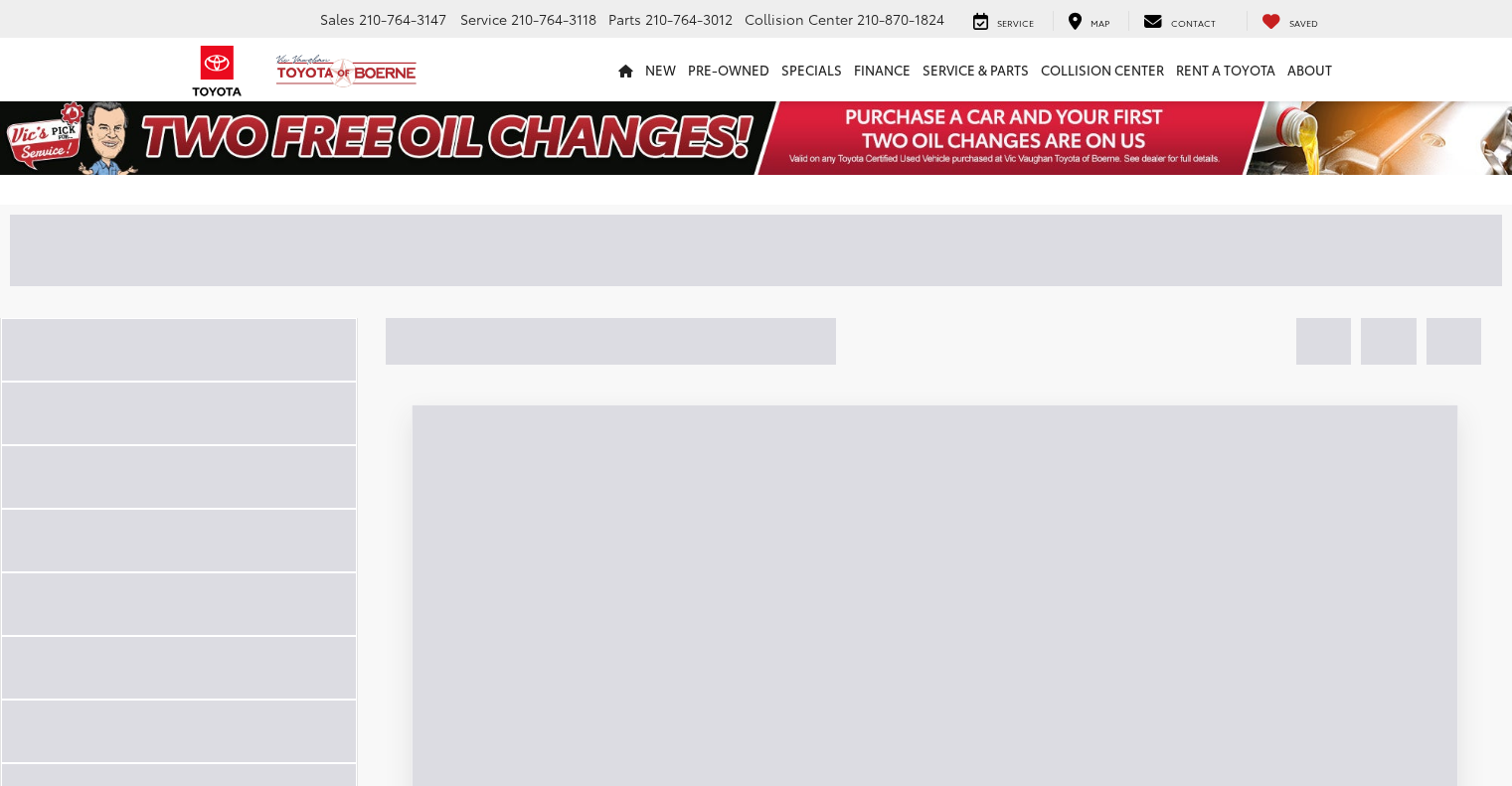 scroll, scrollTop: 0, scrollLeft: 0, axis: both 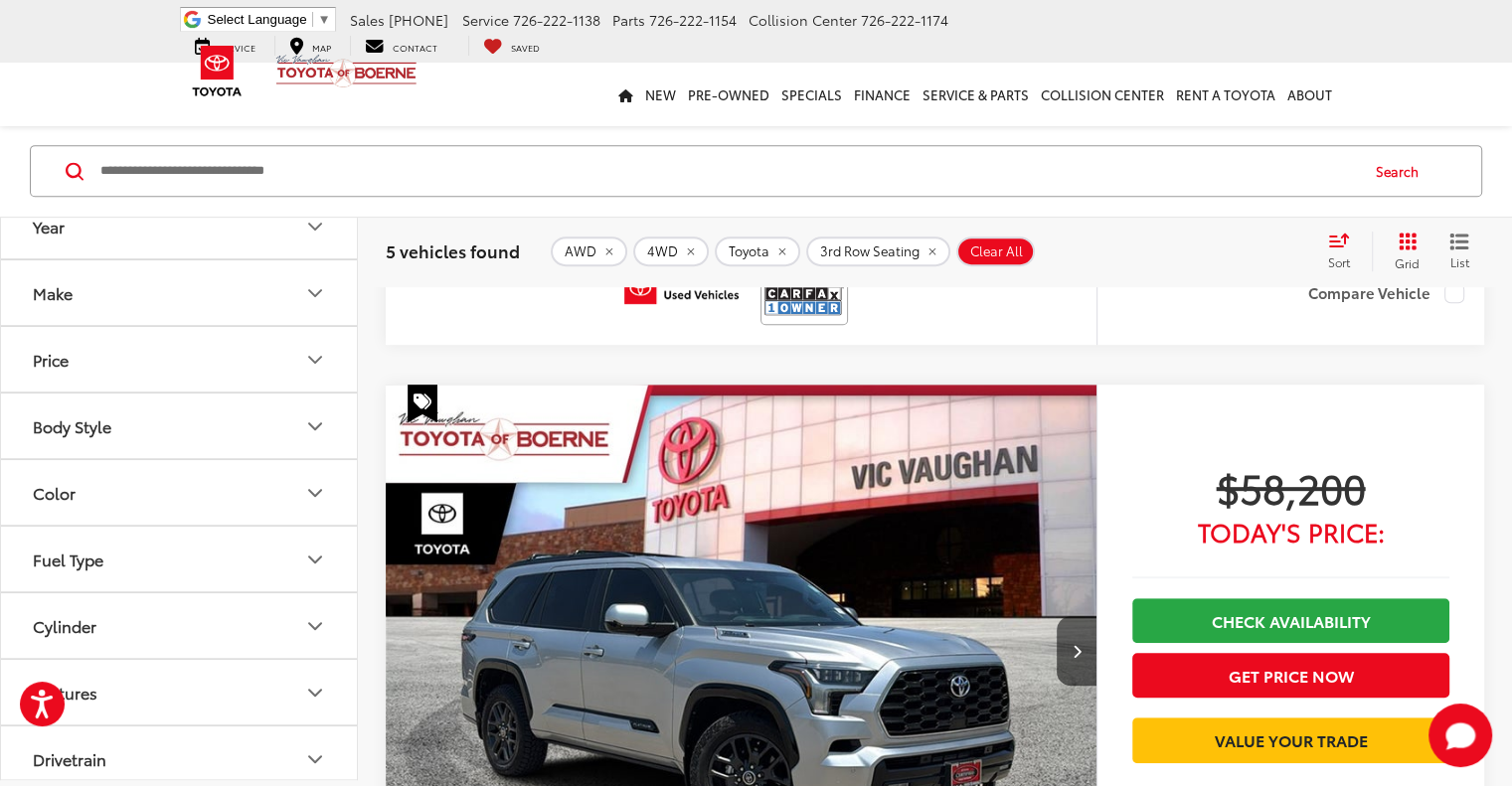 click at bounding box center [742, 652] 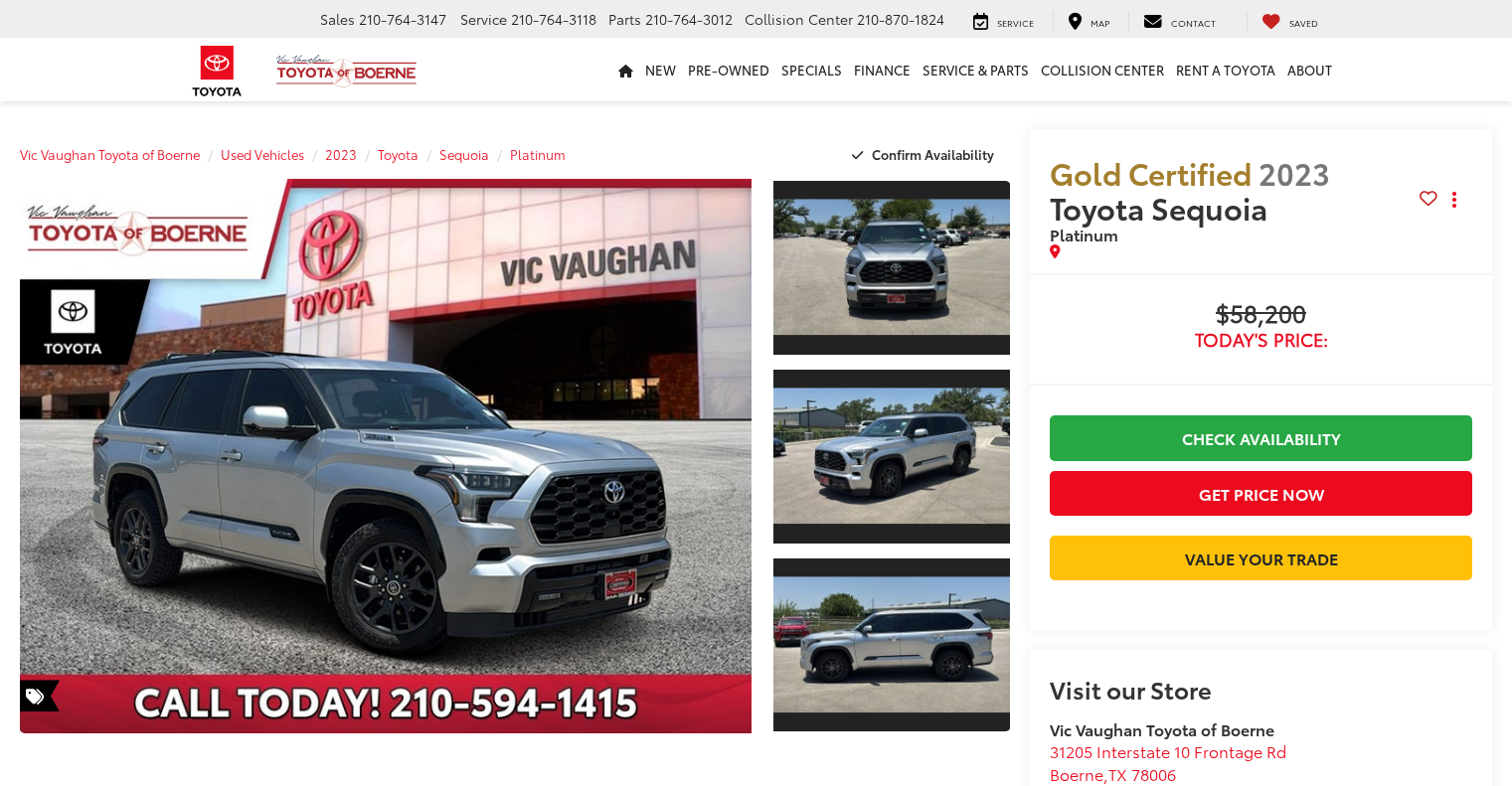 scroll, scrollTop: 0, scrollLeft: 0, axis: both 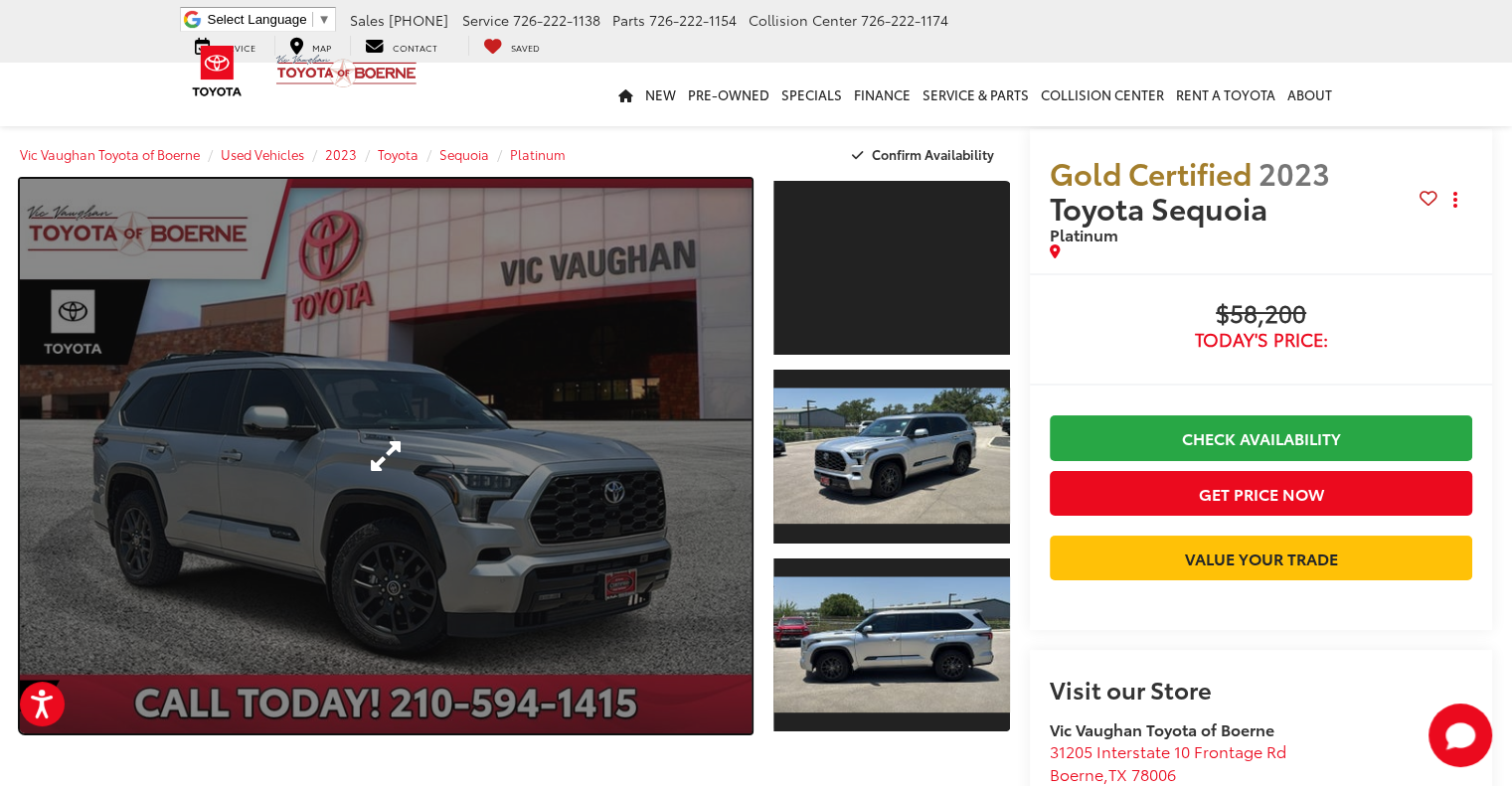 click at bounding box center [386, 456] 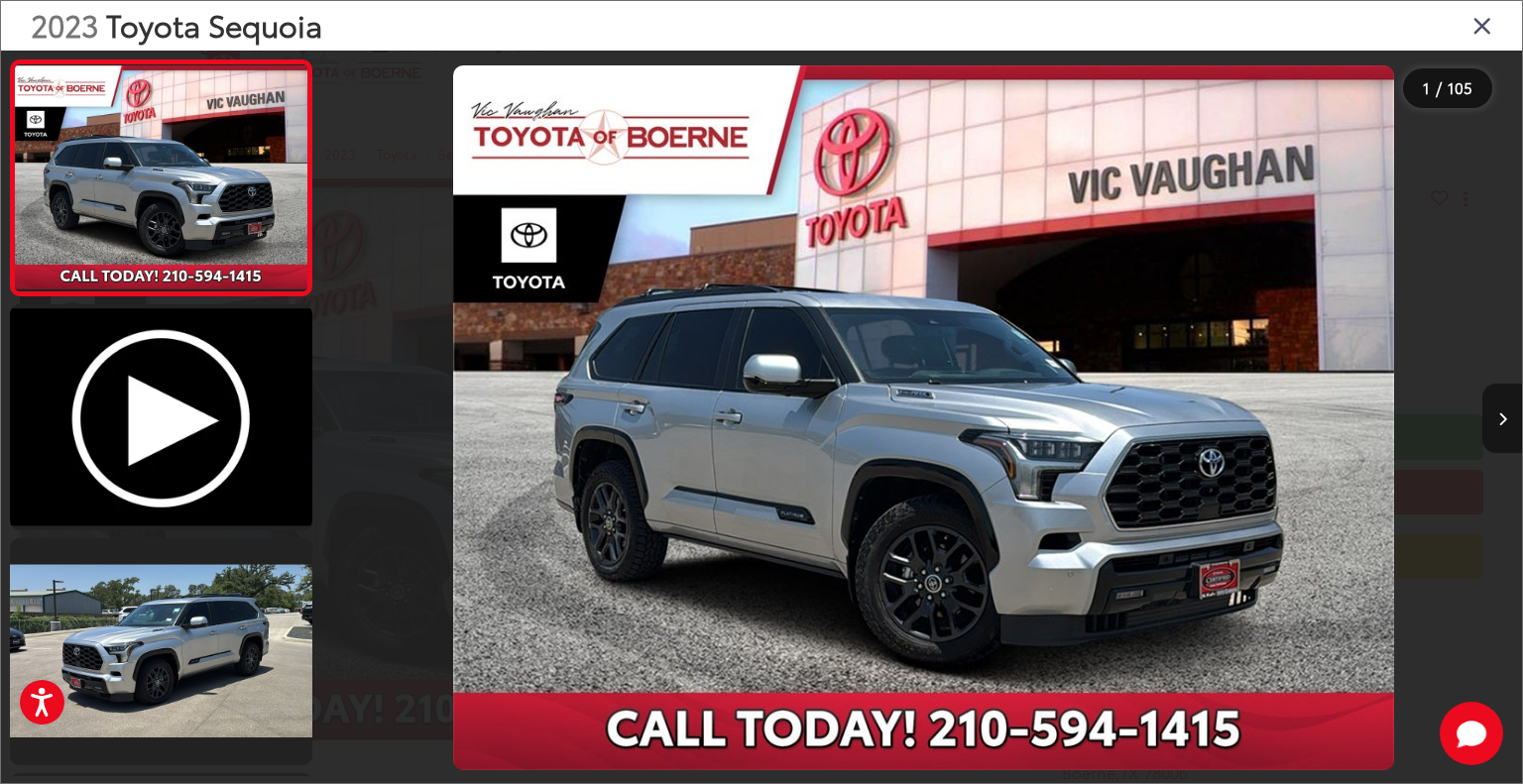 click at bounding box center [1502, 418] 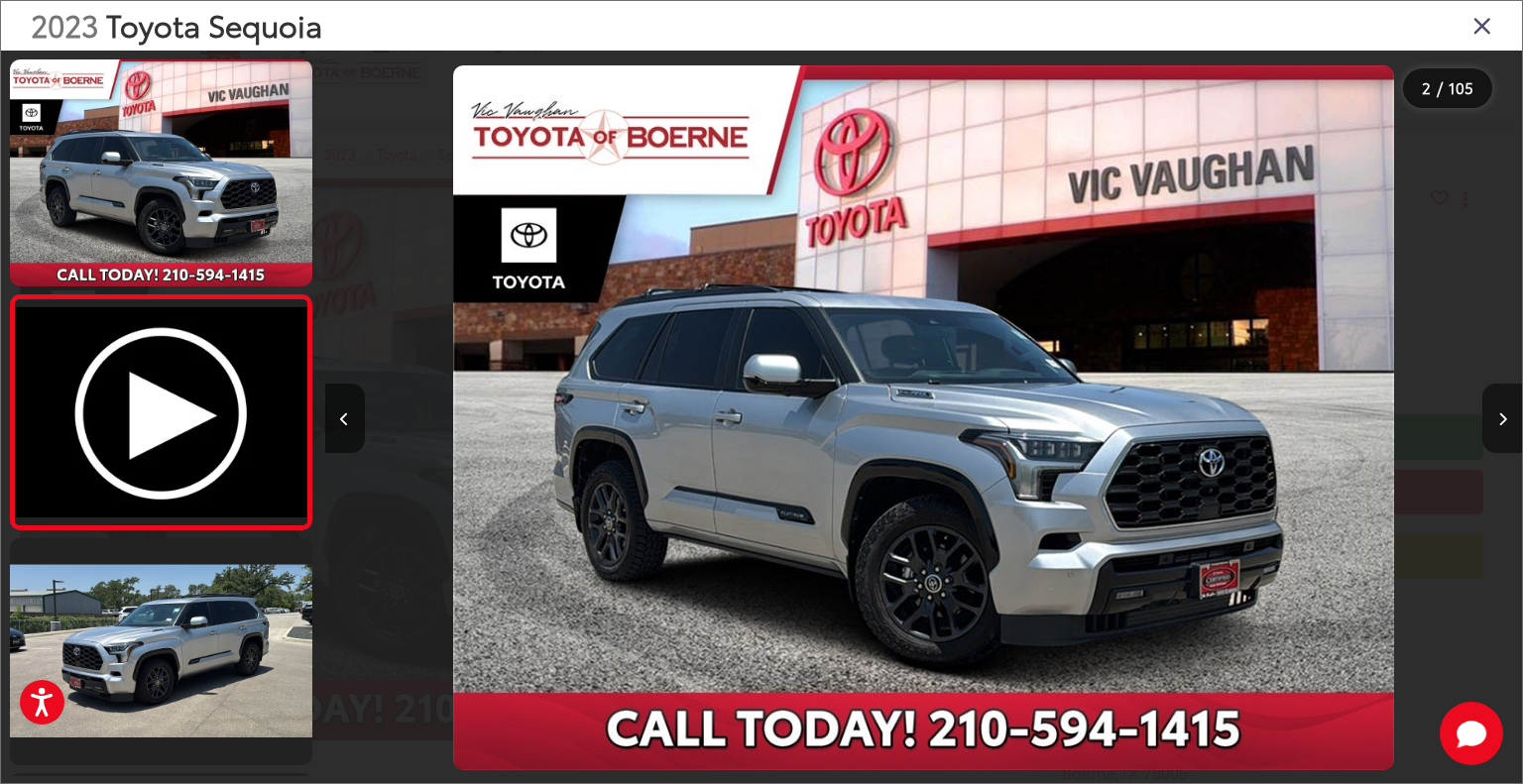 scroll, scrollTop: 0, scrollLeft: 280, axis: horizontal 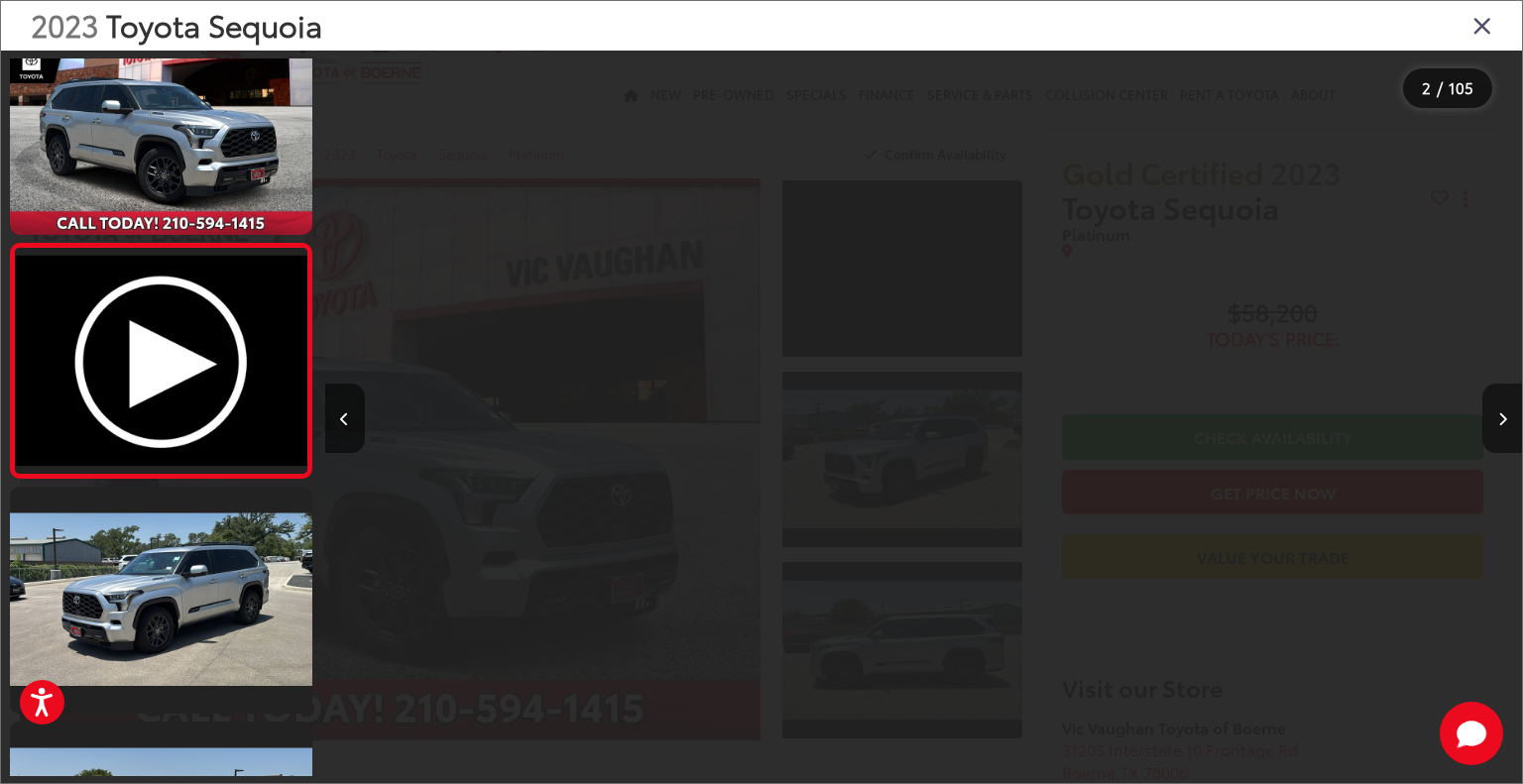 click at bounding box center [1502, 418] 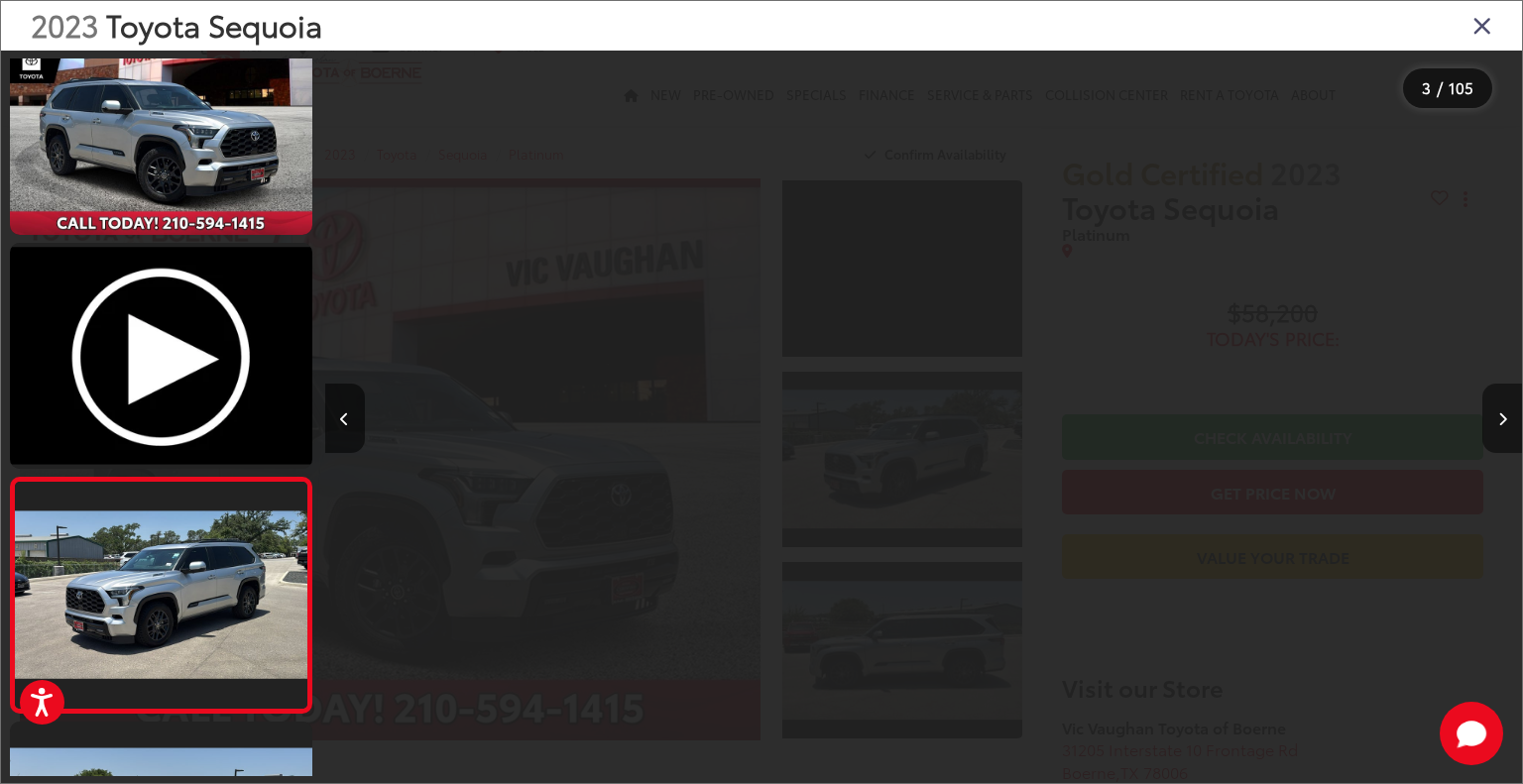 scroll, scrollTop: 0, scrollLeft: 1435, axis: horizontal 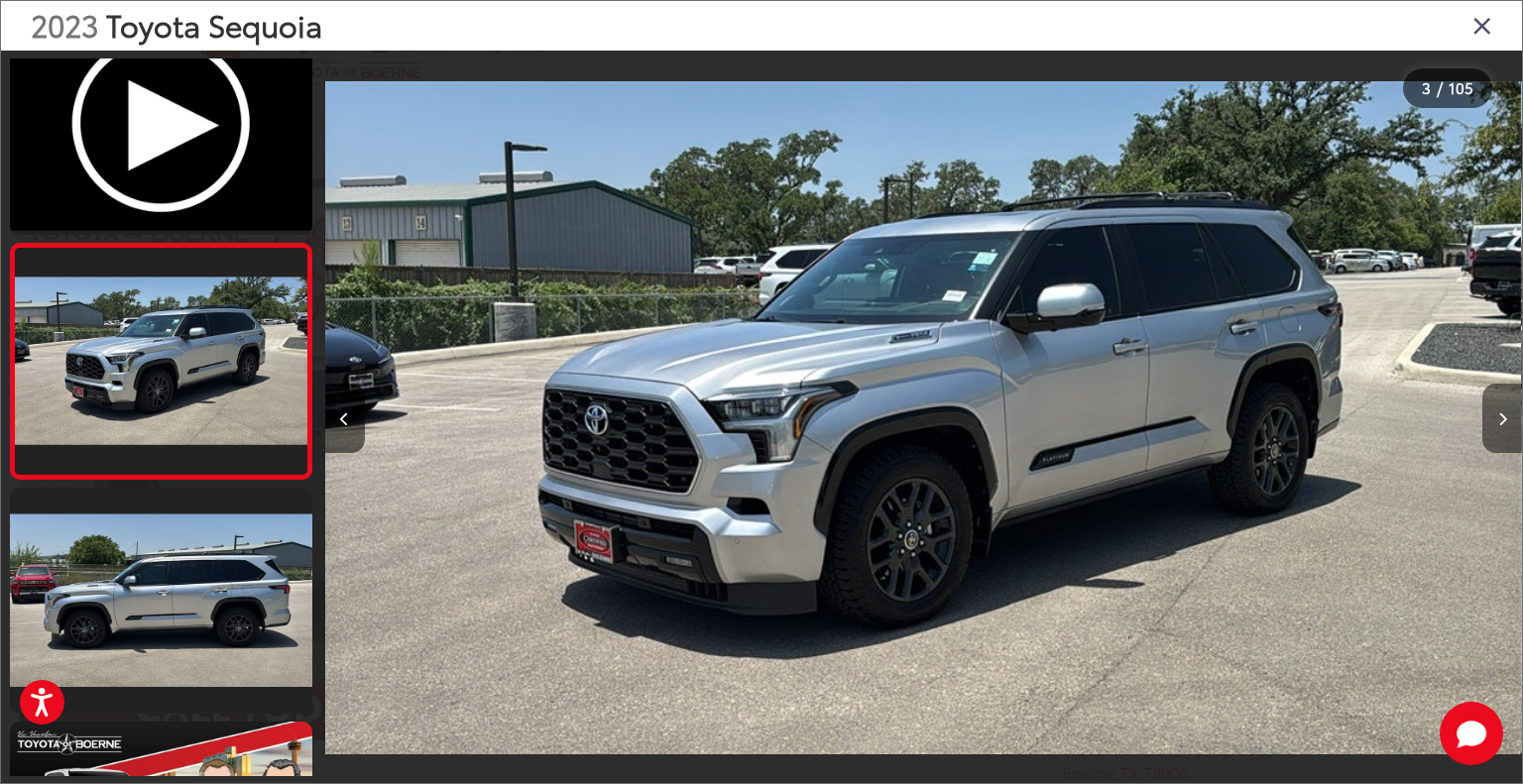 click at bounding box center [1502, 418] 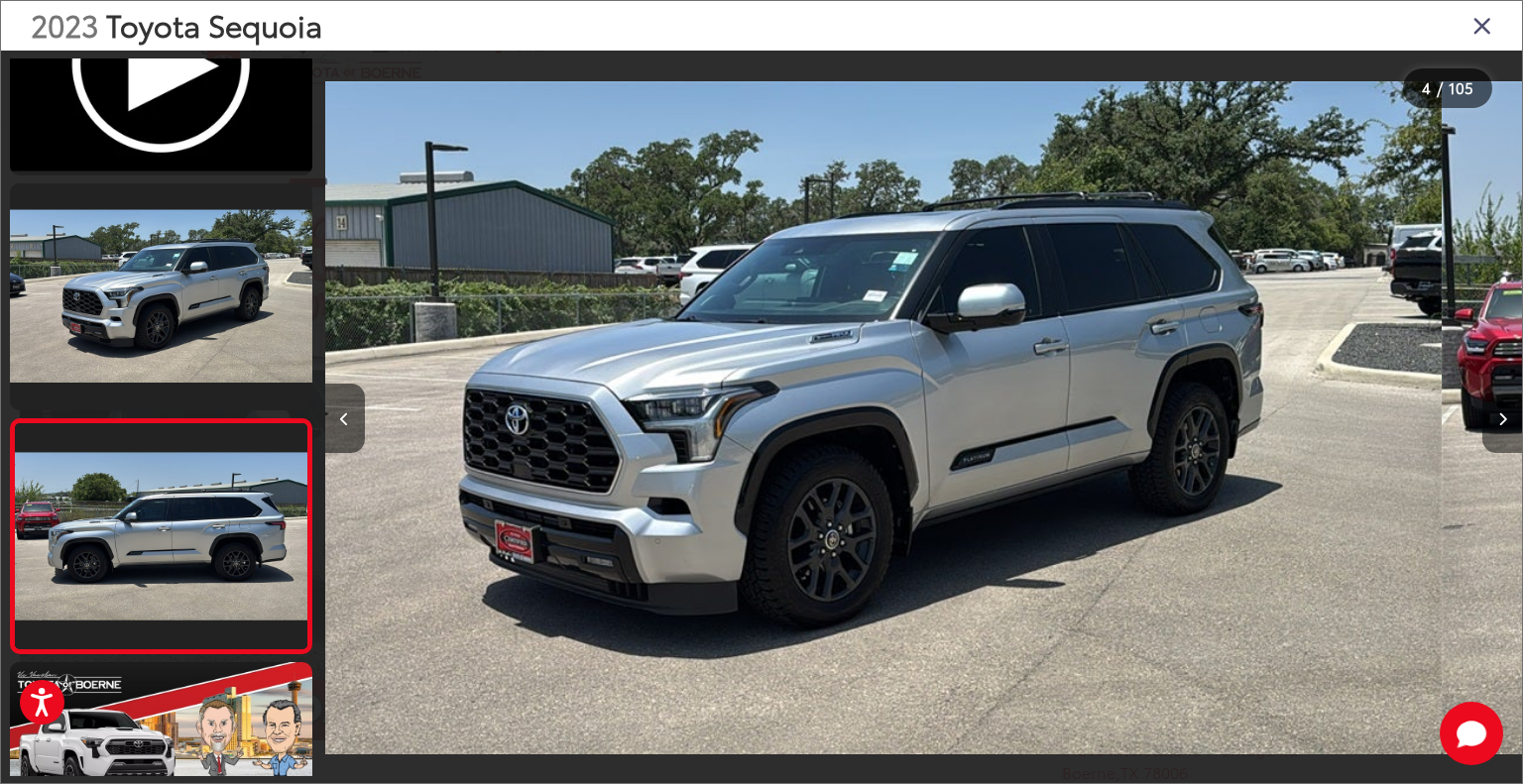 scroll, scrollTop: 492, scrollLeft: 0, axis: vertical 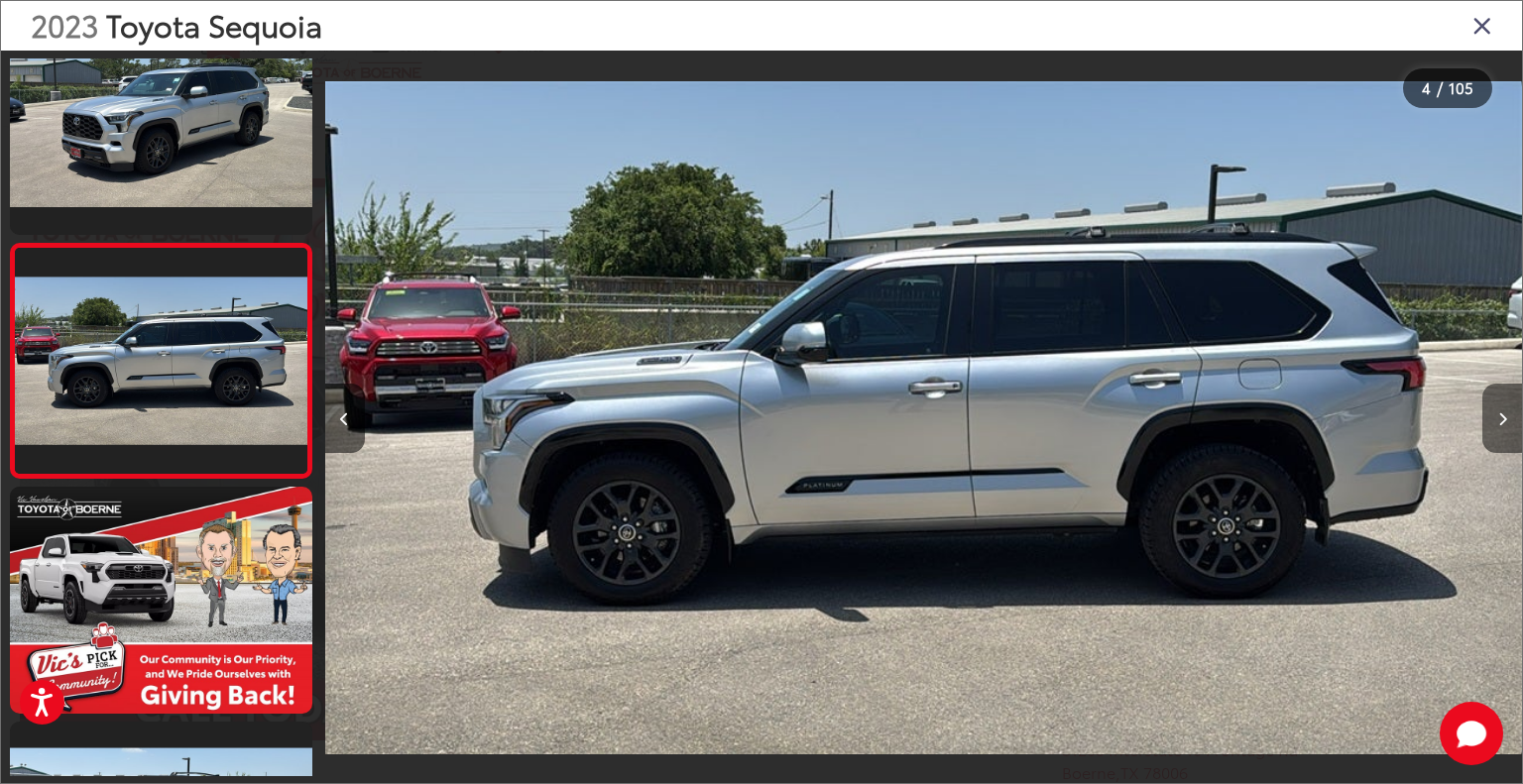 click at bounding box center [1502, 418] 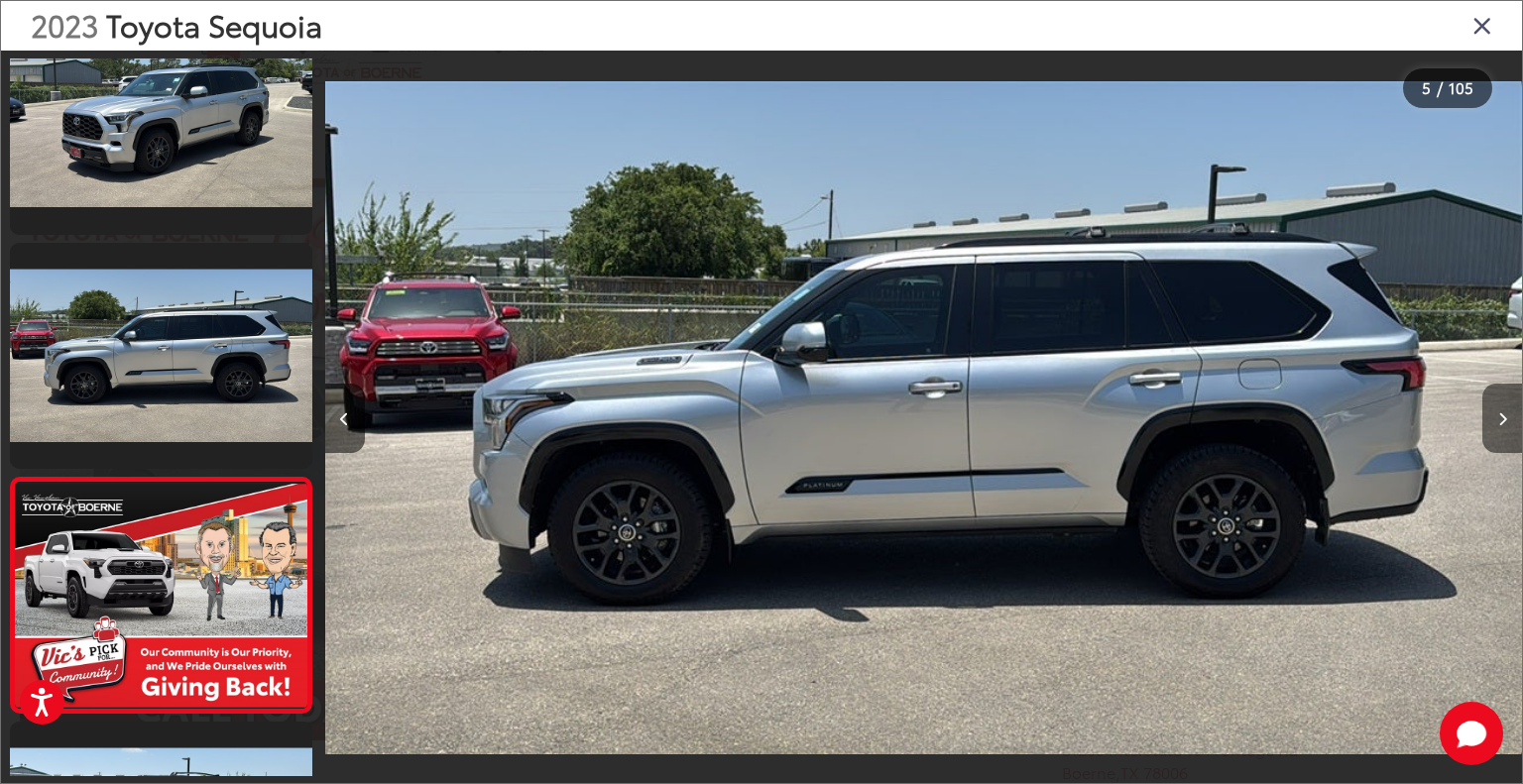 scroll, scrollTop: 0, scrollLeft: 3671, axis: horizontal 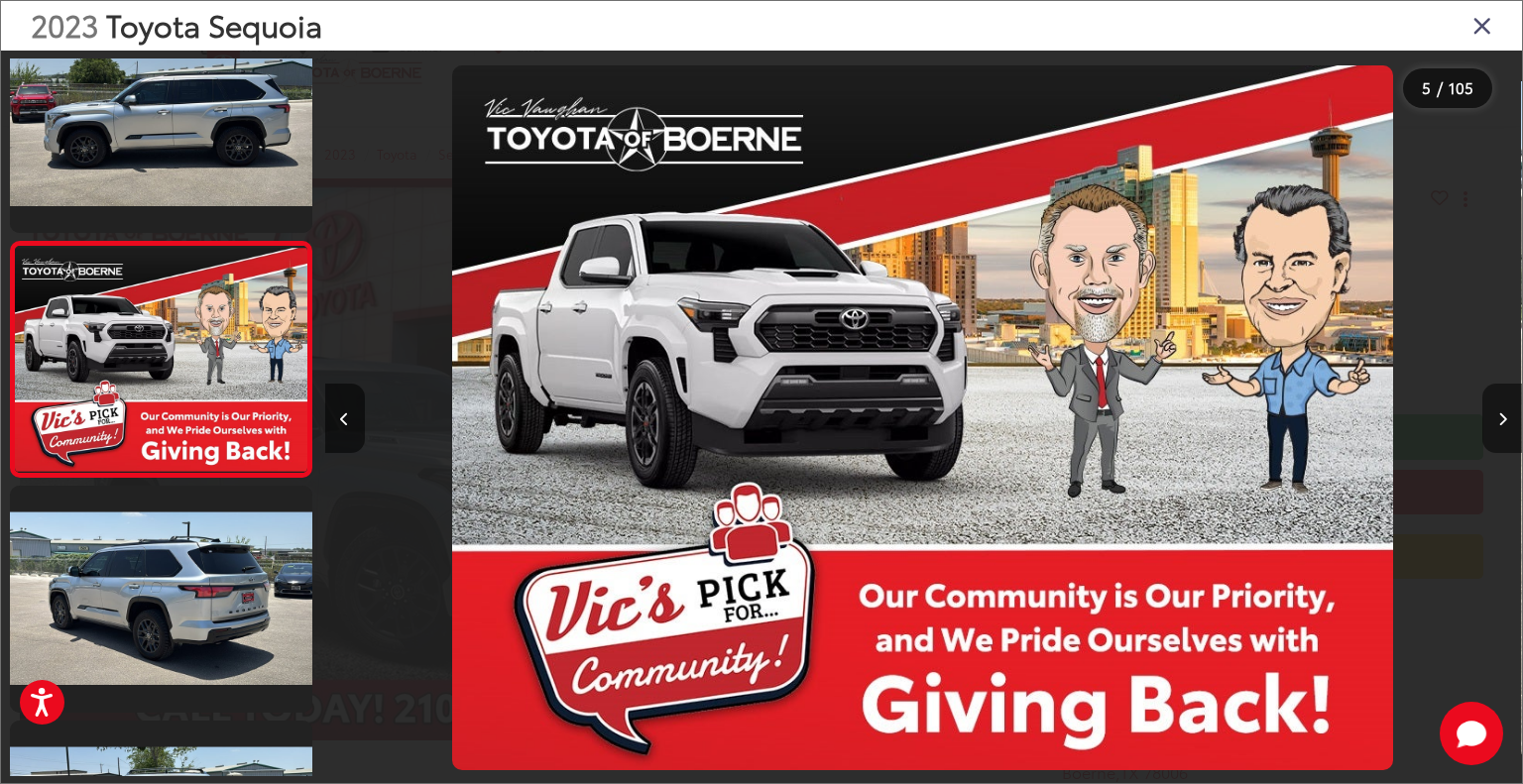 click at bounding box center [1502, 418] 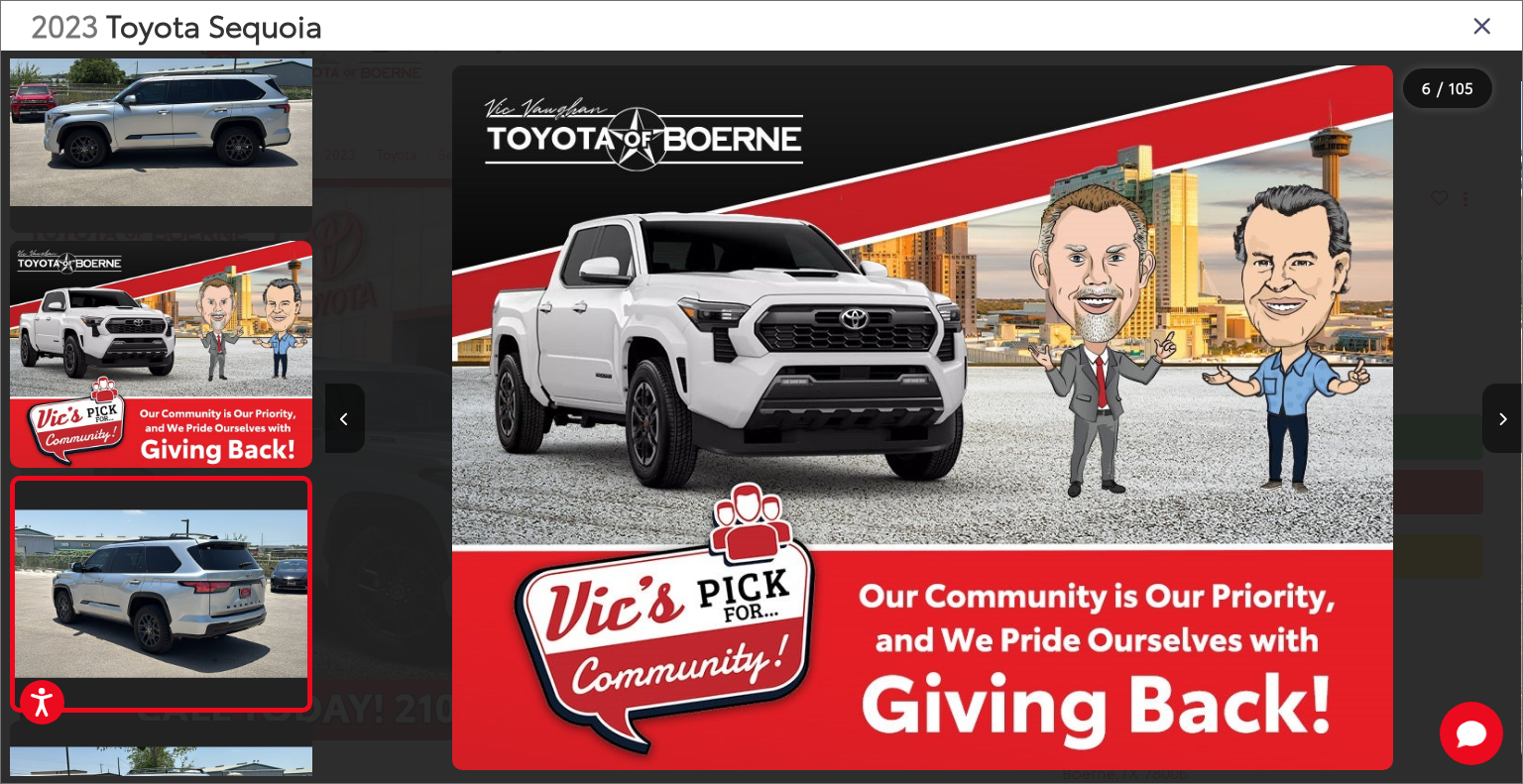 scroll, scrollTop: 0, scrollLeft: 5069, axis: horizontal 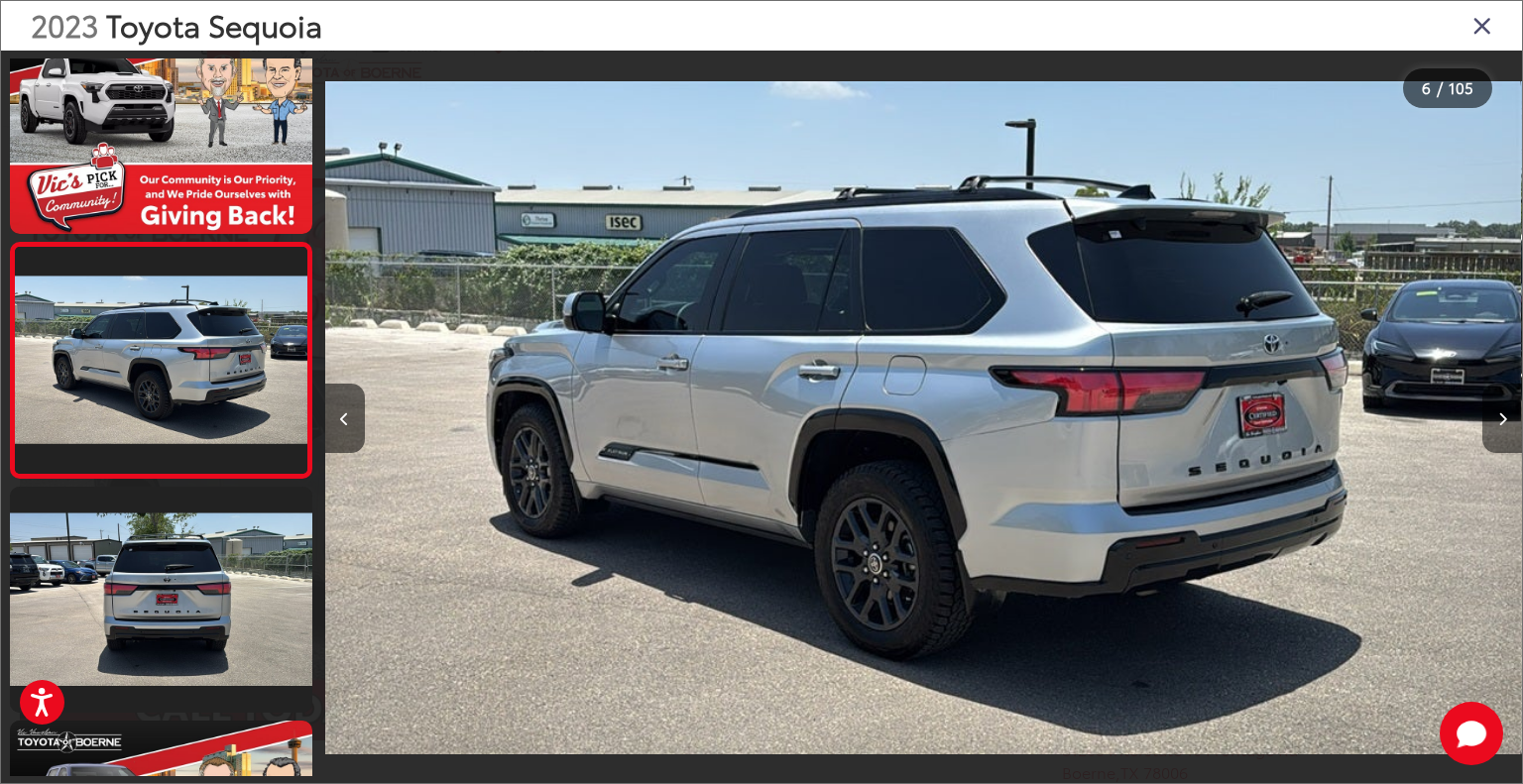 click at bounding box center (1502, 419) 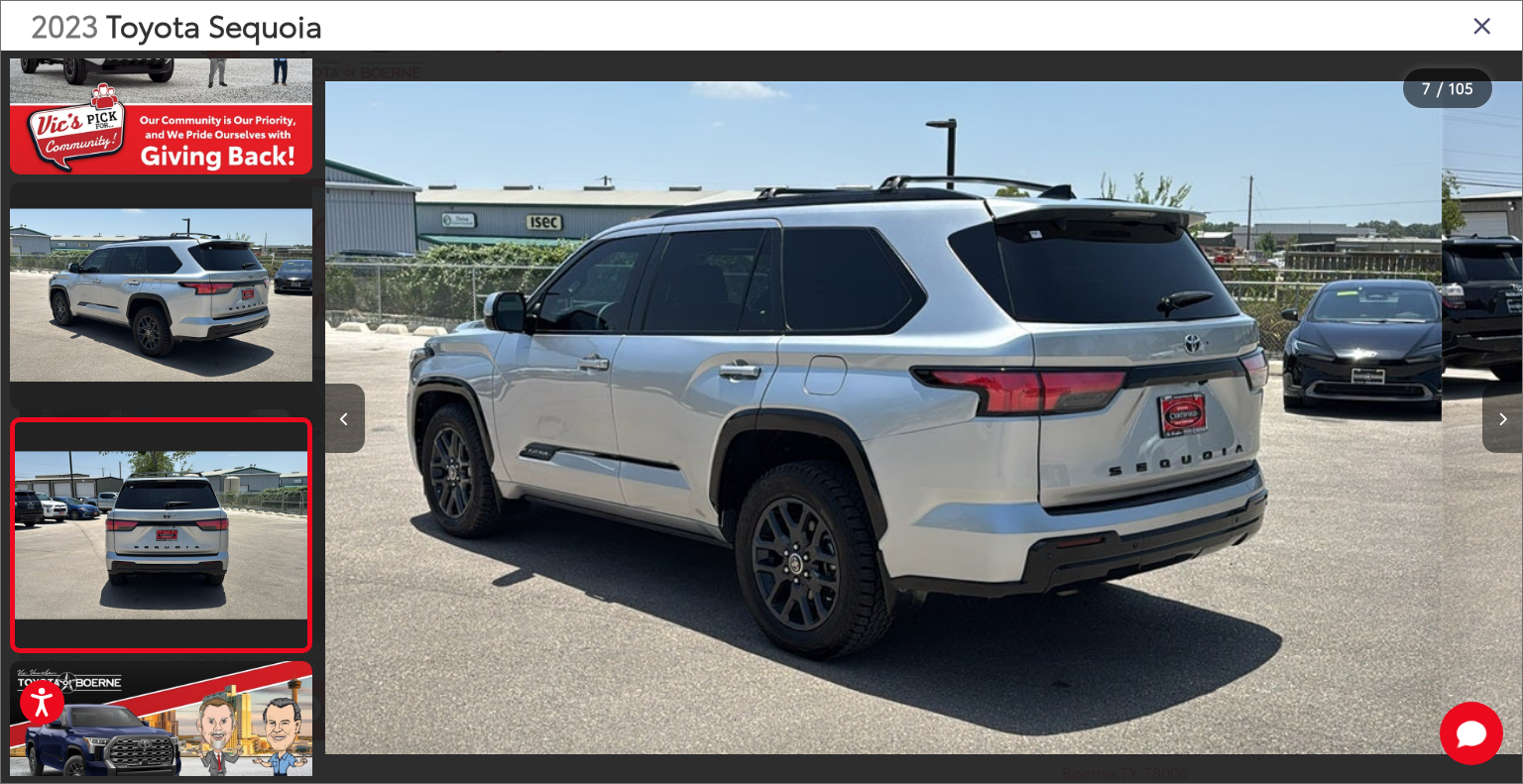 scroll, scrollTop: 1196, scrollLeft: 0, axis: vertical 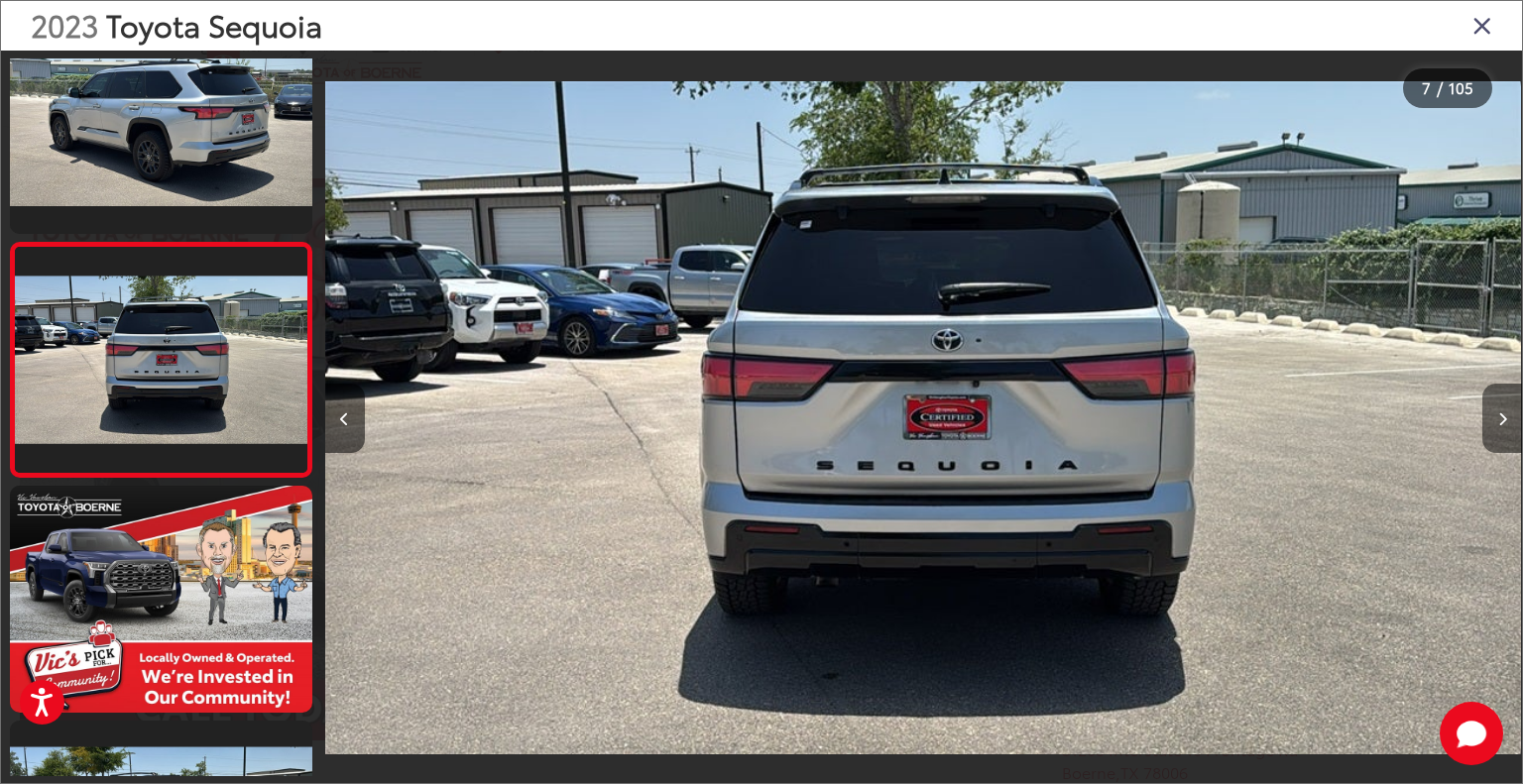click at bounding box center (1502, 419) 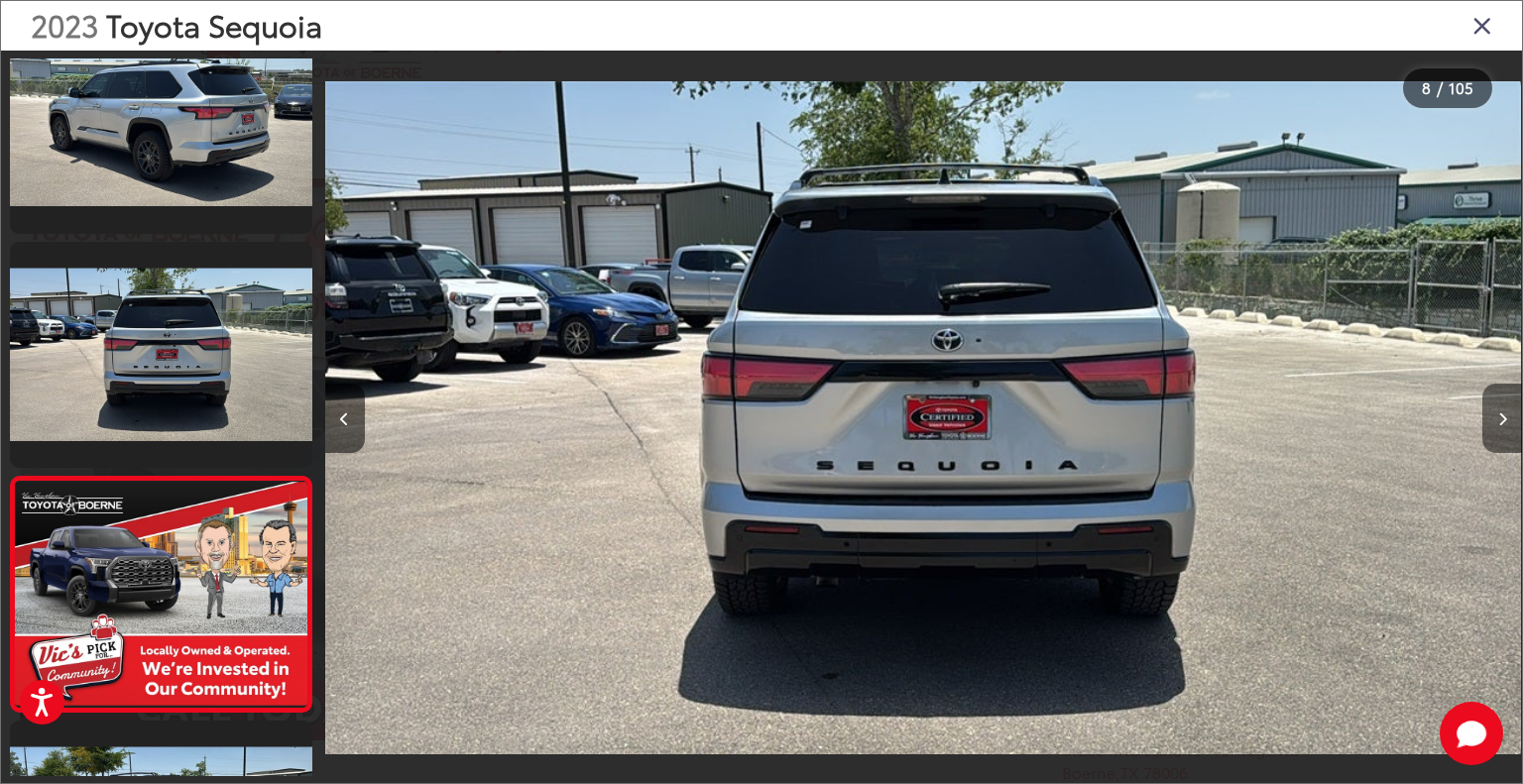 scroll, scrollTop: 0, scrollLeft: 7508, axis: horizontal 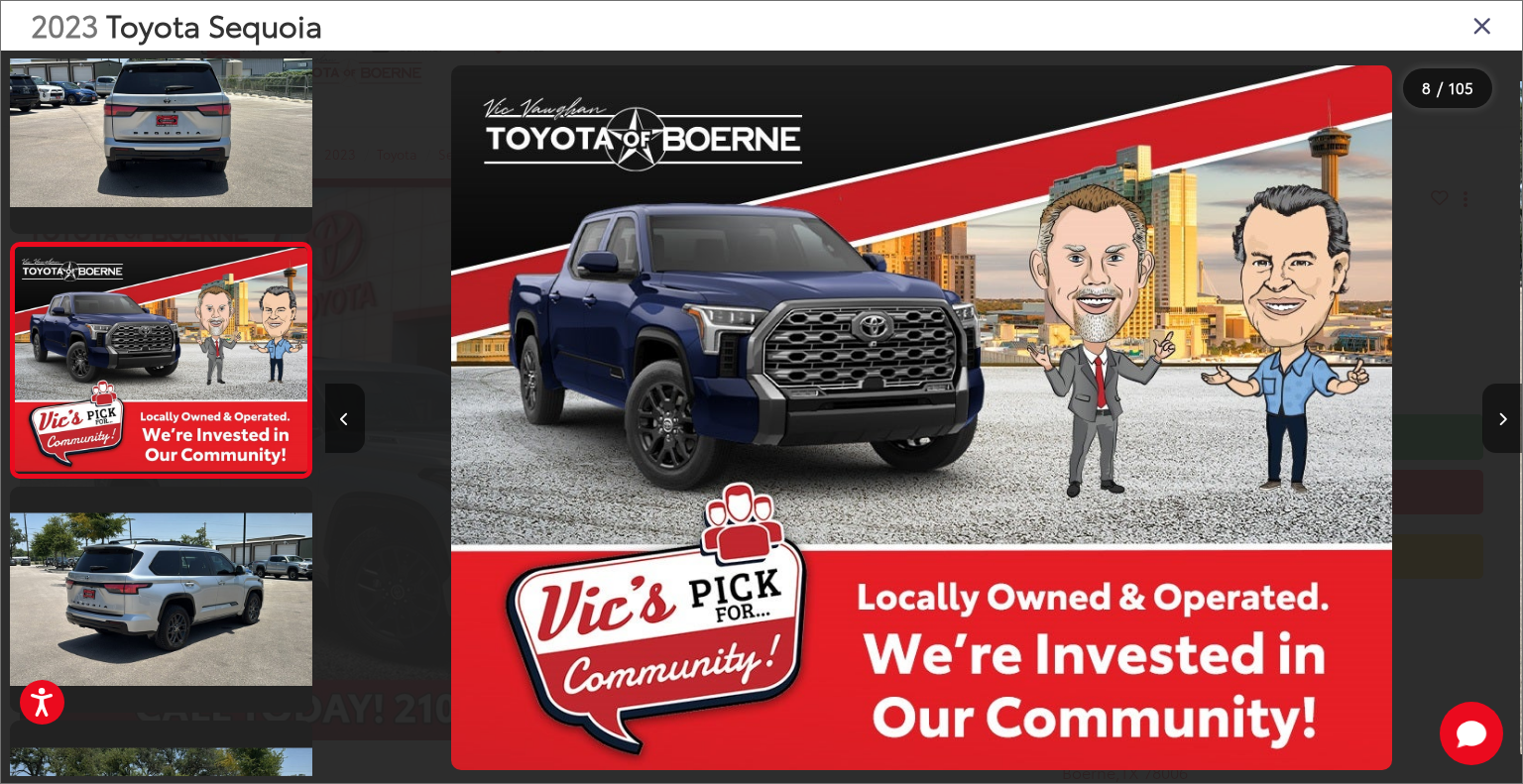 click at bounding box center (1502, 419) 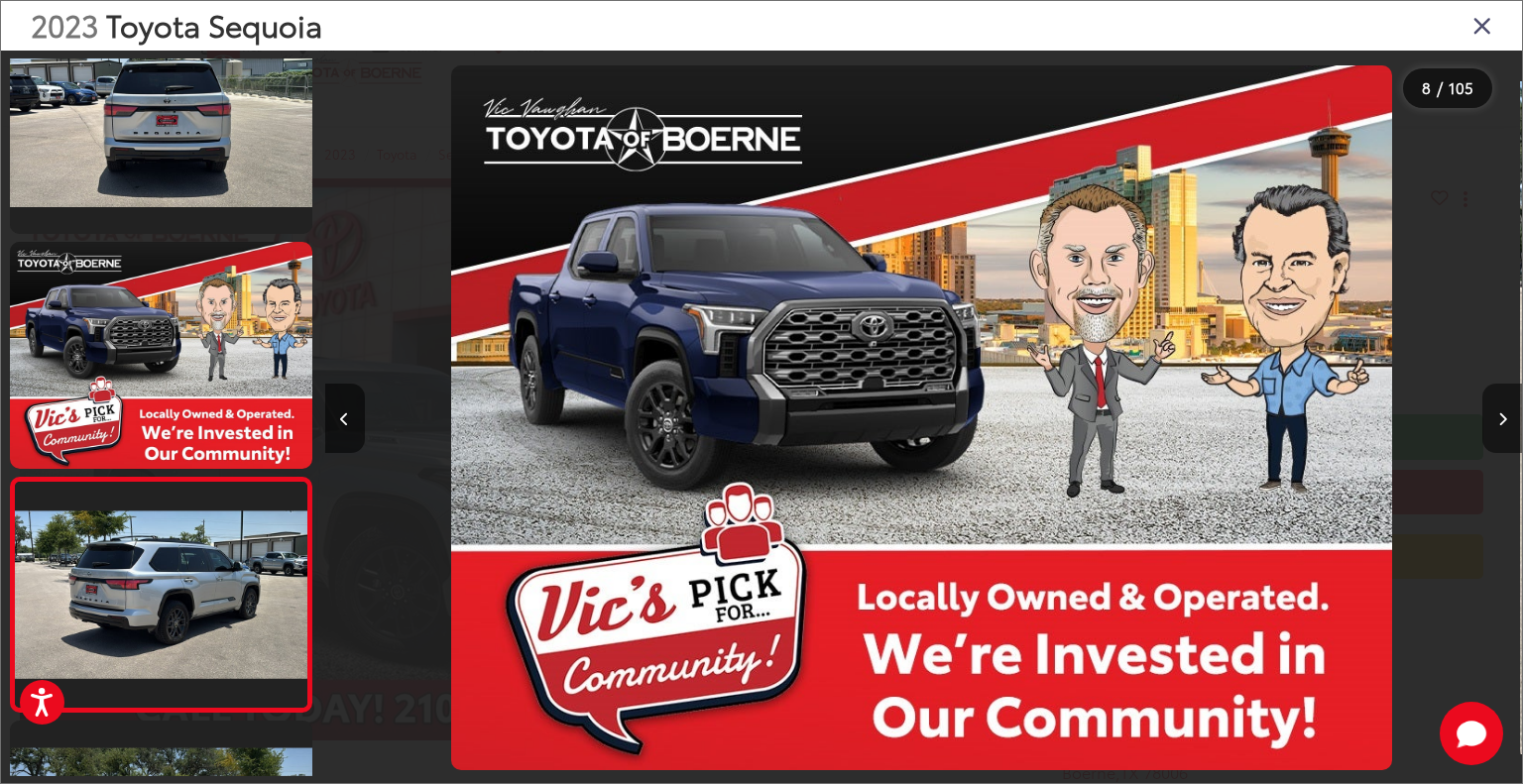 scroll 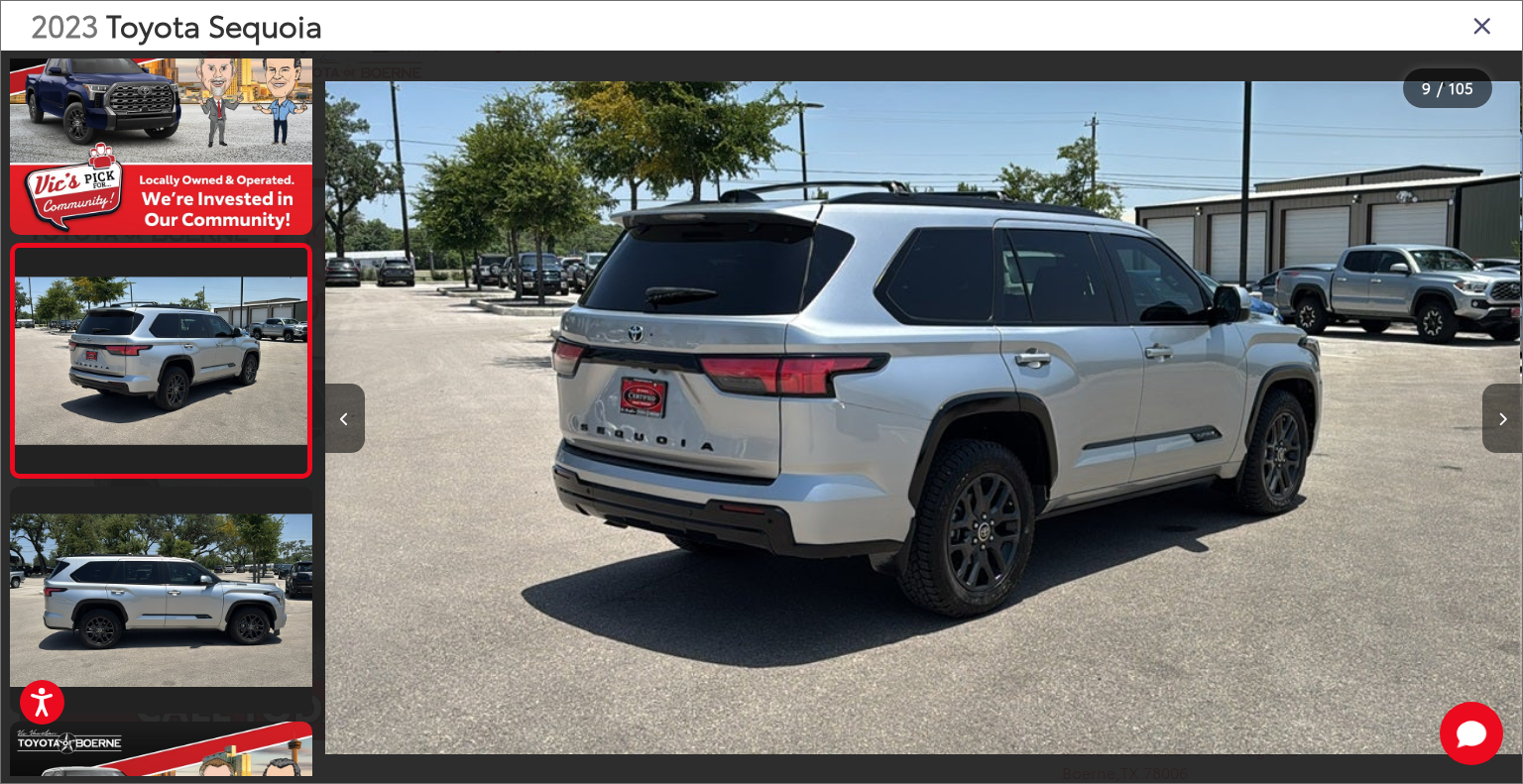 click at bounding box center [1502, 419] 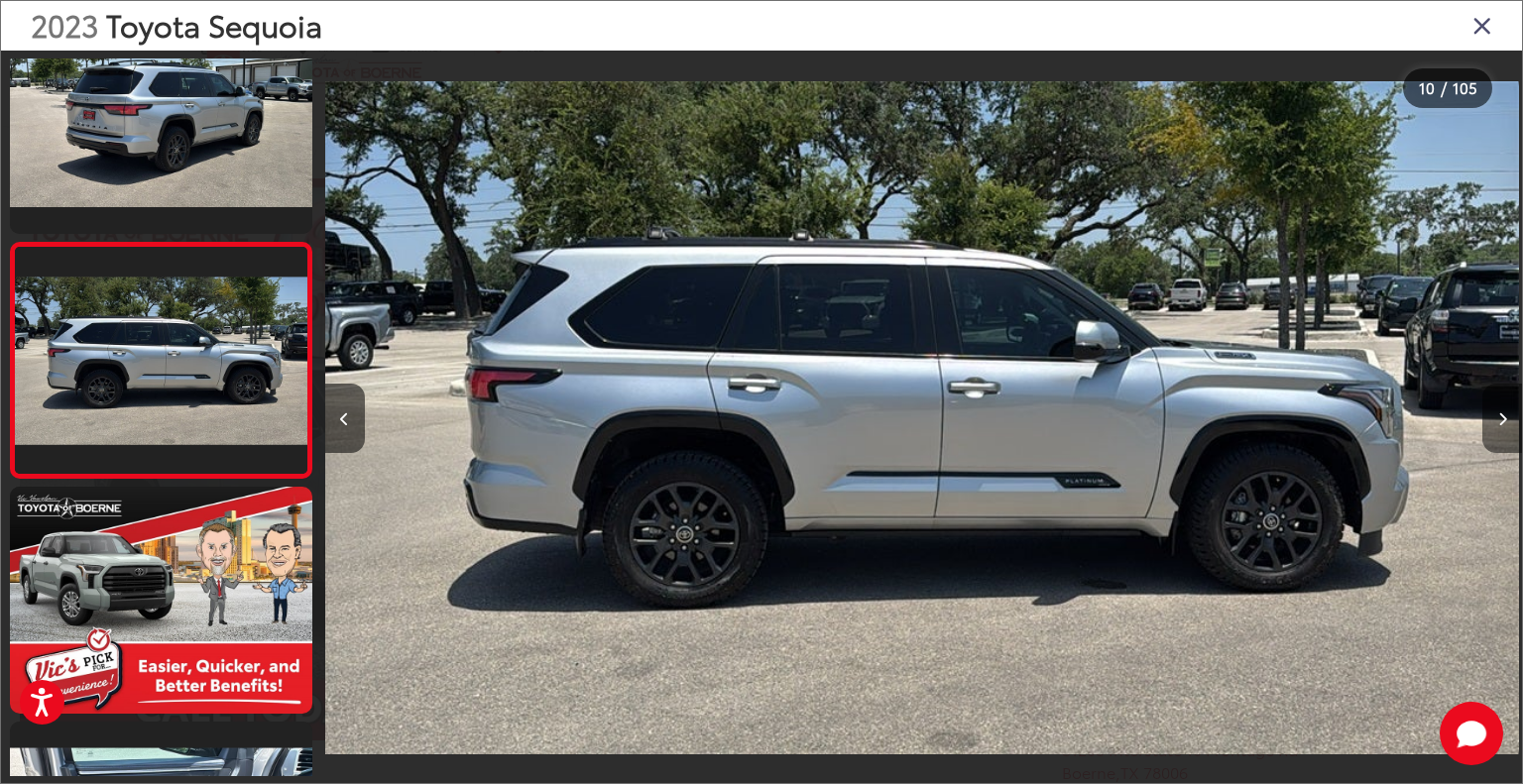 click at bounding box center (1502, 419) 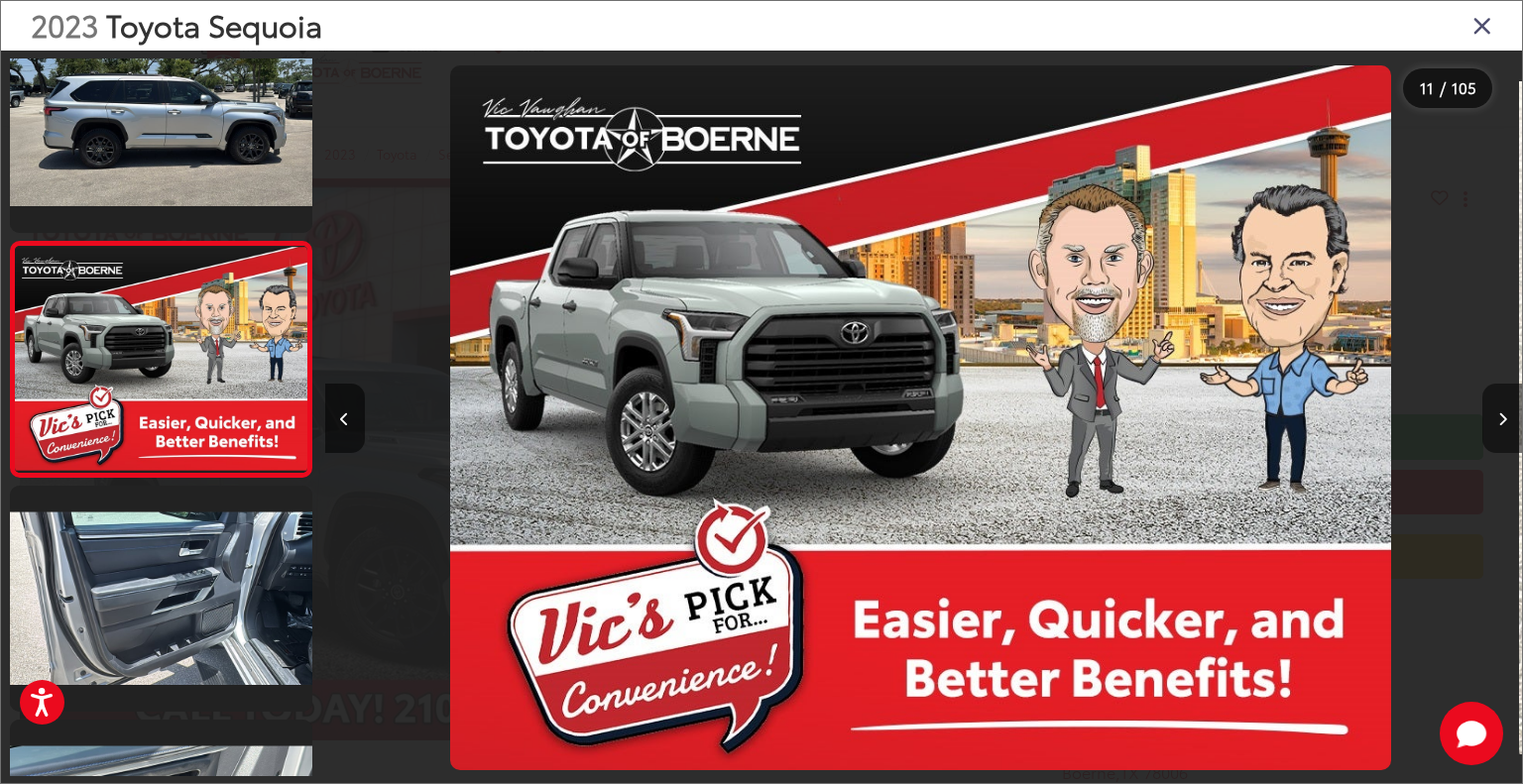 click at bounding box center (1502, 419) 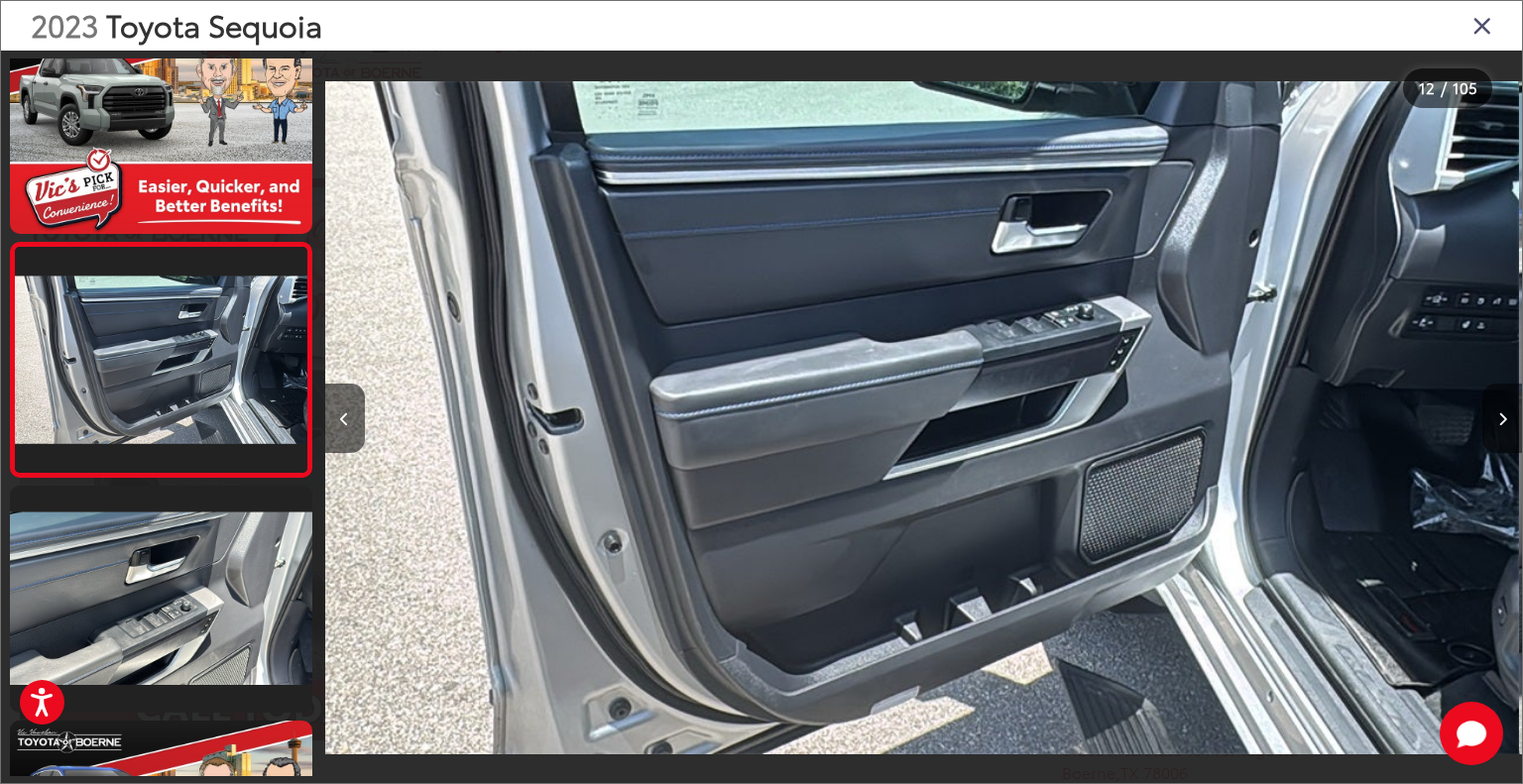 click at bounding box center [1502, 419] 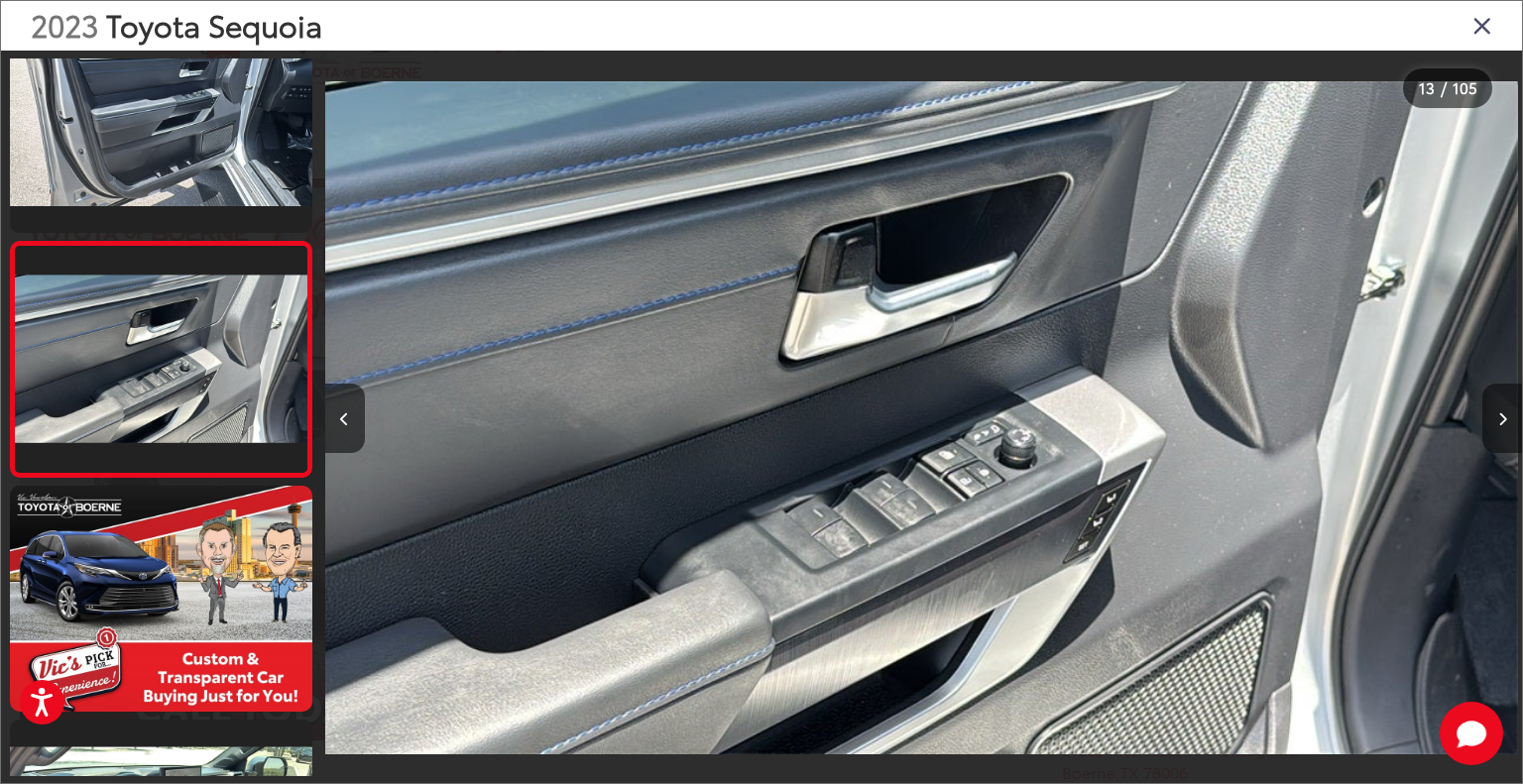 click at bounding box center [1502, 419] 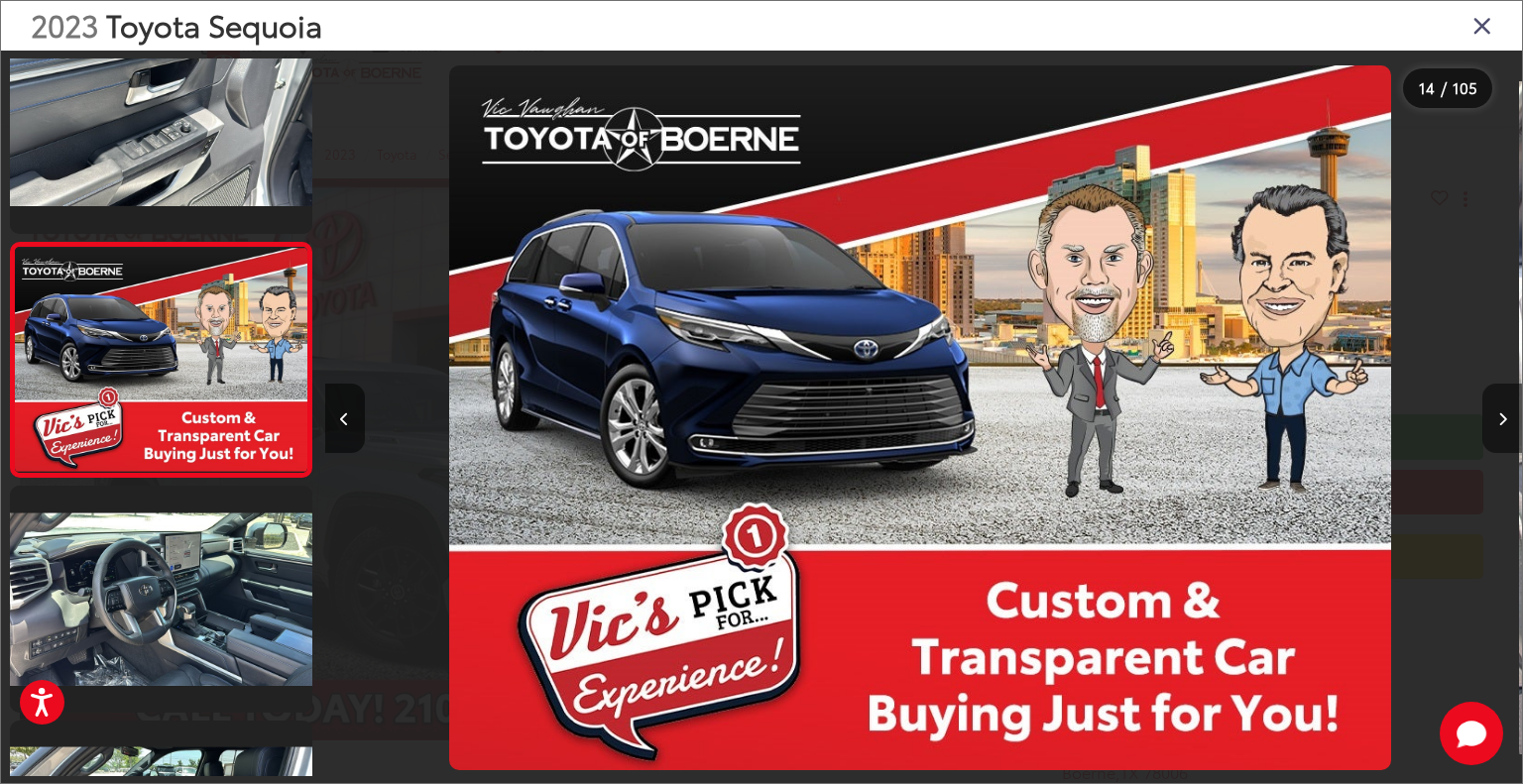 click at bounding box center (1502, 419) 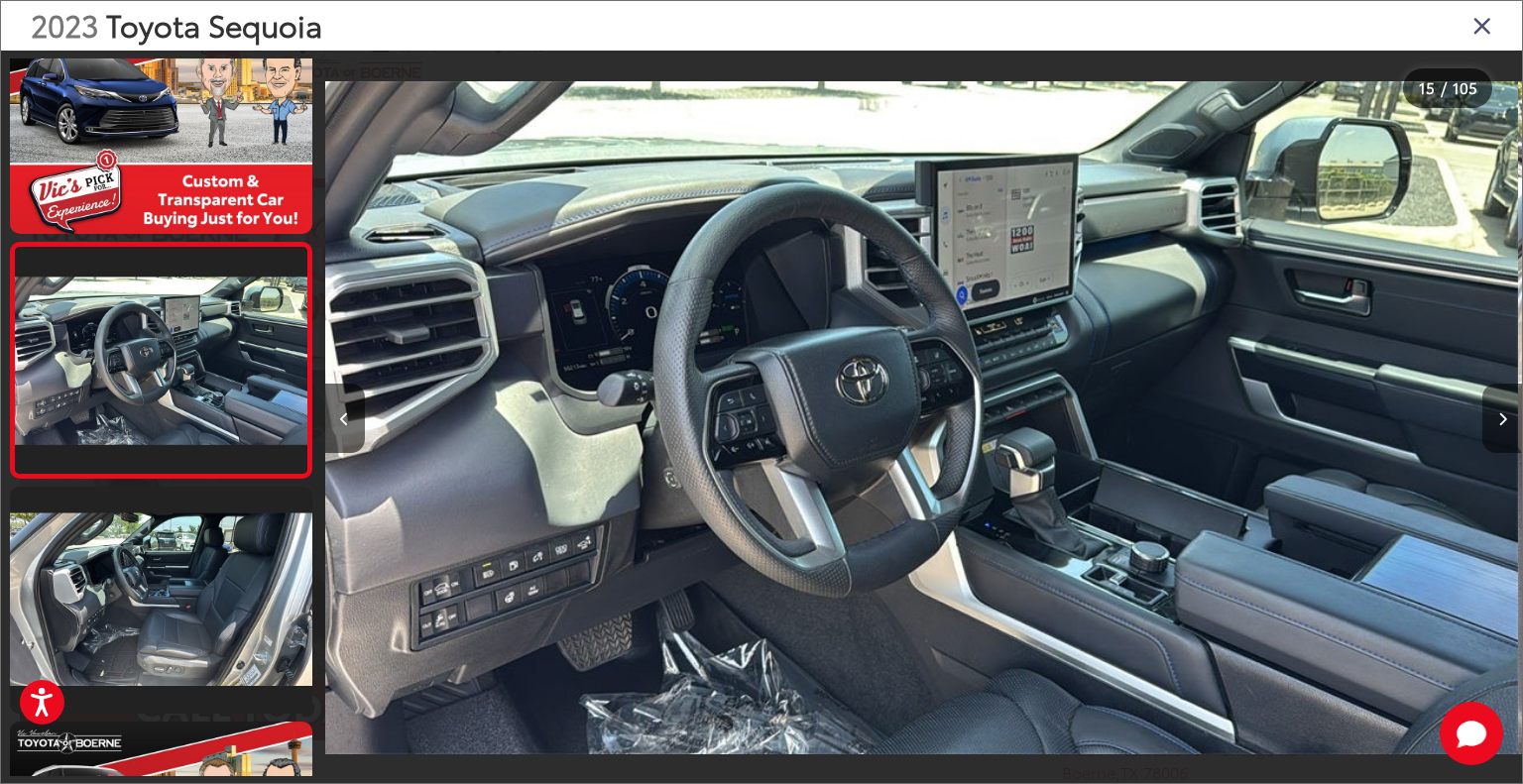 click at bounding box center (1502, 419) 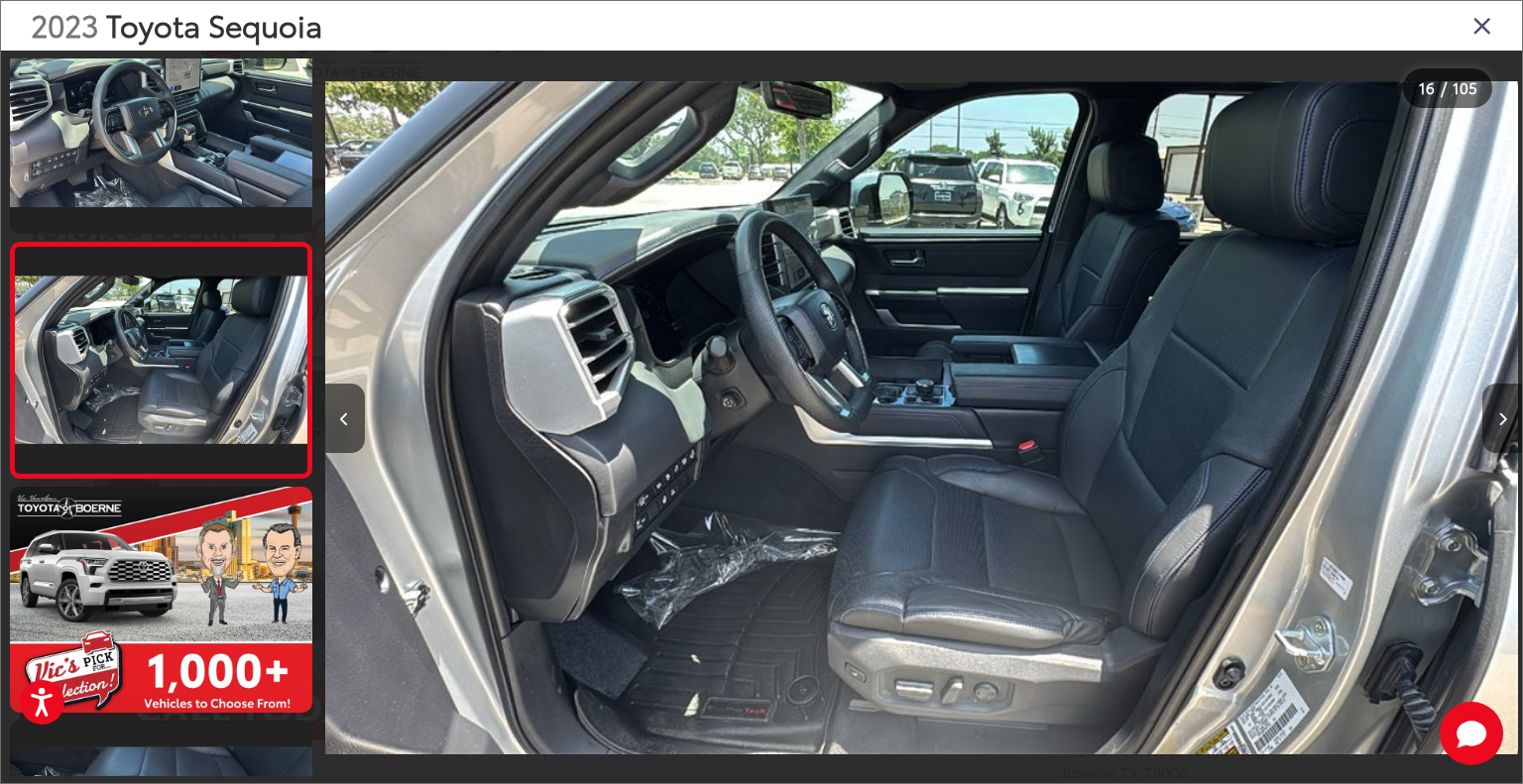 click at bounding box center [1502, 419] 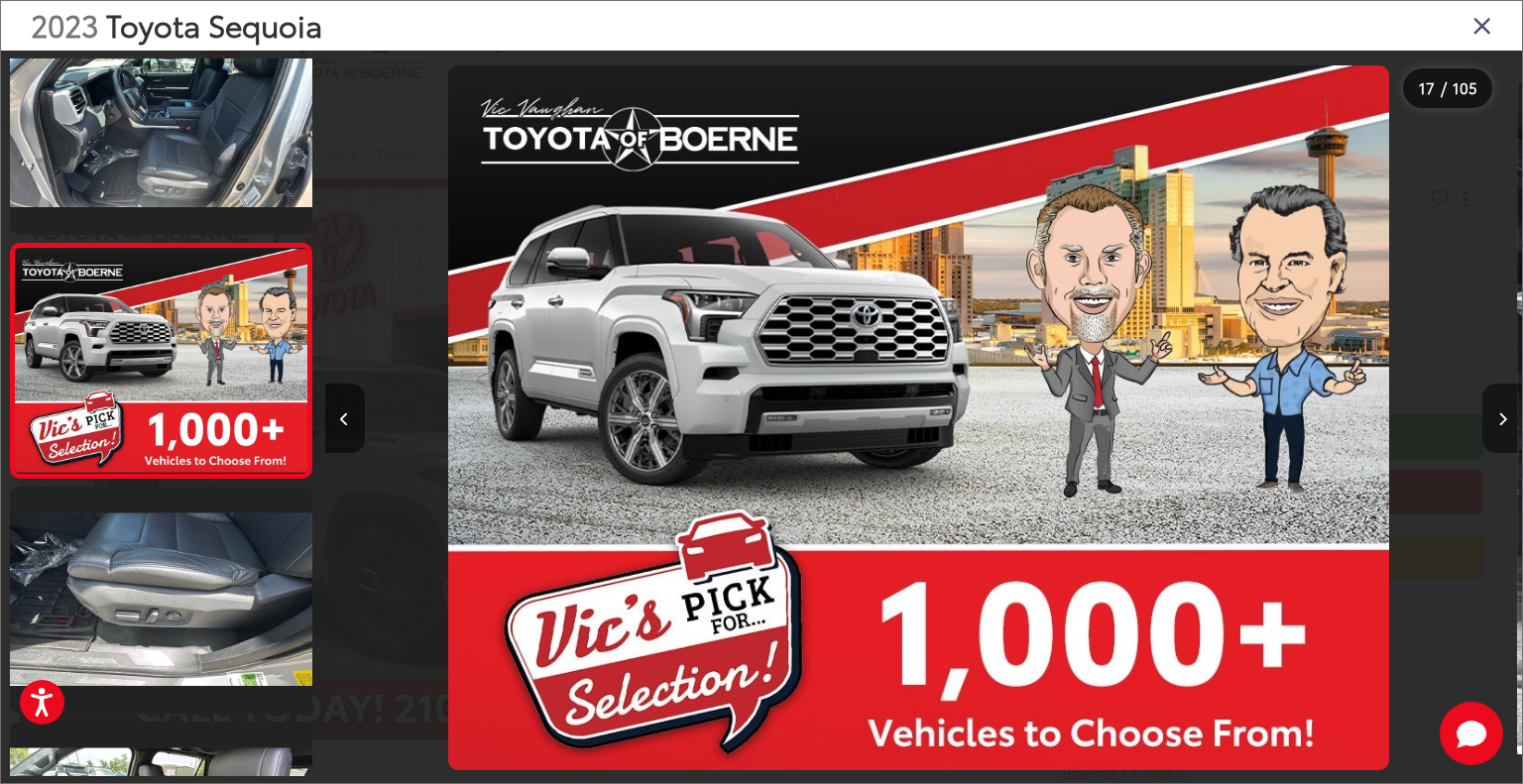click at bounding box center [1502, 419] 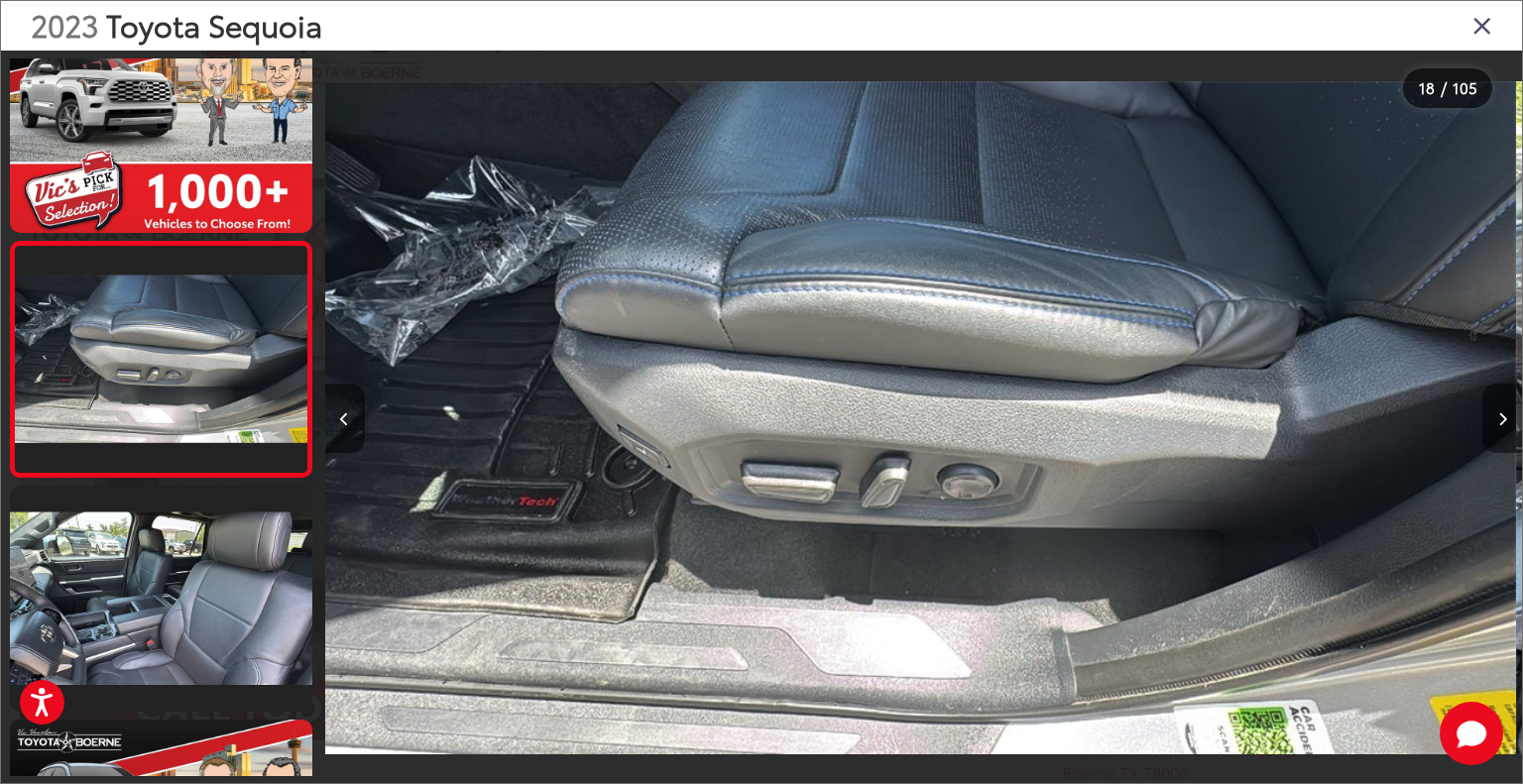 click at bounding box center [1502, 419] 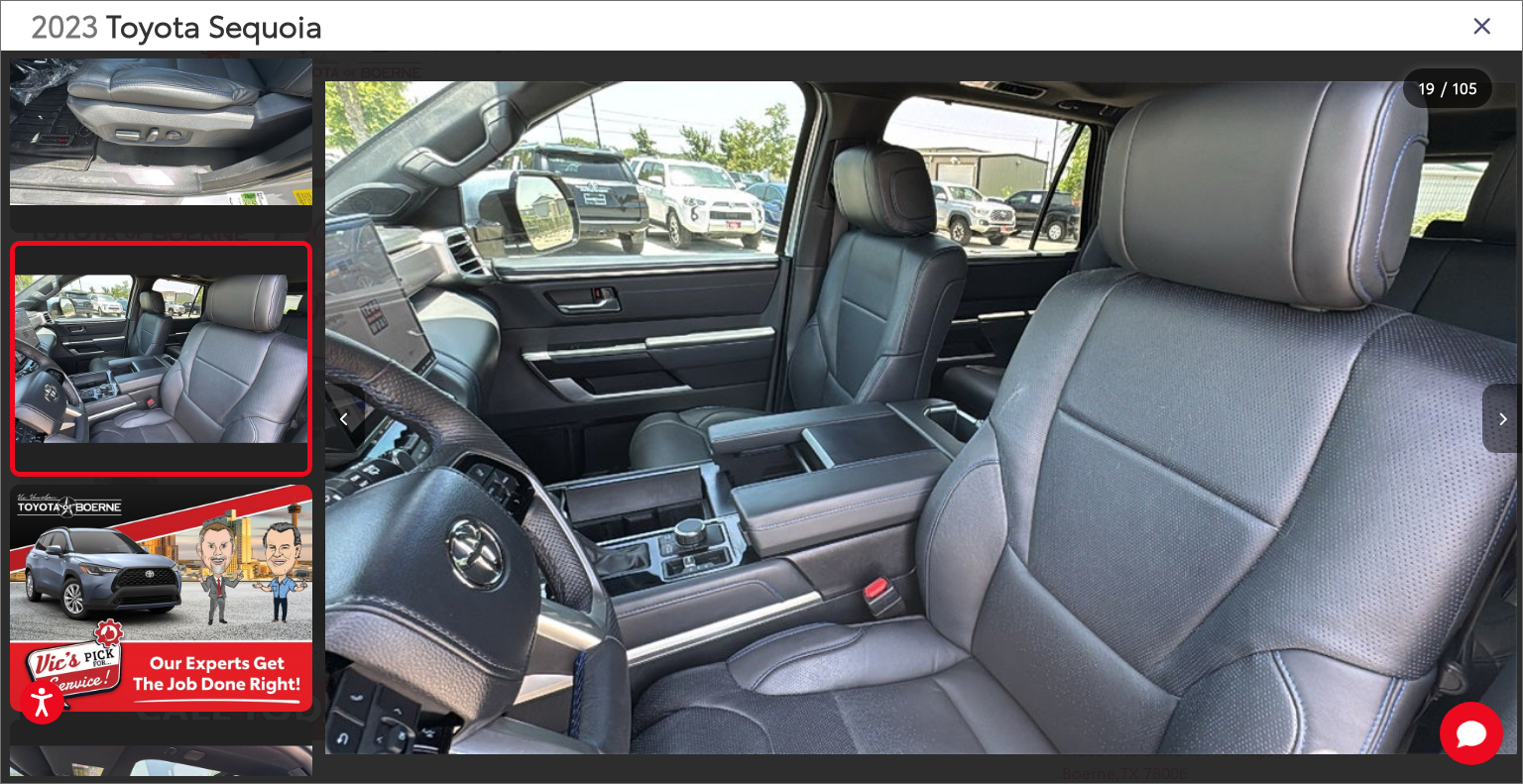 click at bounding box center [1502, 419] 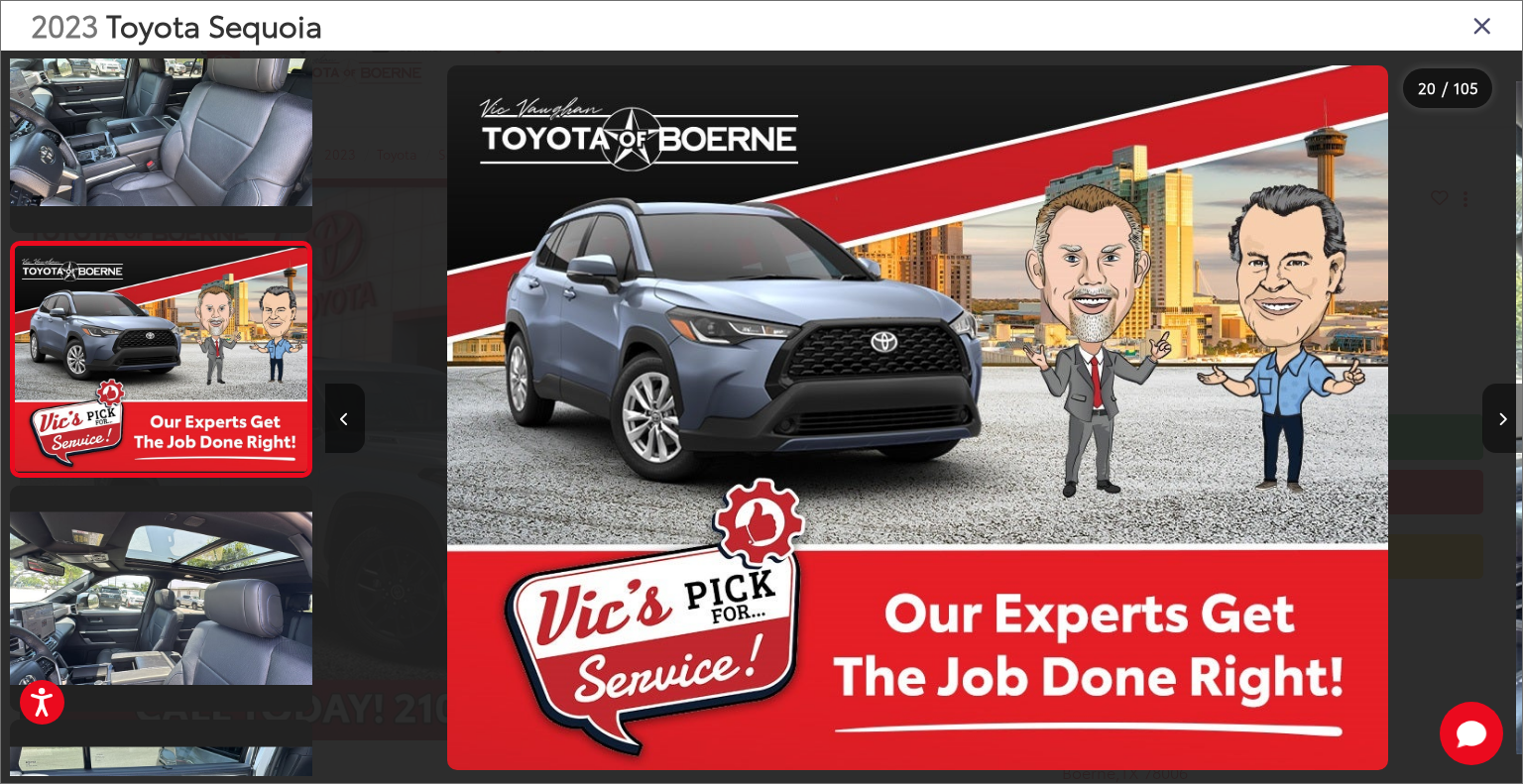click at bounding box center (1502, 419) 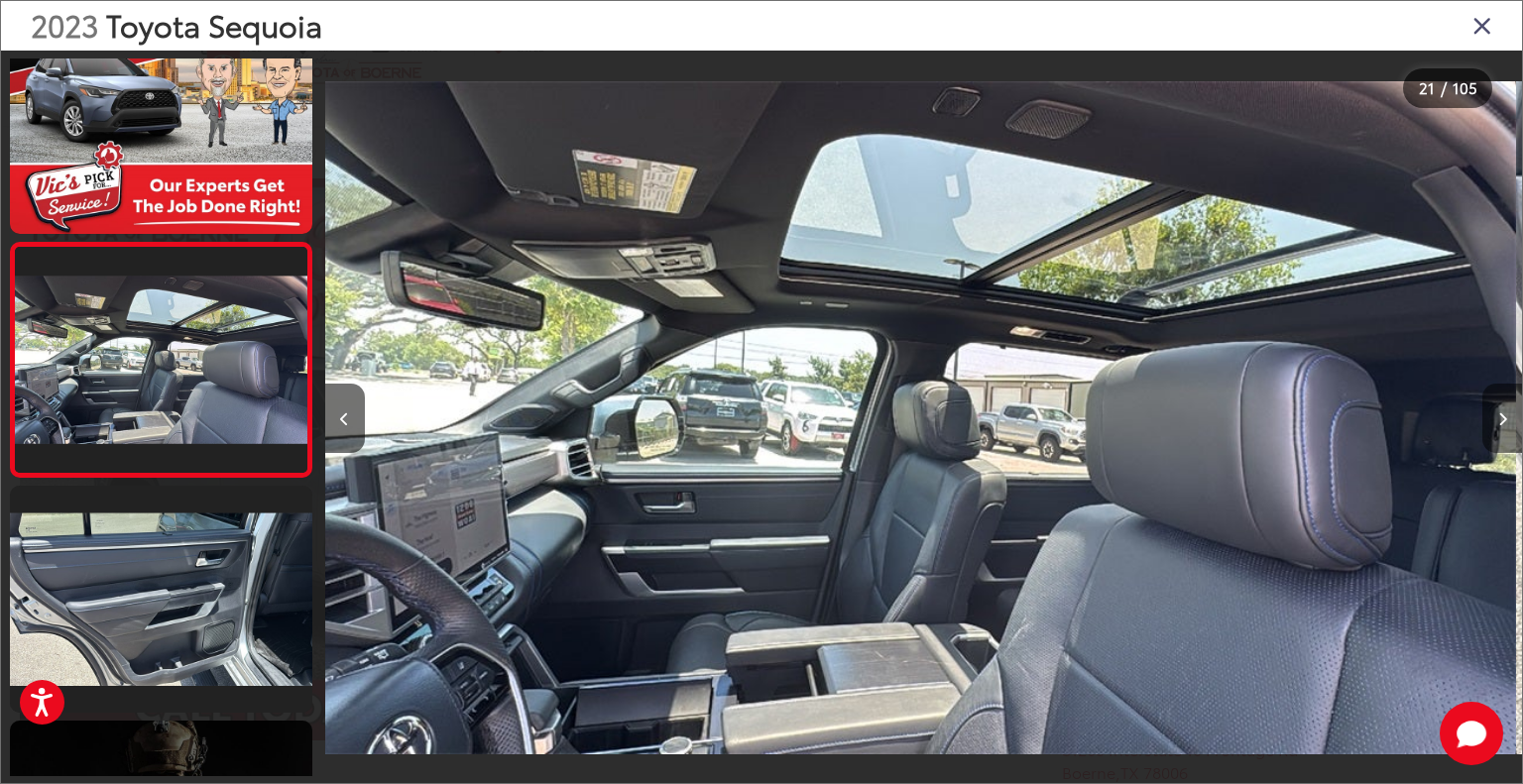 click at bounding box center [1502, 418] 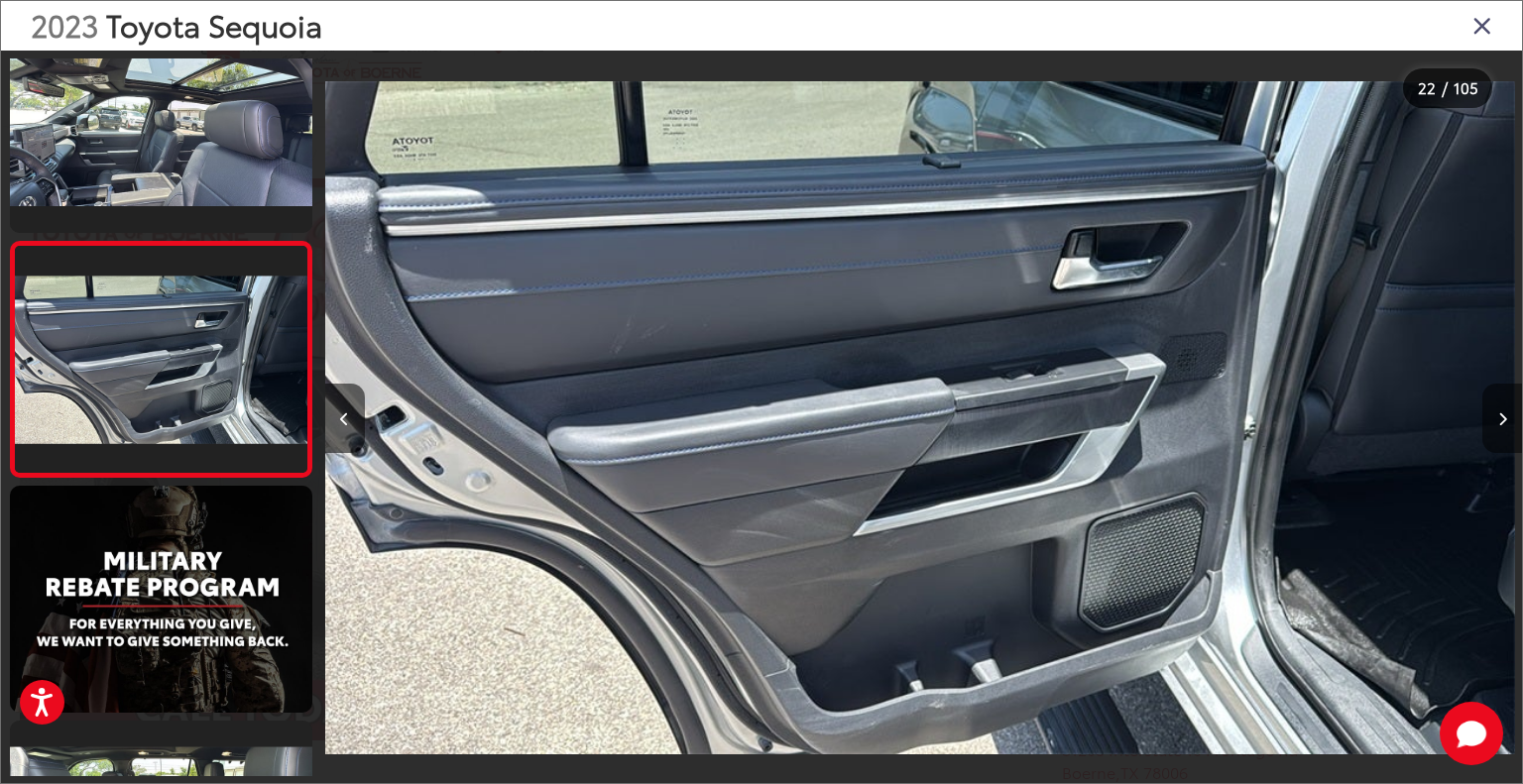 click at bounding box center [1502, 418] 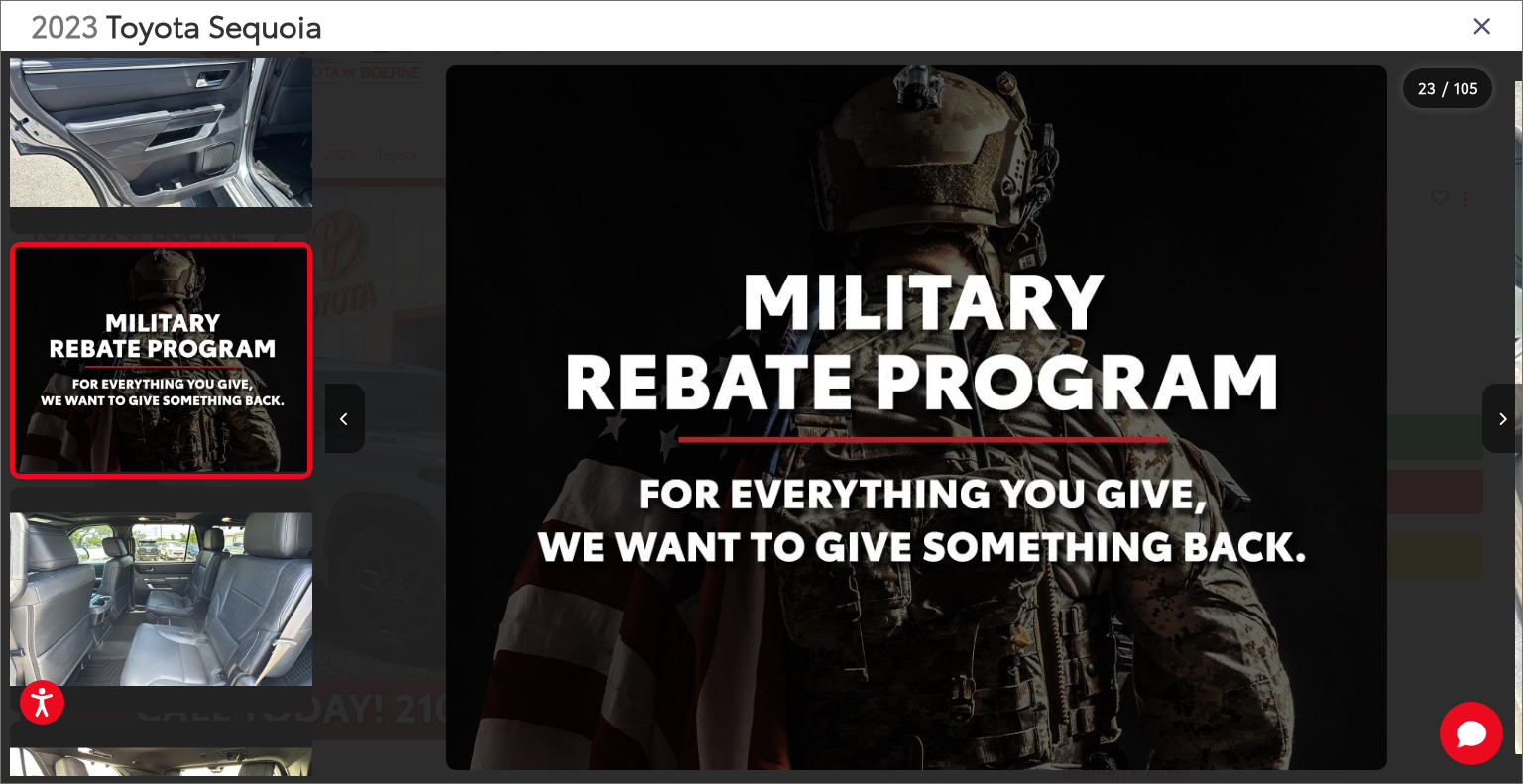 click at bounding box center (1502, 419) 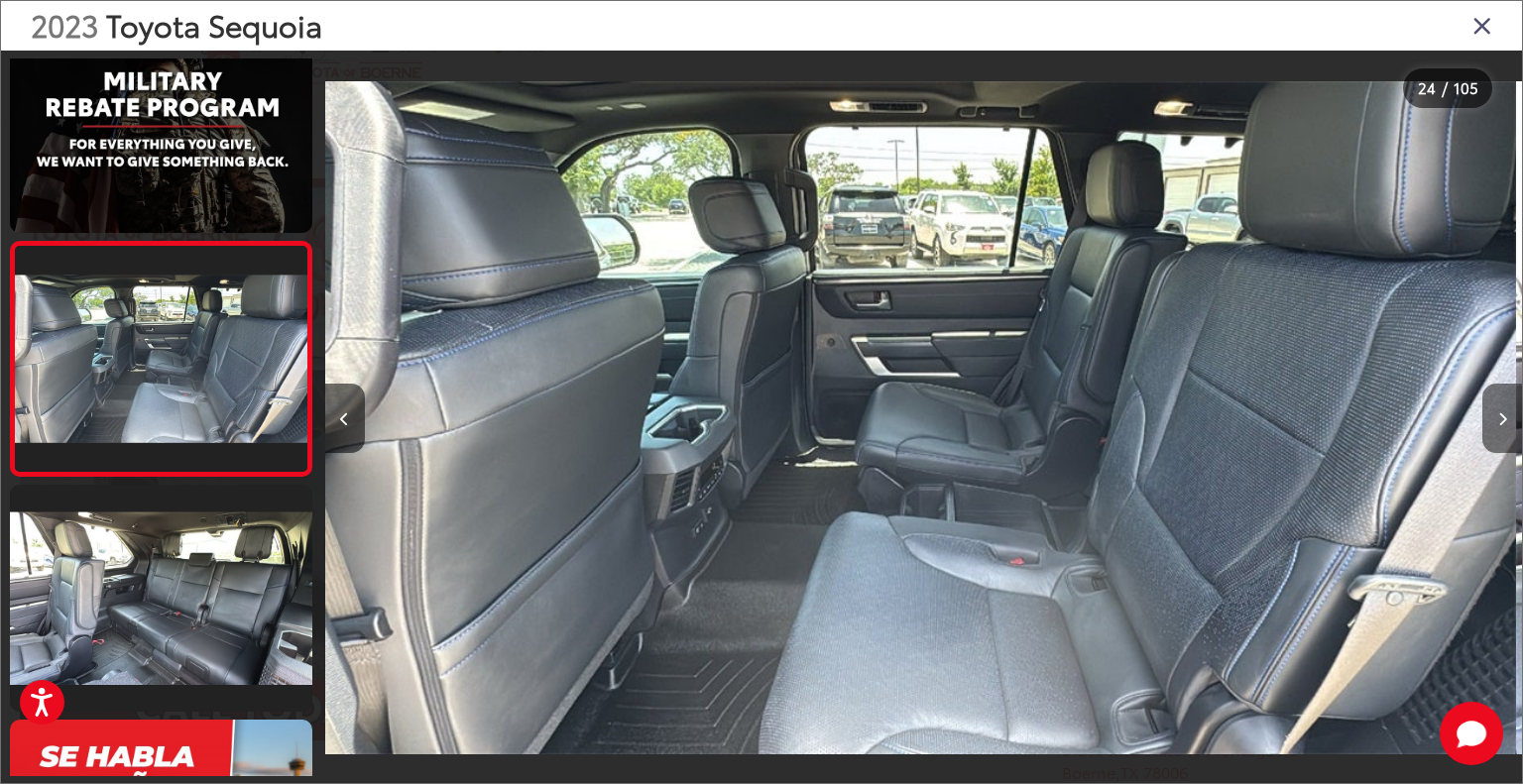 click at bounding box center (1502, 418) 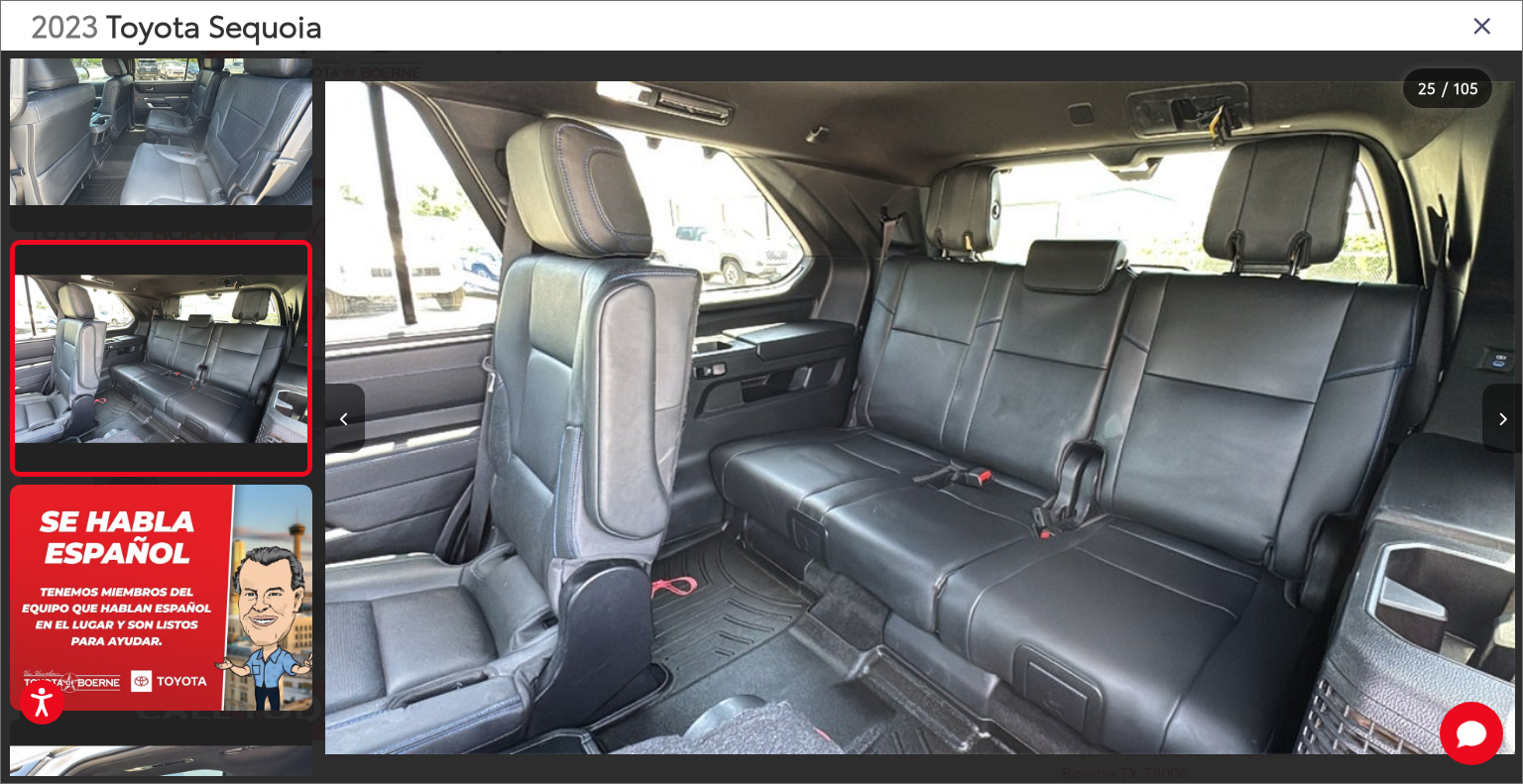 click at bounding box center [1502, 418] 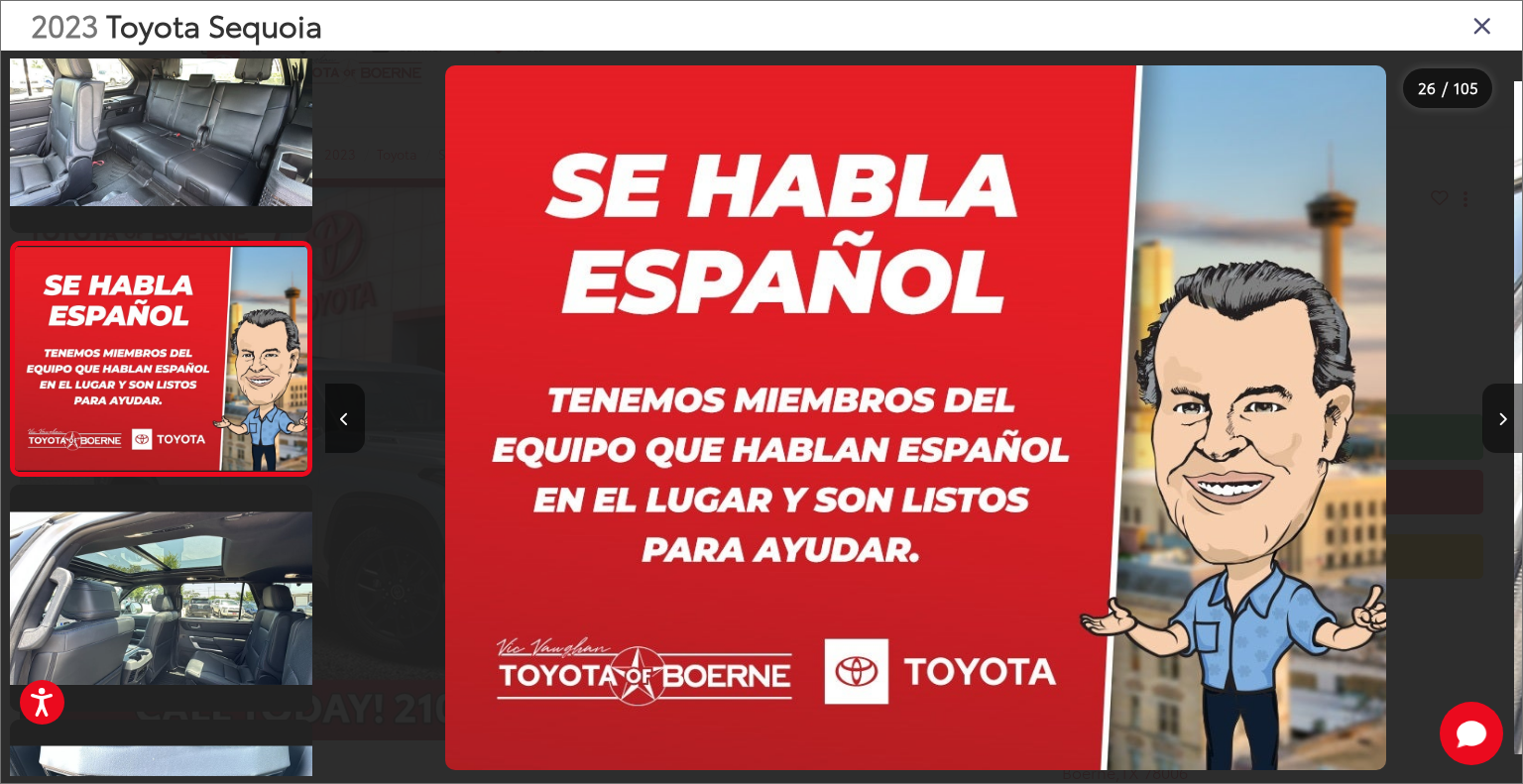 click at bounding box center (1502, 418) 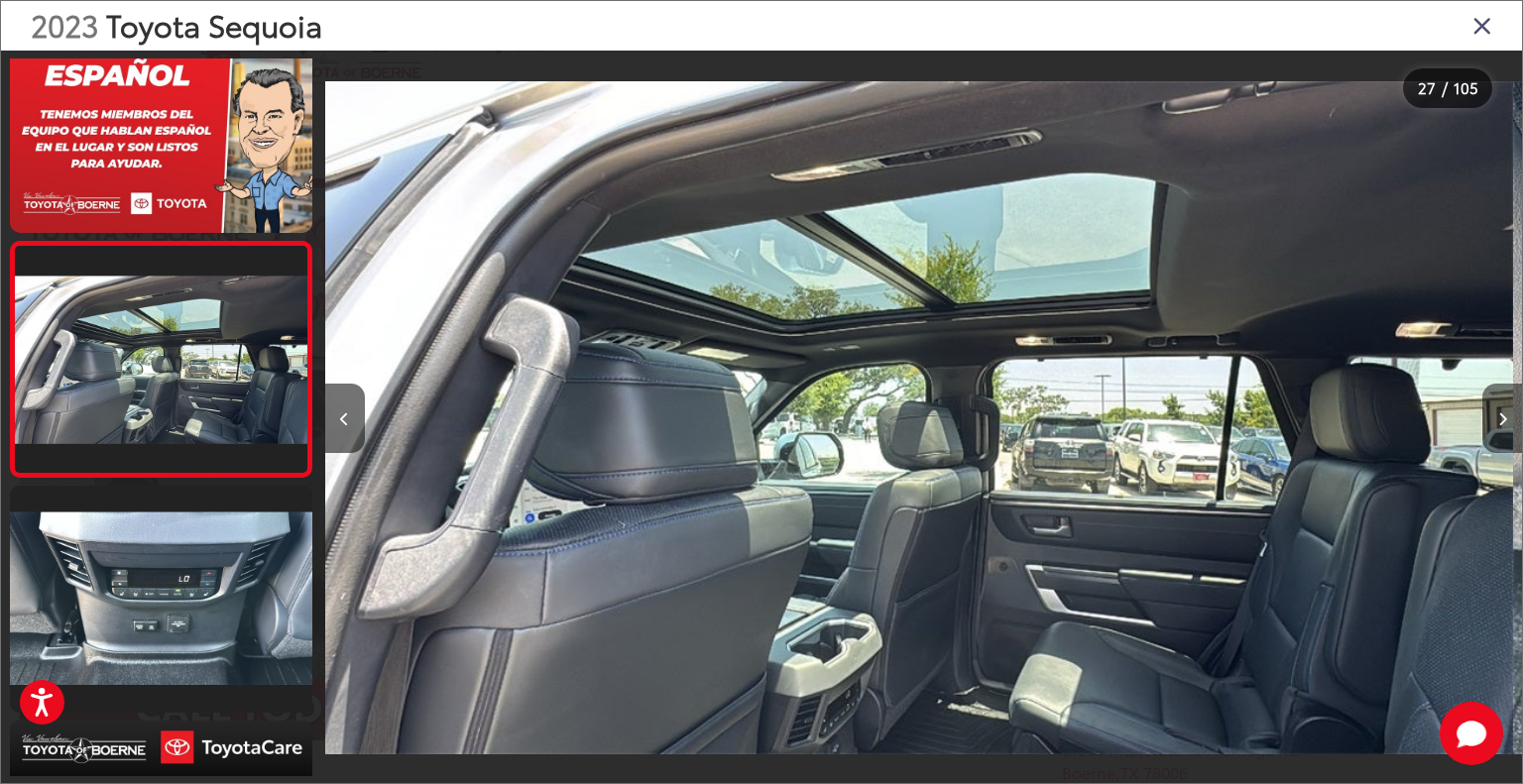 click at bounding box center (1502, 418) 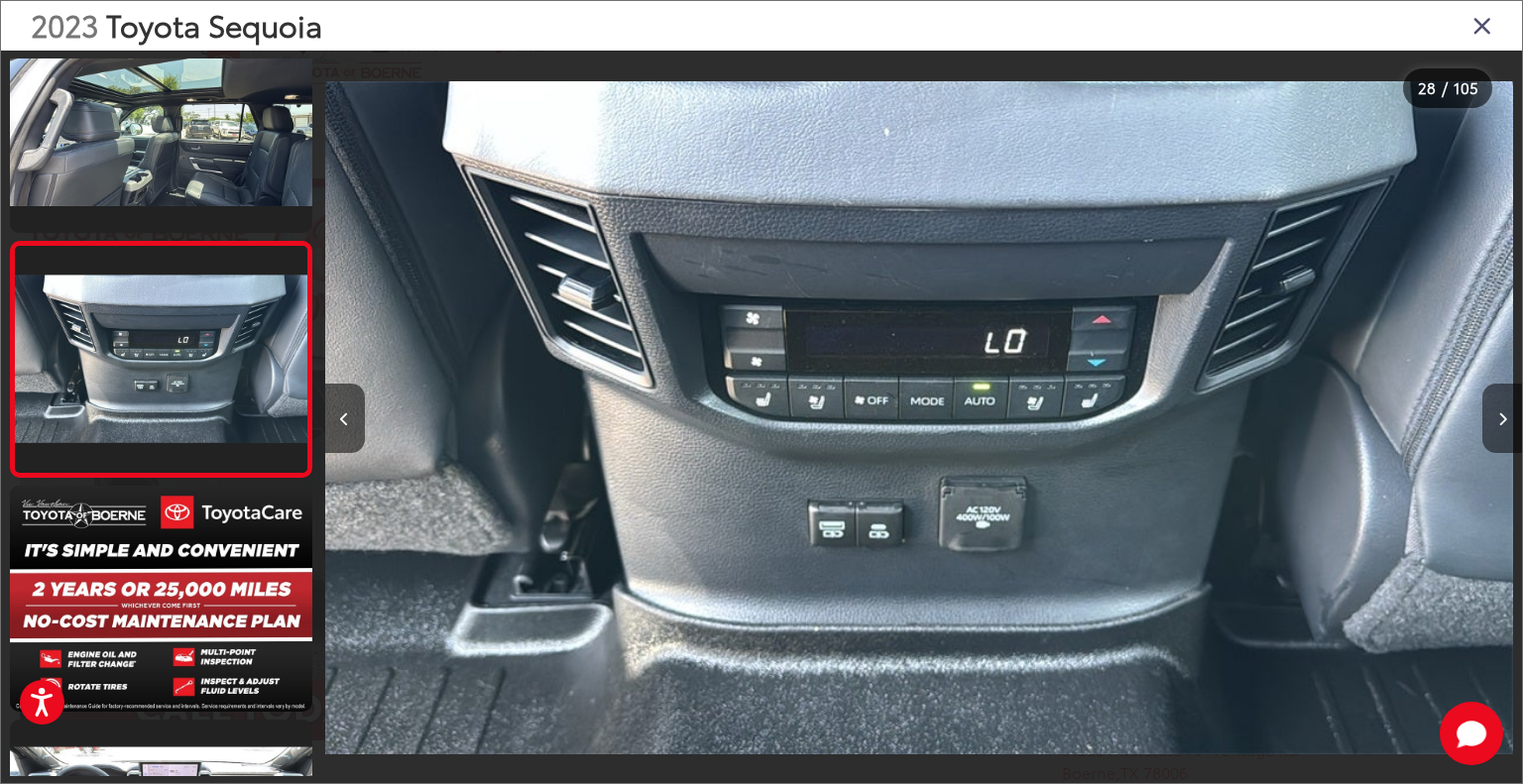 click at bounding box center [1502, 418] 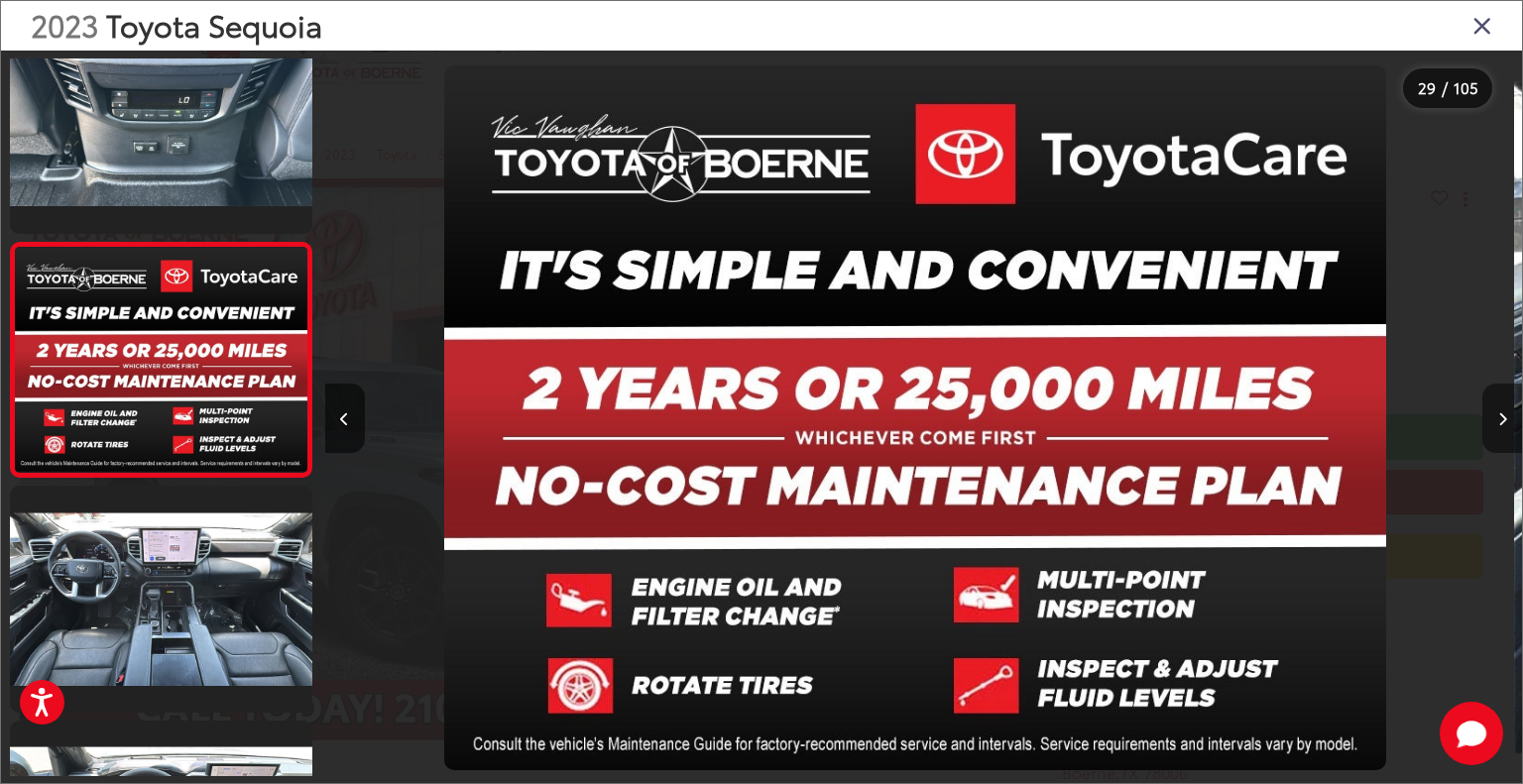 click at bounding box center (1502, 418) 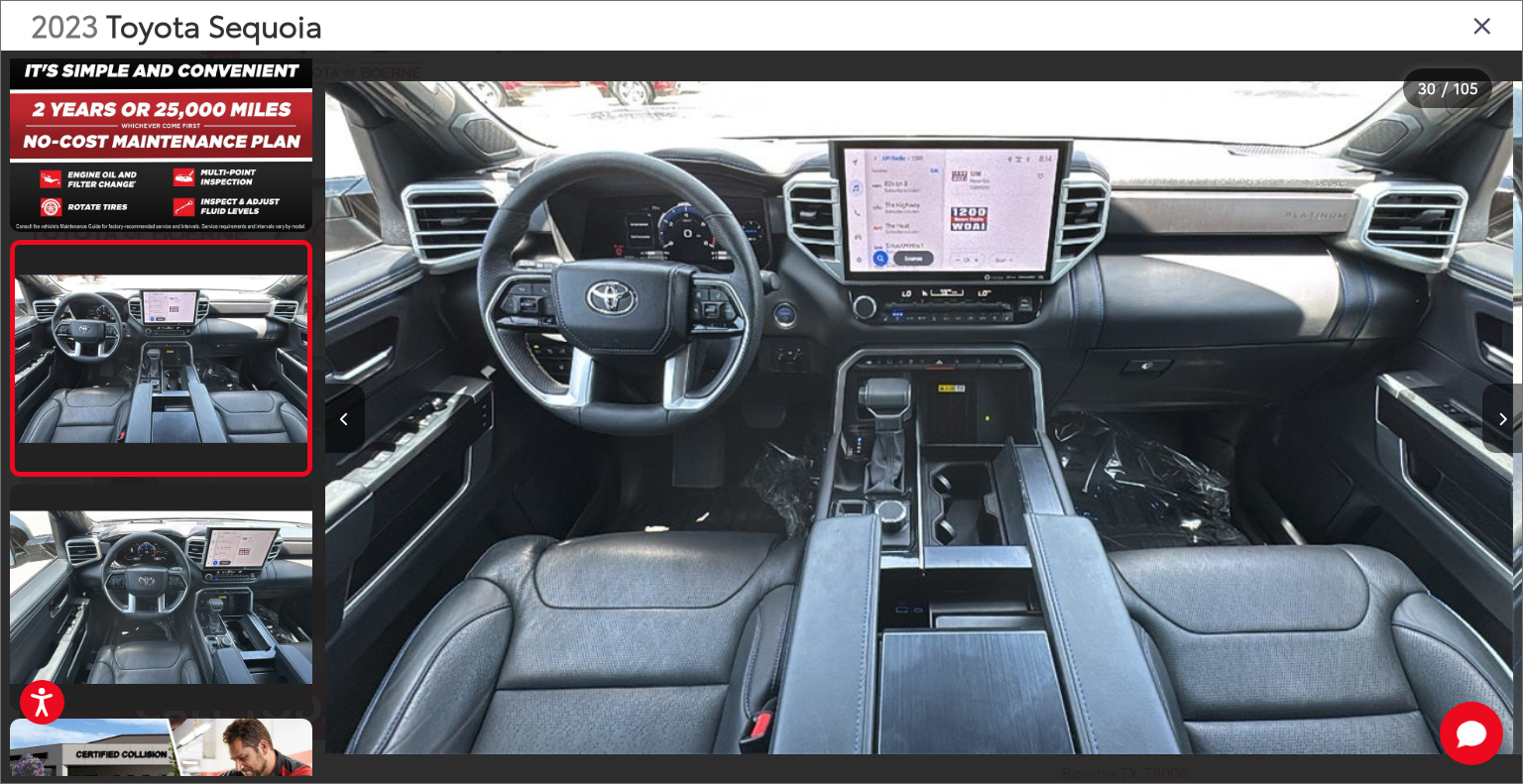 click at bounding box center [1502, 418] 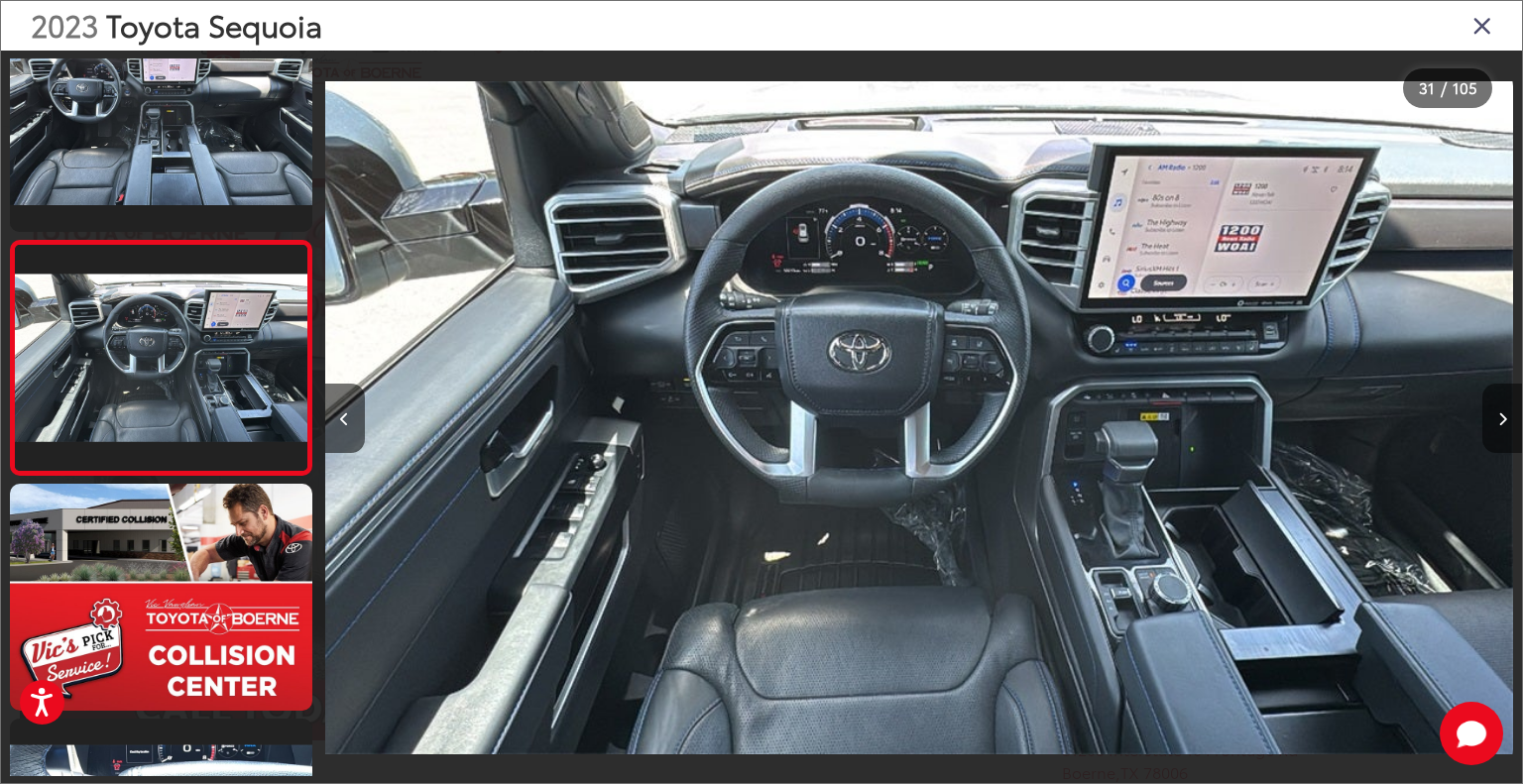 click at bounding box center (1502, 418) 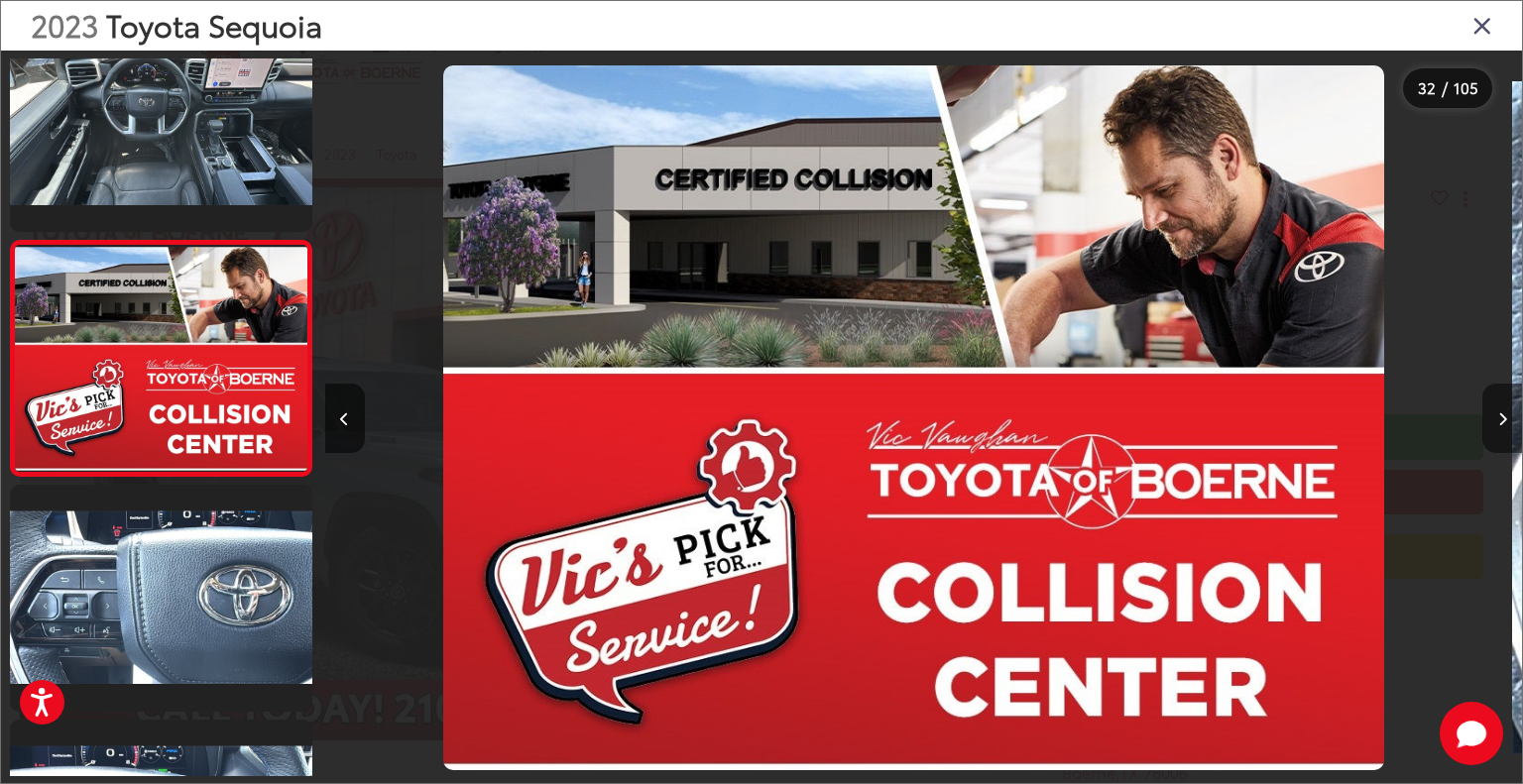 click at bounding box center [1502, 418] 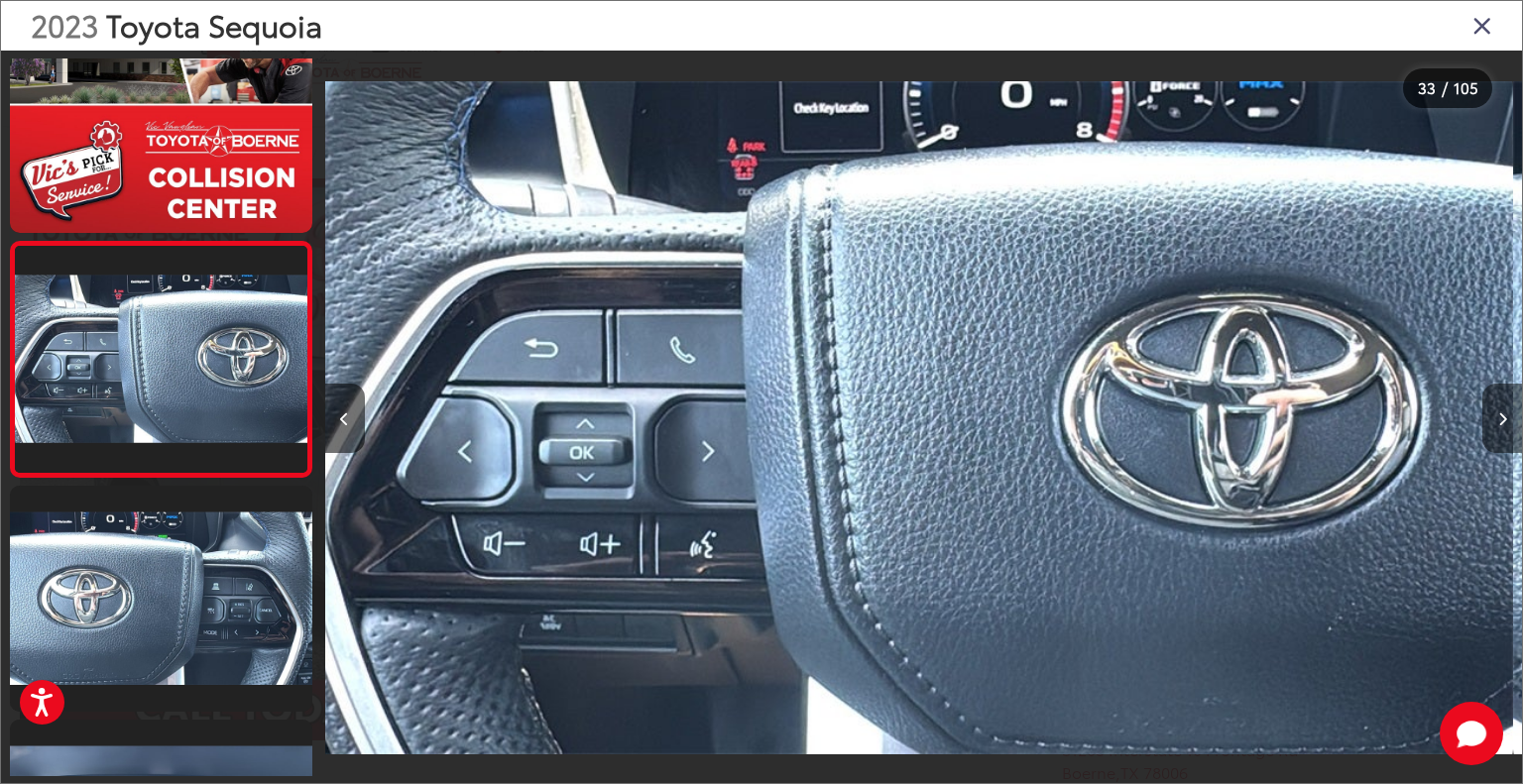 click at bounding box center [1502, 418] 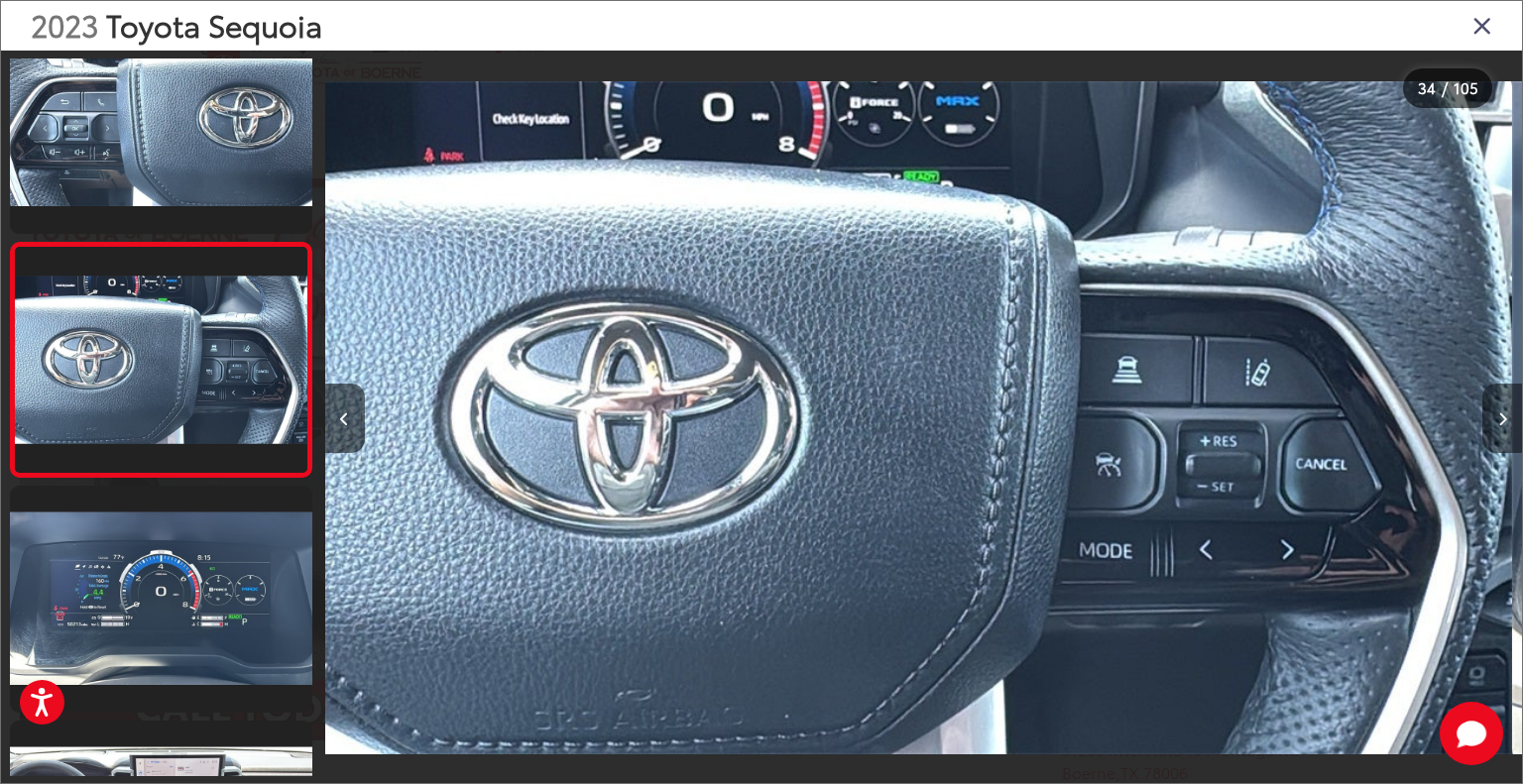 click at bounding box center [1502, 418] 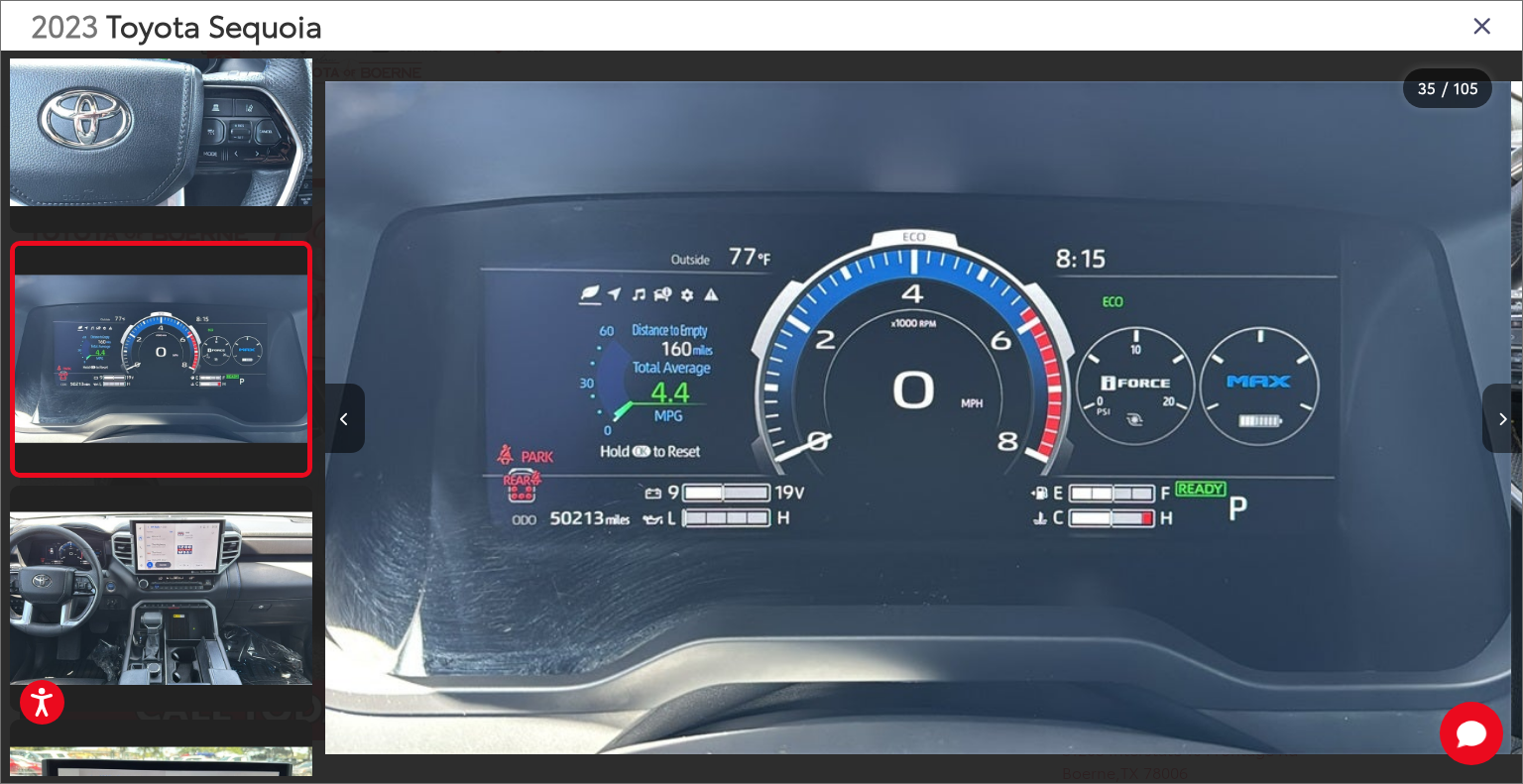 click at bounding box center (1502, 418) 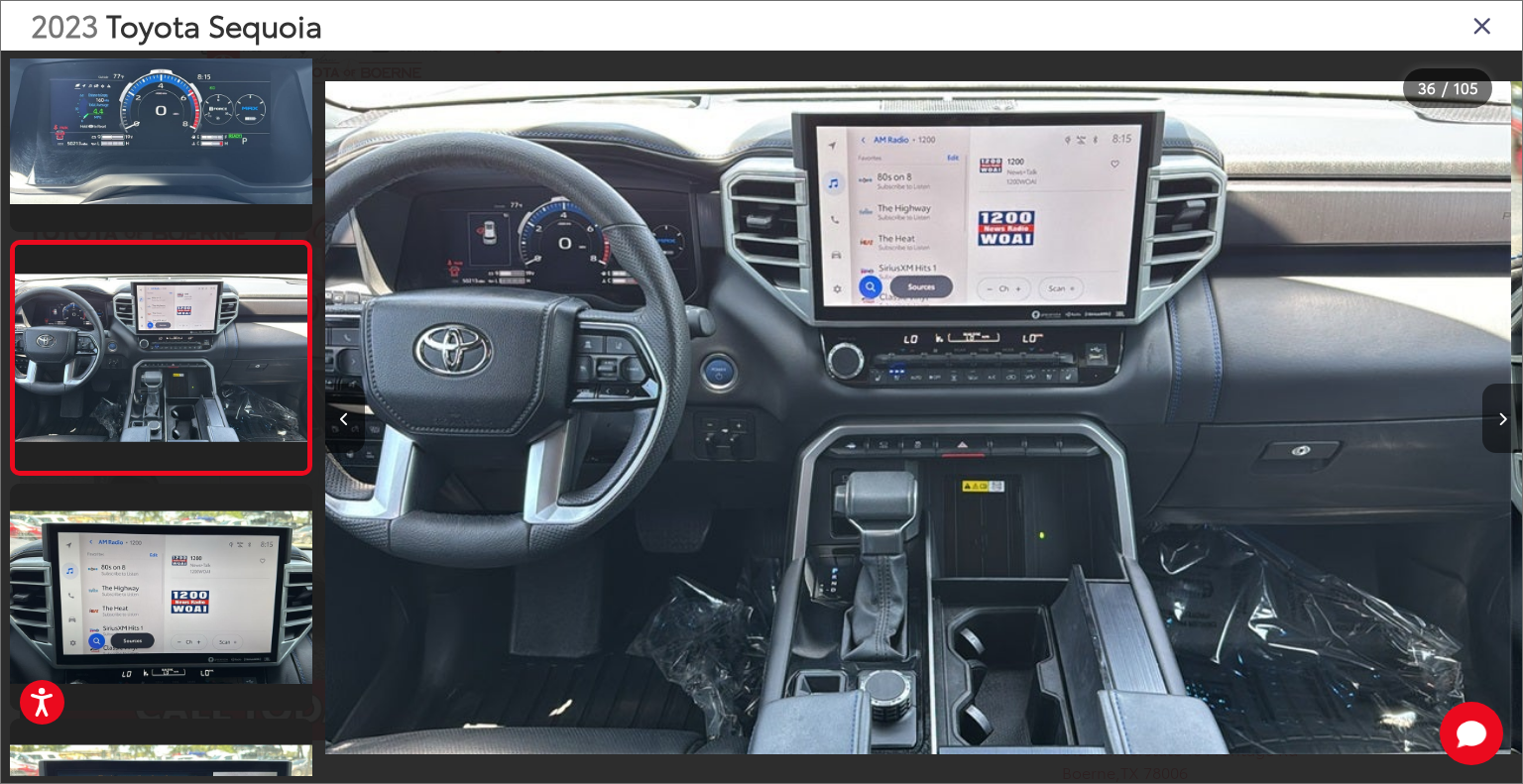 click at bounding box center (1502, 418) 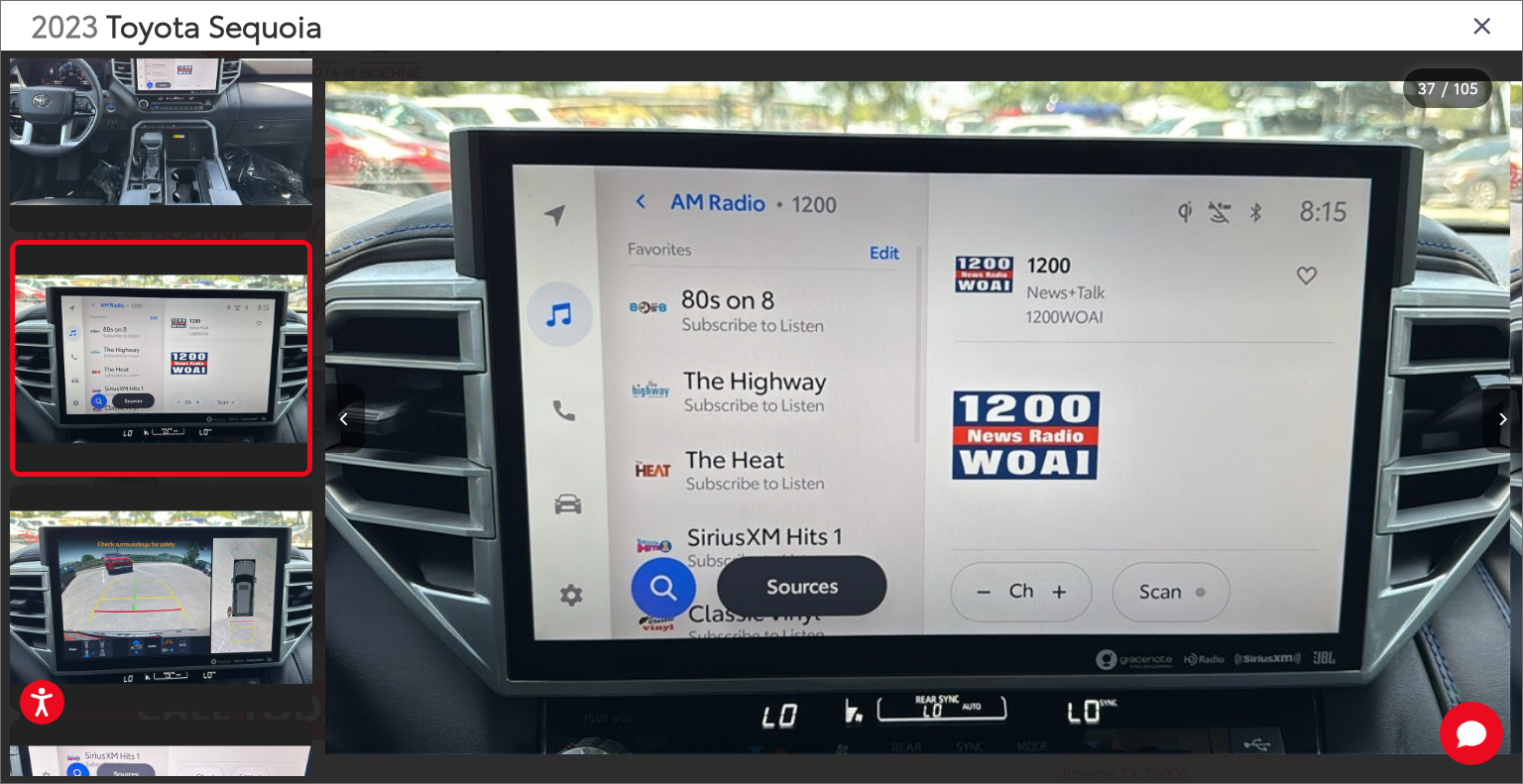 click at bounding box center [1502, 418] 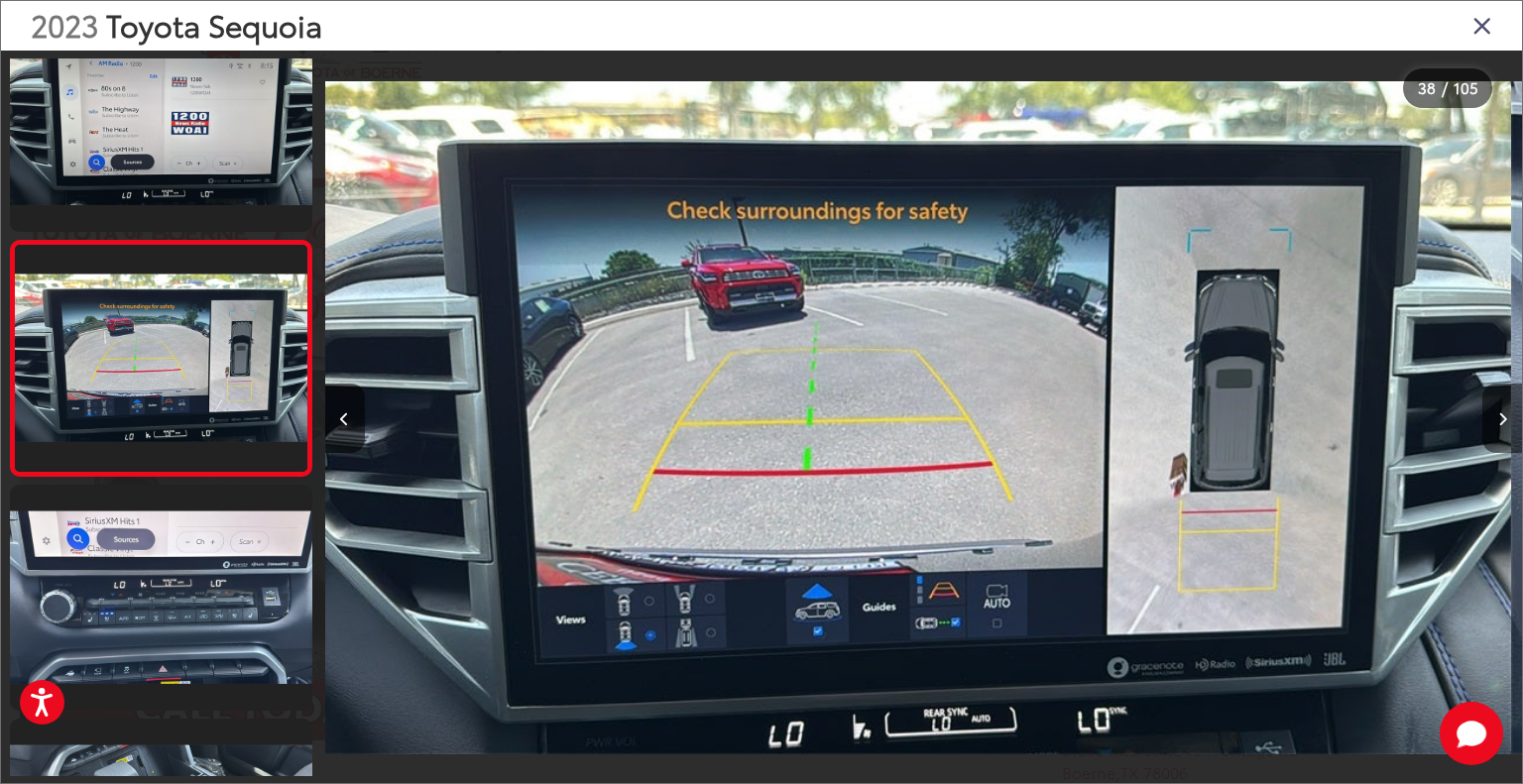 click at bounding box center (1502, 418) 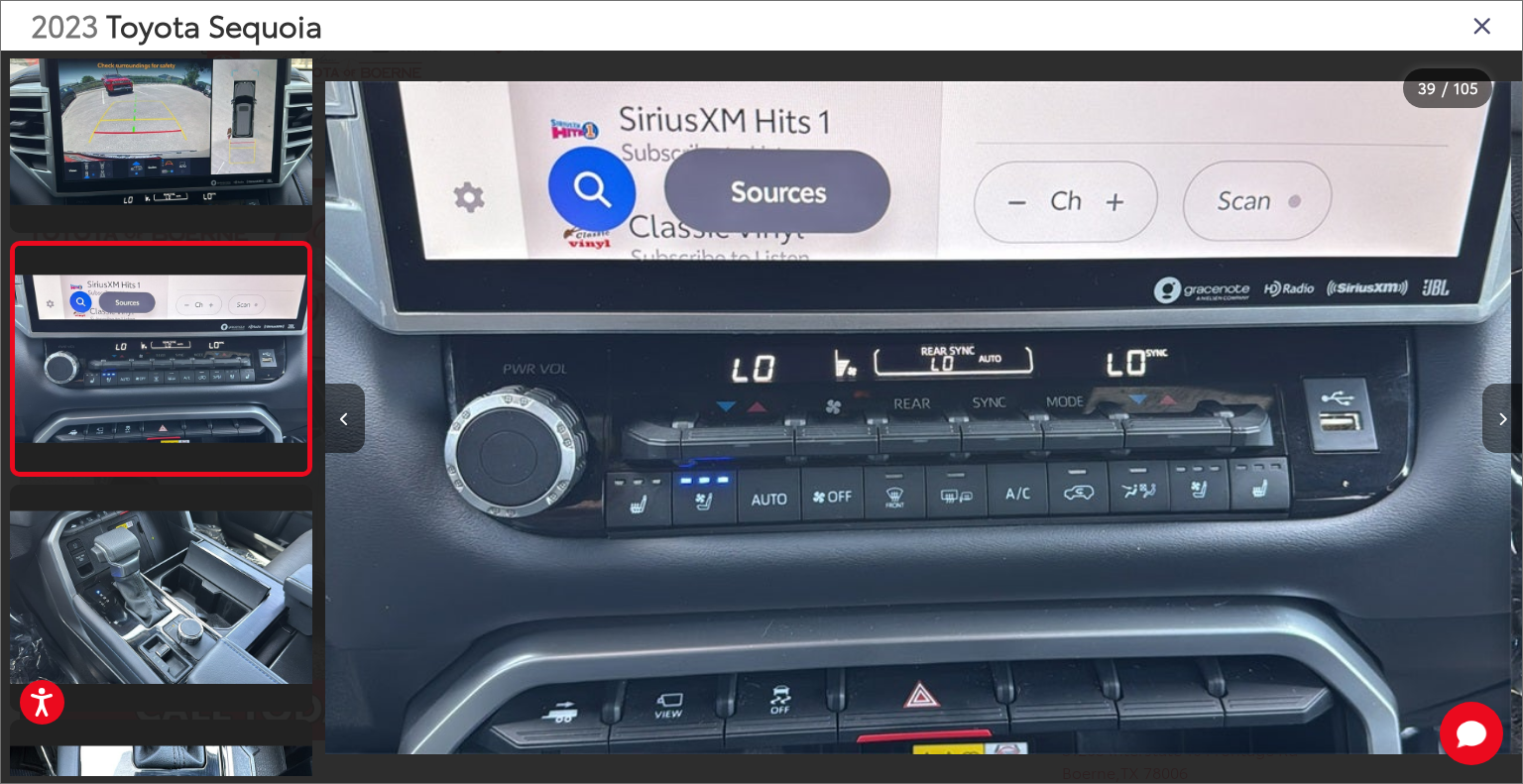 click at bounding box center (1502, 418) 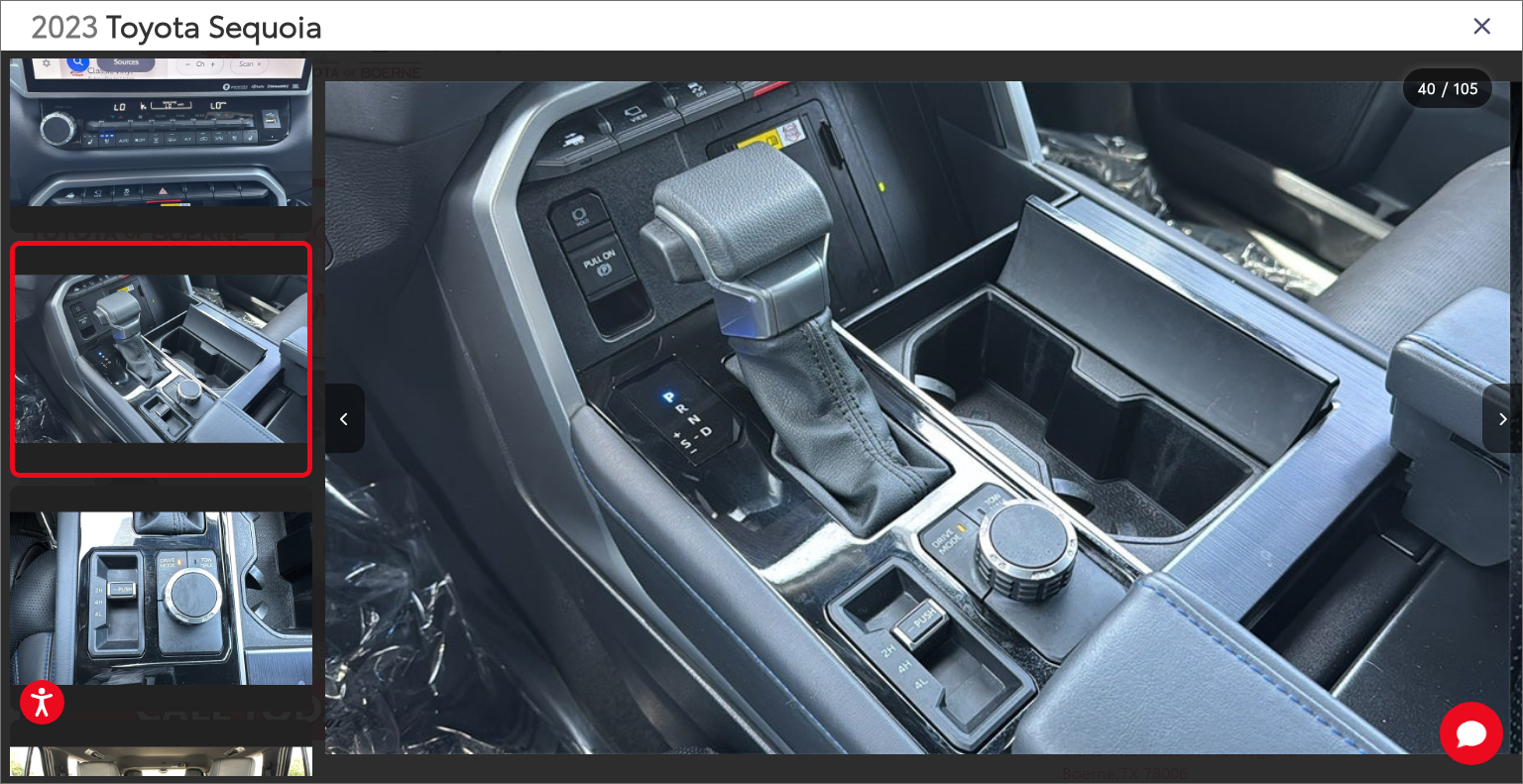 click at bounding box center (345, 418) 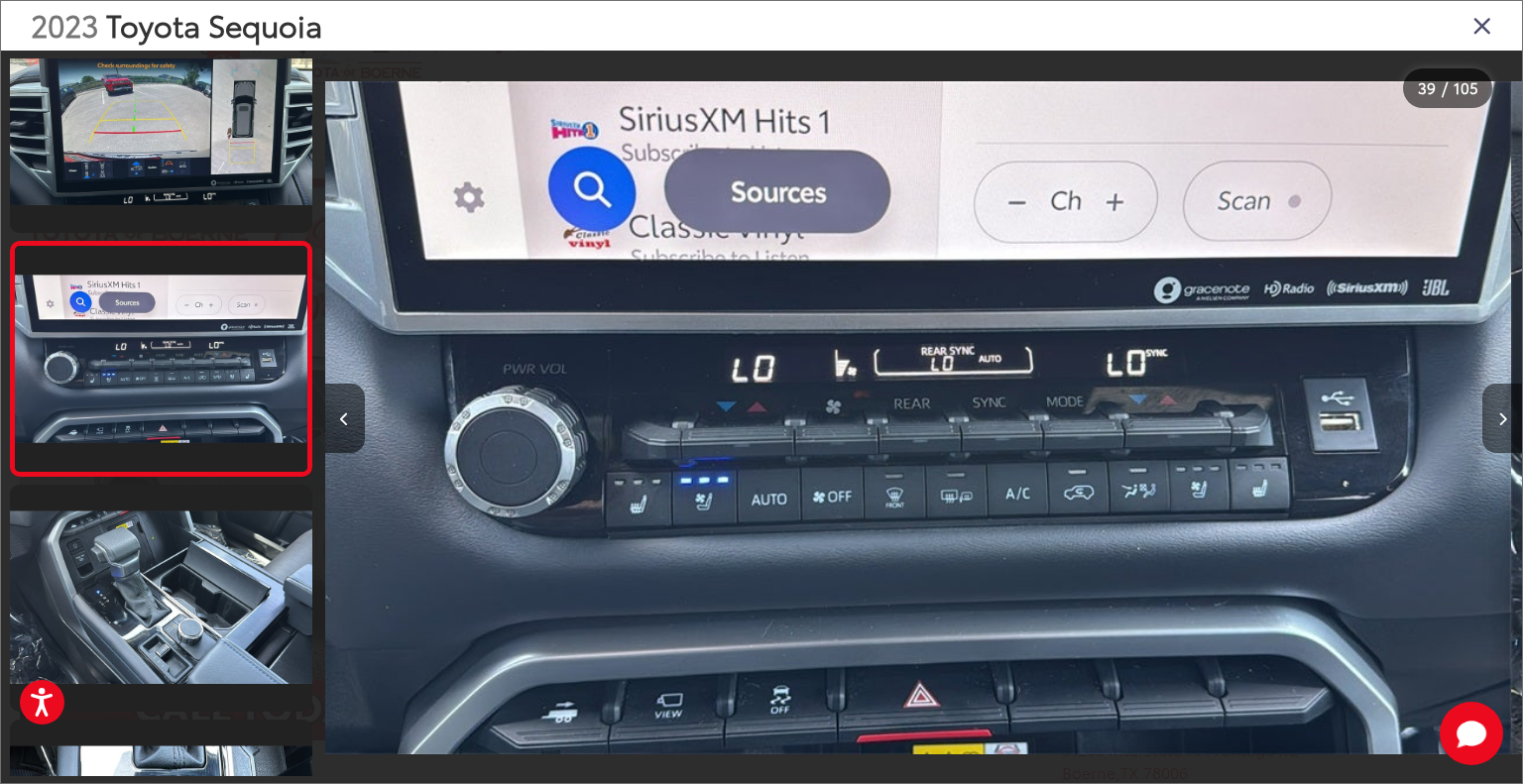 click at bounding box center (1502, 418) 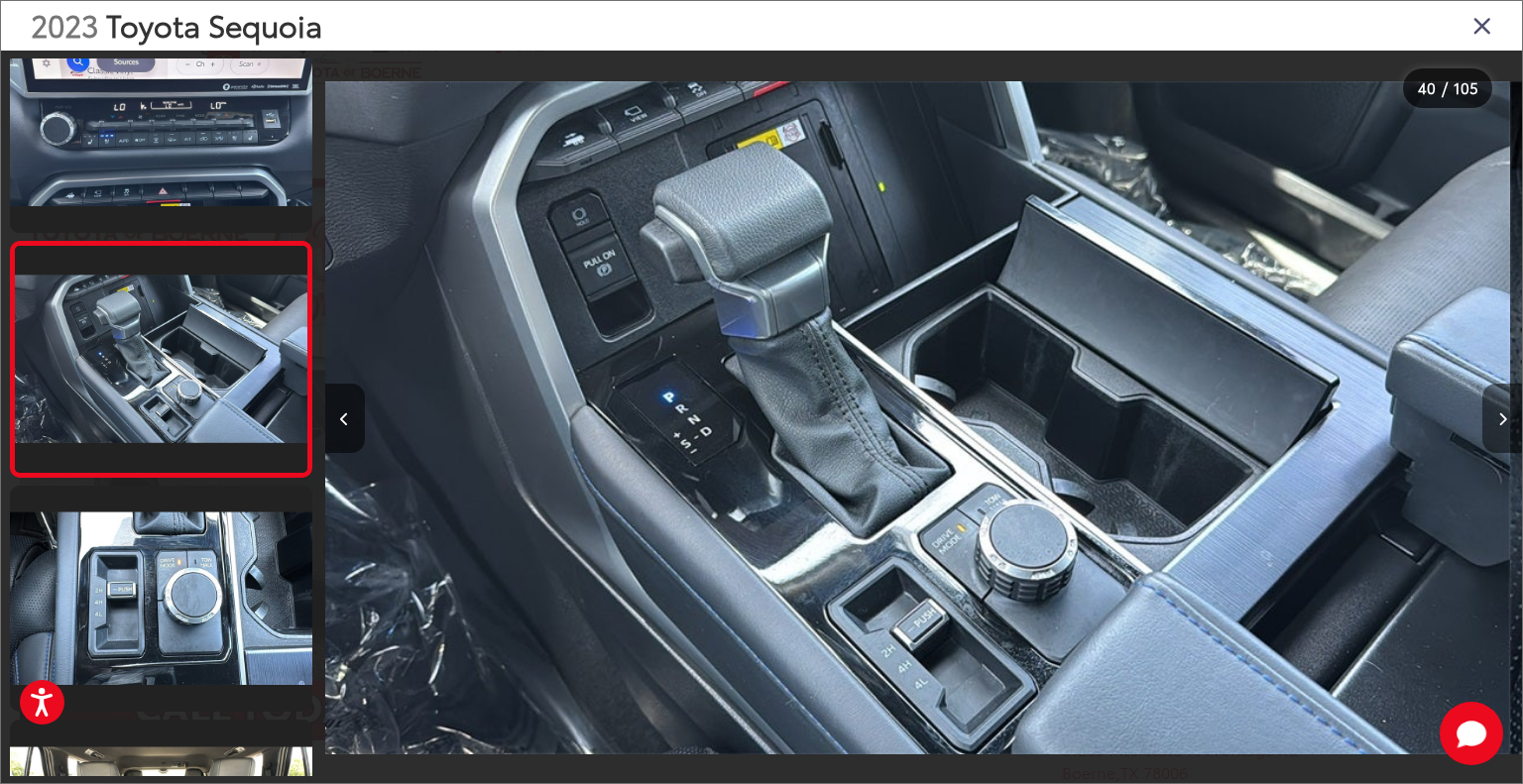 click at bounding box center [1502, 418] 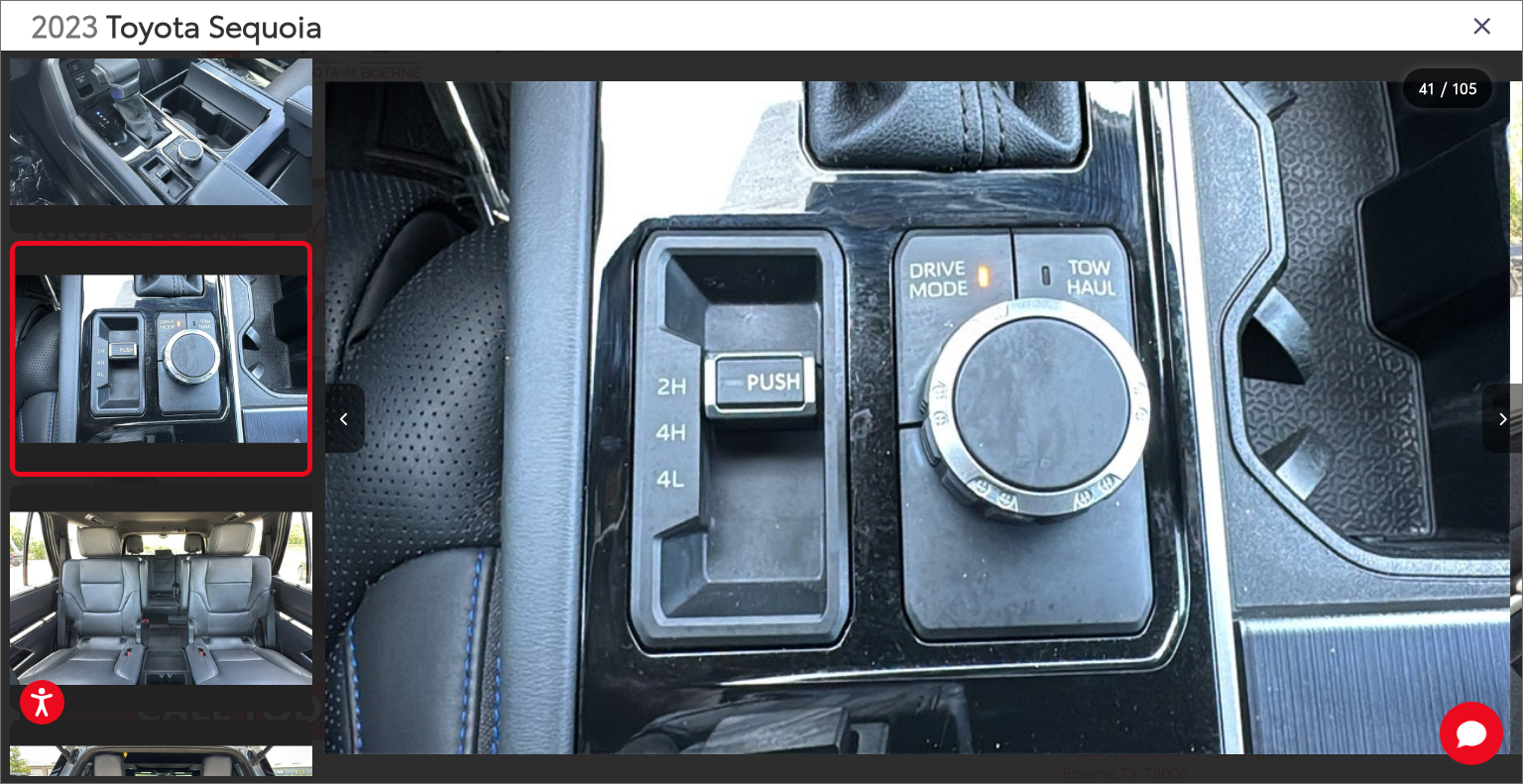 click at bounding box center (1502, 419) 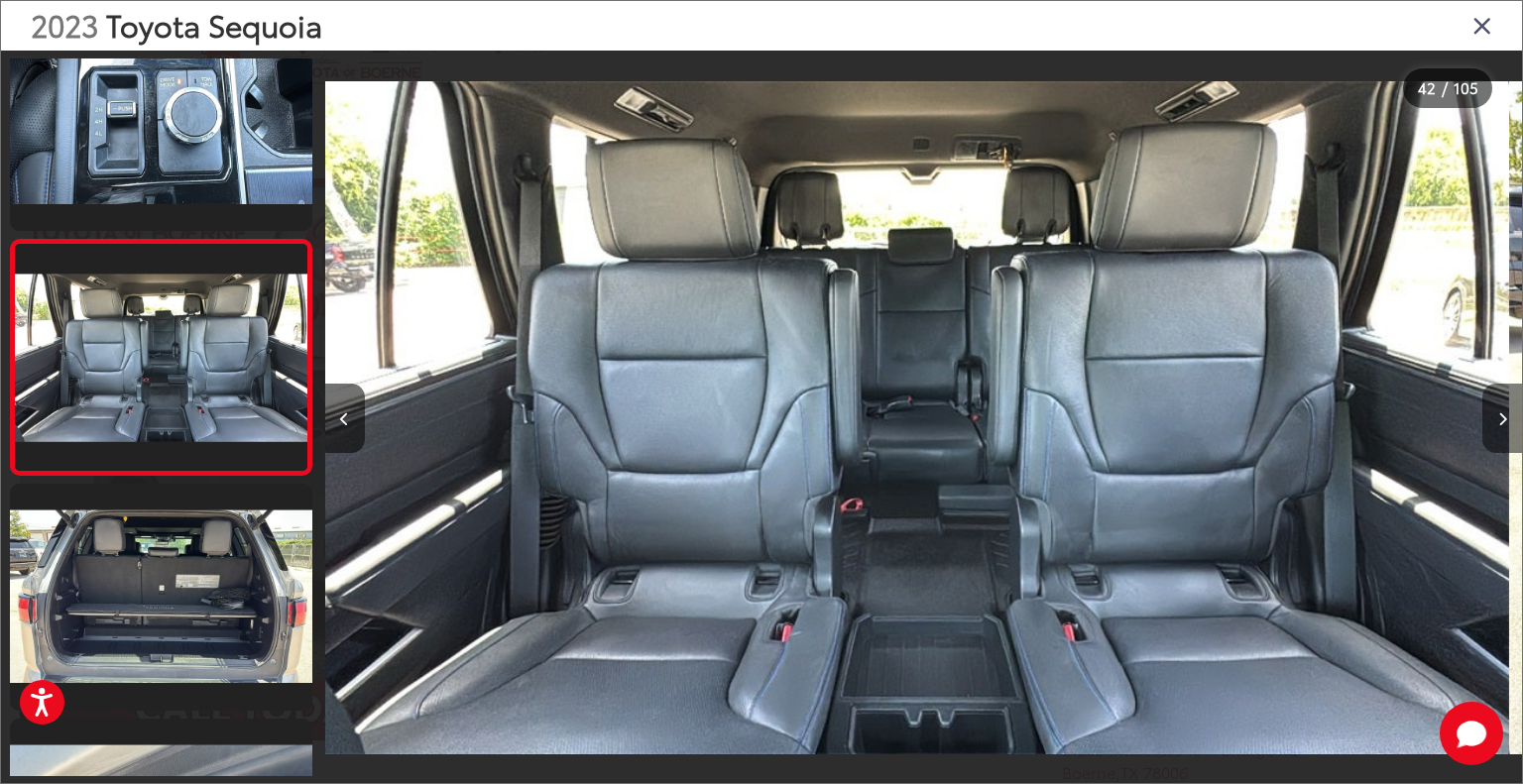 click at bounding box center [1502, 419] 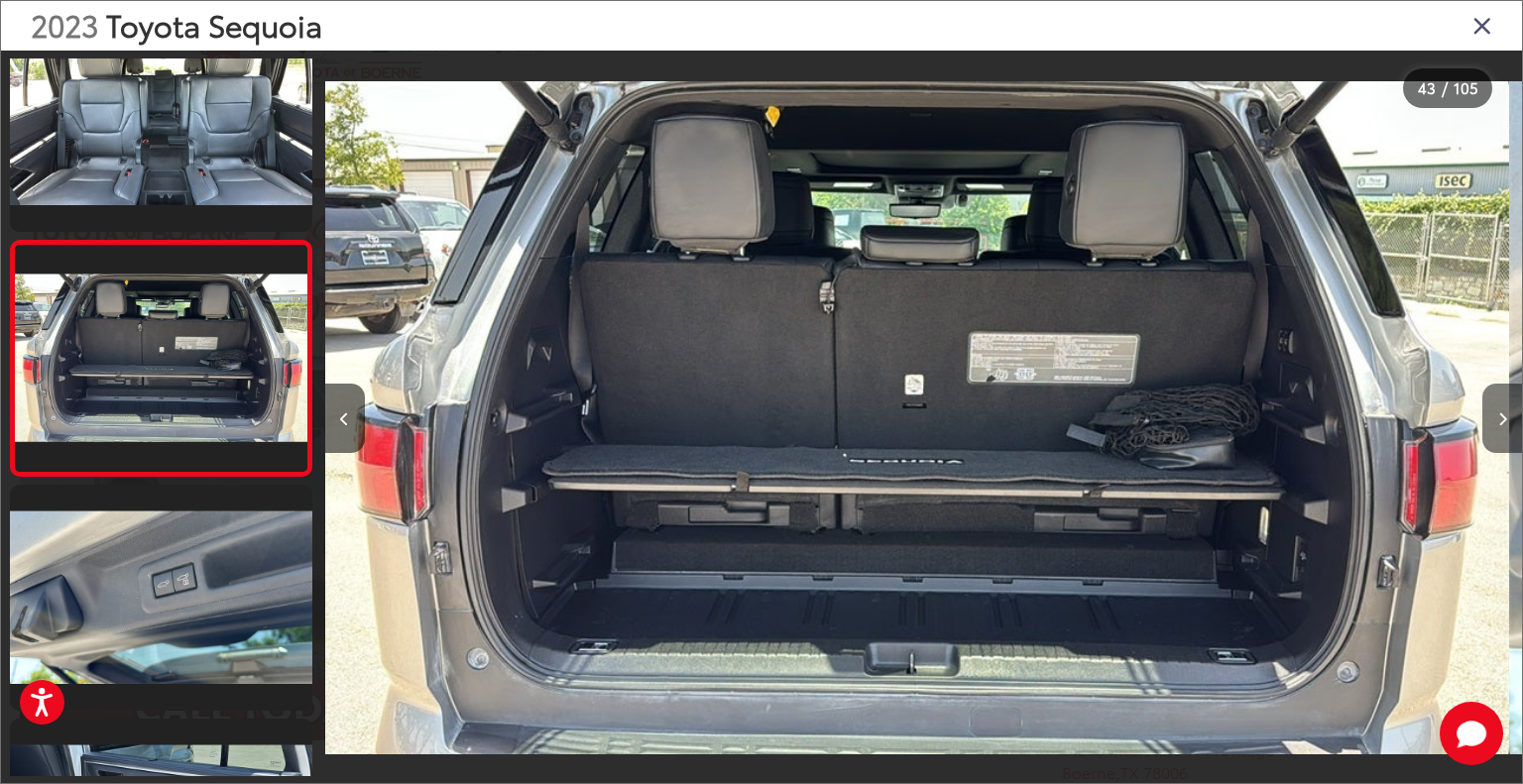 click at bounding box center [1502, 419] 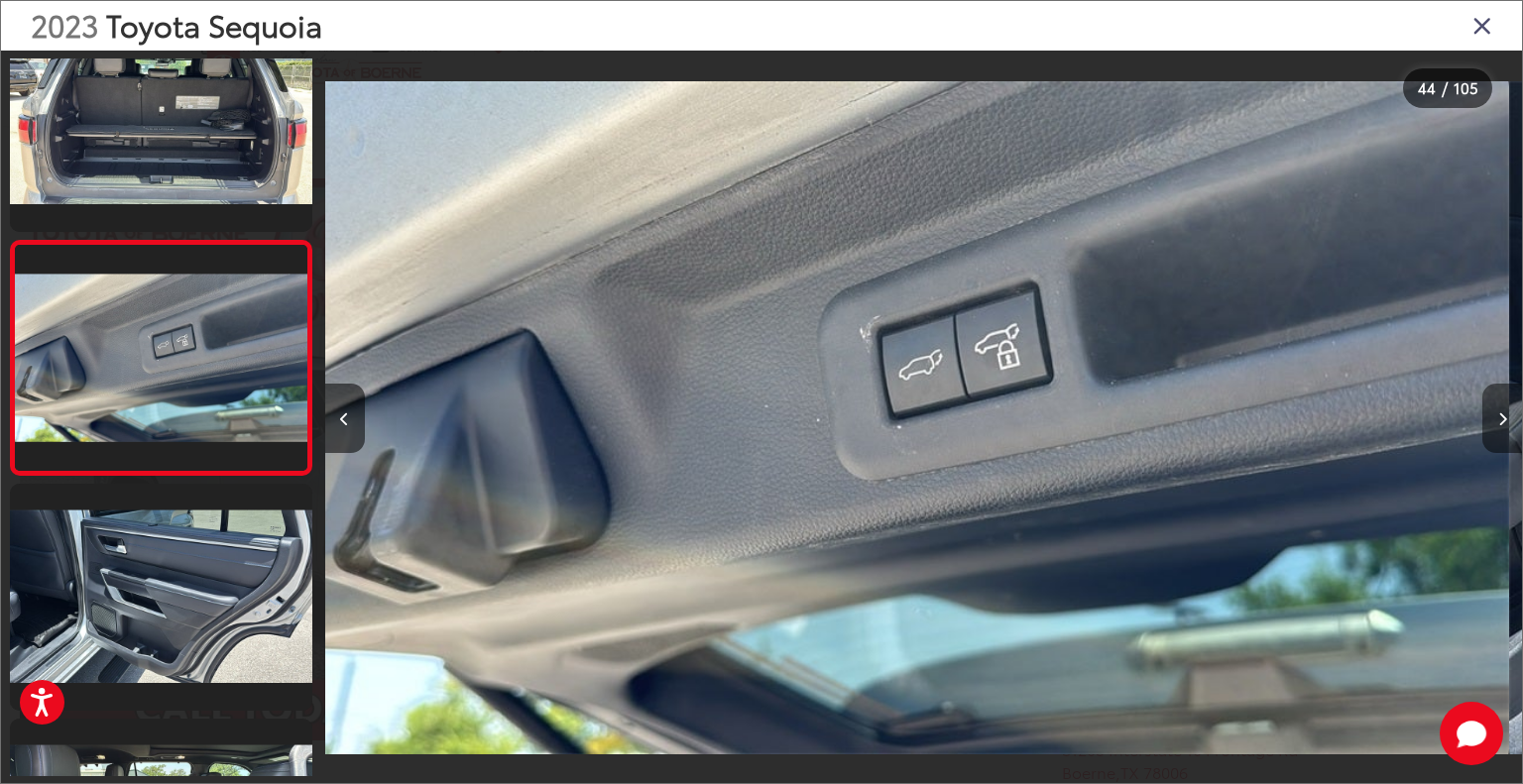 click at bounding box center (1502, 419) 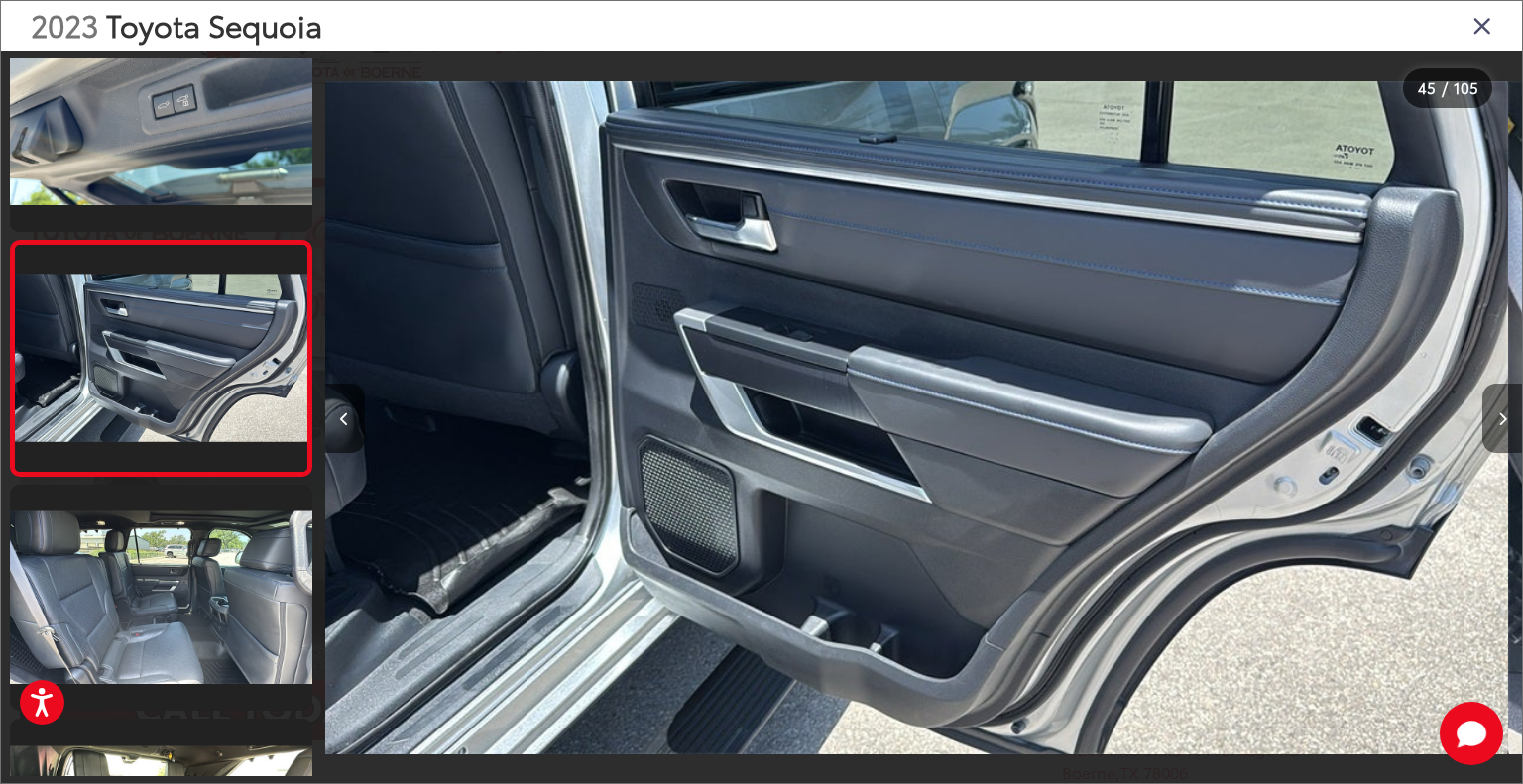 click at bounding box center [1502, 419] 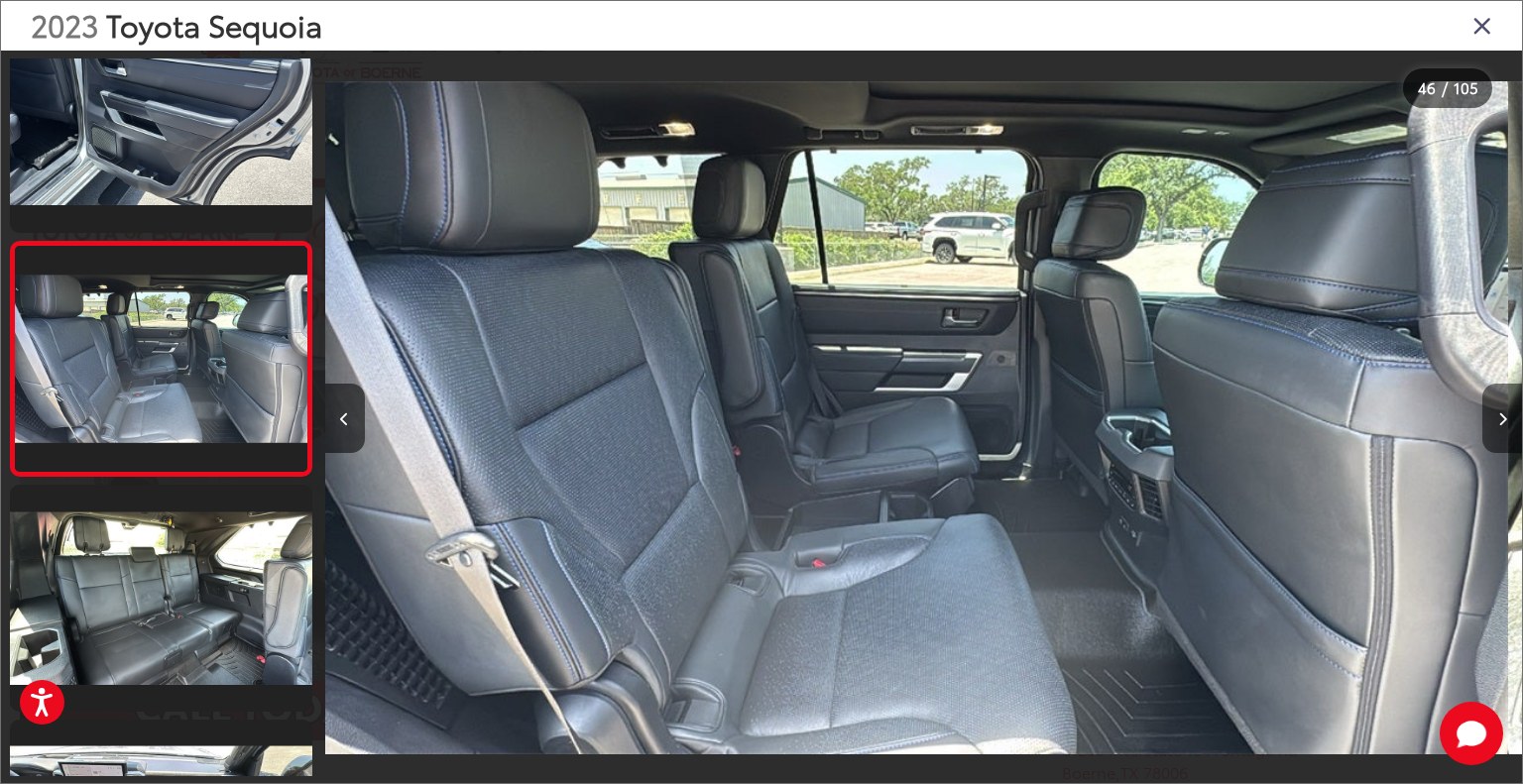 click at bounding box center (1502, 419) 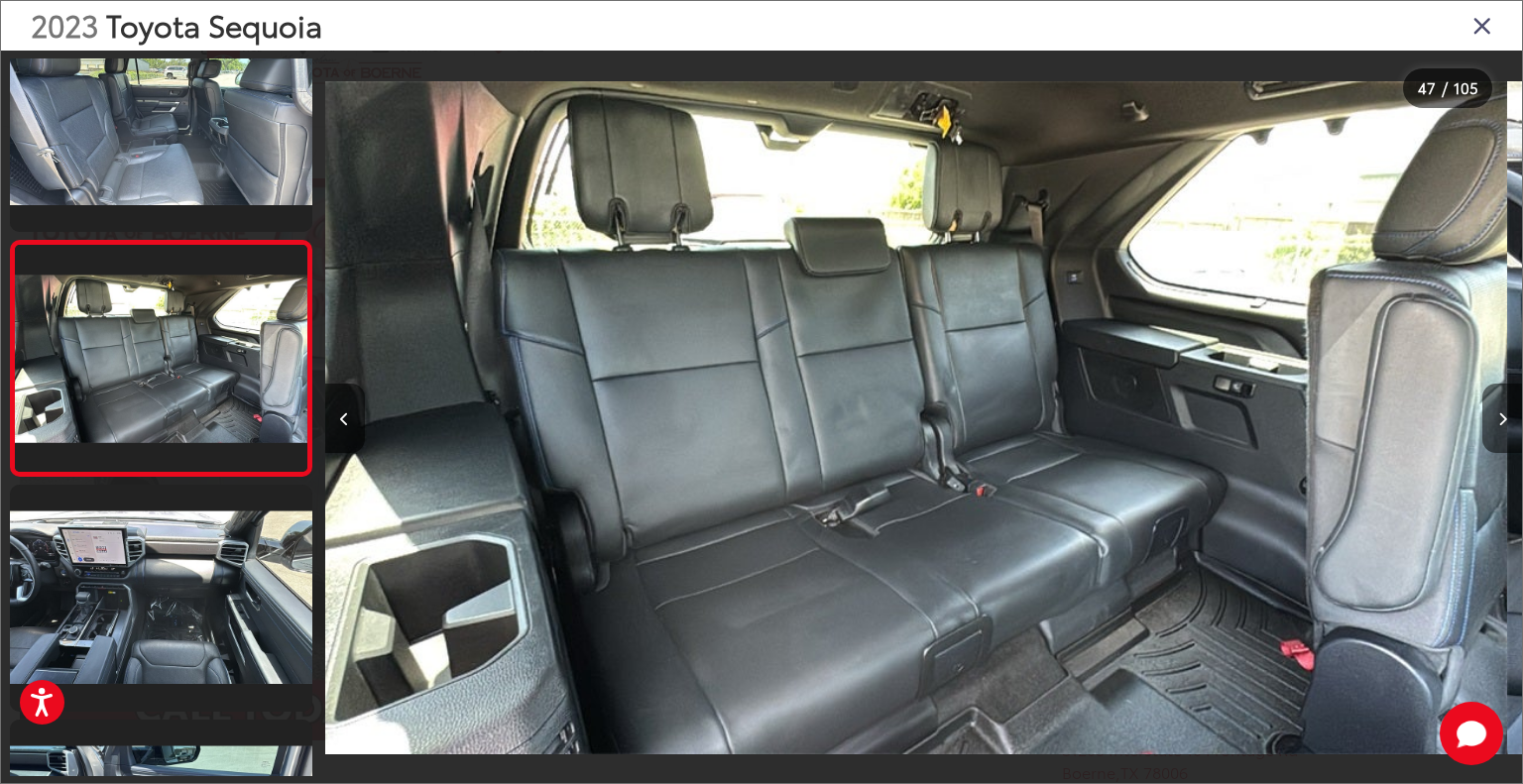 click at bounding box center (1502, 419) 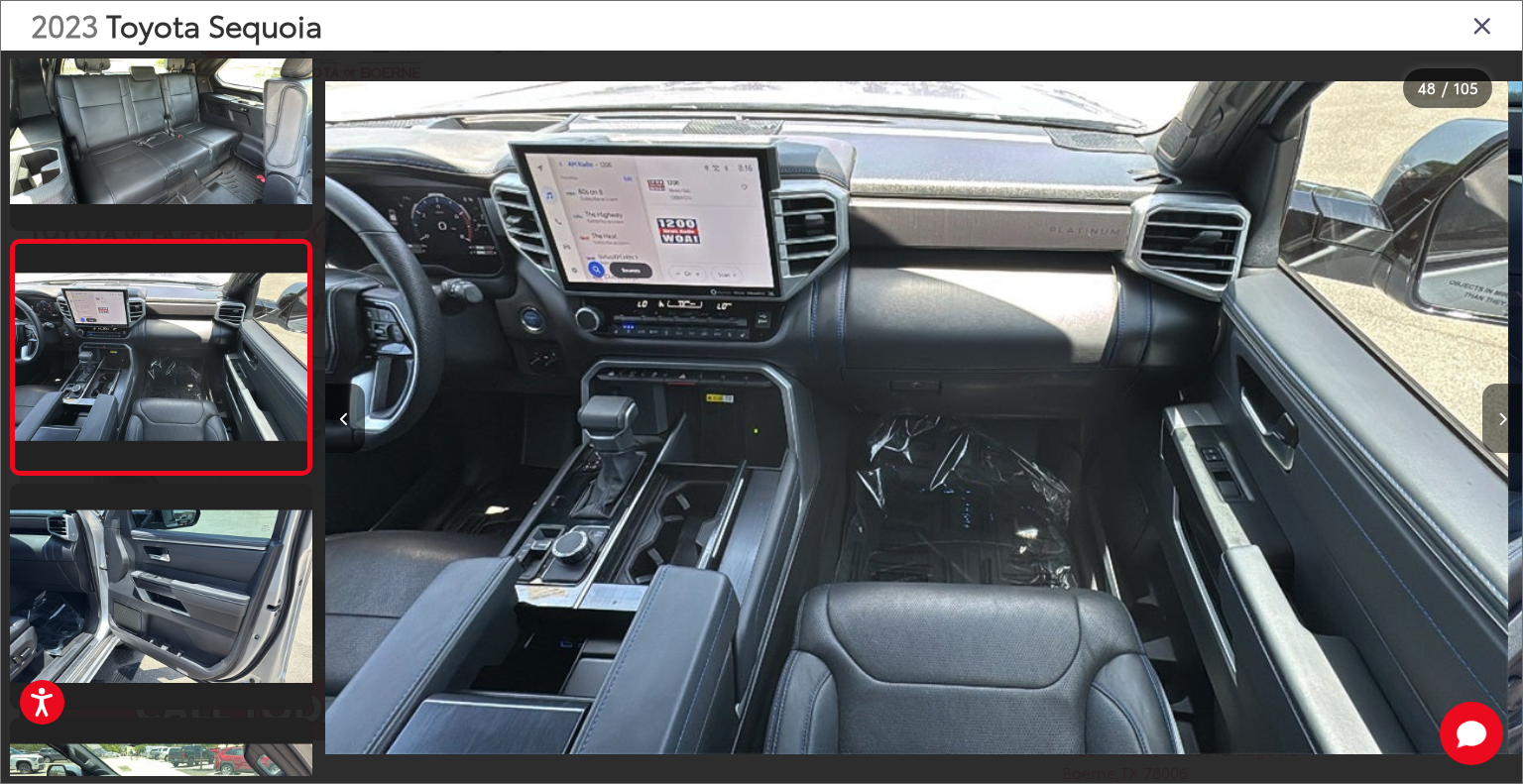 click at bounding box center [1502, 419] 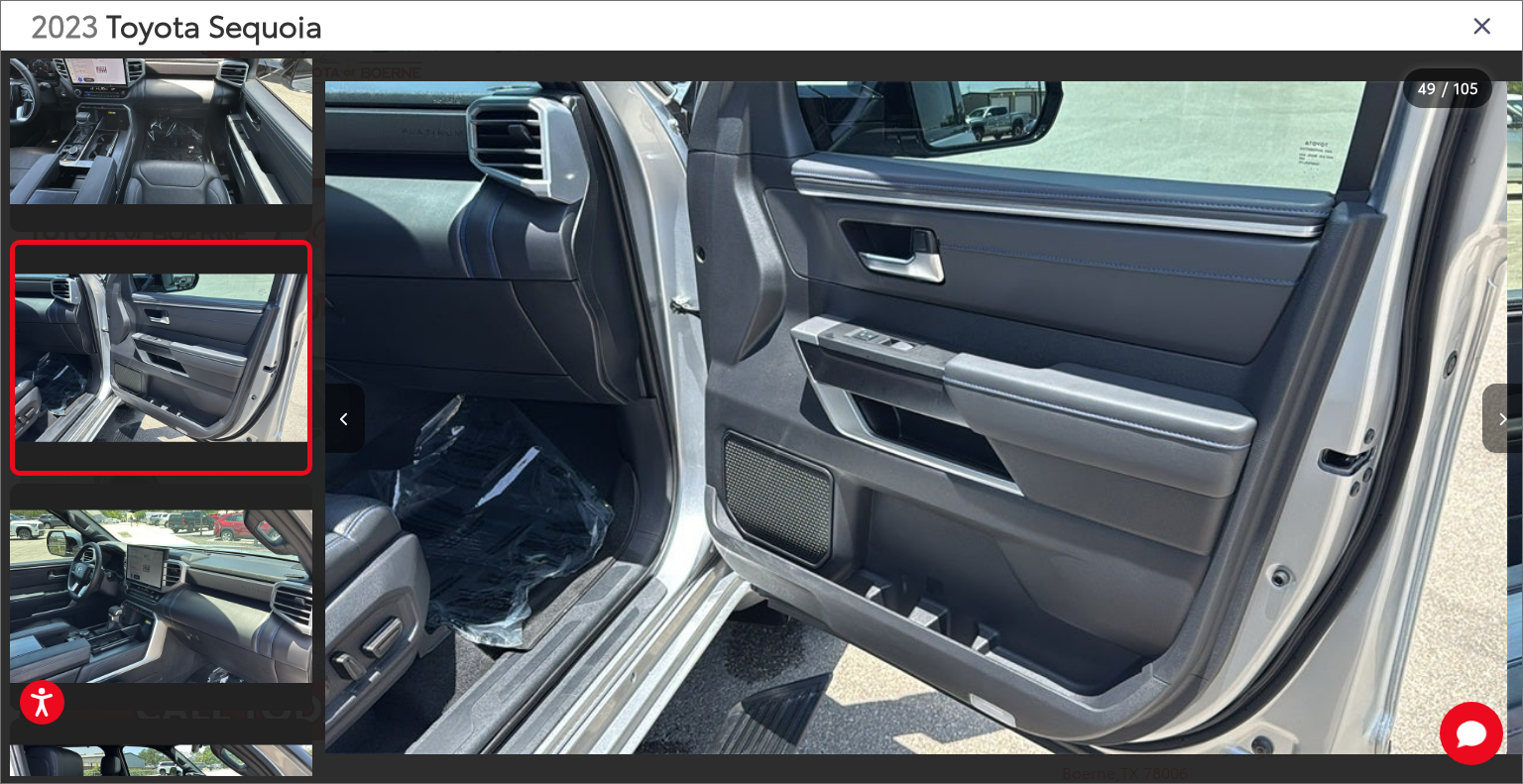 click at bounding box center (1502, 419) 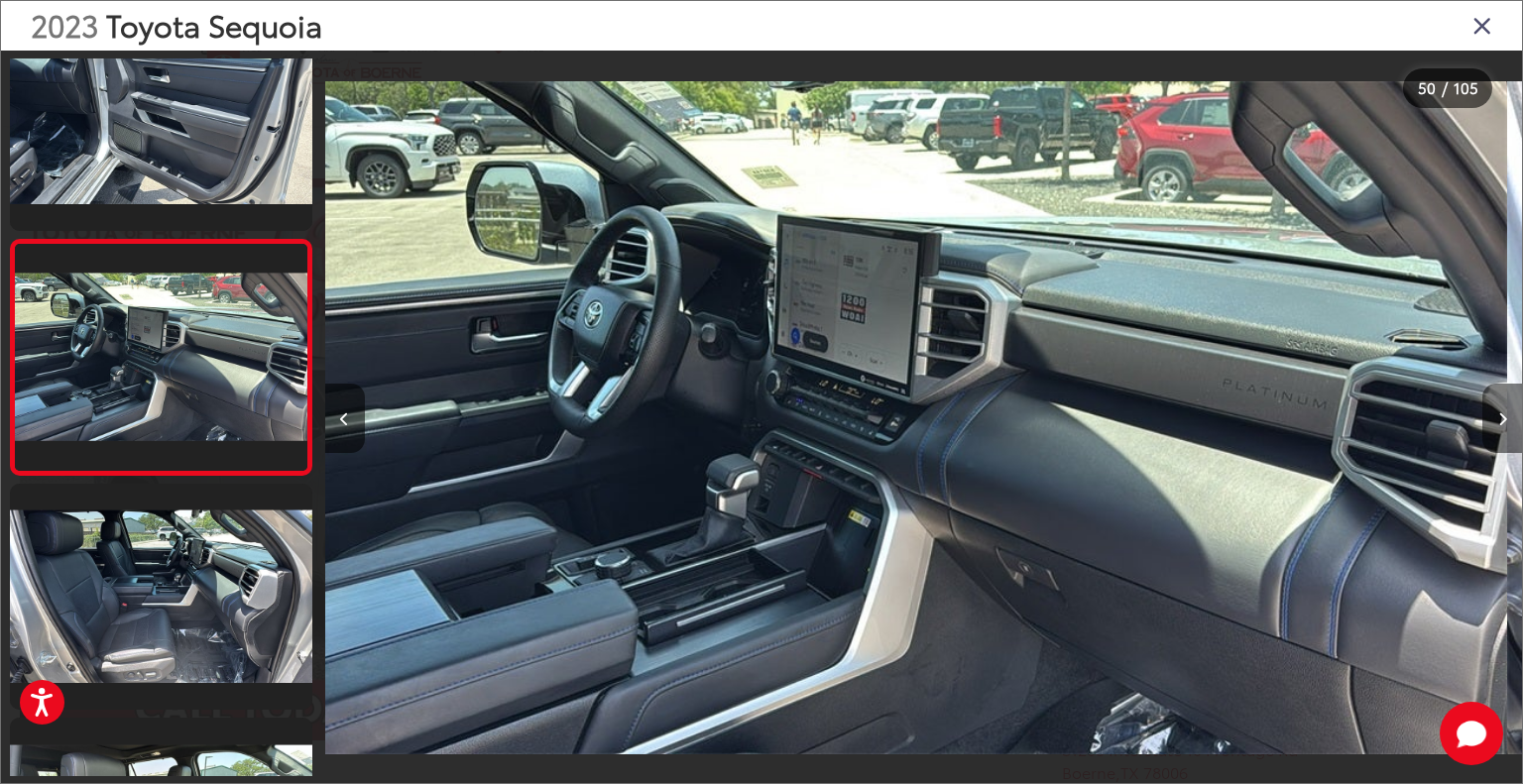 click at bounding box center (1502, 419) 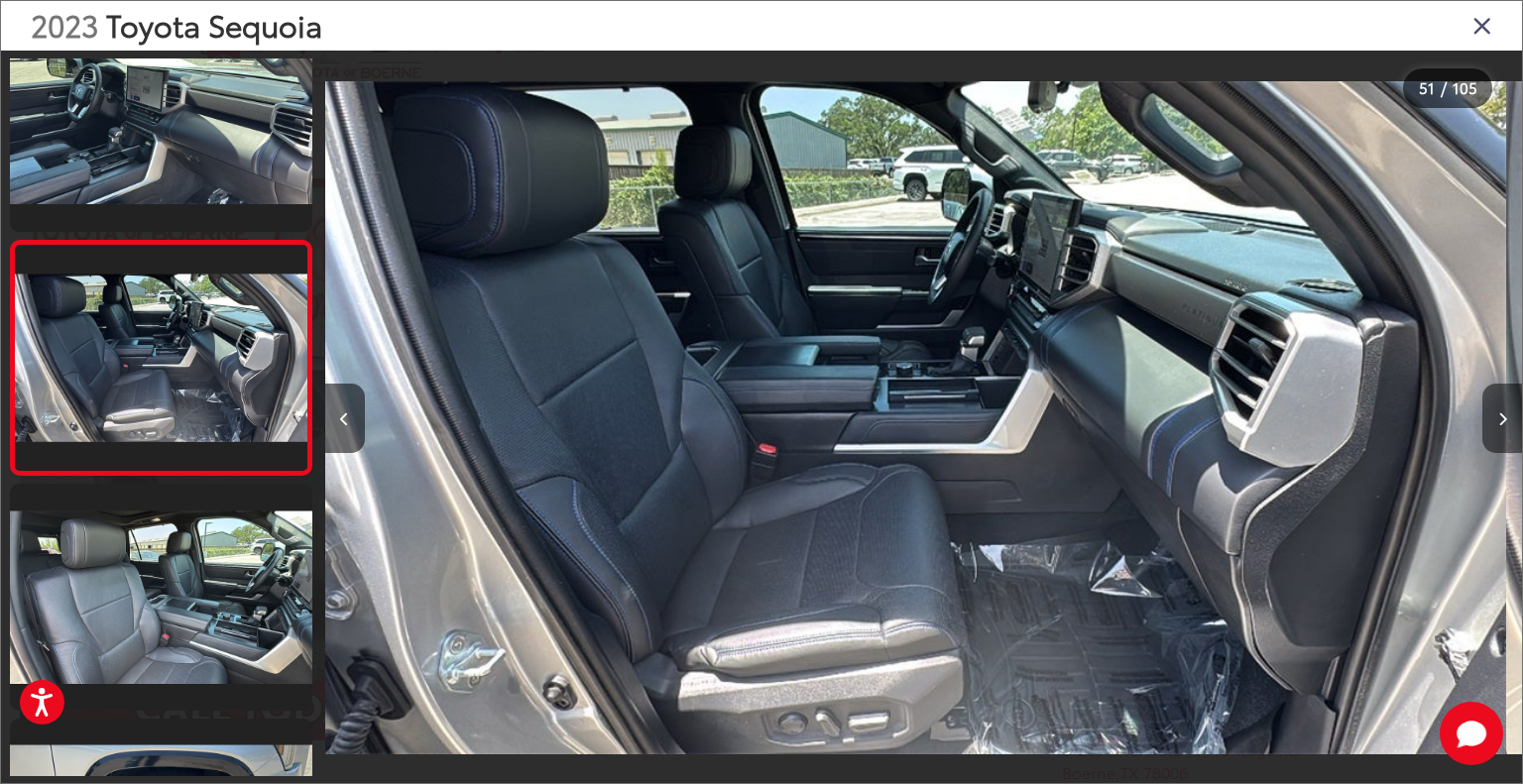click at bounding box center (1502, 419) 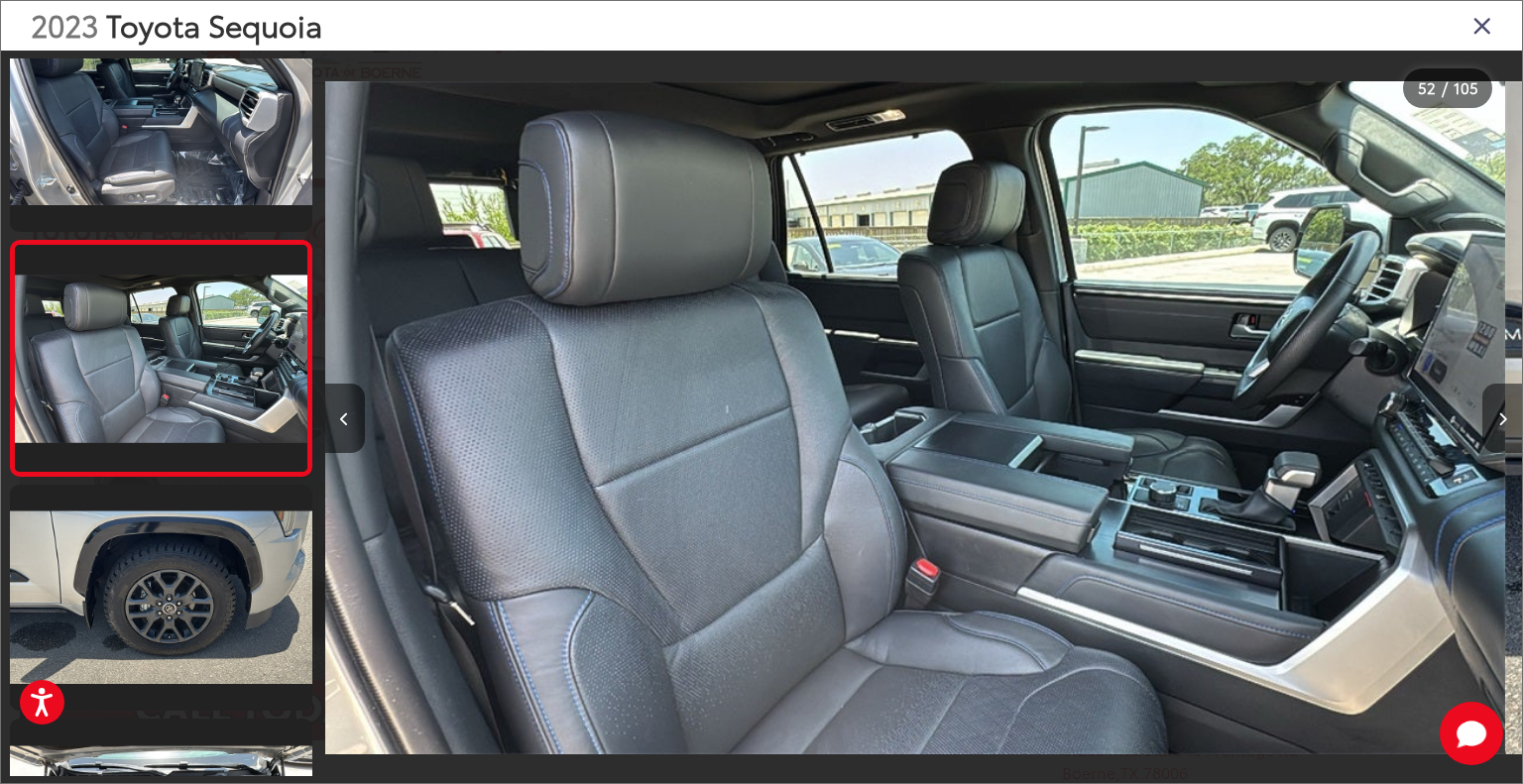 click at bounding box center [1502, 419] 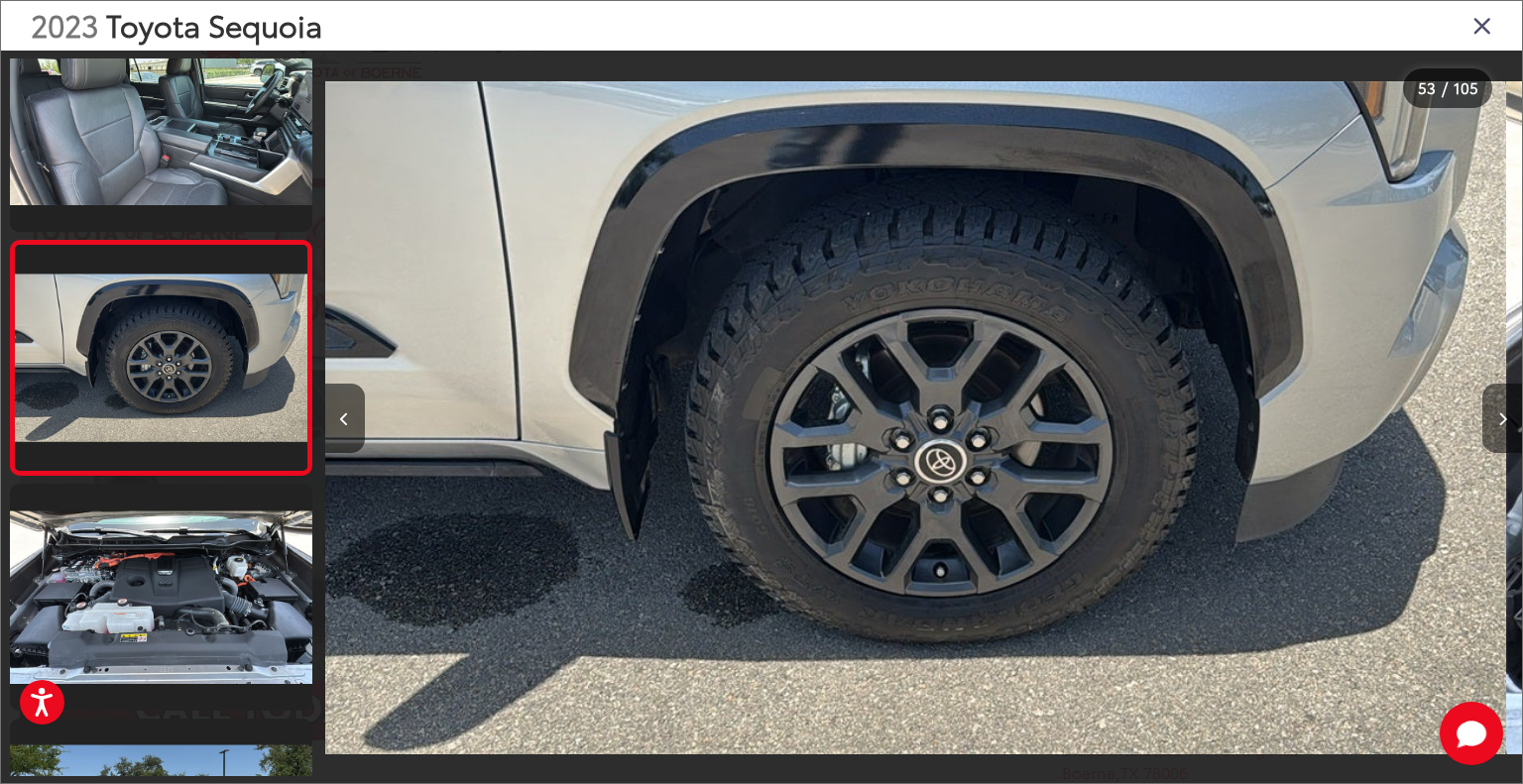 click at bounding box center (1502, 419) 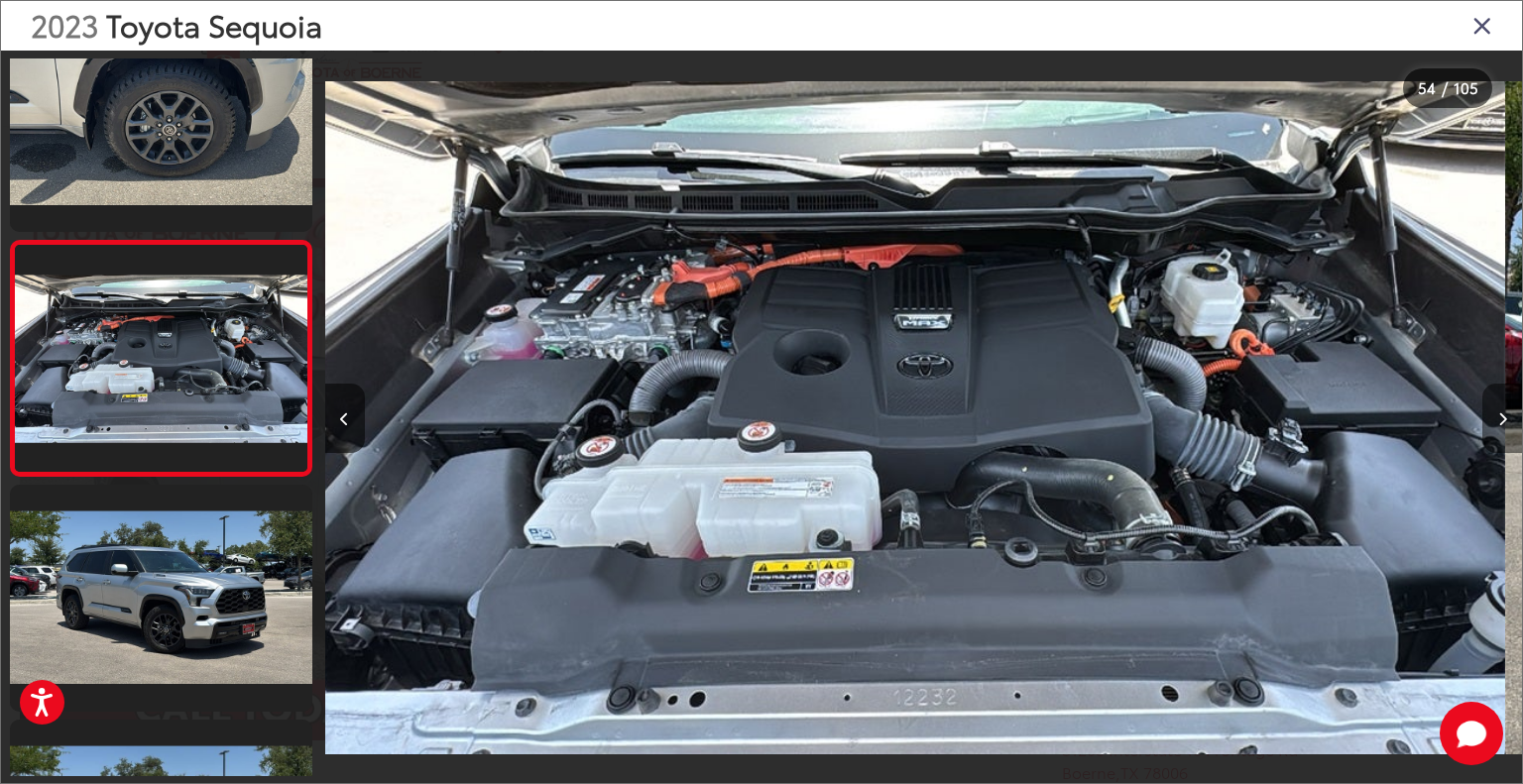 click at bounding box center [1502, 419] 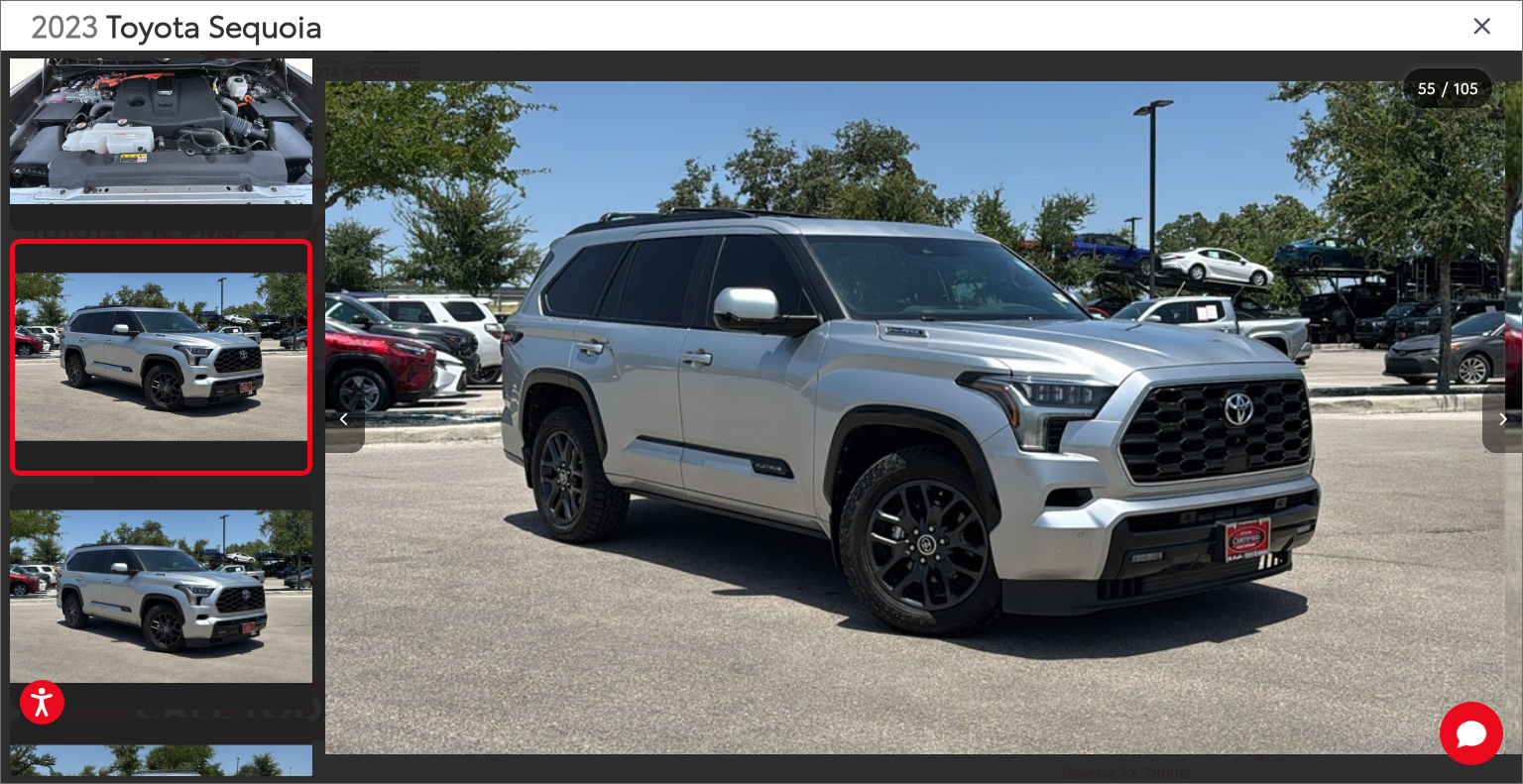 click at bounding box center (1502, 419) 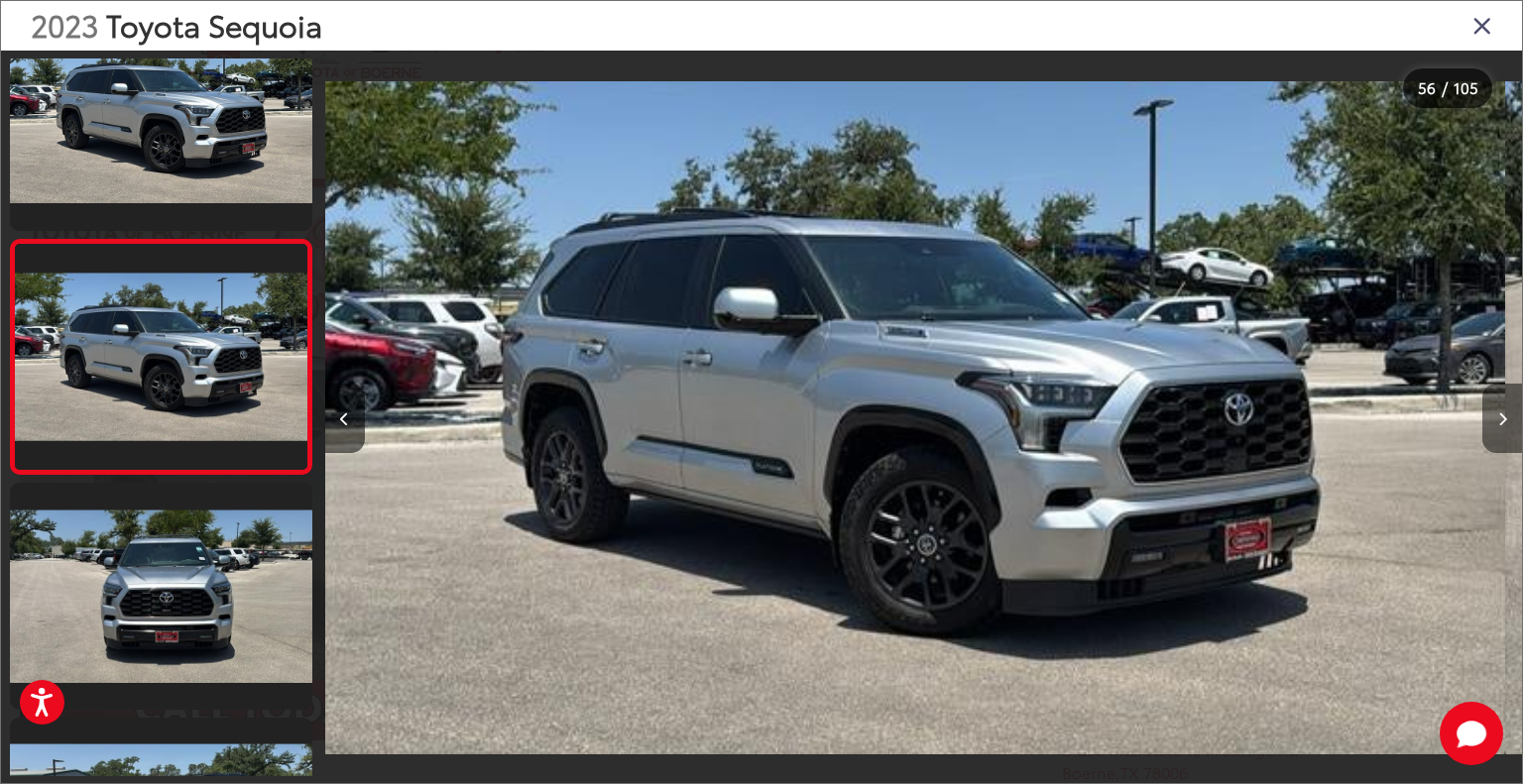 click at bounding box center [1502, 419] 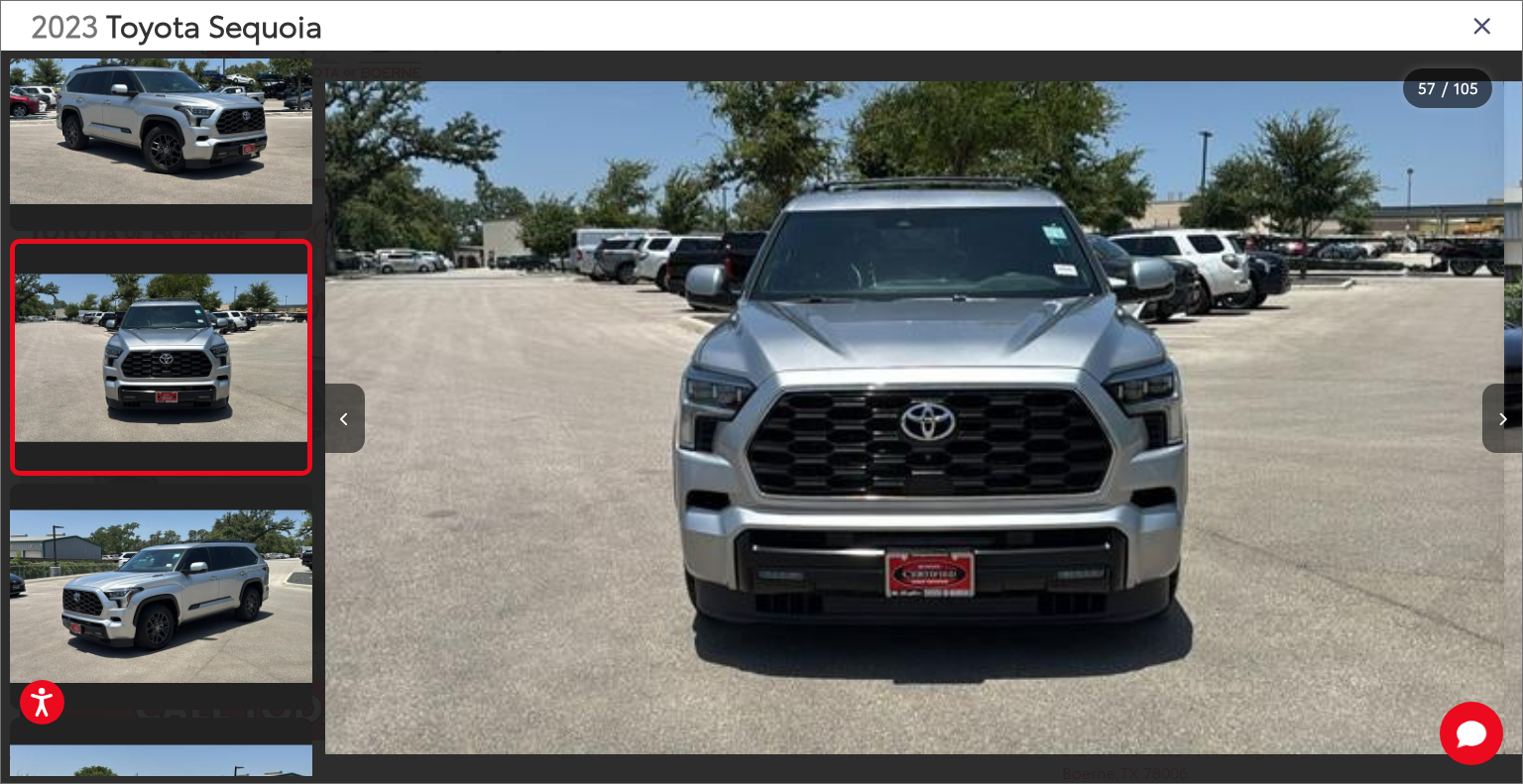 click at bounding box center (1502, 419) 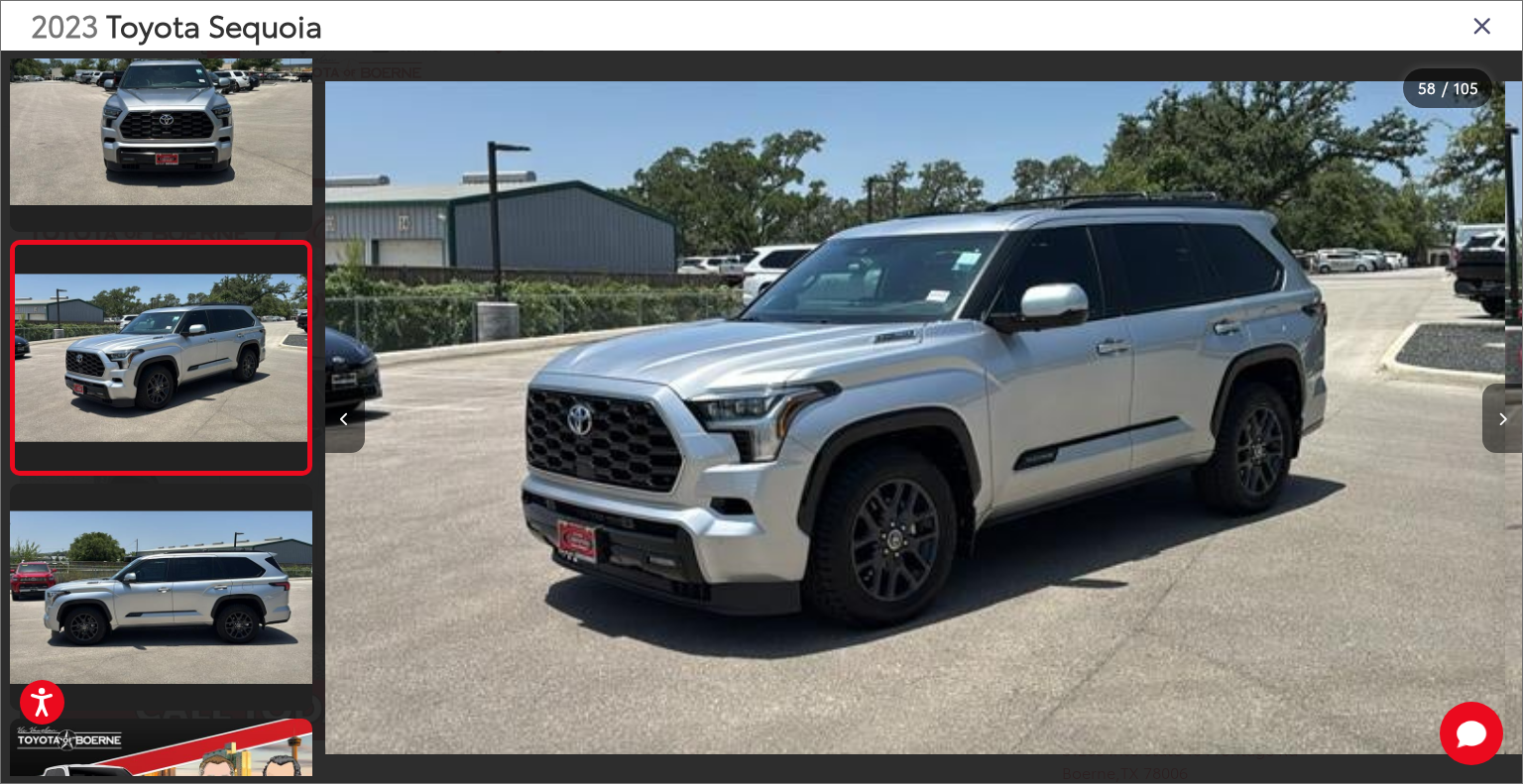 click at bounding box center [1502, 419] 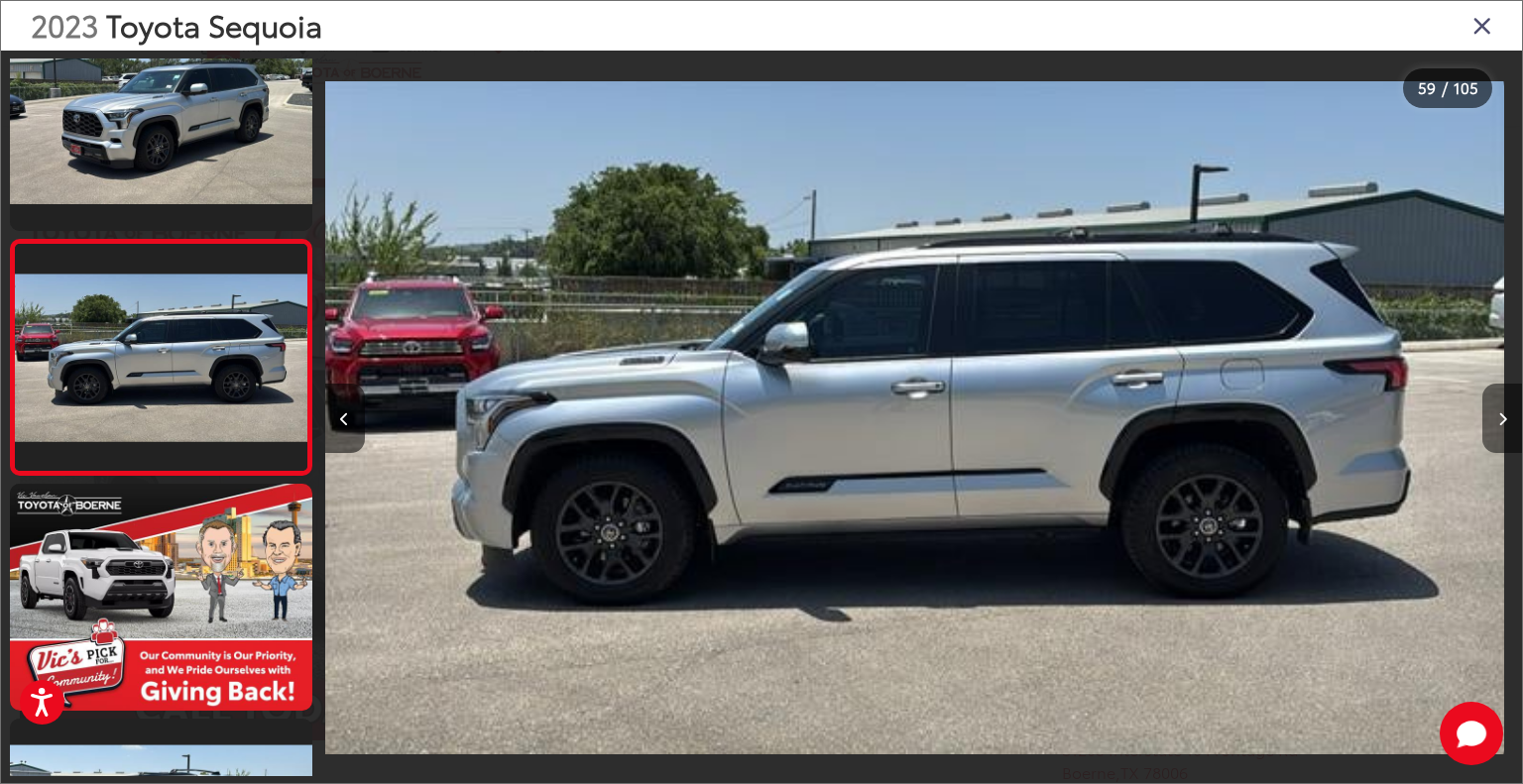 click at bounding box center (1502, 419) 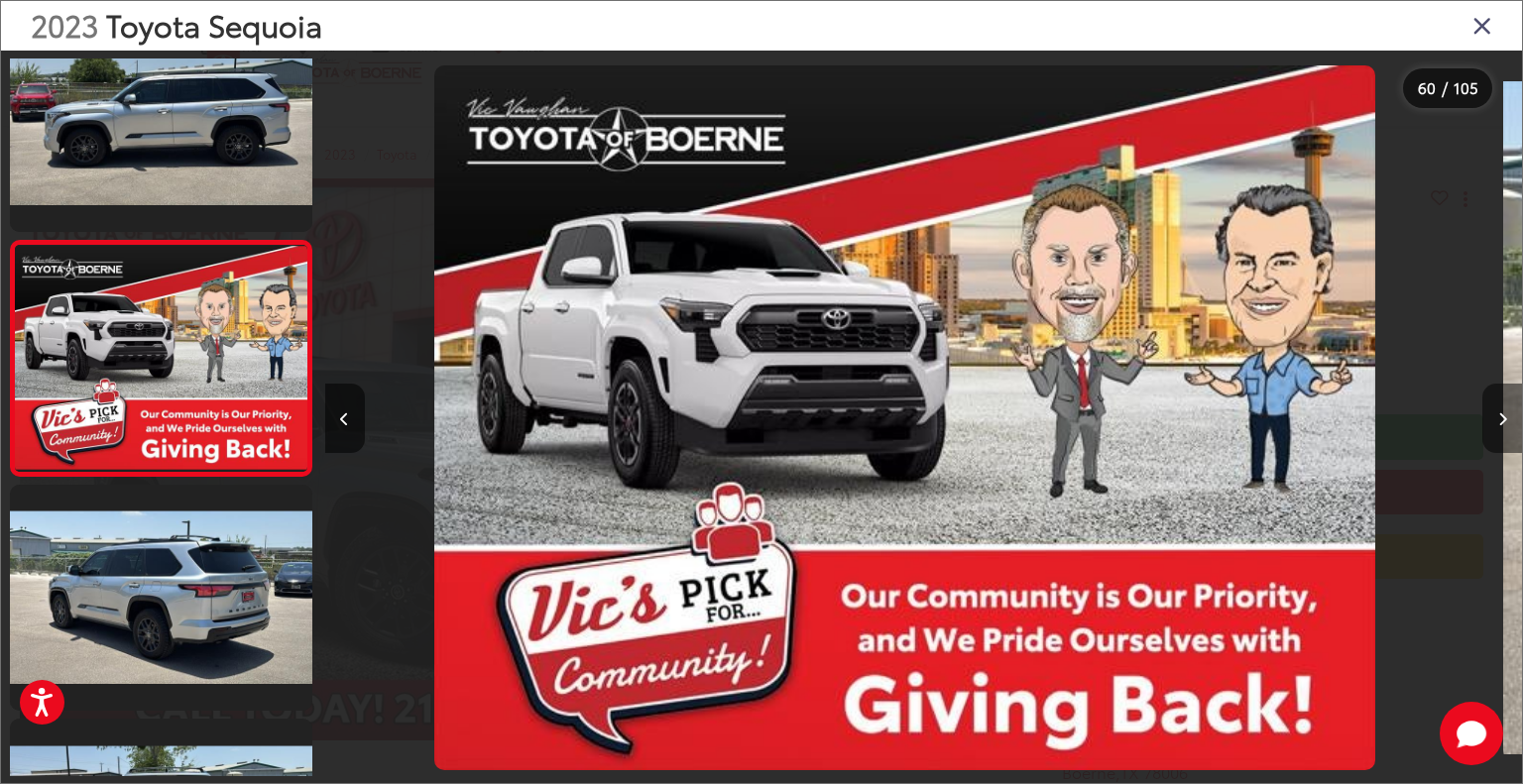 click at bounding box center [1502, 419] 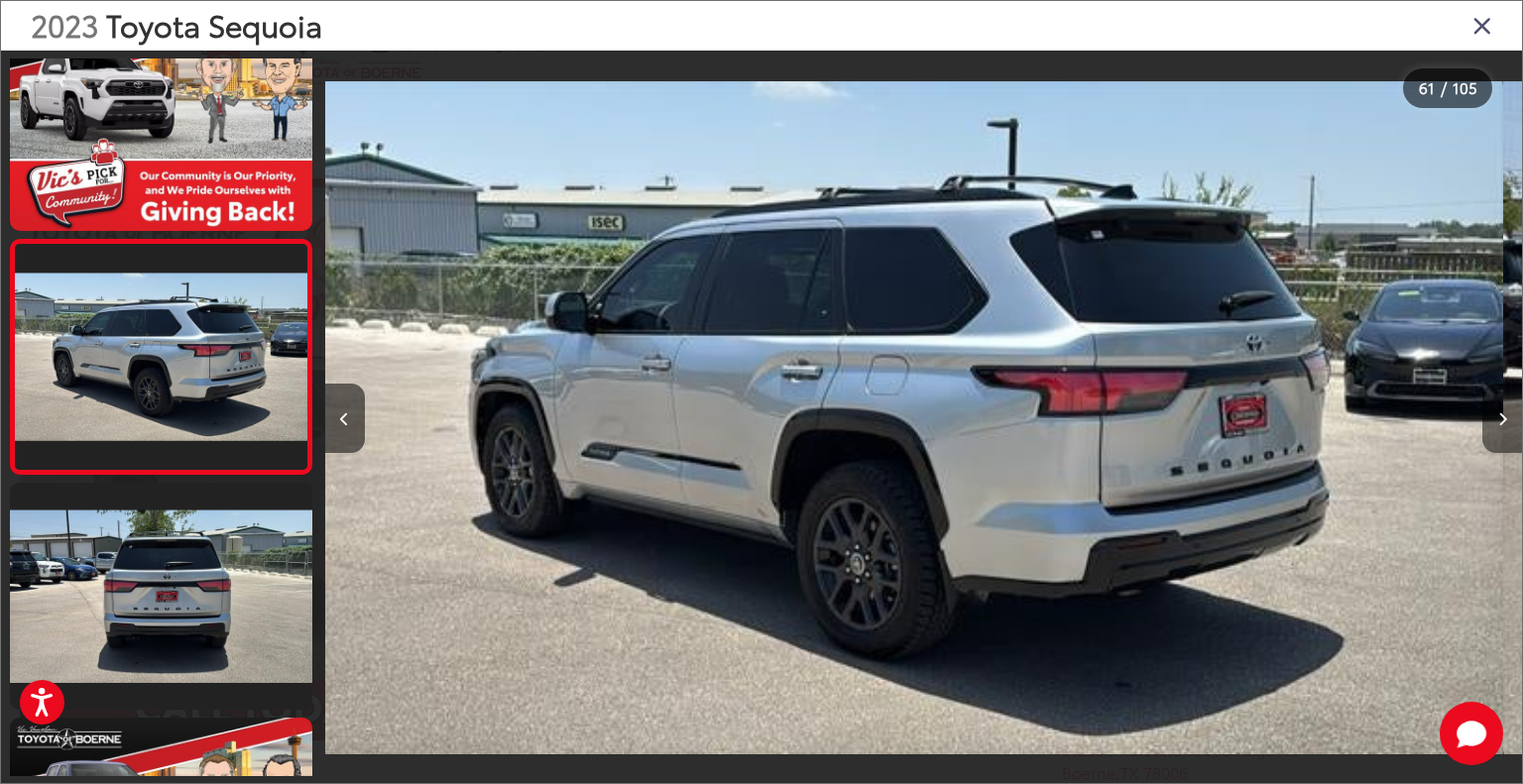click at bounding box center (1502, 419) 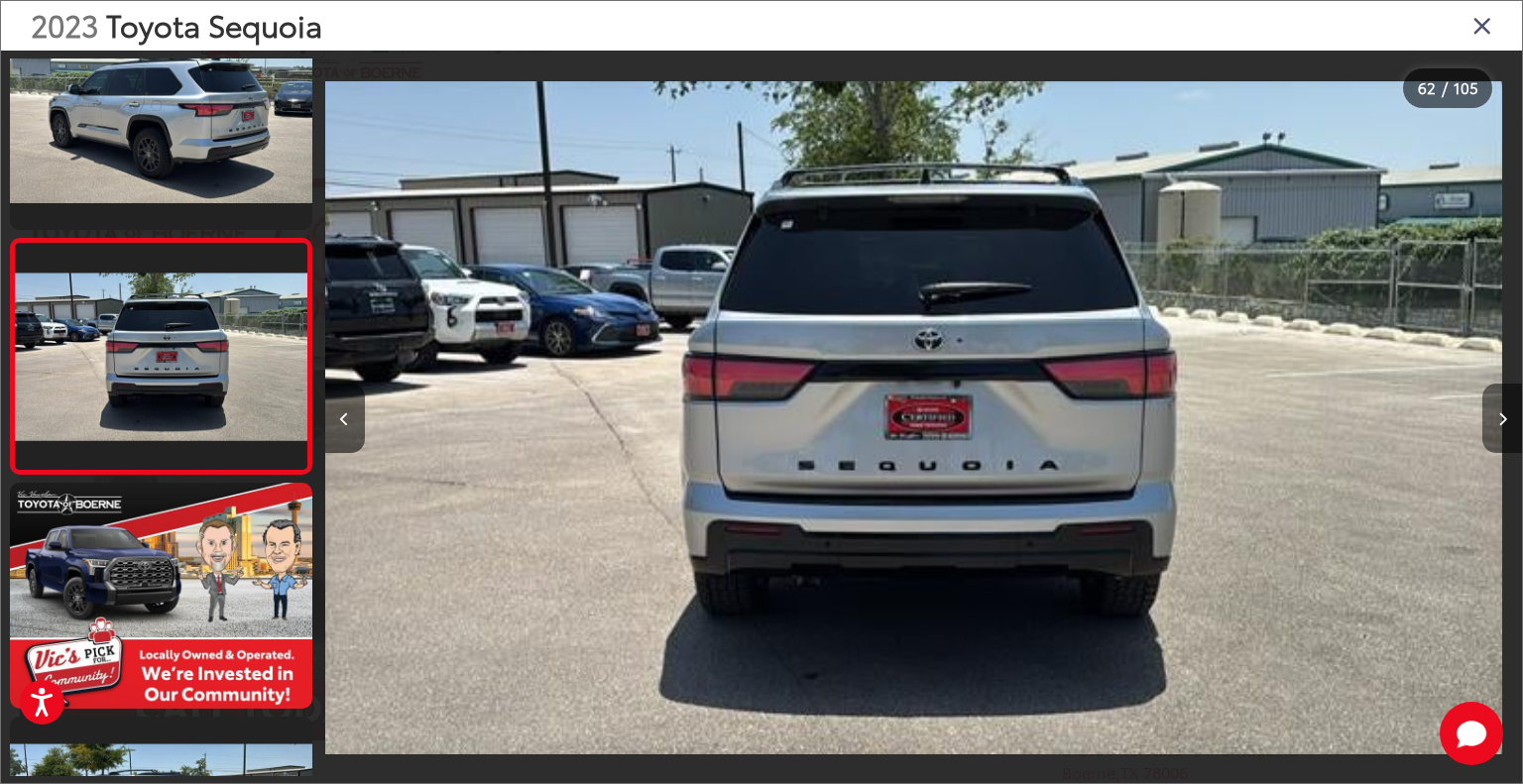 click at bounding box center [1502, 419] 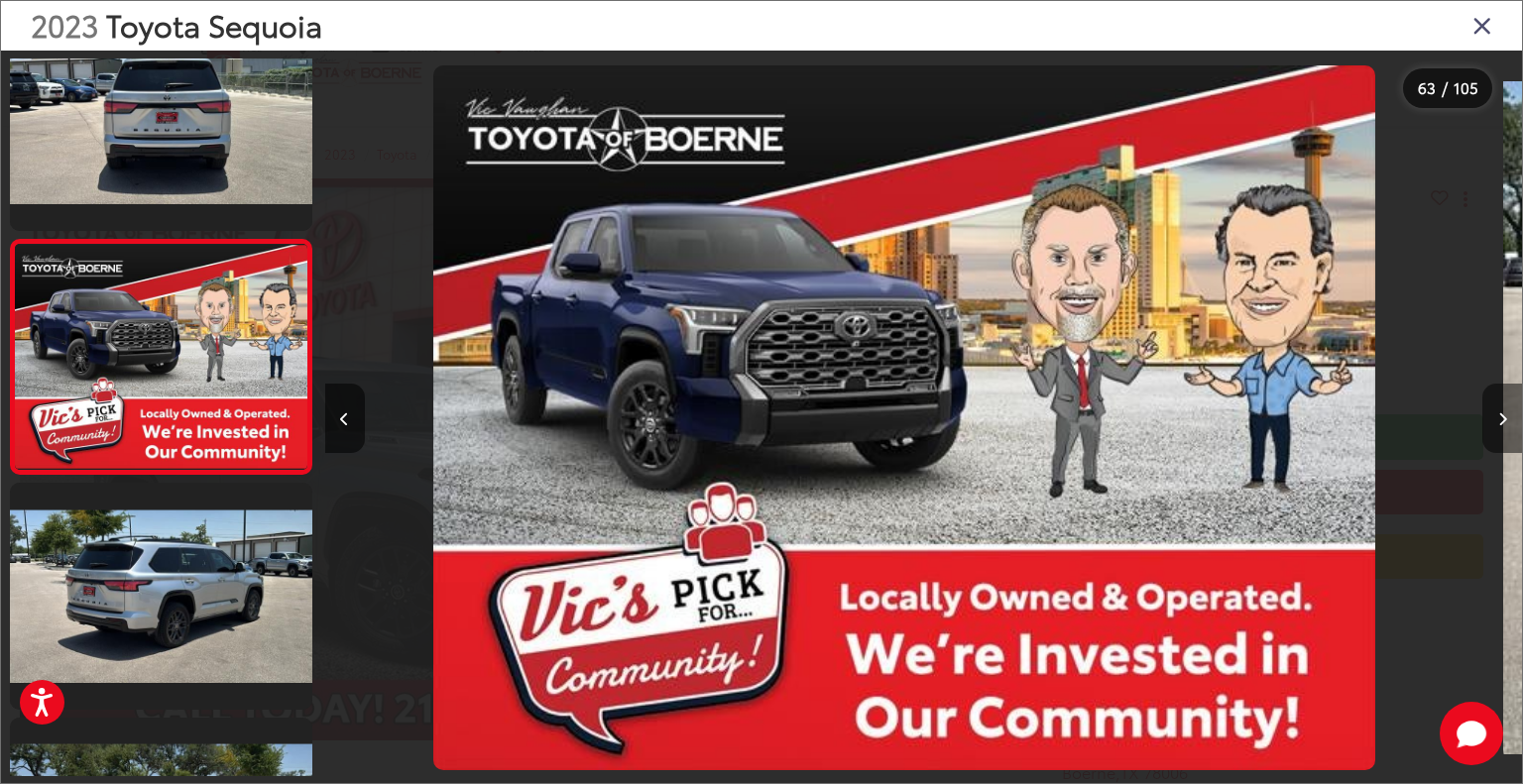 click at bounding box center (1502, 419) 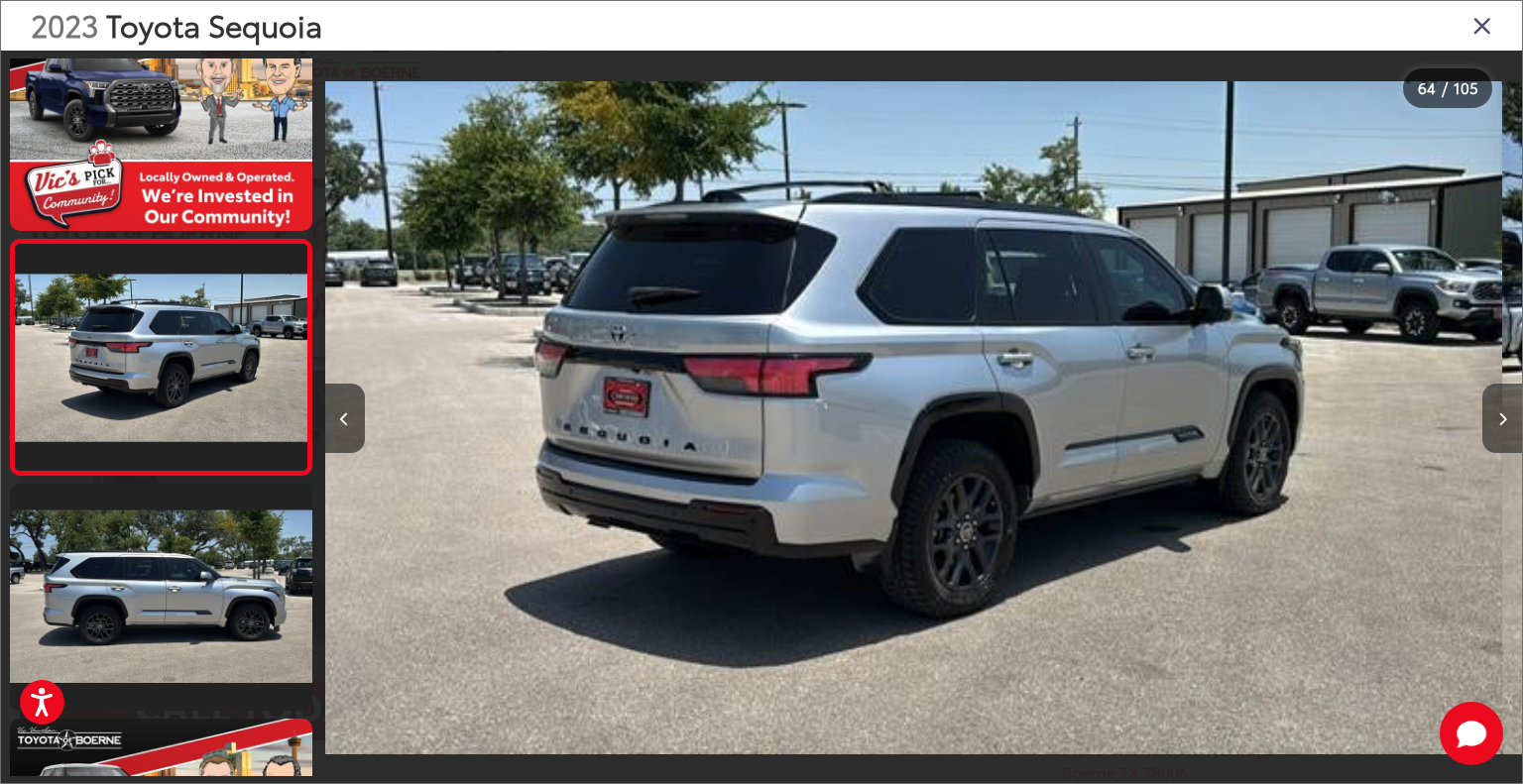 click at bounding box center [1502, 419] 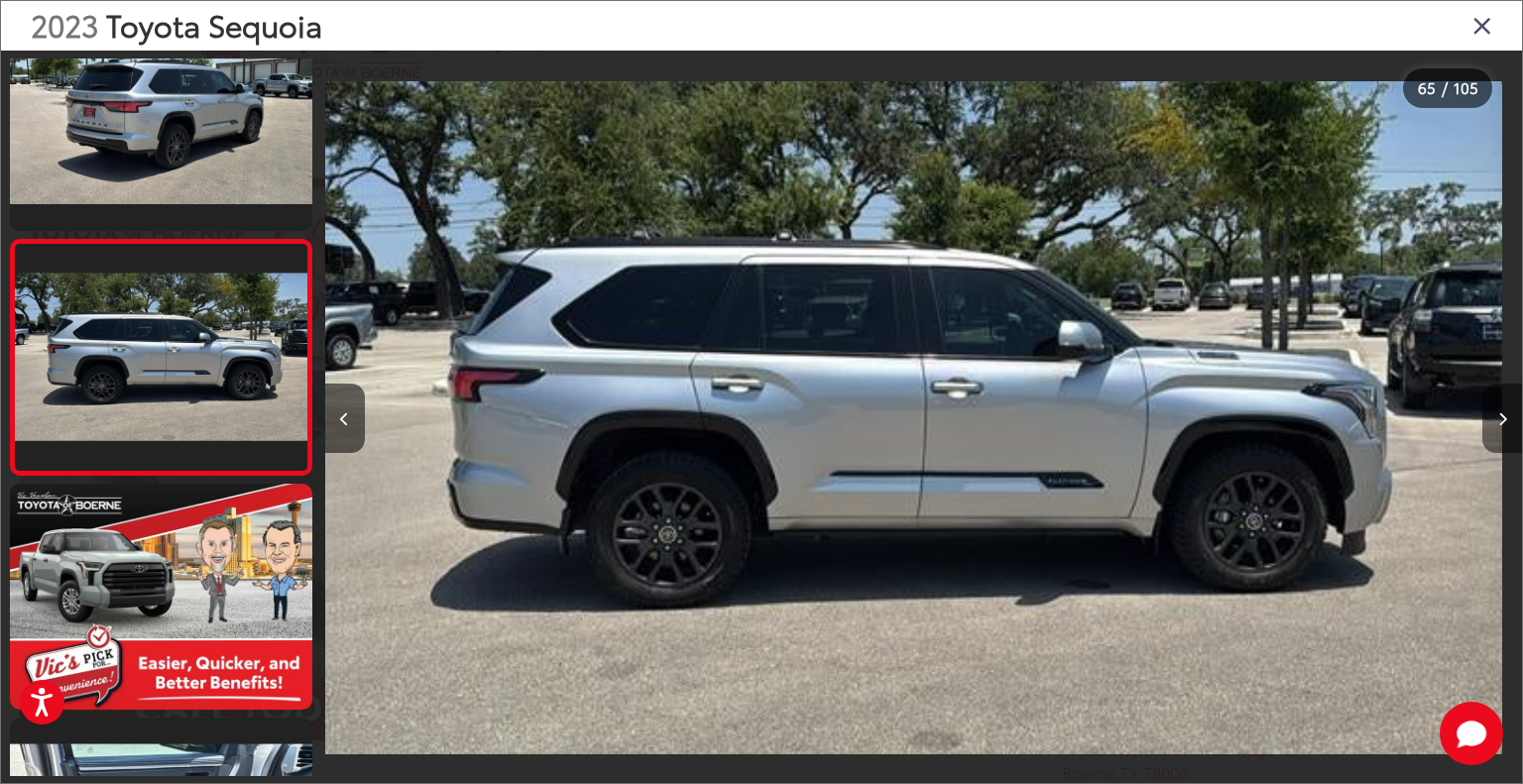 click at bounding box center [1502, 419] 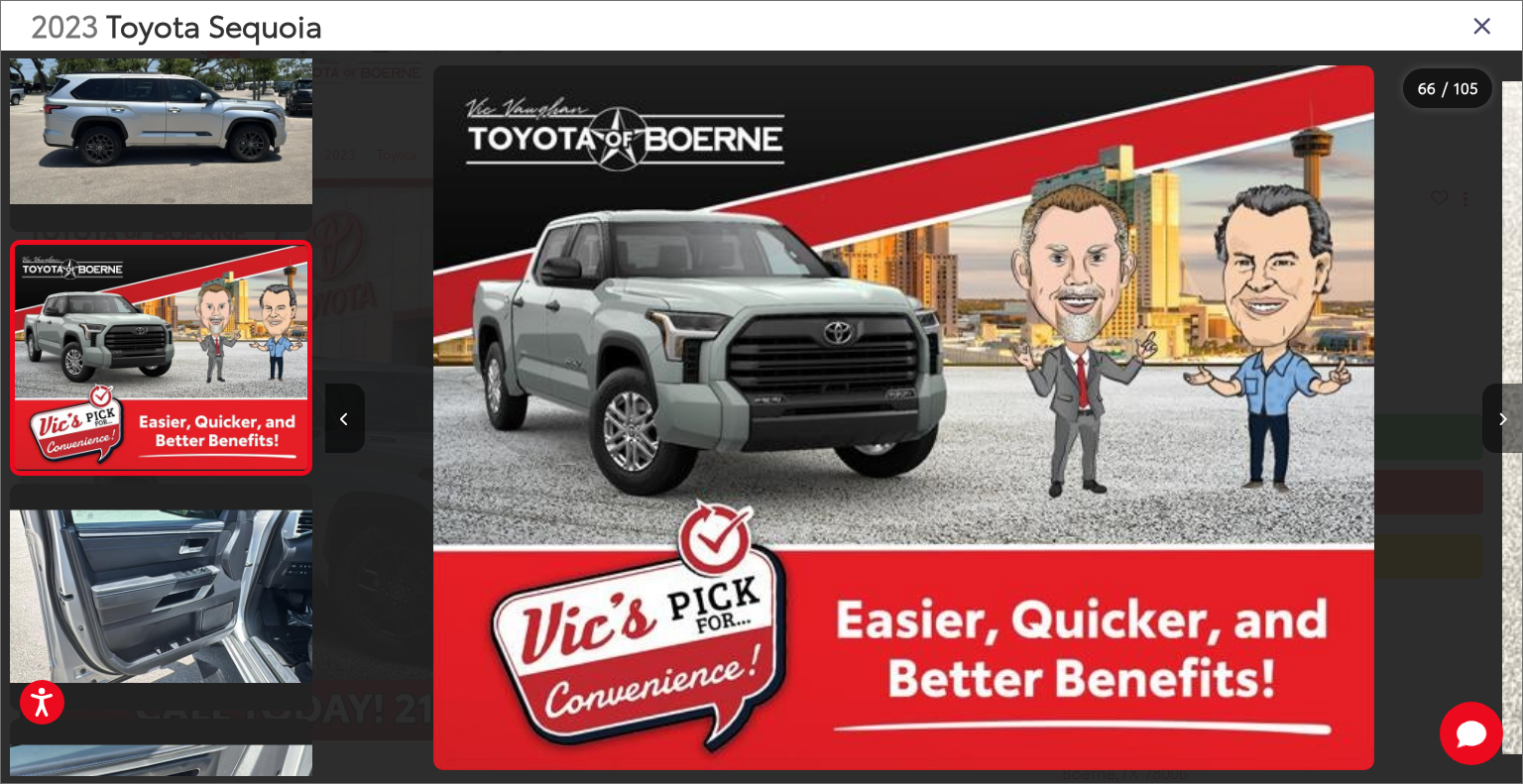 click at bounding box center [1502, 419] 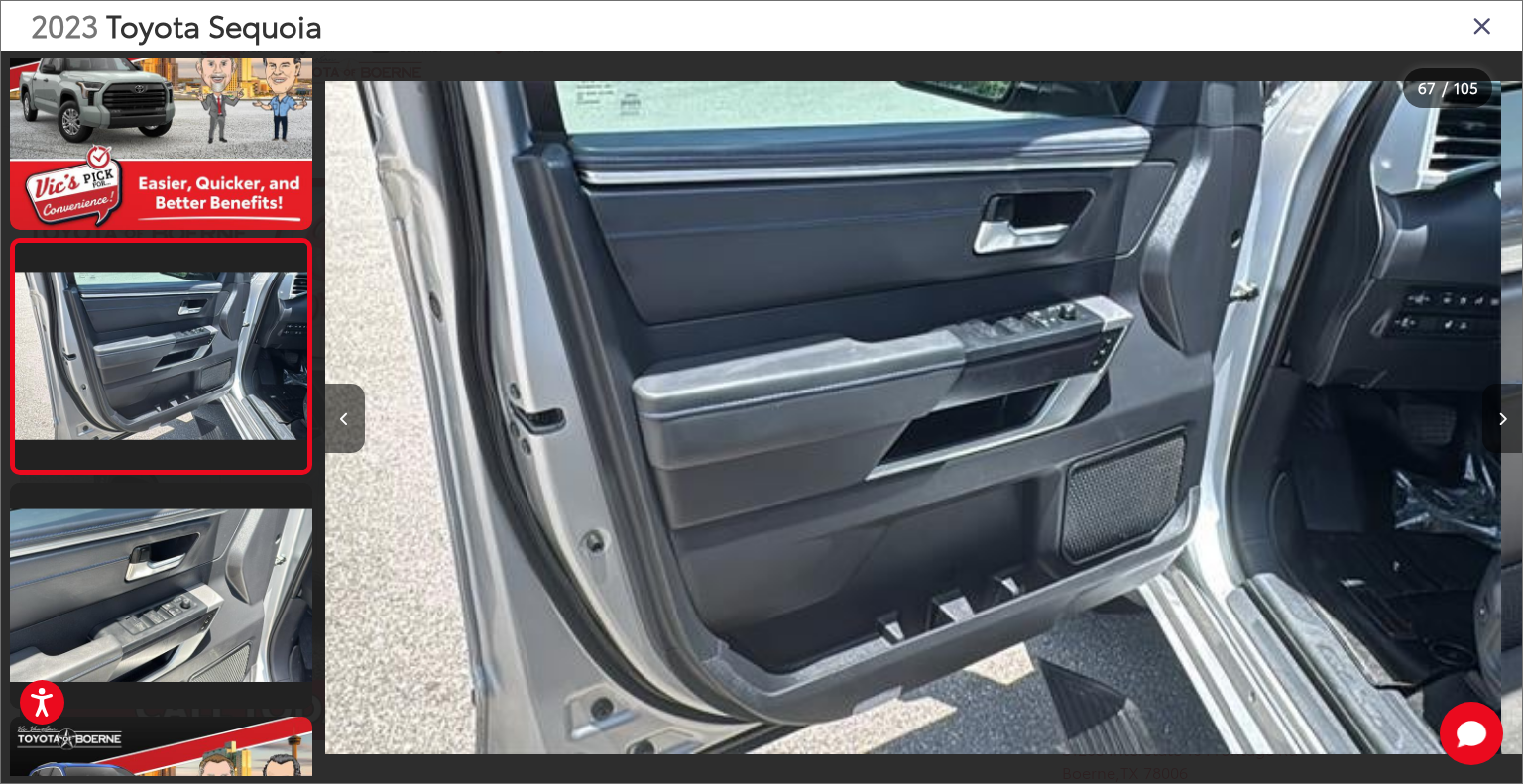 click at bounding box center (1502, 418) 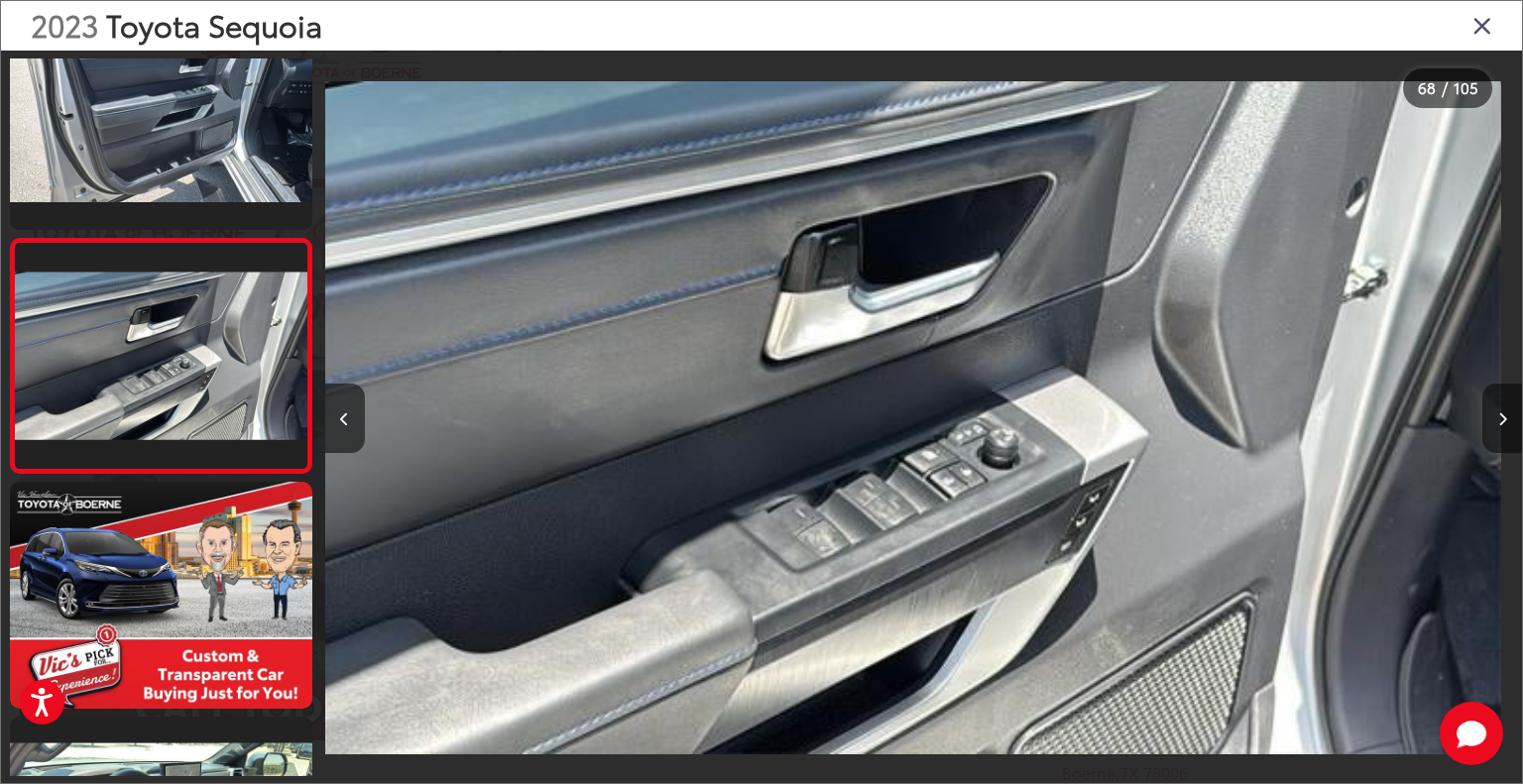 click at bounding box center (1502, 418) 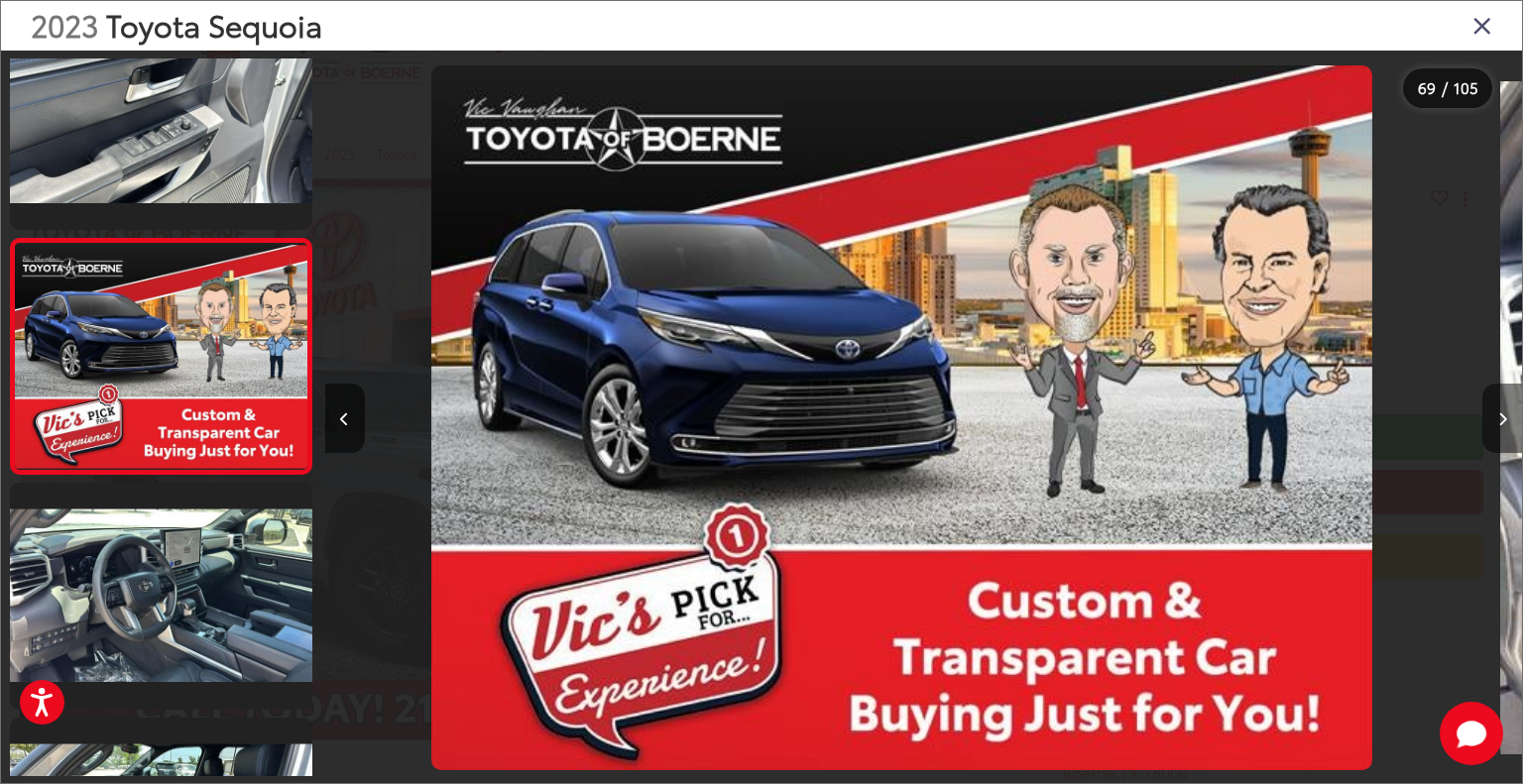 click at bounding box center (1502, 418) 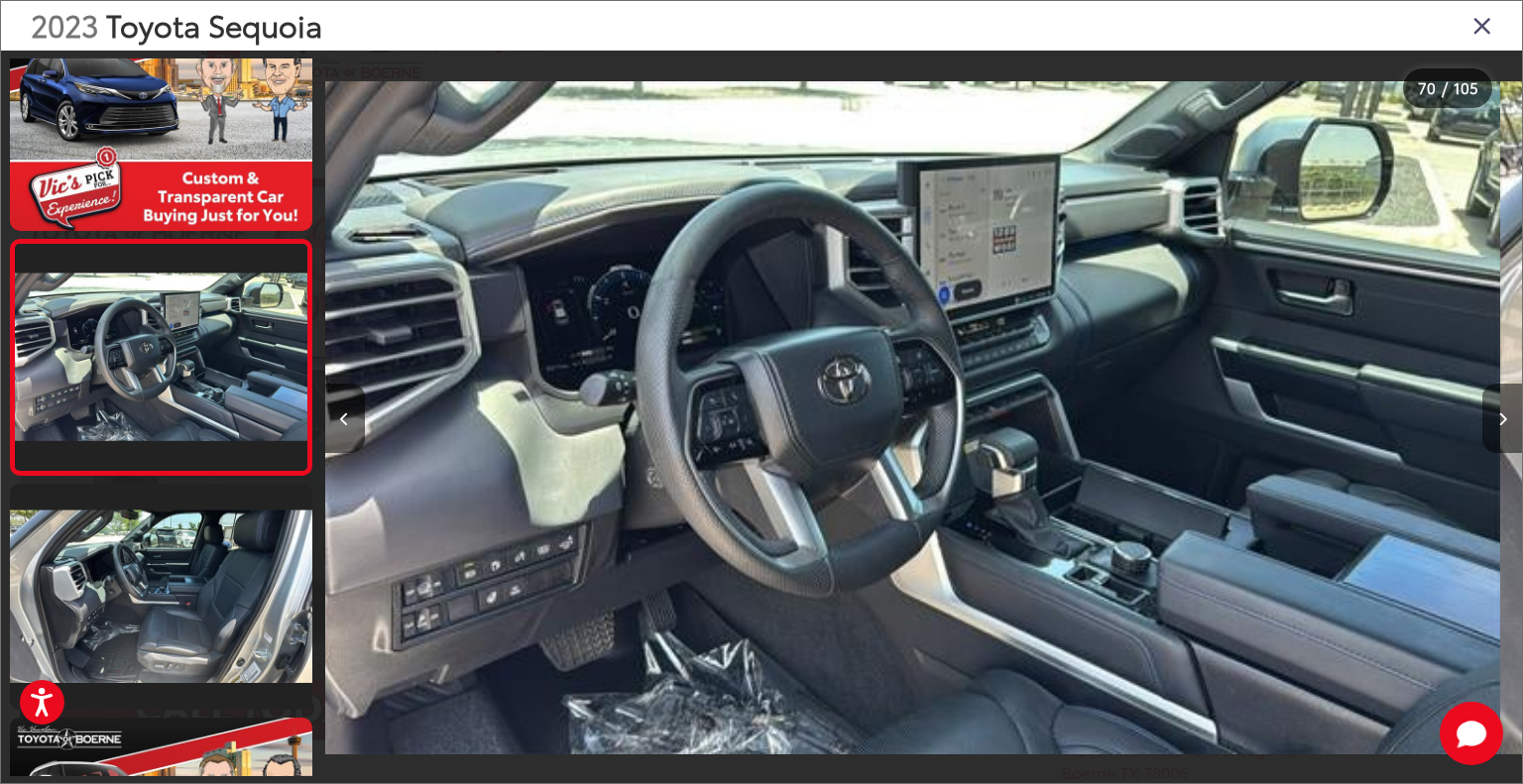 click at bounding box center (1502, 418) 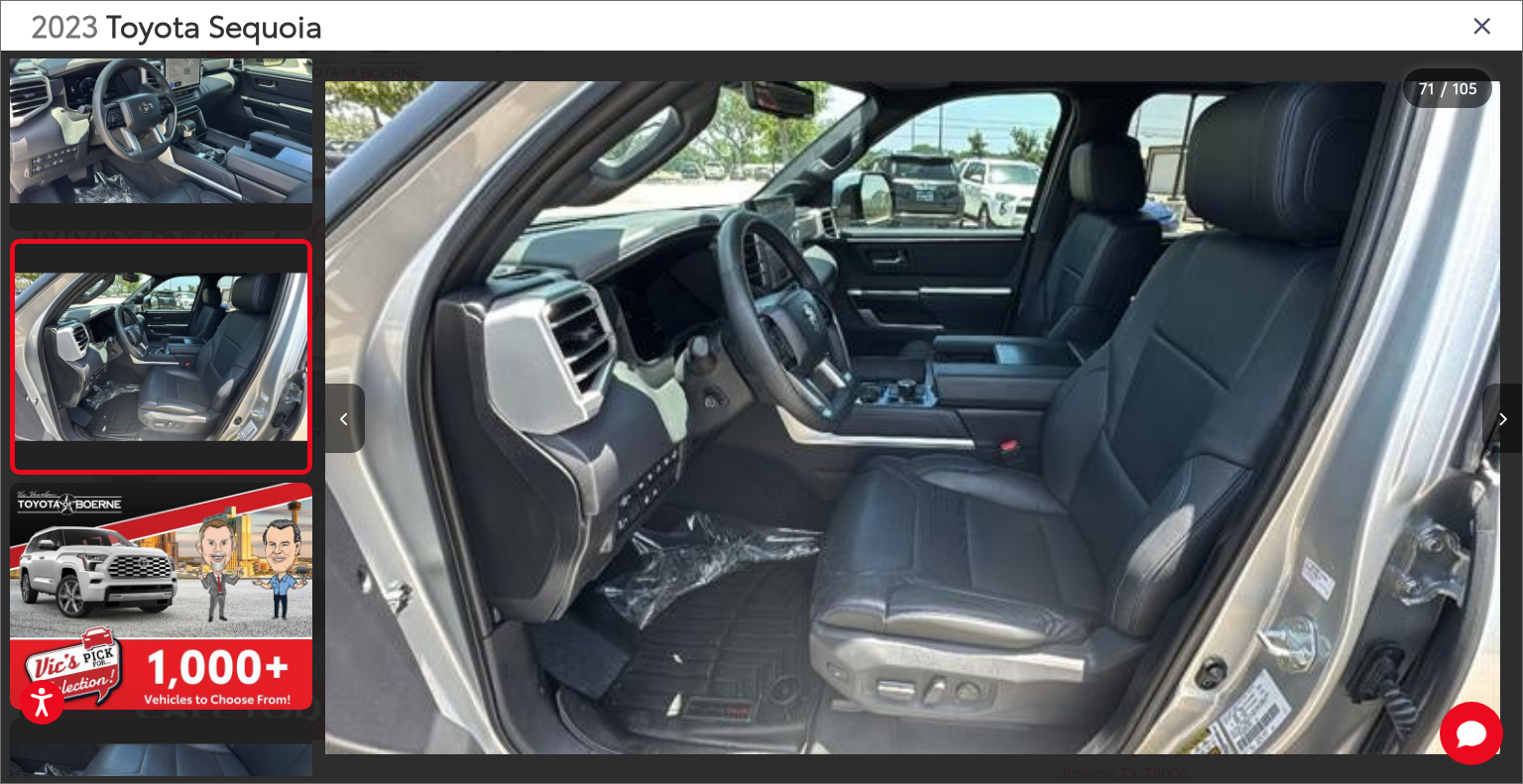 click at bounding box center (1502, 418) 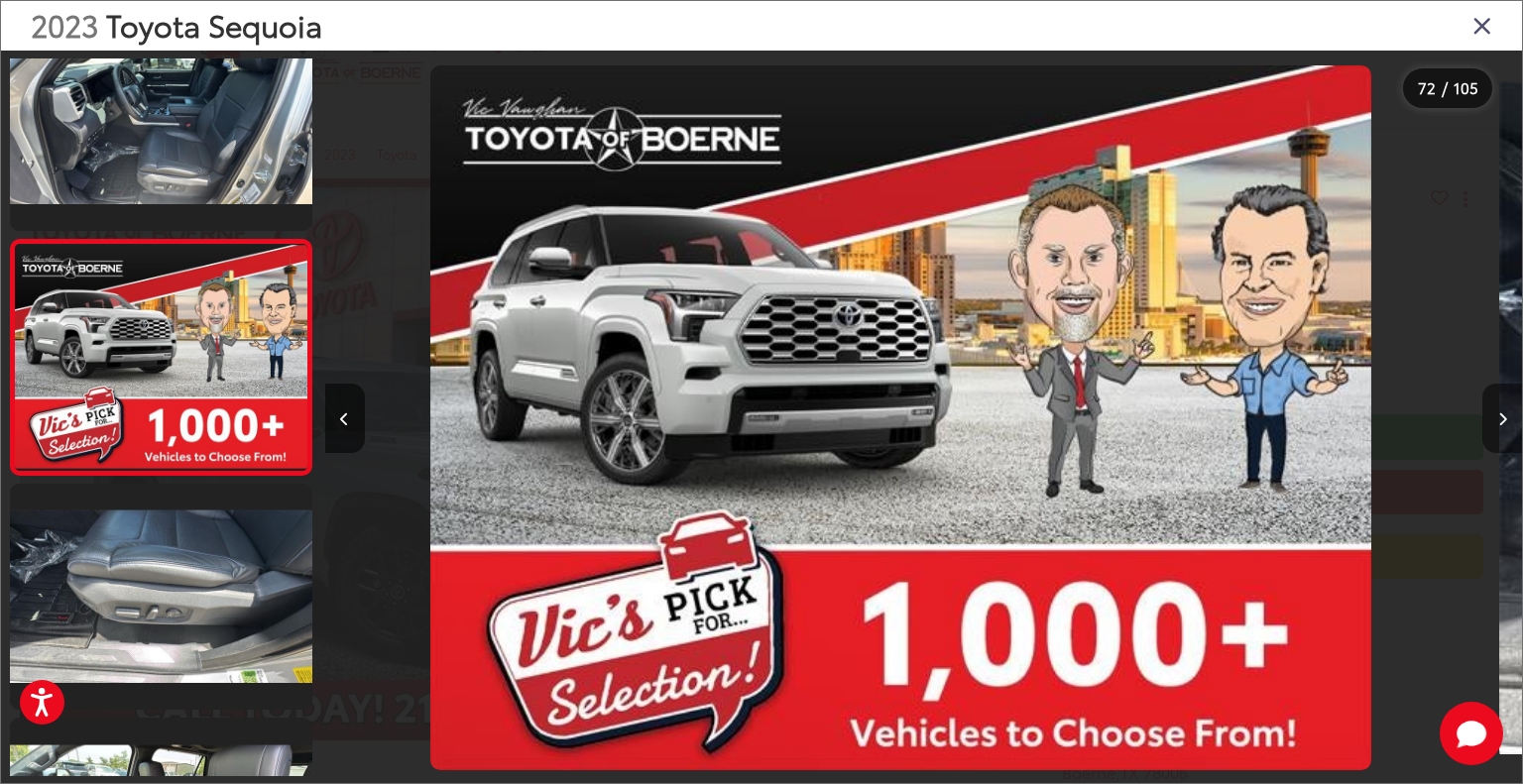 click at bounding box center (1502, 418) 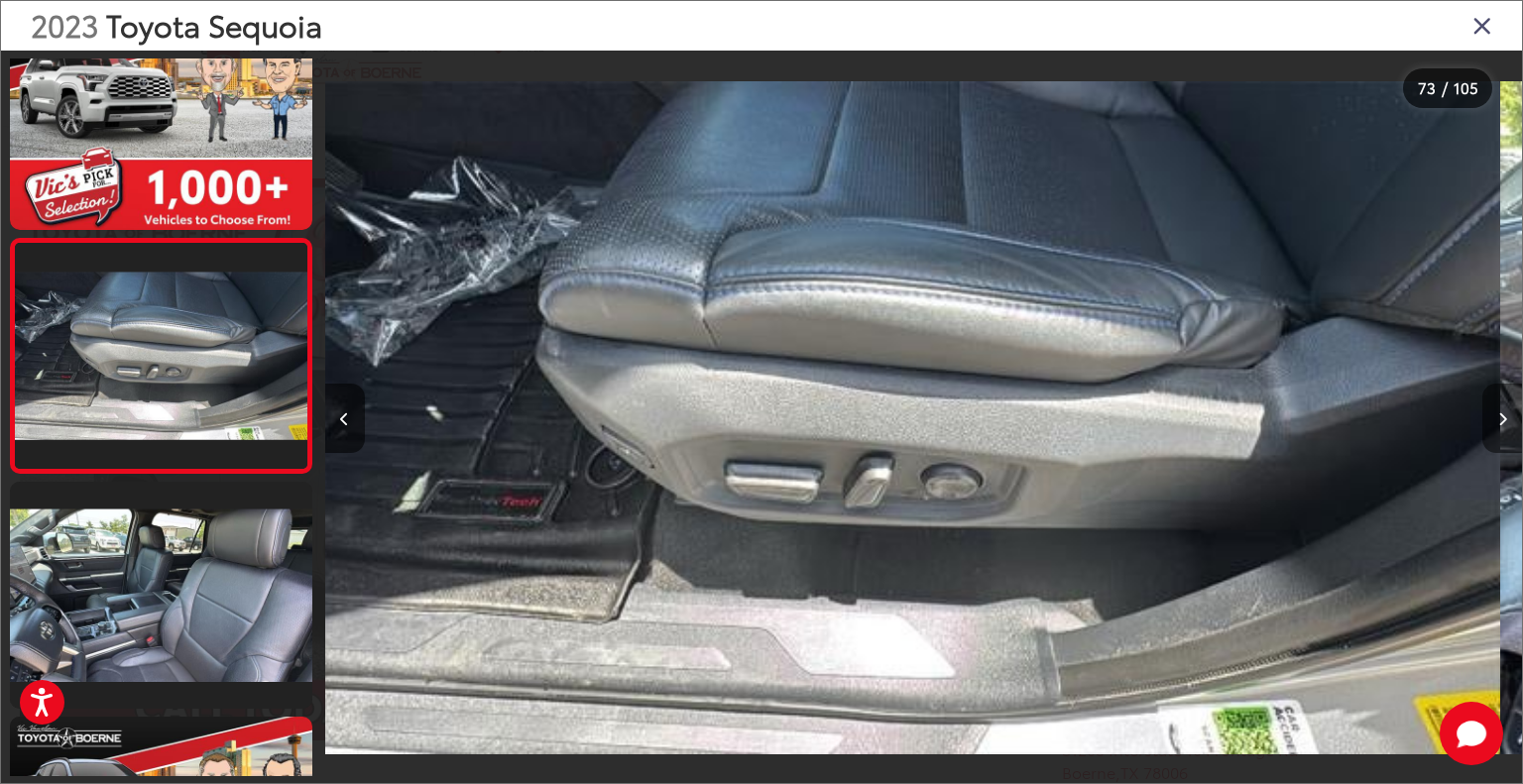 click at bounding box center (1502, 418) 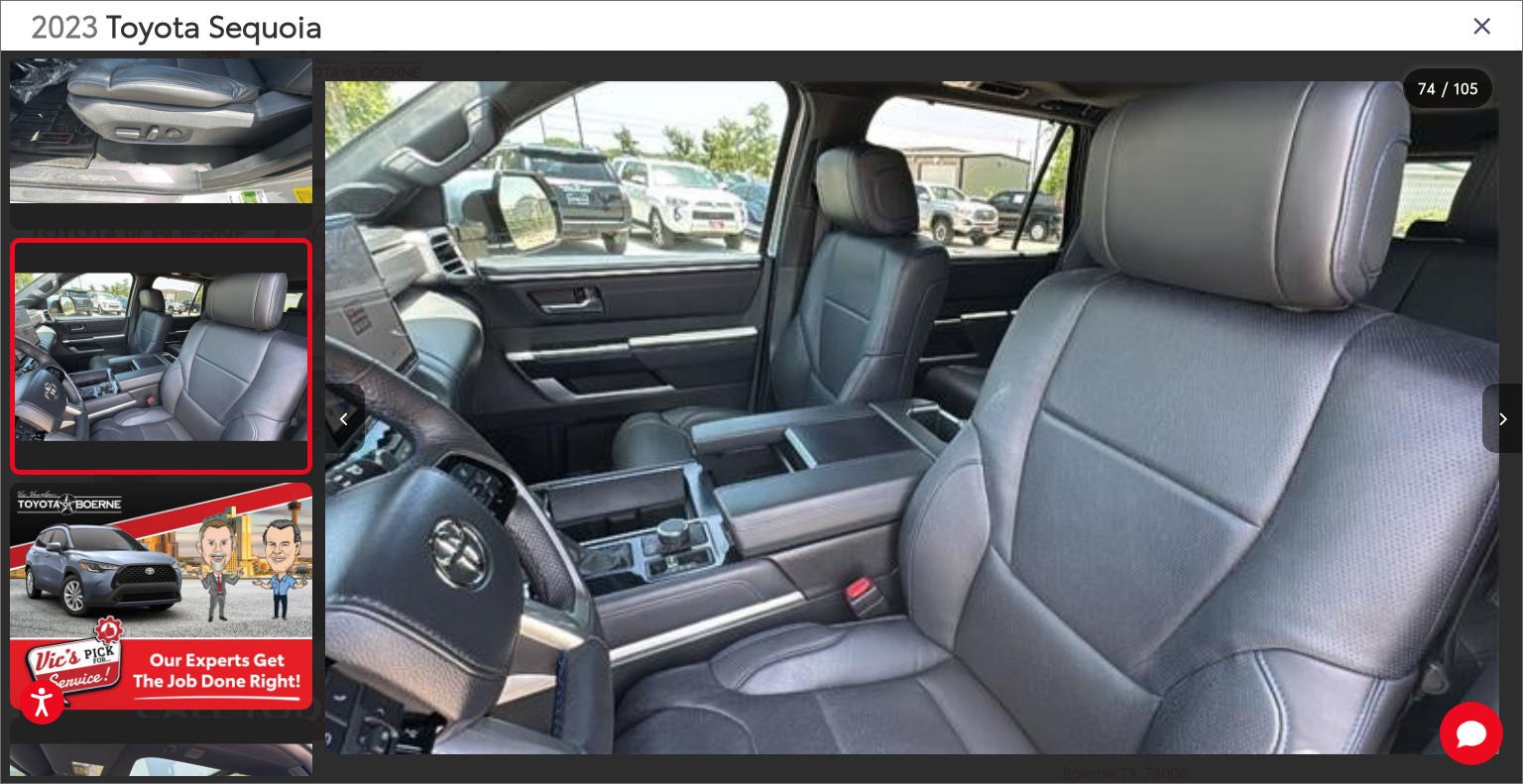click at bounding box center (1502, 418) 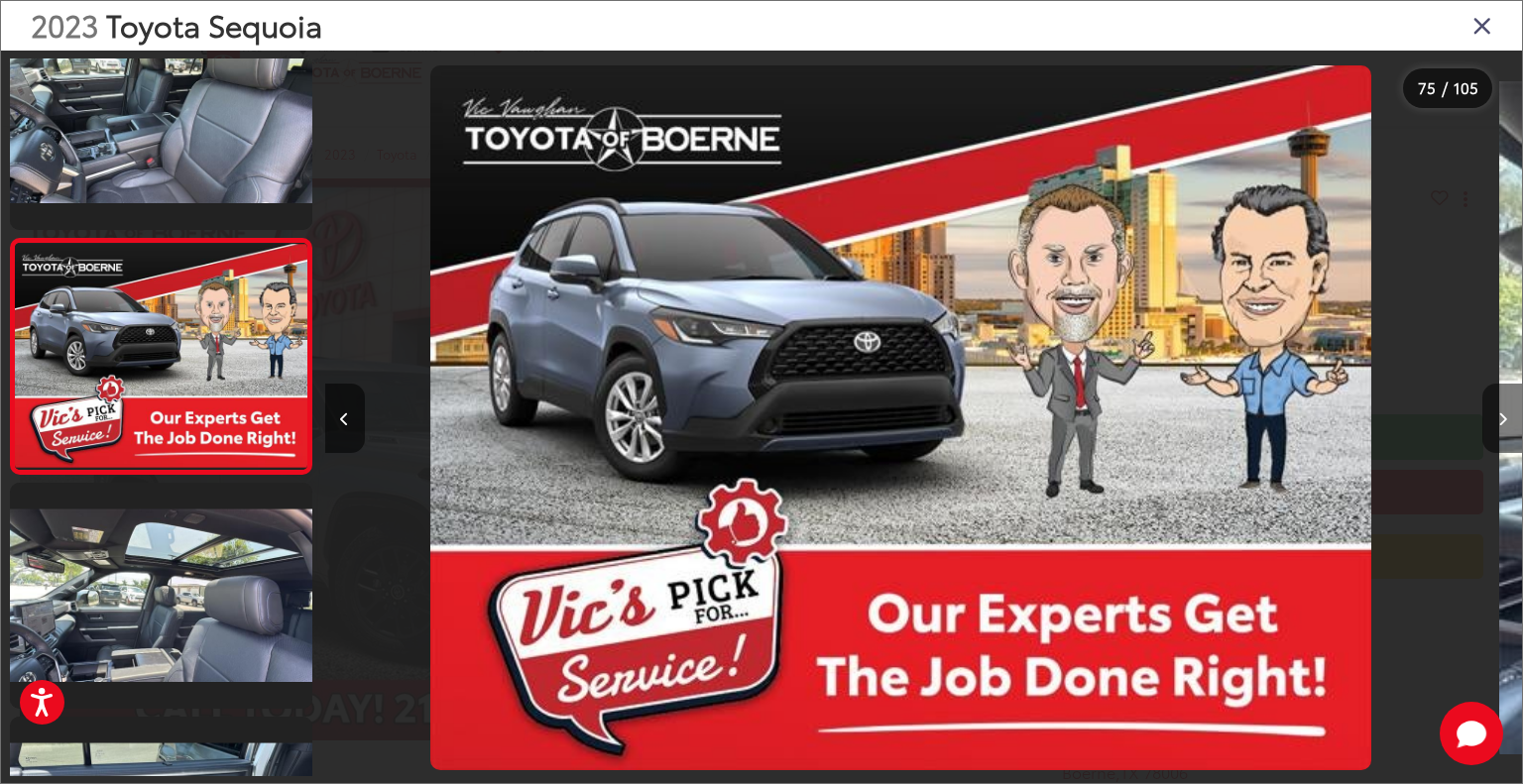 click at bounding box center (1502, 418) 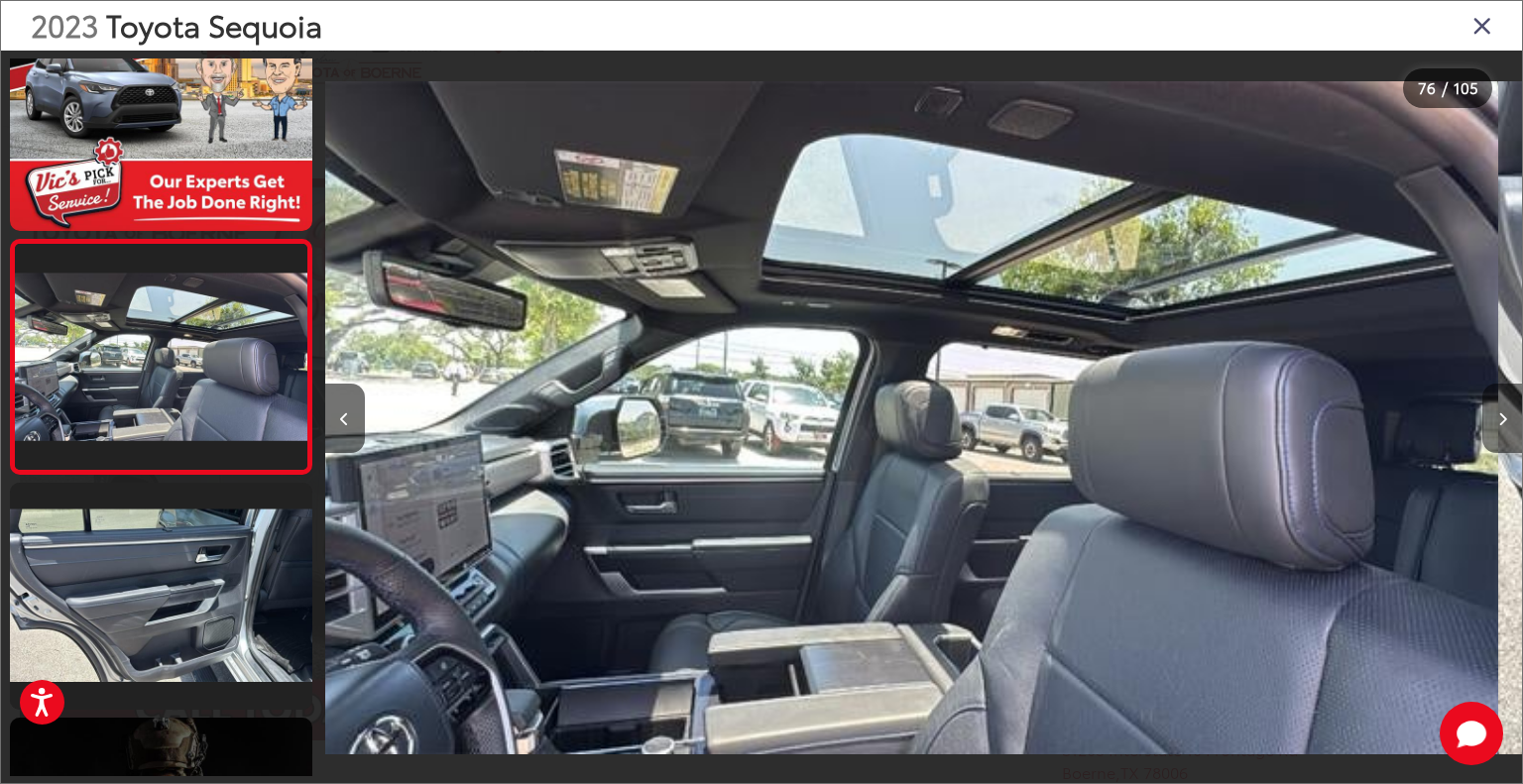 click at bounding box center (1502, 418) 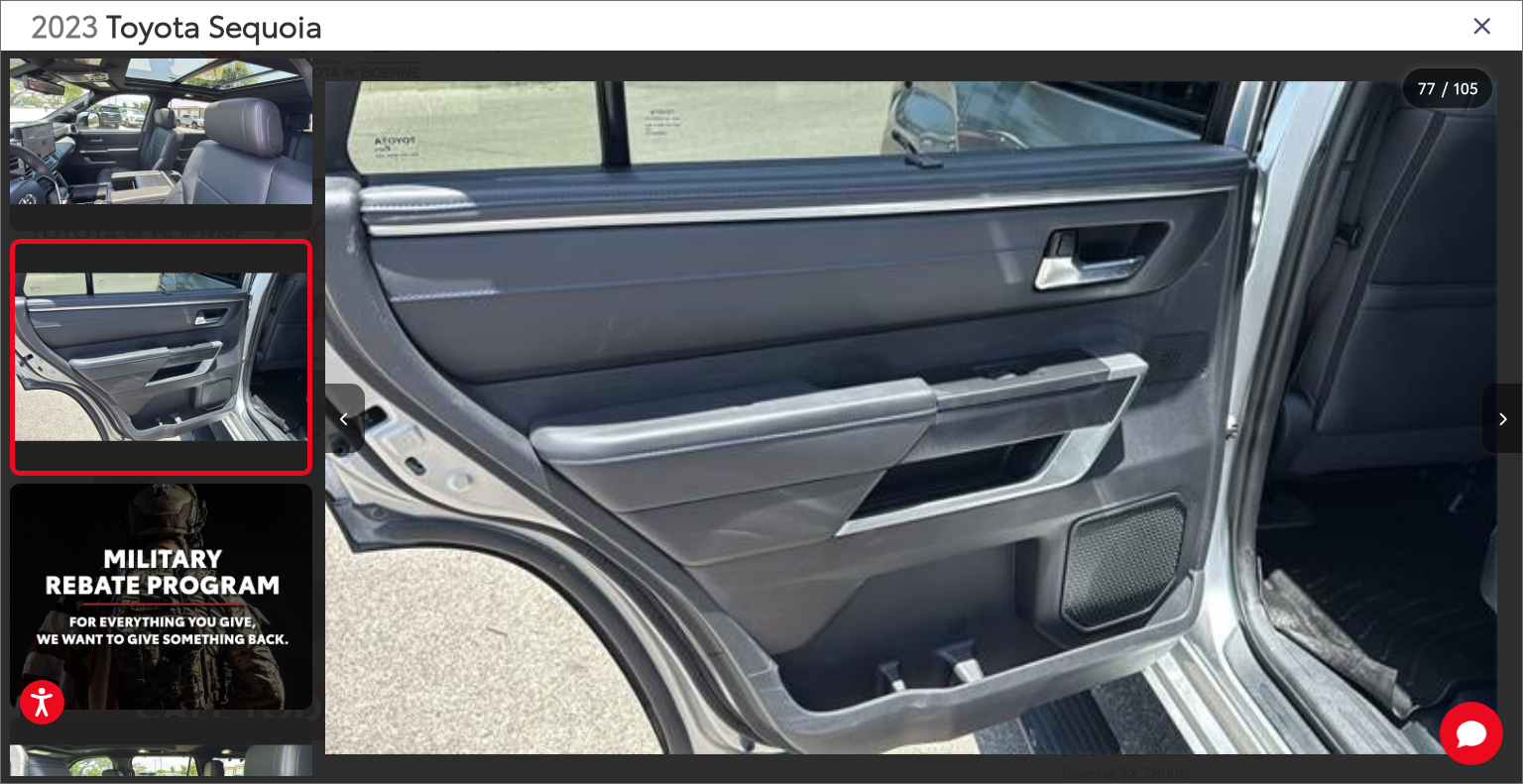 click at bounding box center (1502, 418) 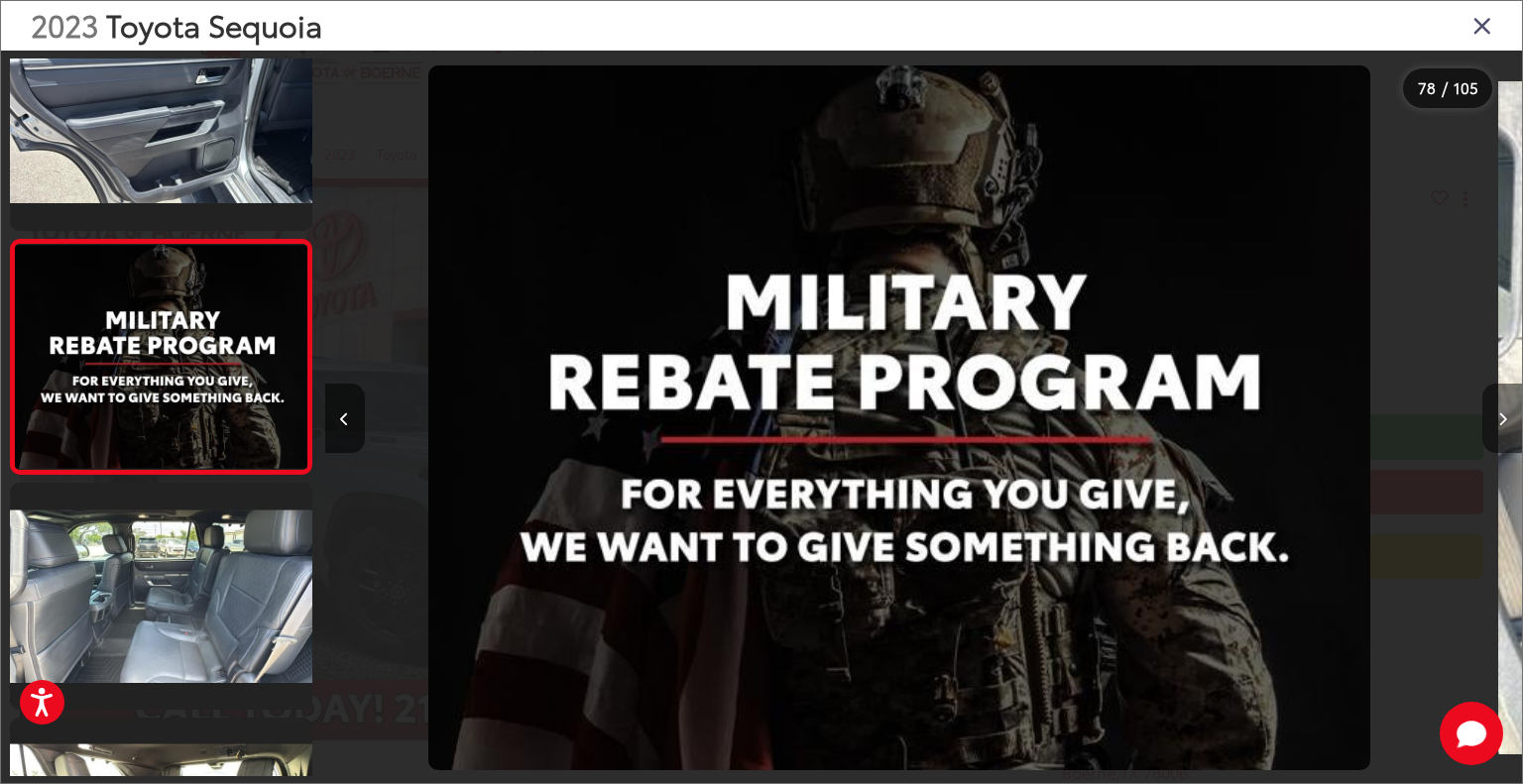 click at bounding box center (1502, 418) 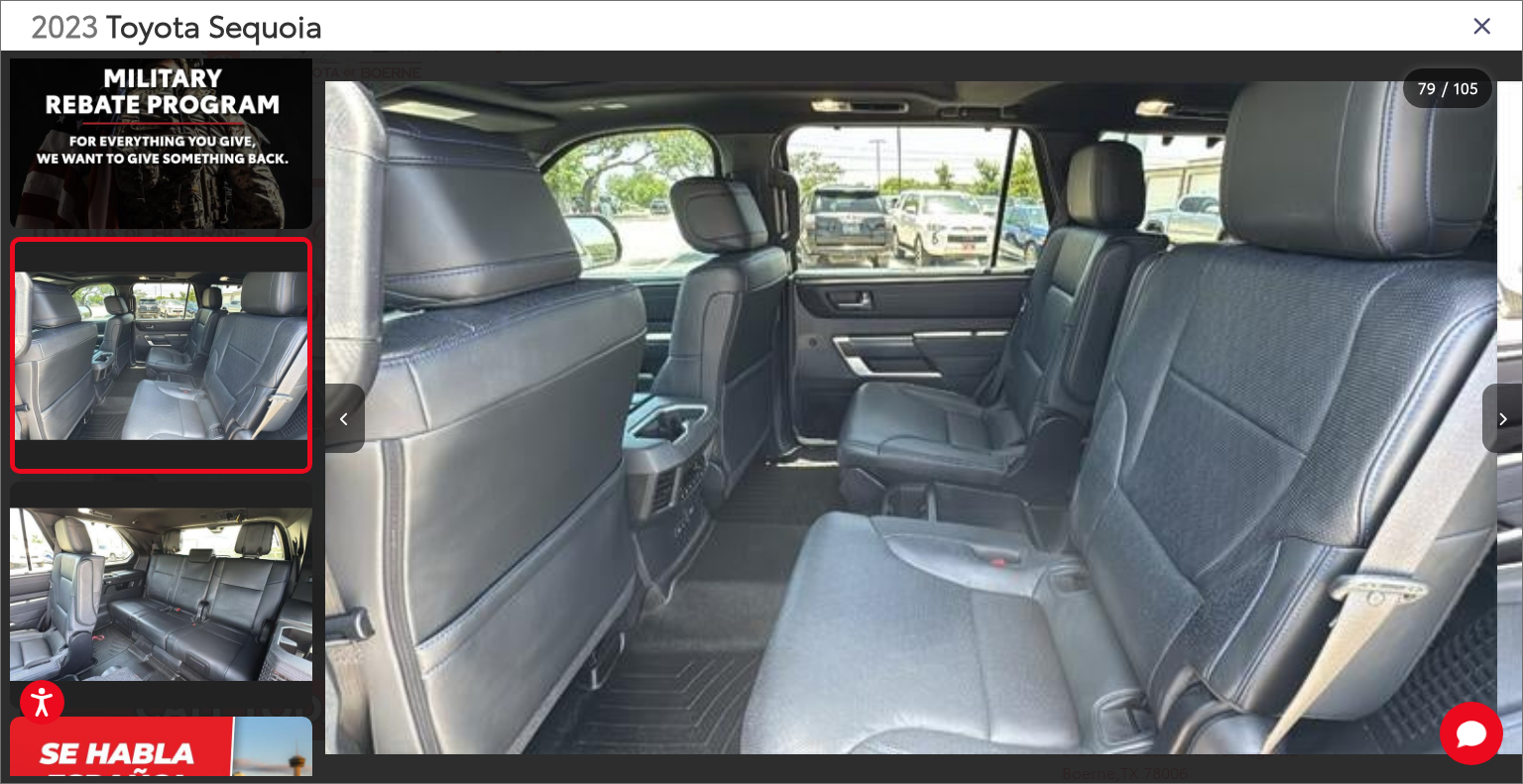 click at bounding box center [1502, 418] 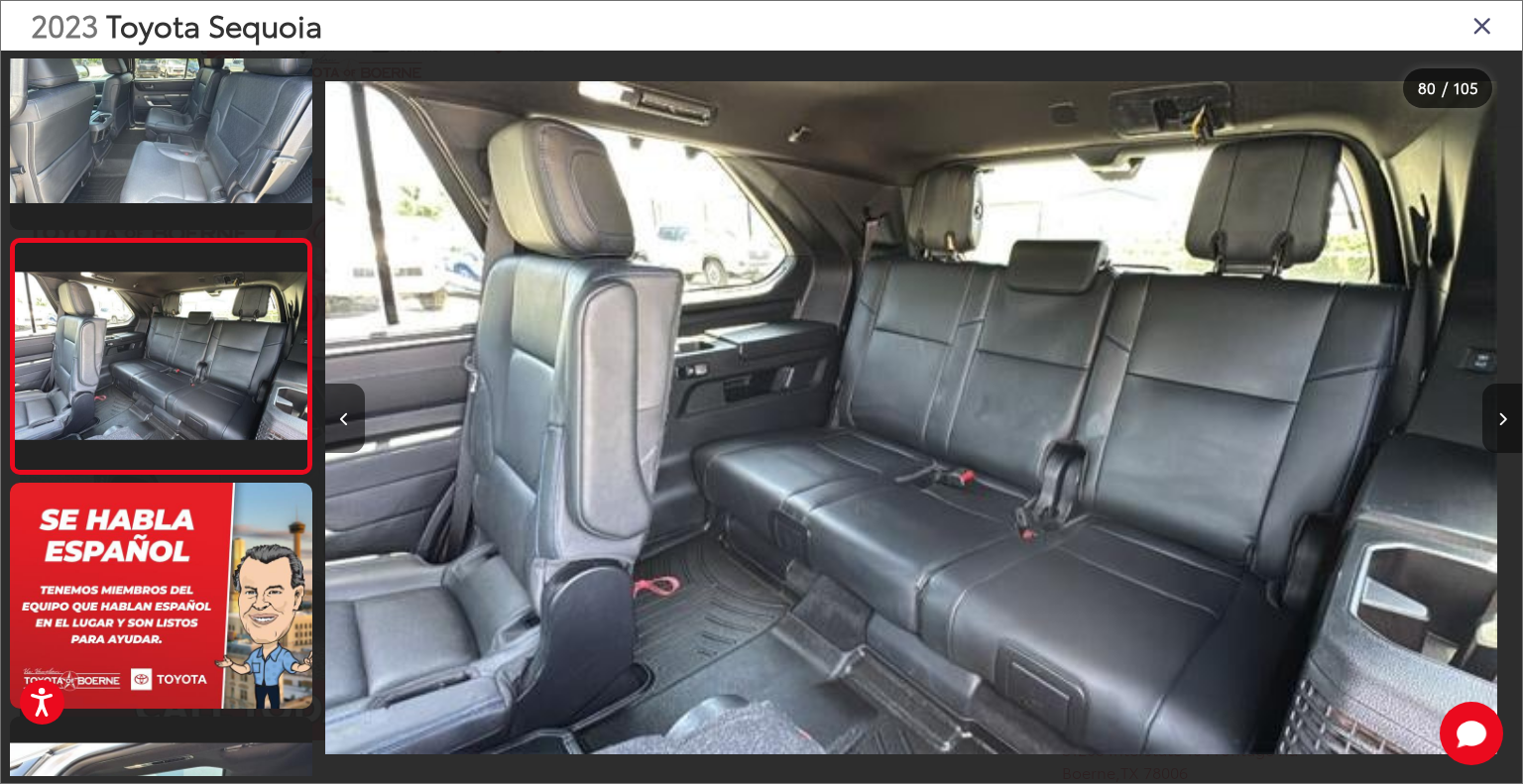 click at bounding box center [1502, 418] 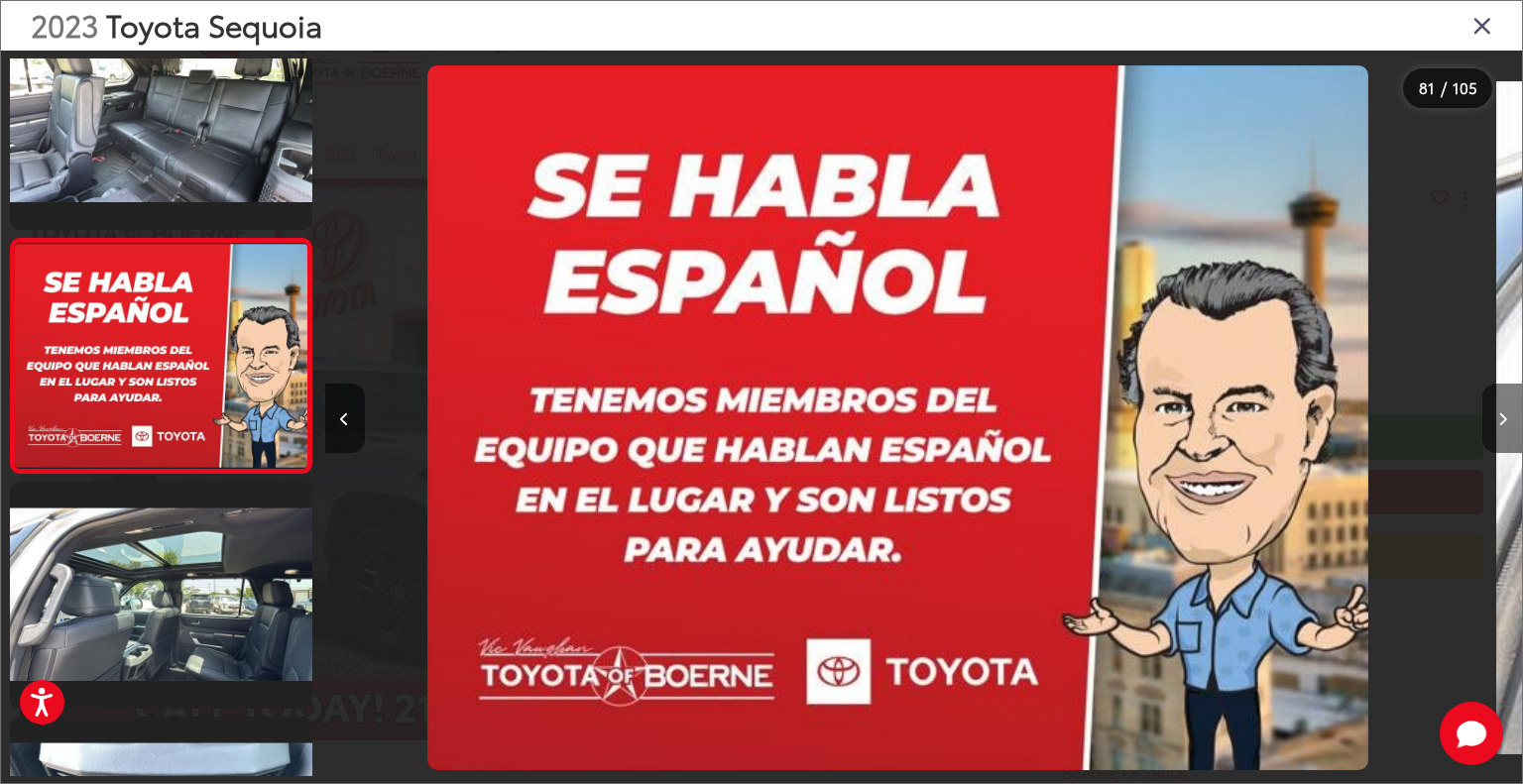 click at bounding box center [1502, 418] 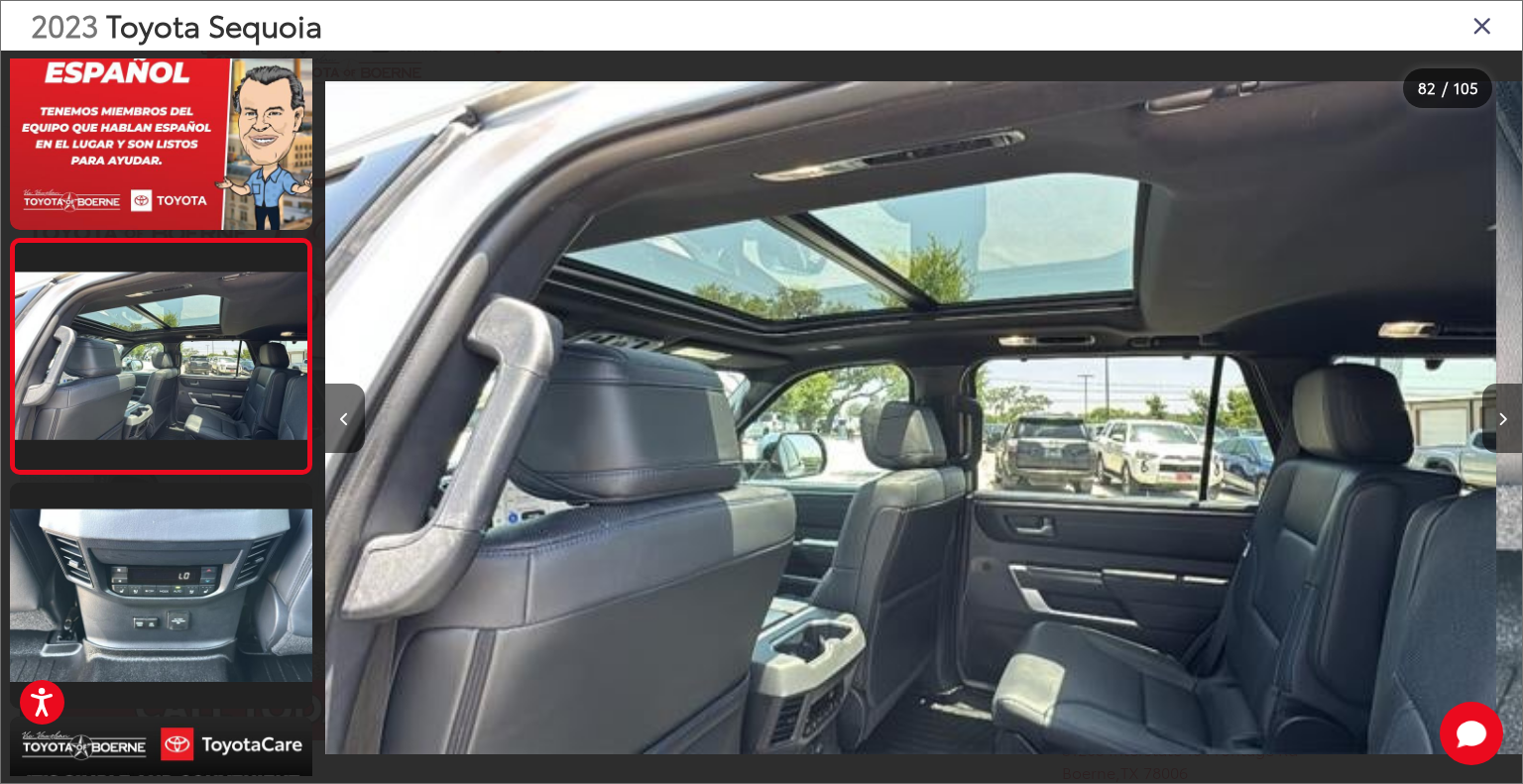 click at bounding box center (1372, 417) 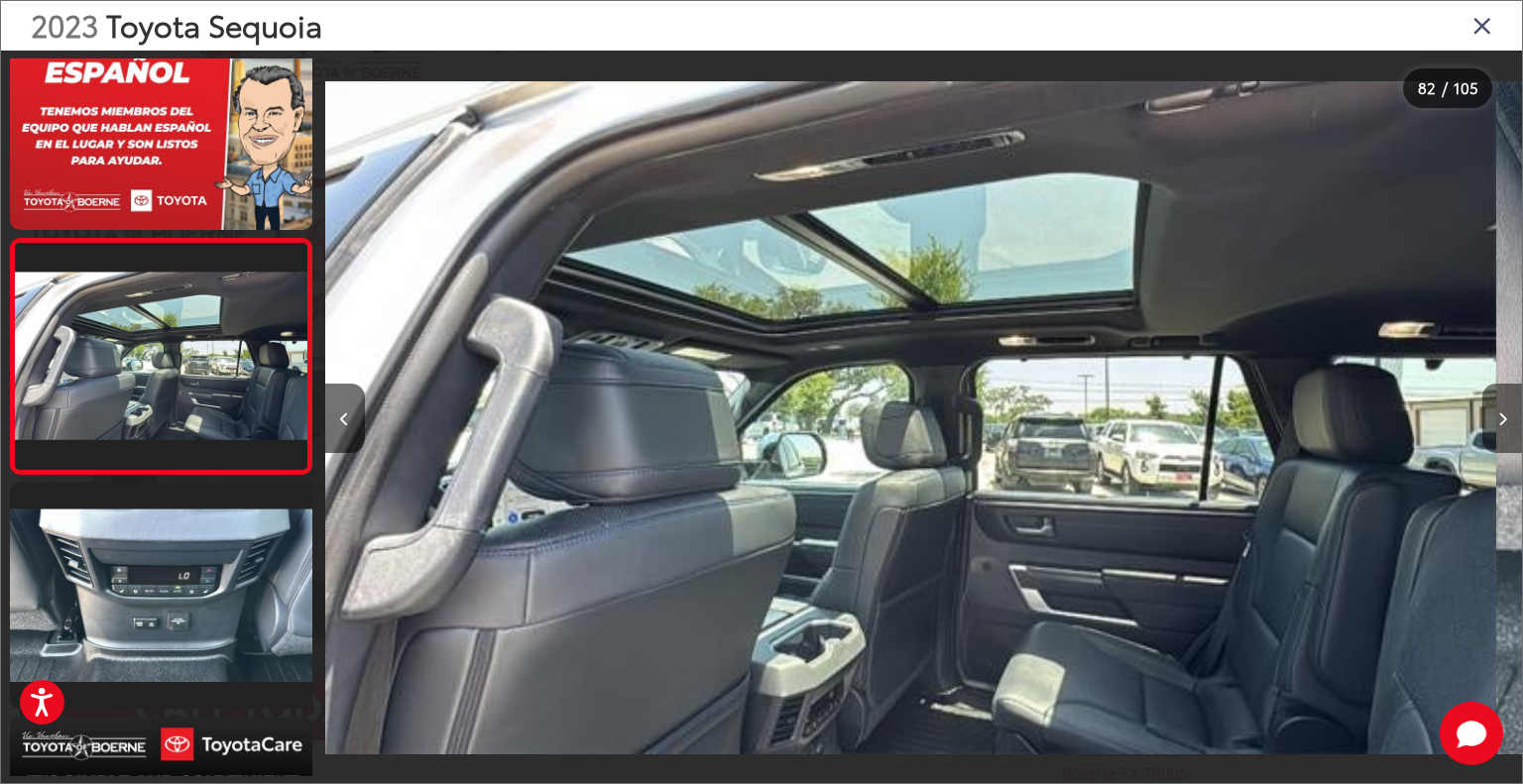 click at bounding box center (1502, 418) 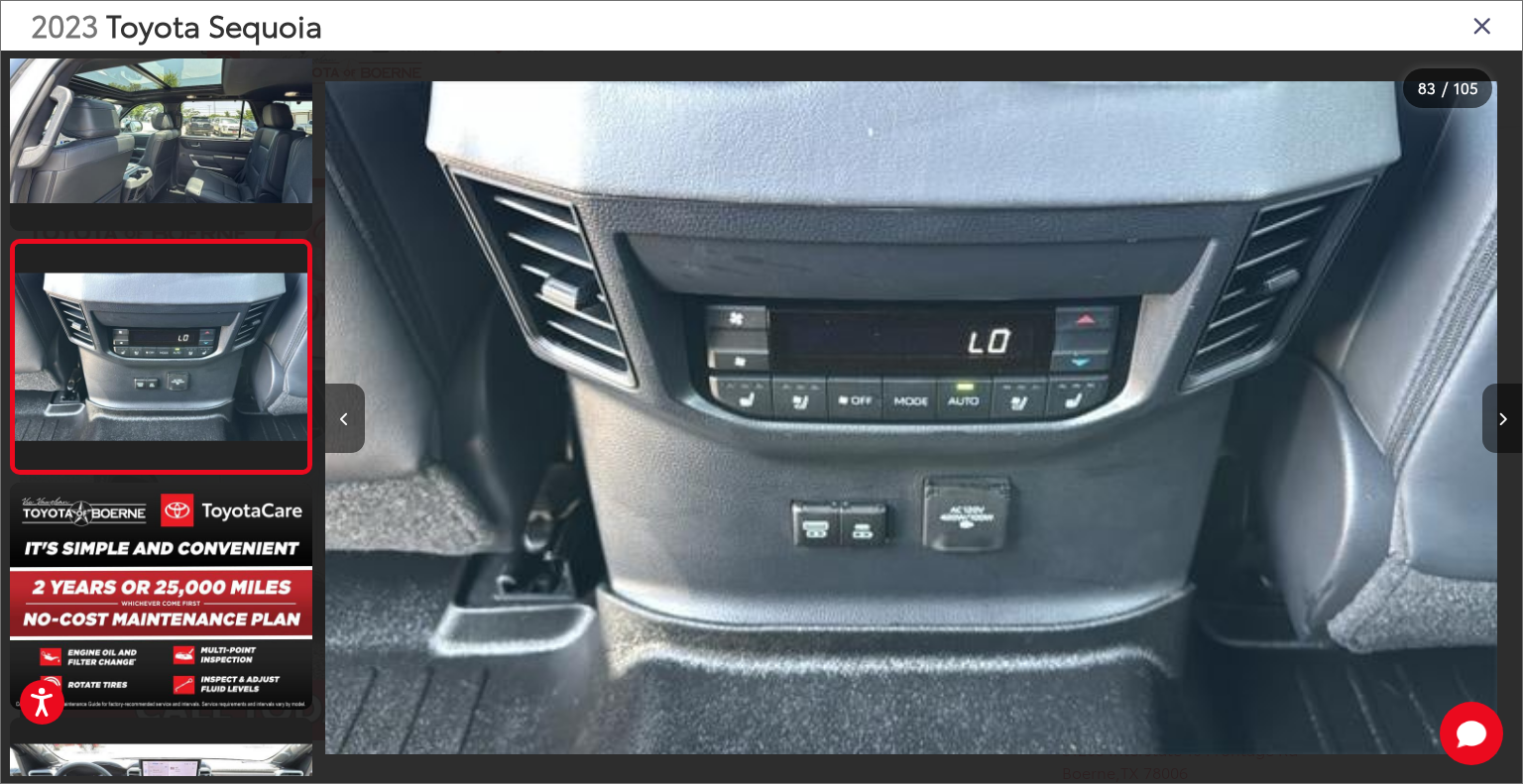 click at bounding box center (1502, 418) 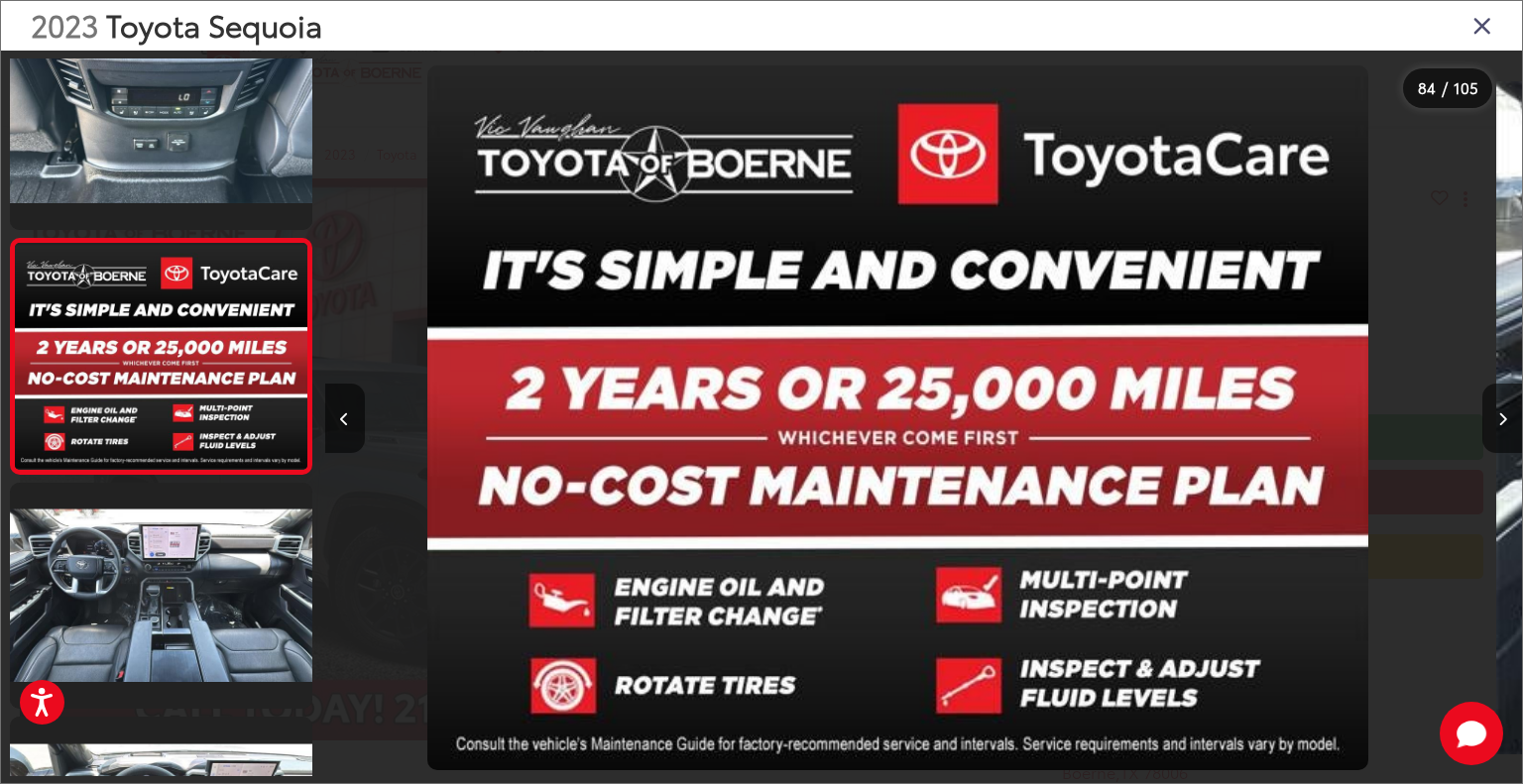 click at bounding box center (1482, 25) 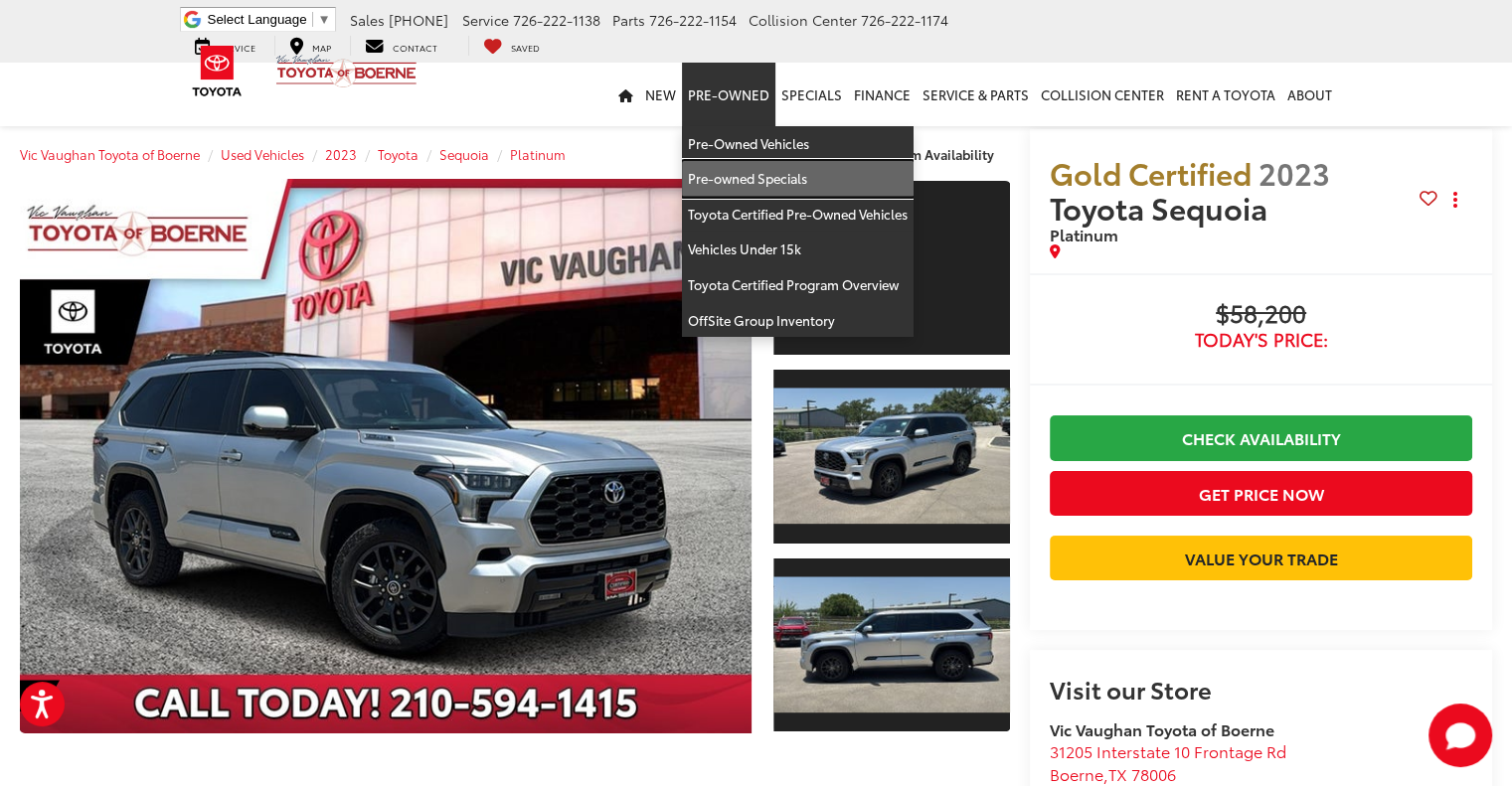 click on "Pre-owned Specials" at bounding box center [797, 179] 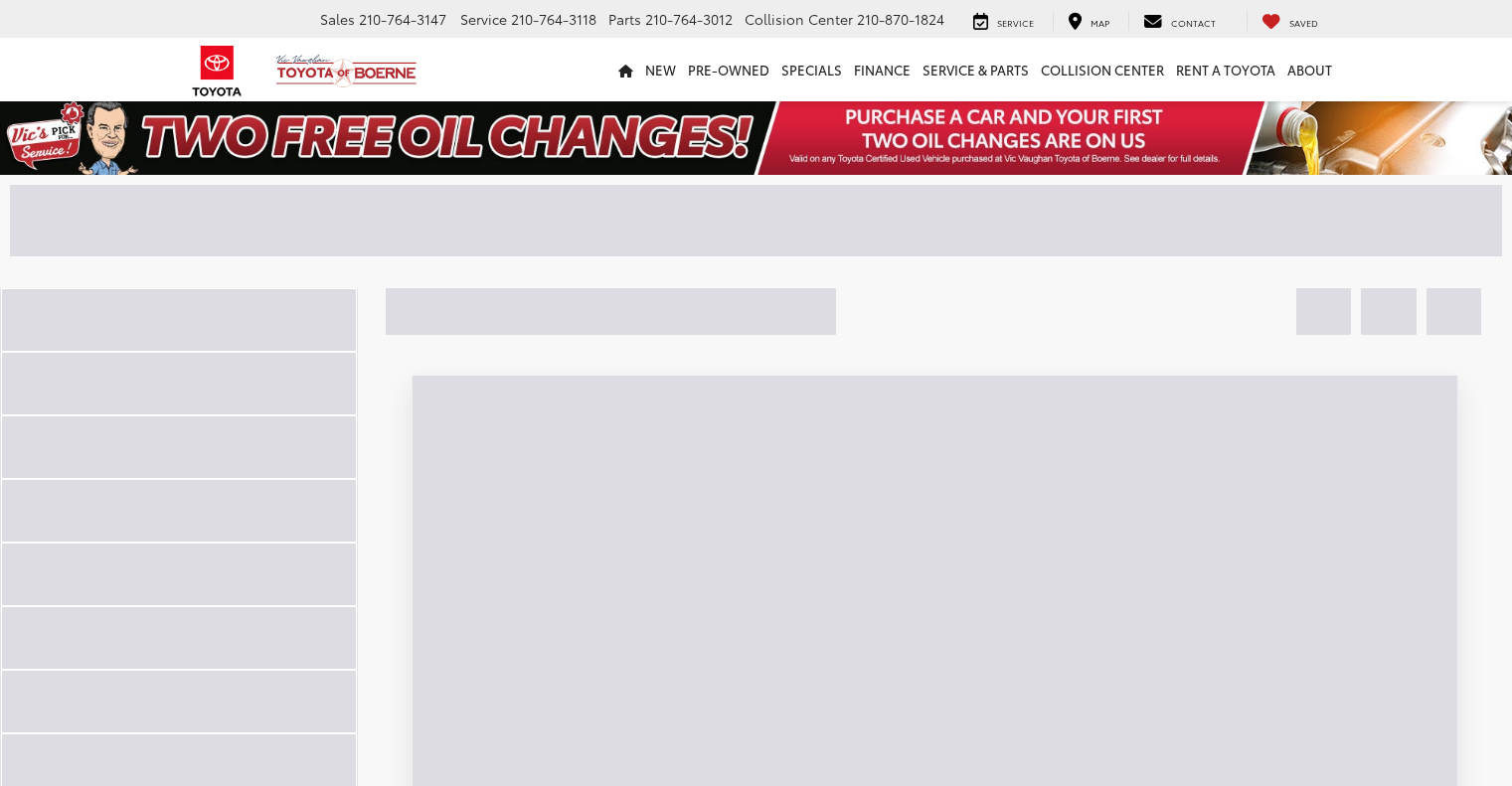 scroll, scrollTop: 0, scrollLeft: 0, axis: both 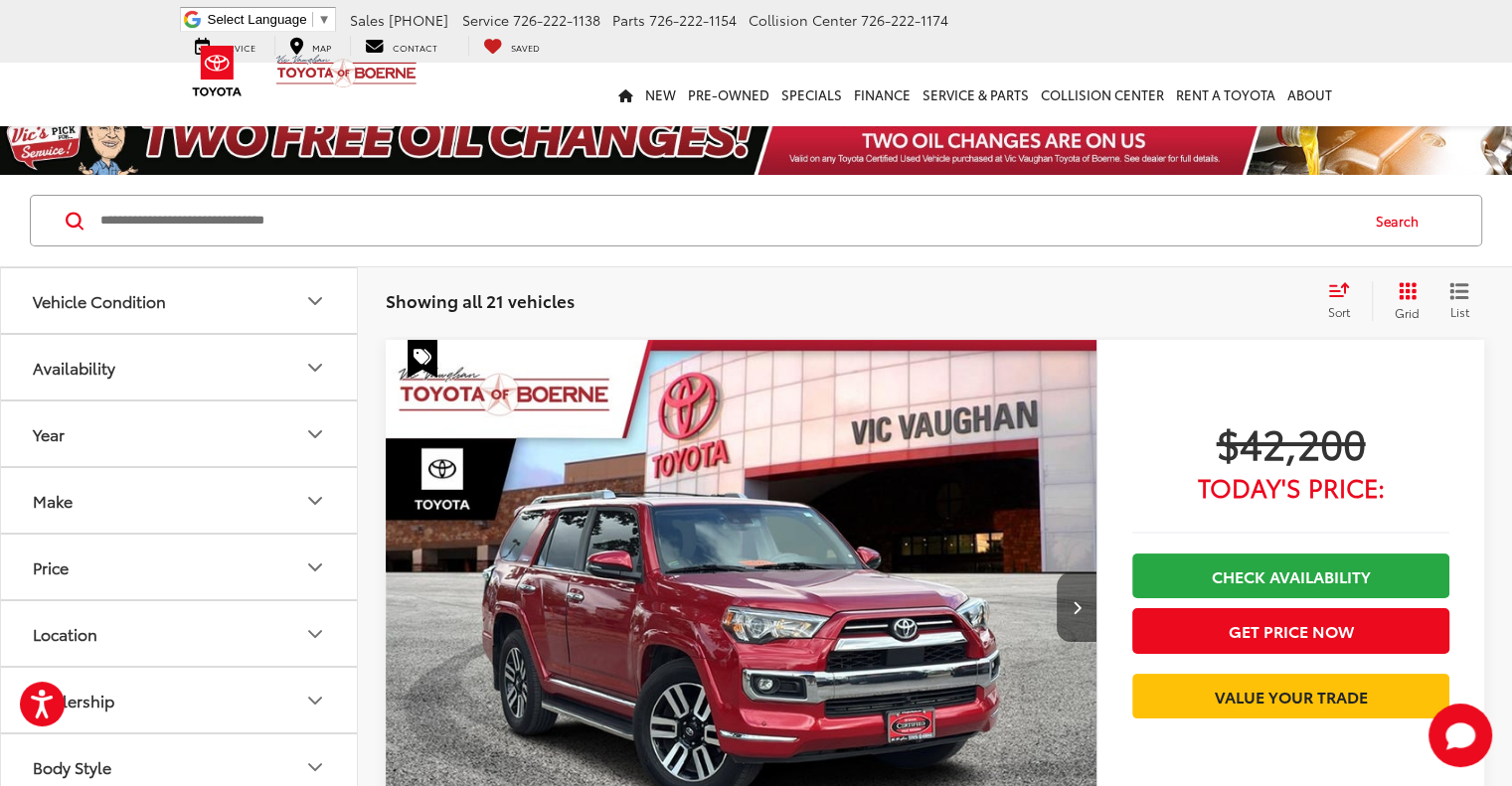 click at bounding box center (1077, 607) 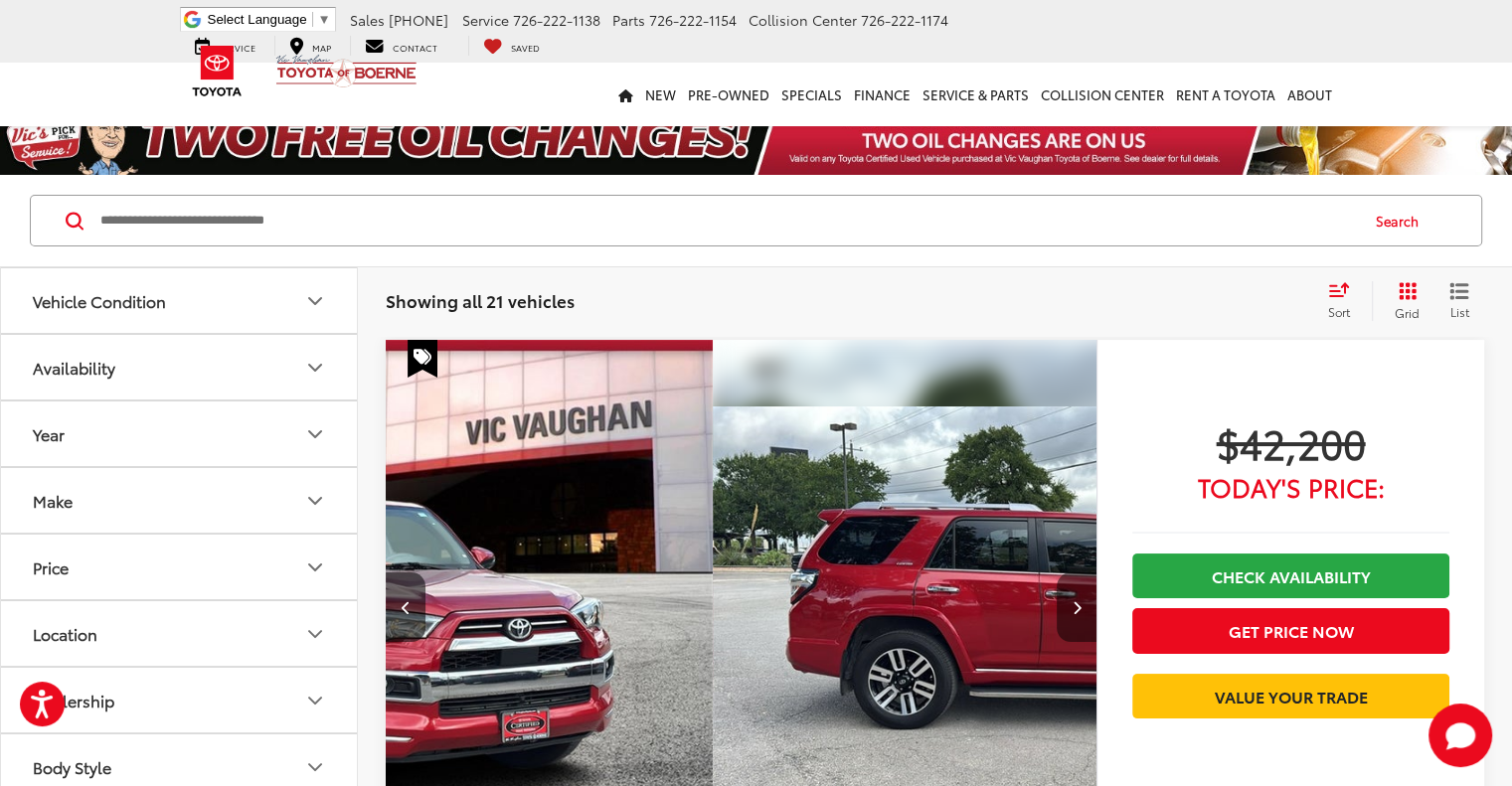 click at bounding box center (1076, 607) 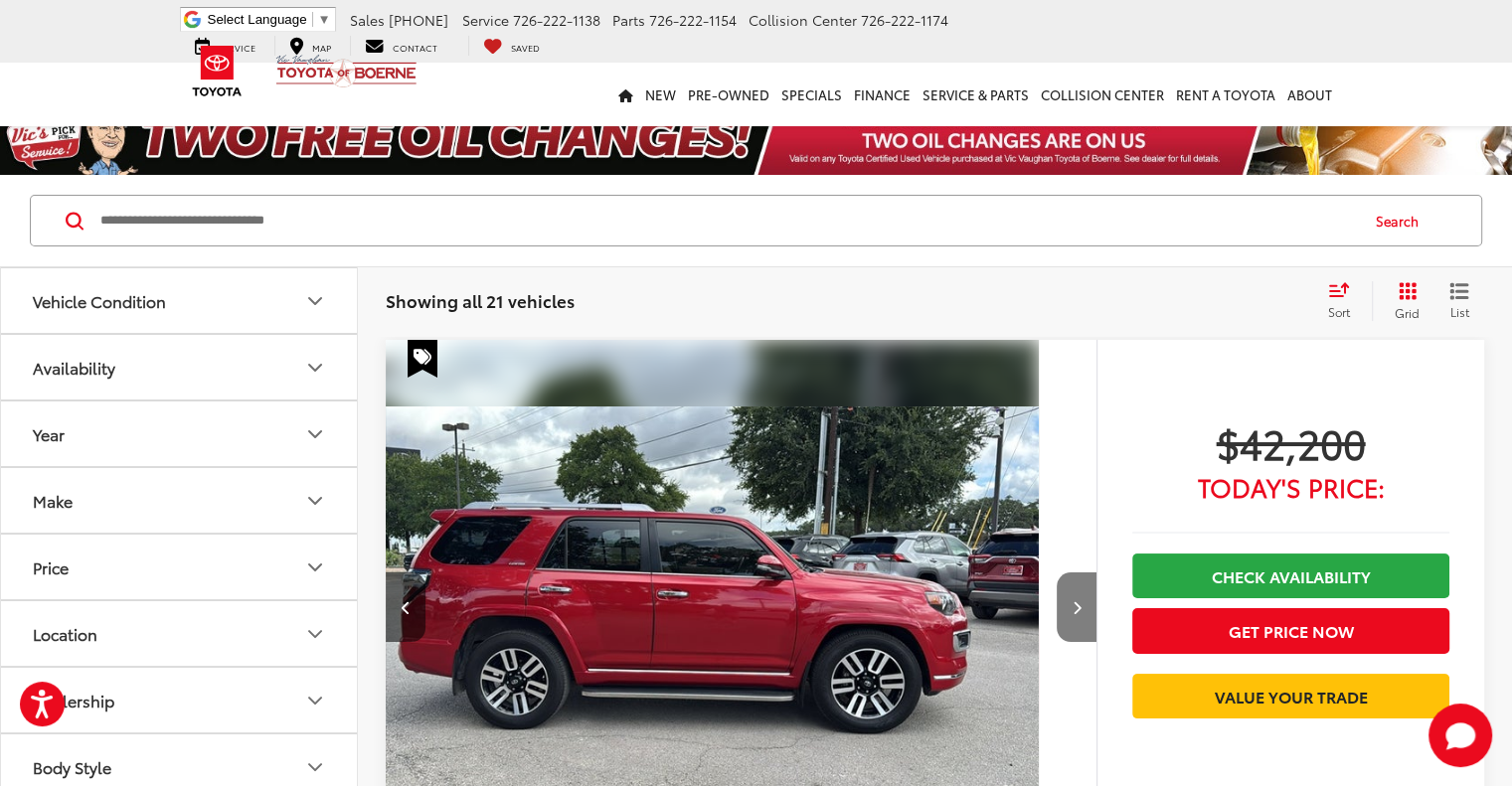 click at bounding box center [1076, 607] 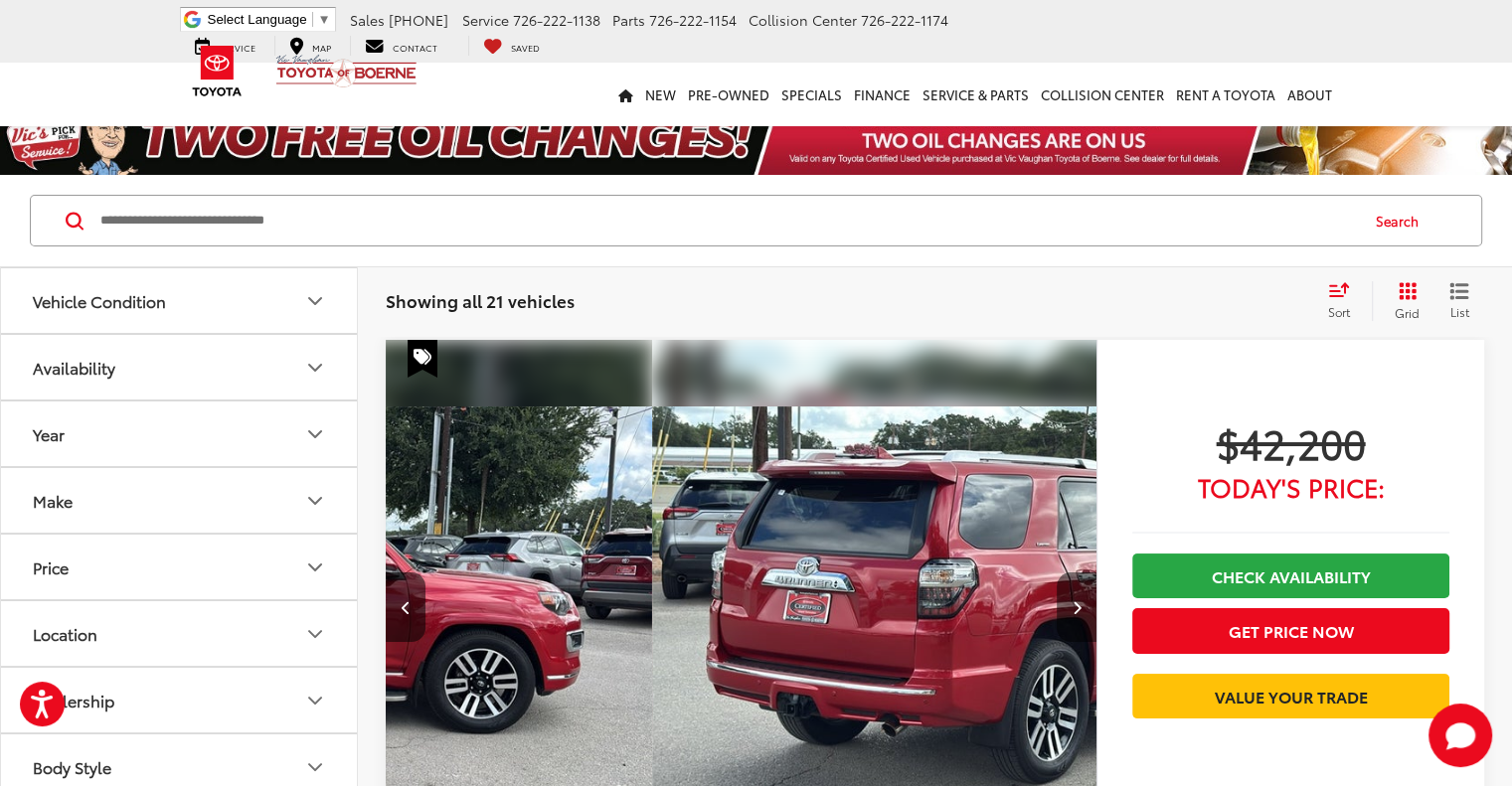 click at bounding box center [1076, 607] 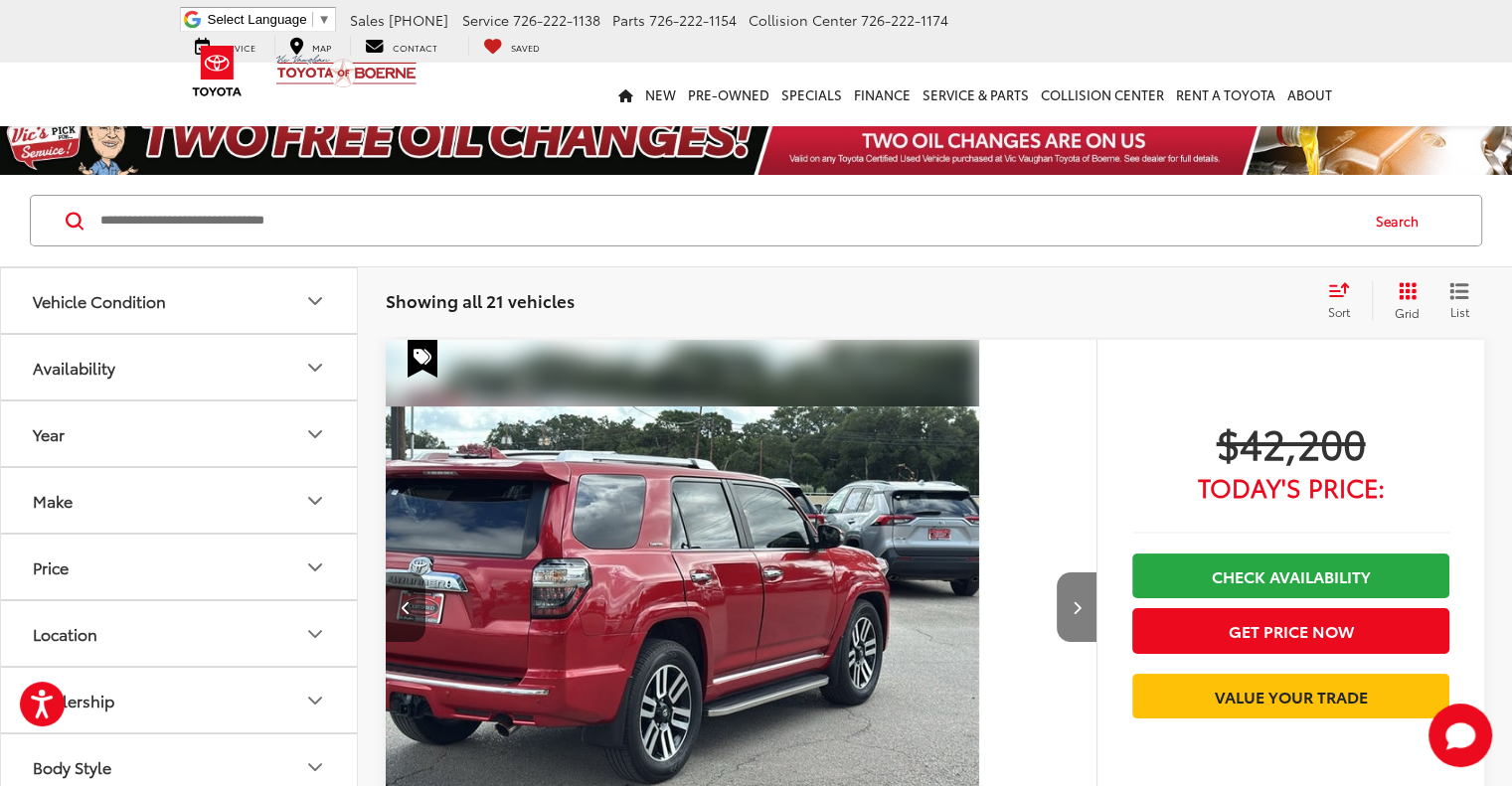 click at bounding box center [1076, 607] 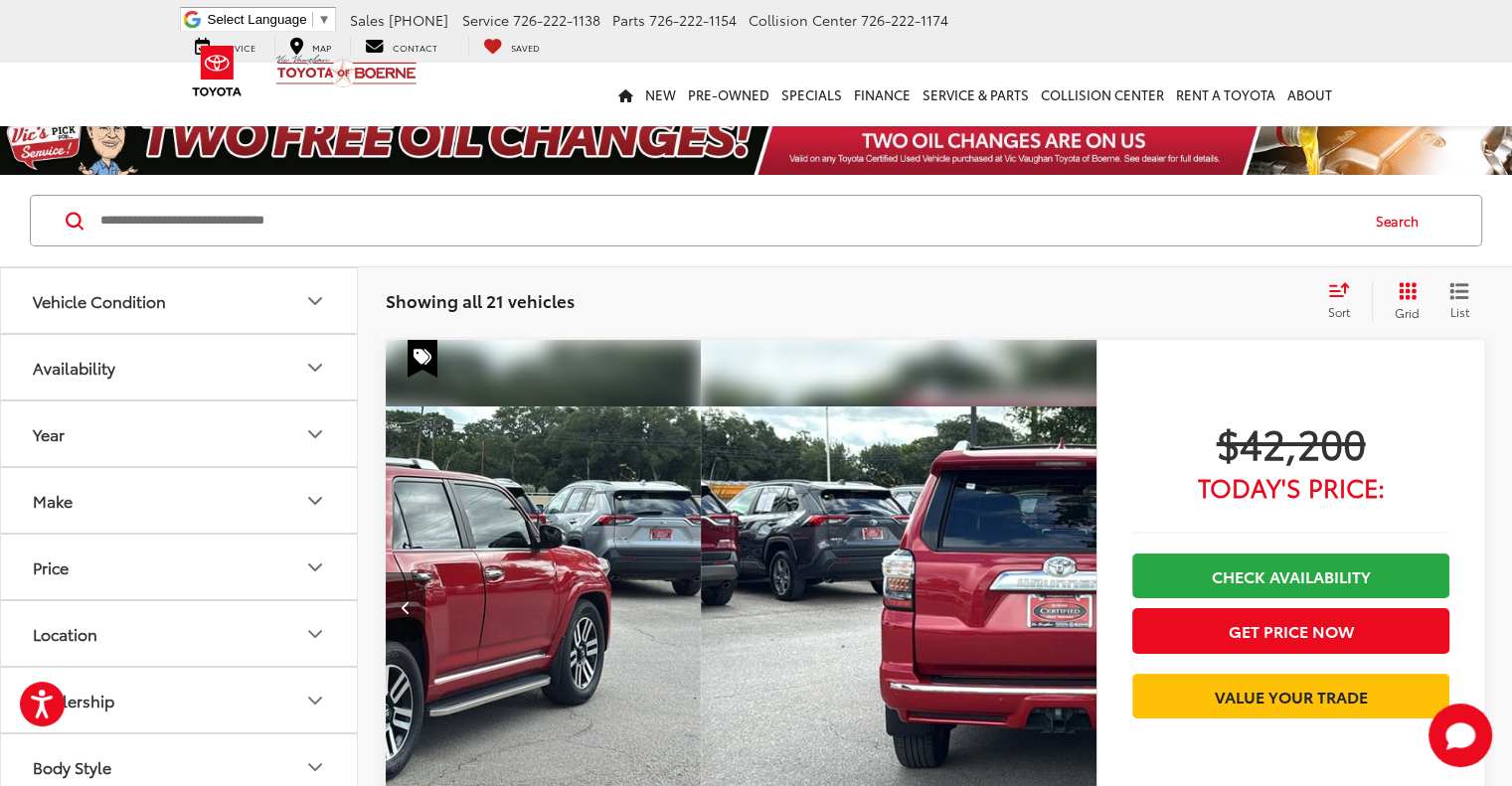 scroll, scrollTop: 0, scrollLeft: 1932, axis: horizontal 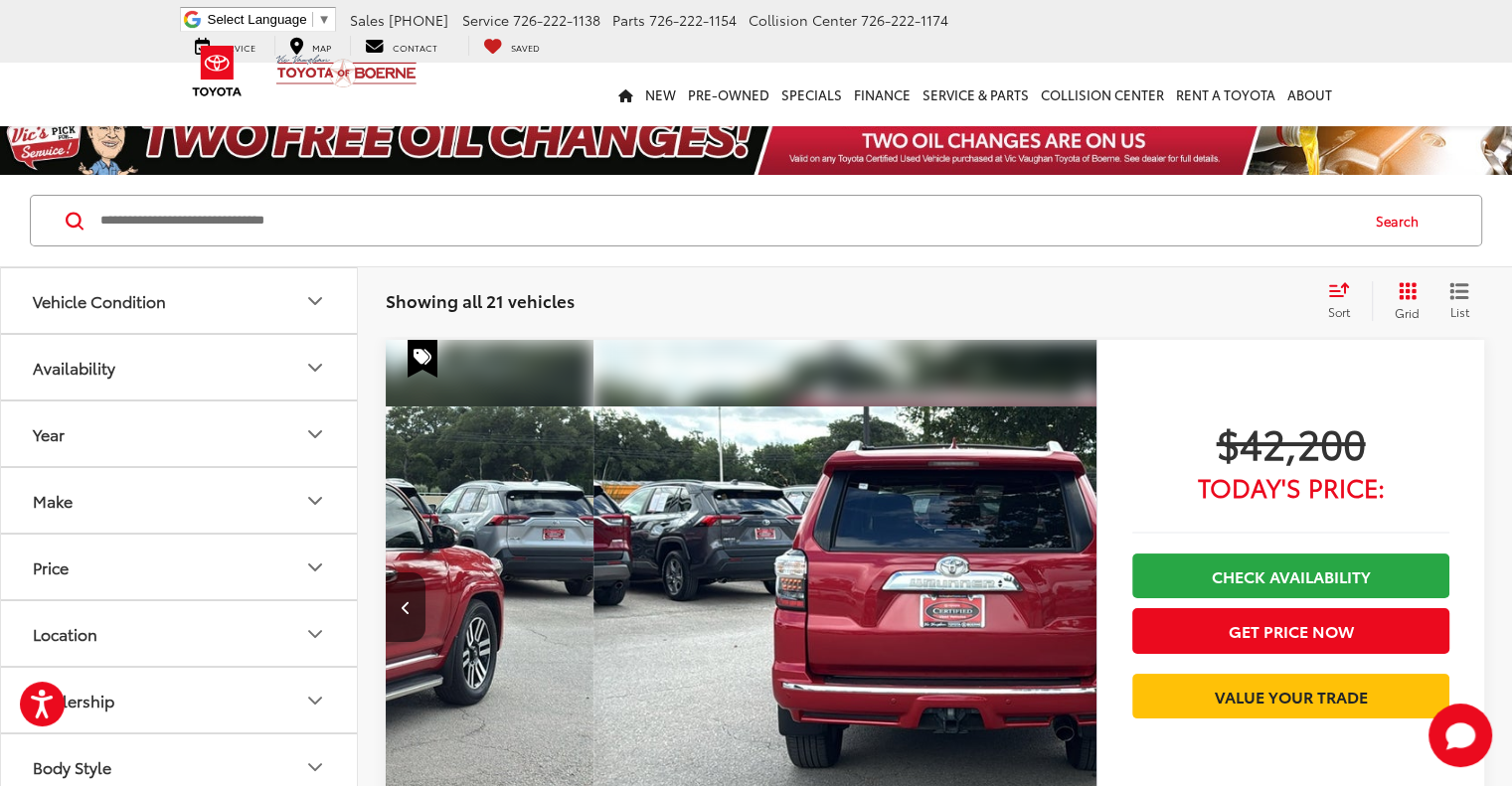click on "View More" at bounding box center [2377, 607] 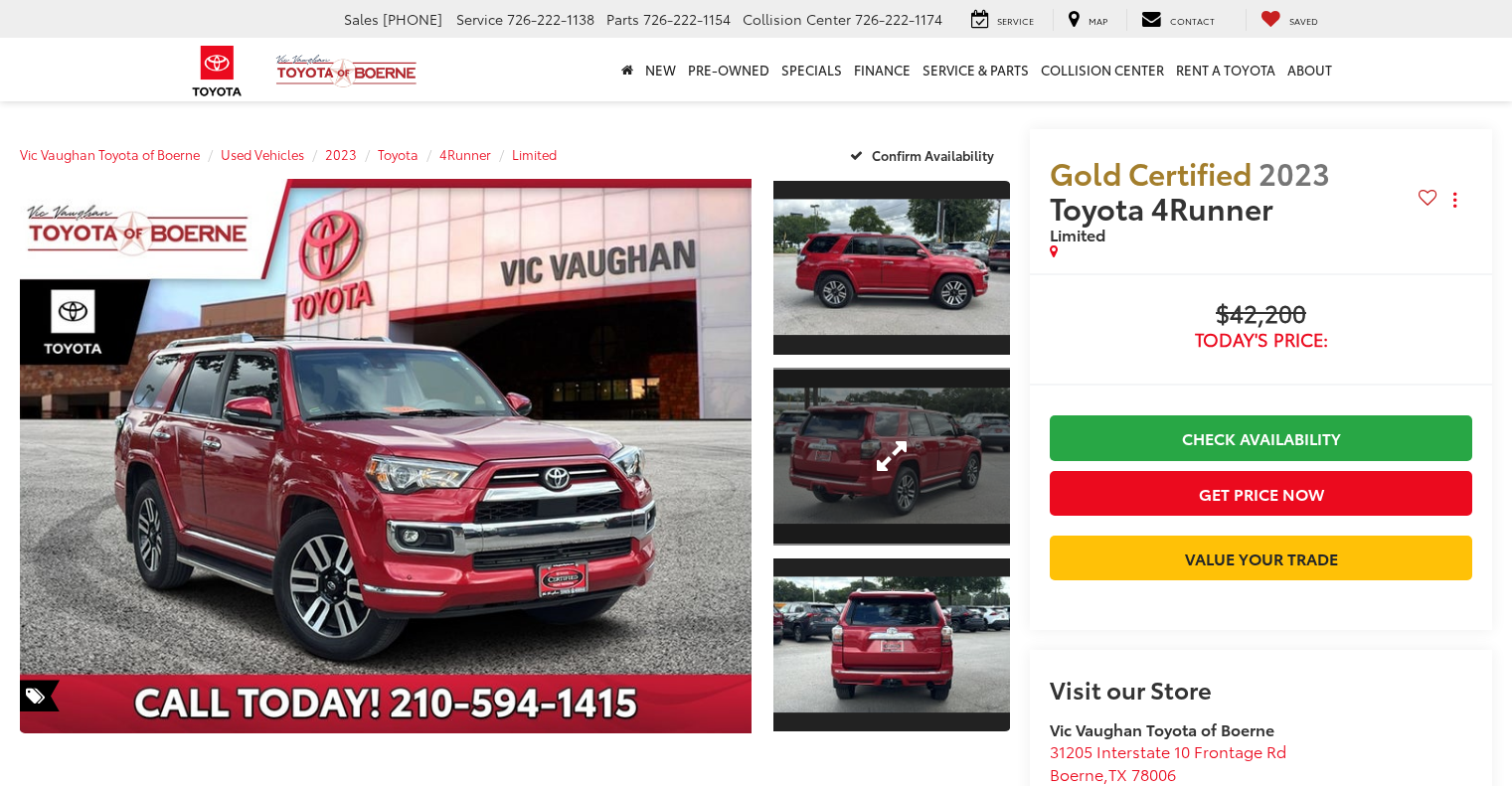 scroll, scrollTop: 0, scrollLeft: 0, axis: both 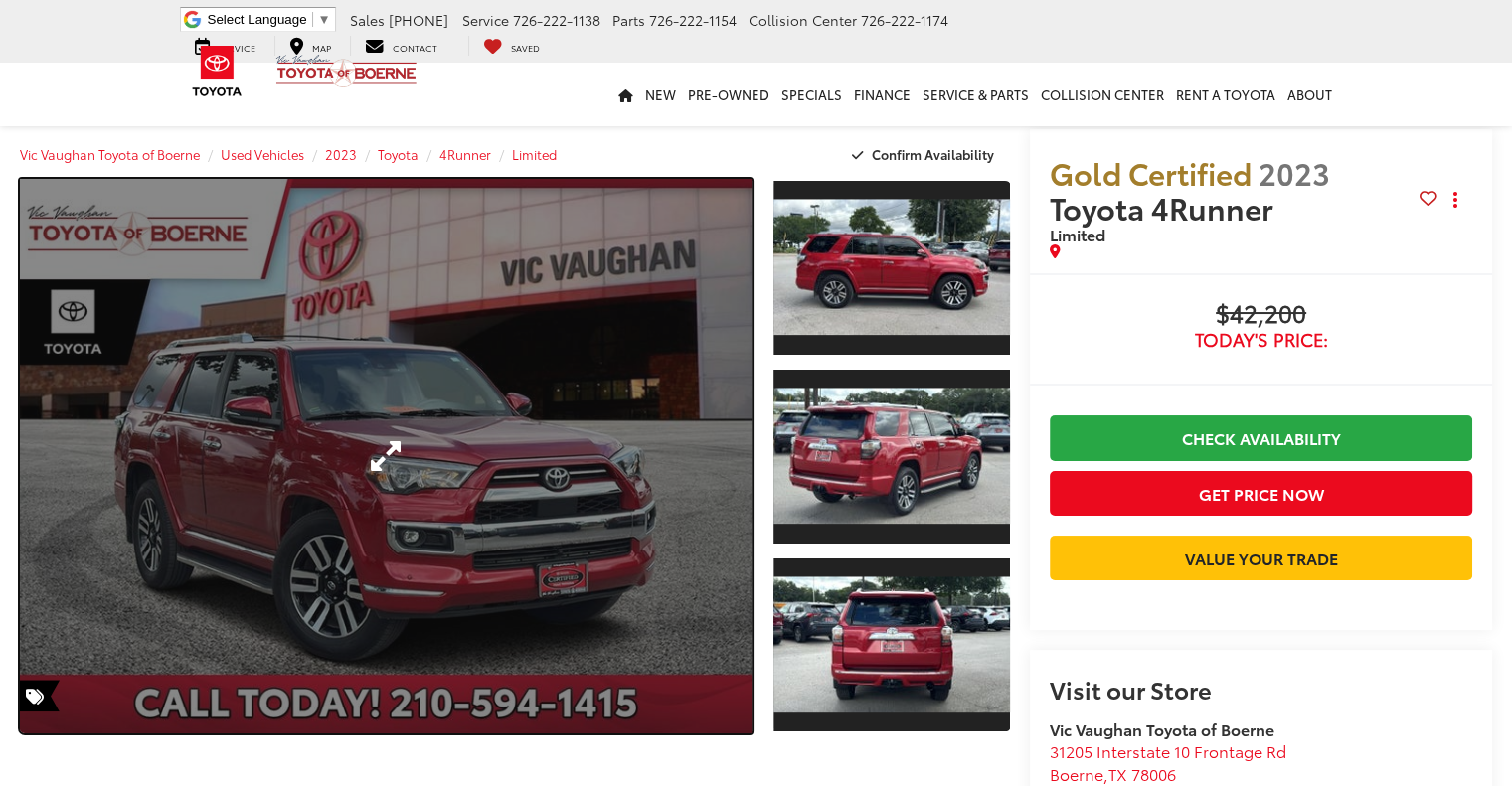 click at bounding box center [386, 456] 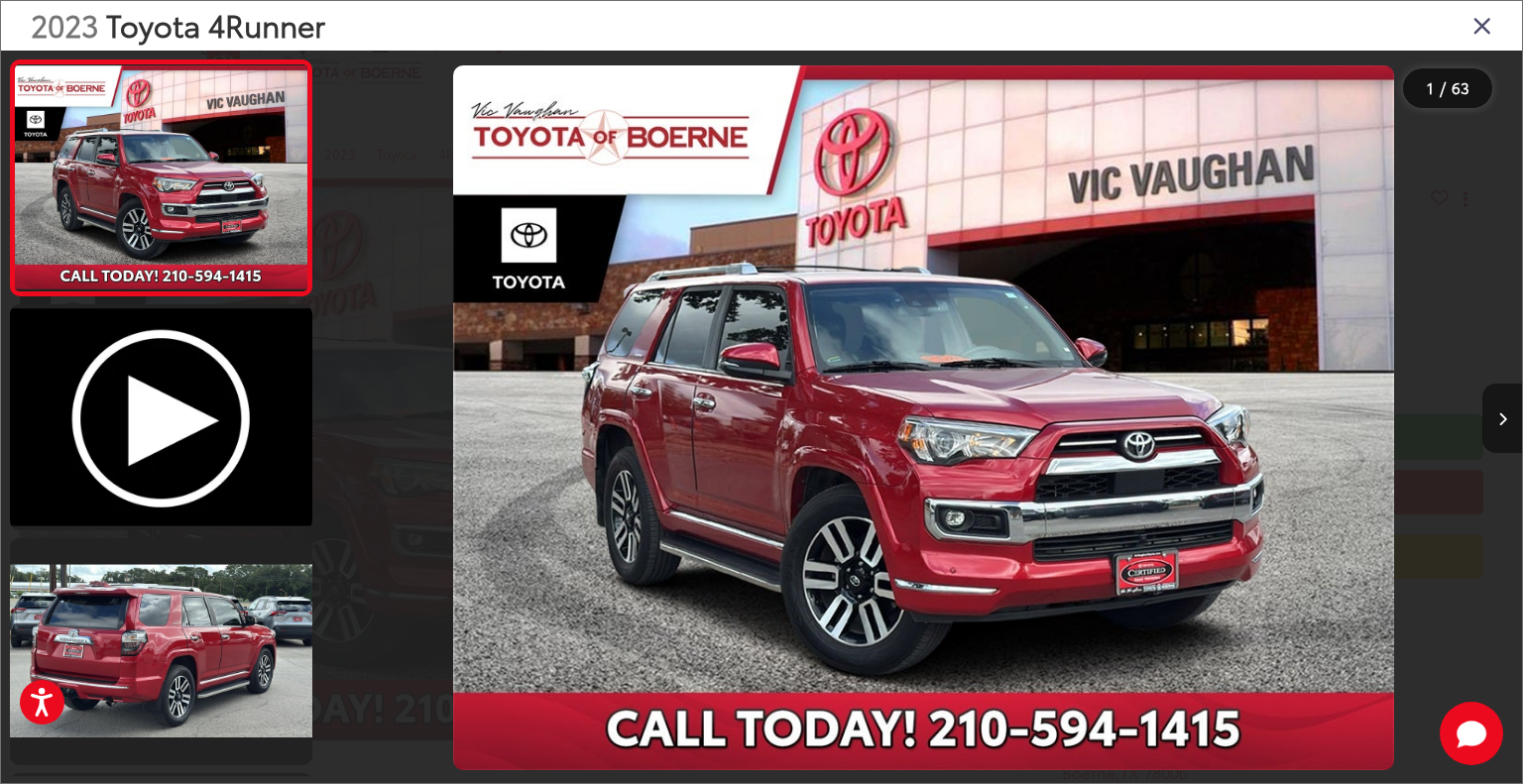 click at bounding box center (1502, 418) 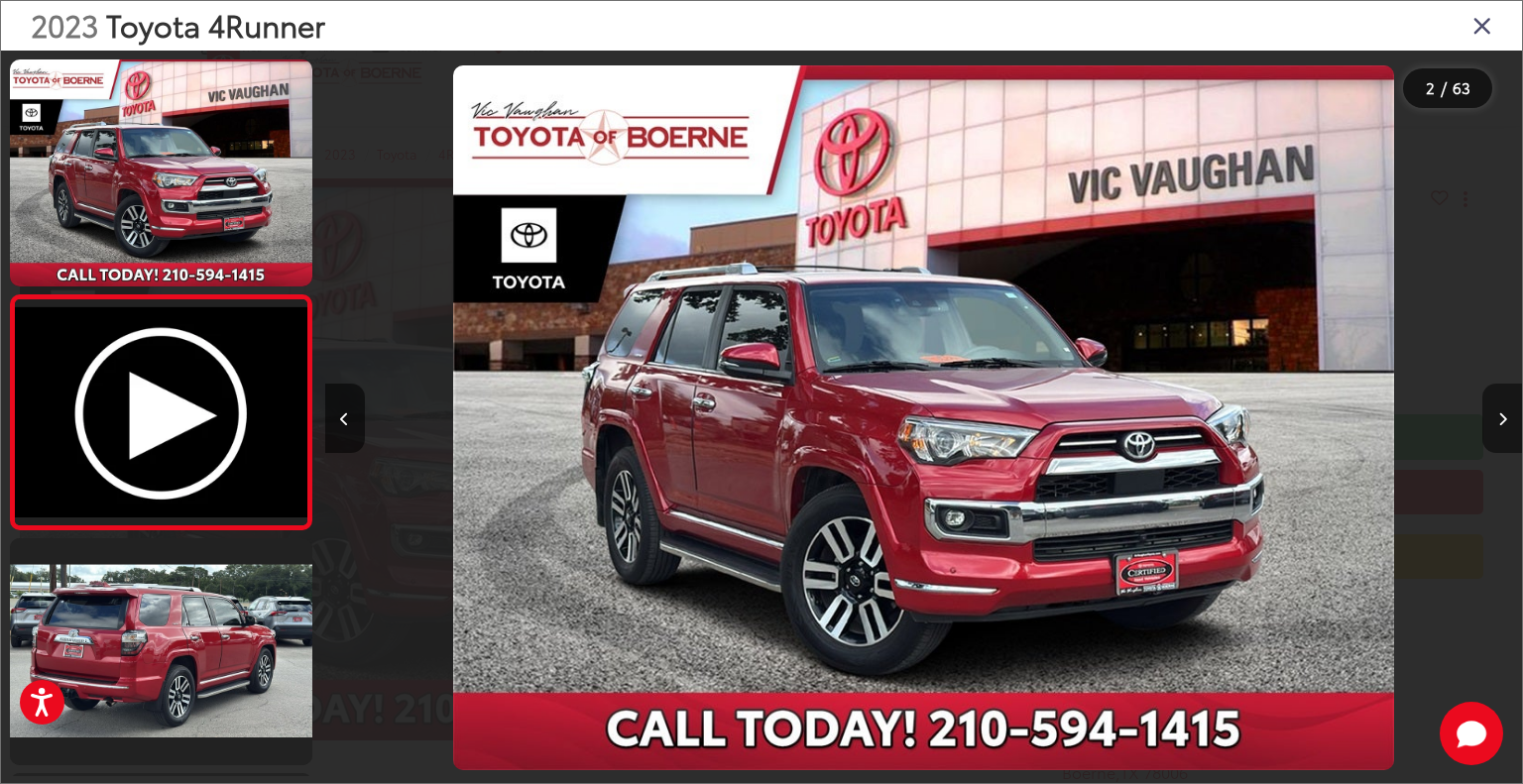scroll, scrollTop: 0, scrollLeft: 289, axis: horizontal 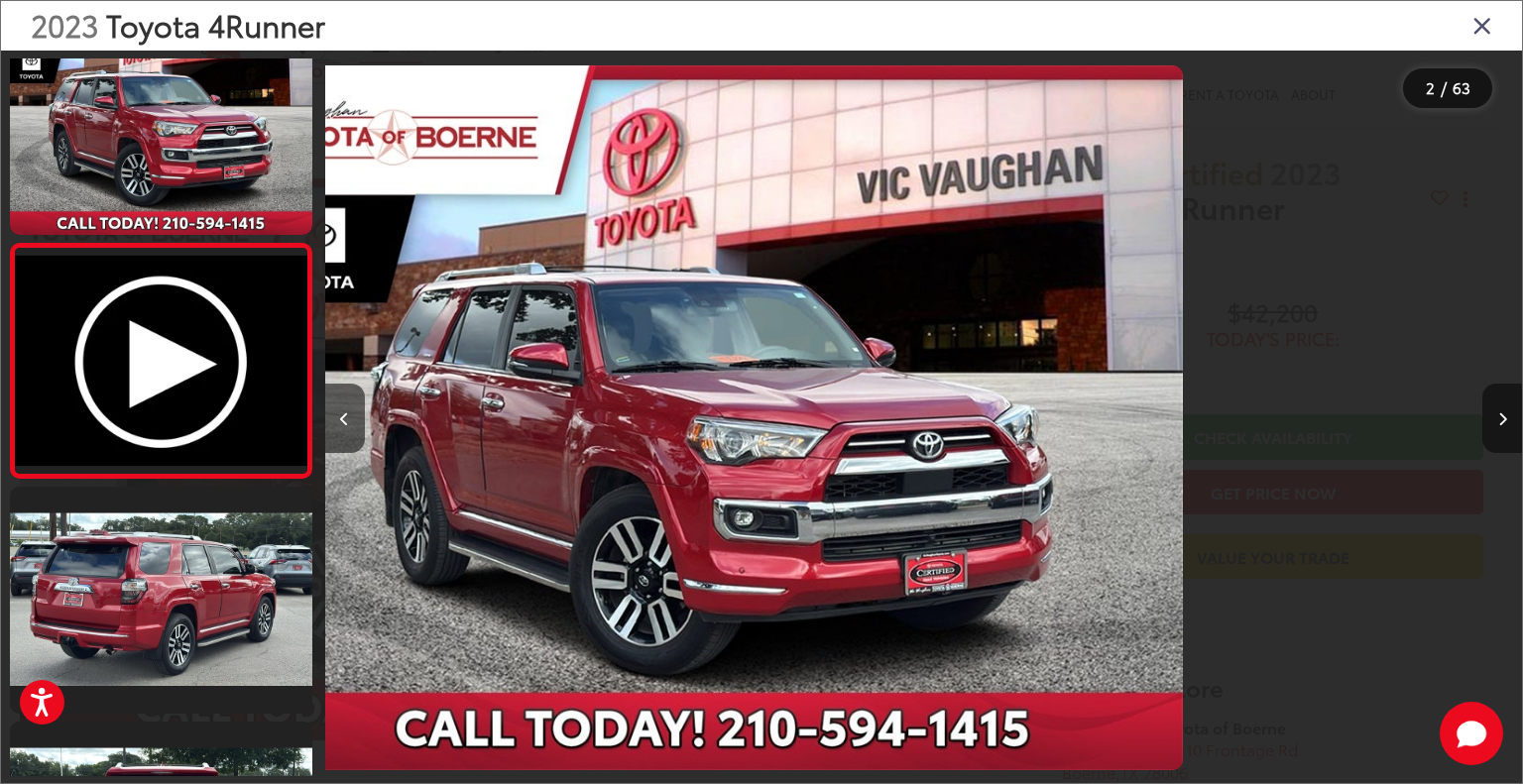 click at bounding box center (1502, 418) 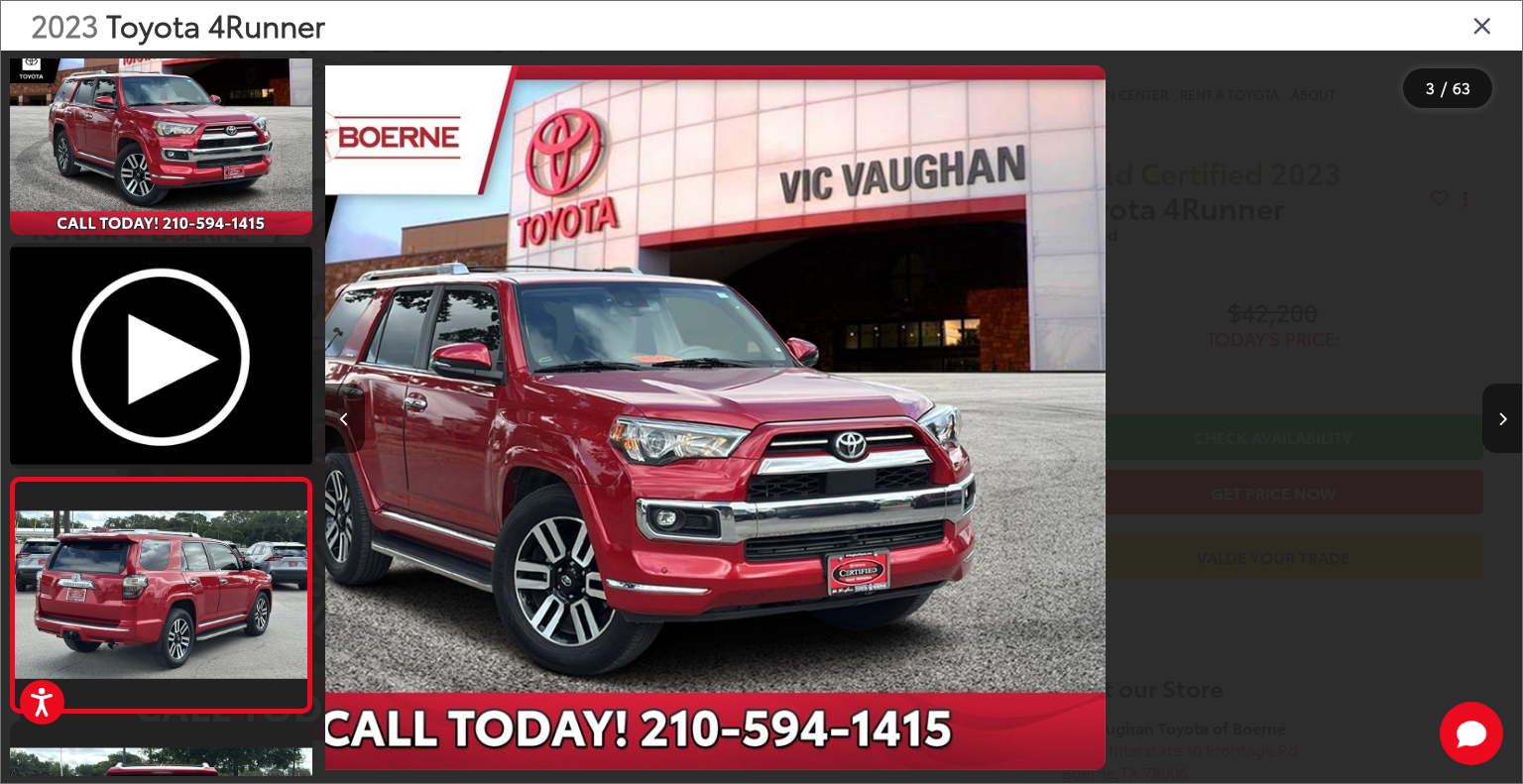scroll, scrollTop: 242, scrollLeft: 0, axis: vertical 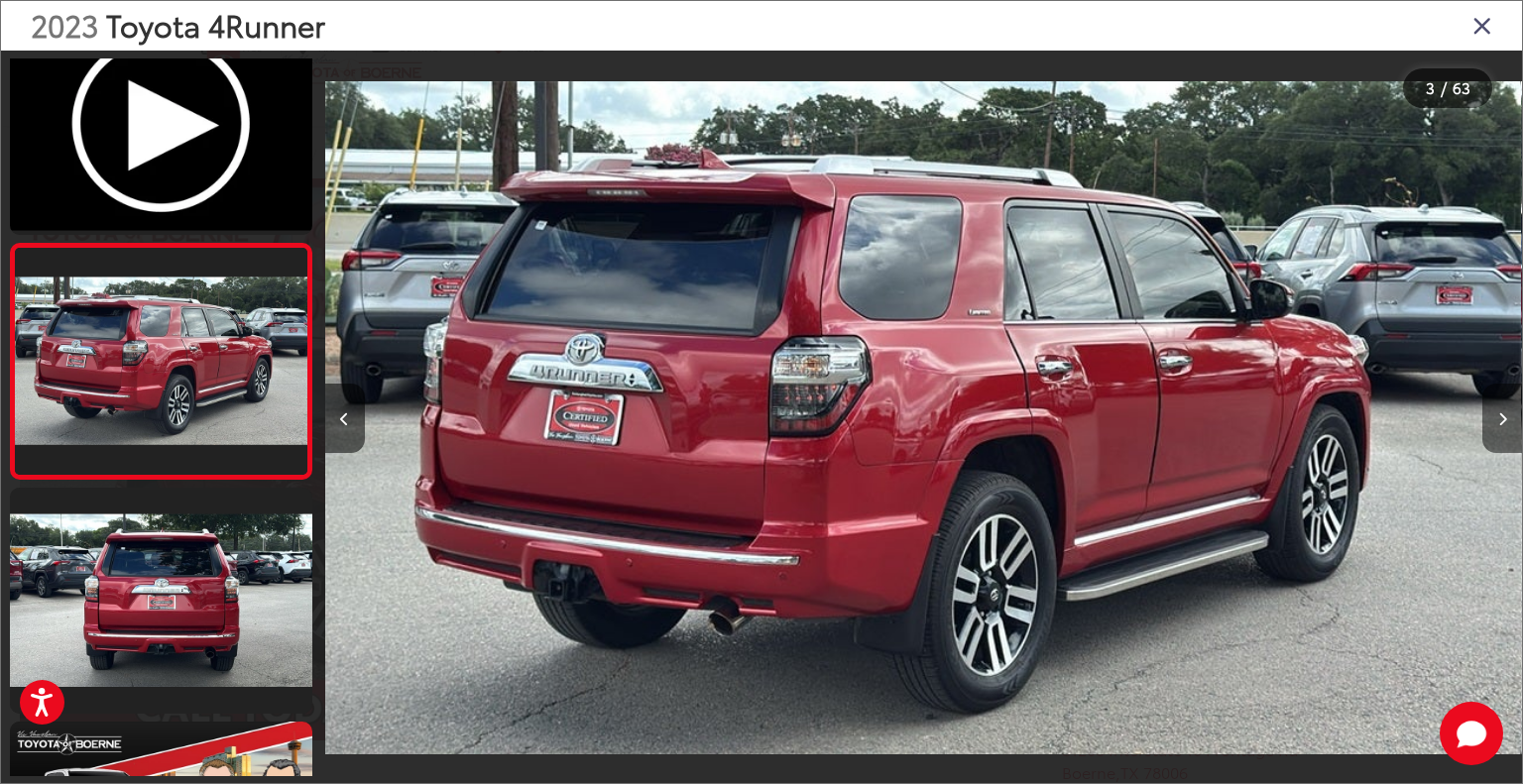 click at bounding box center [1502, 418] 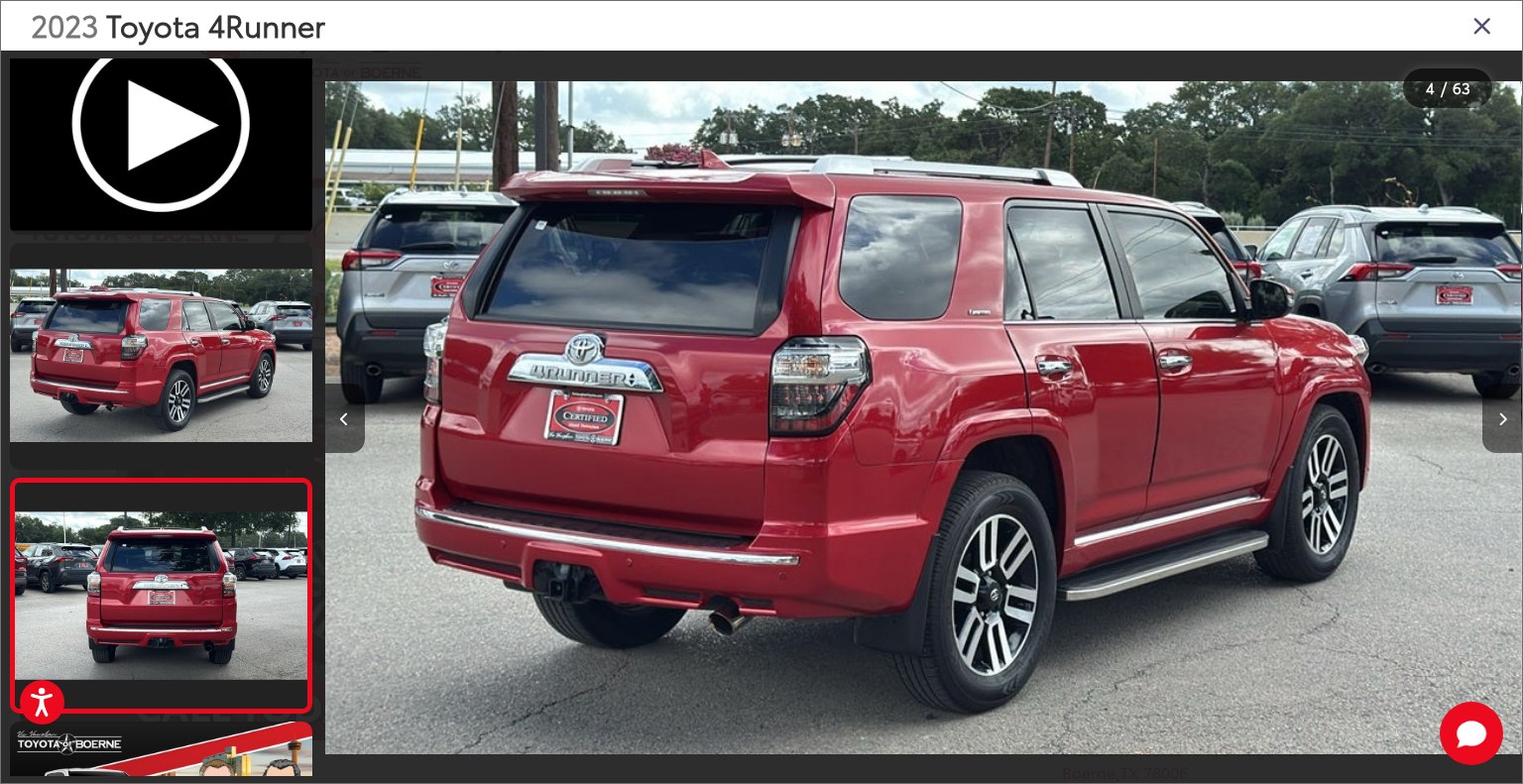 scroll, scrollTop: 0, scrollLeft: 2718, axis: horizontal 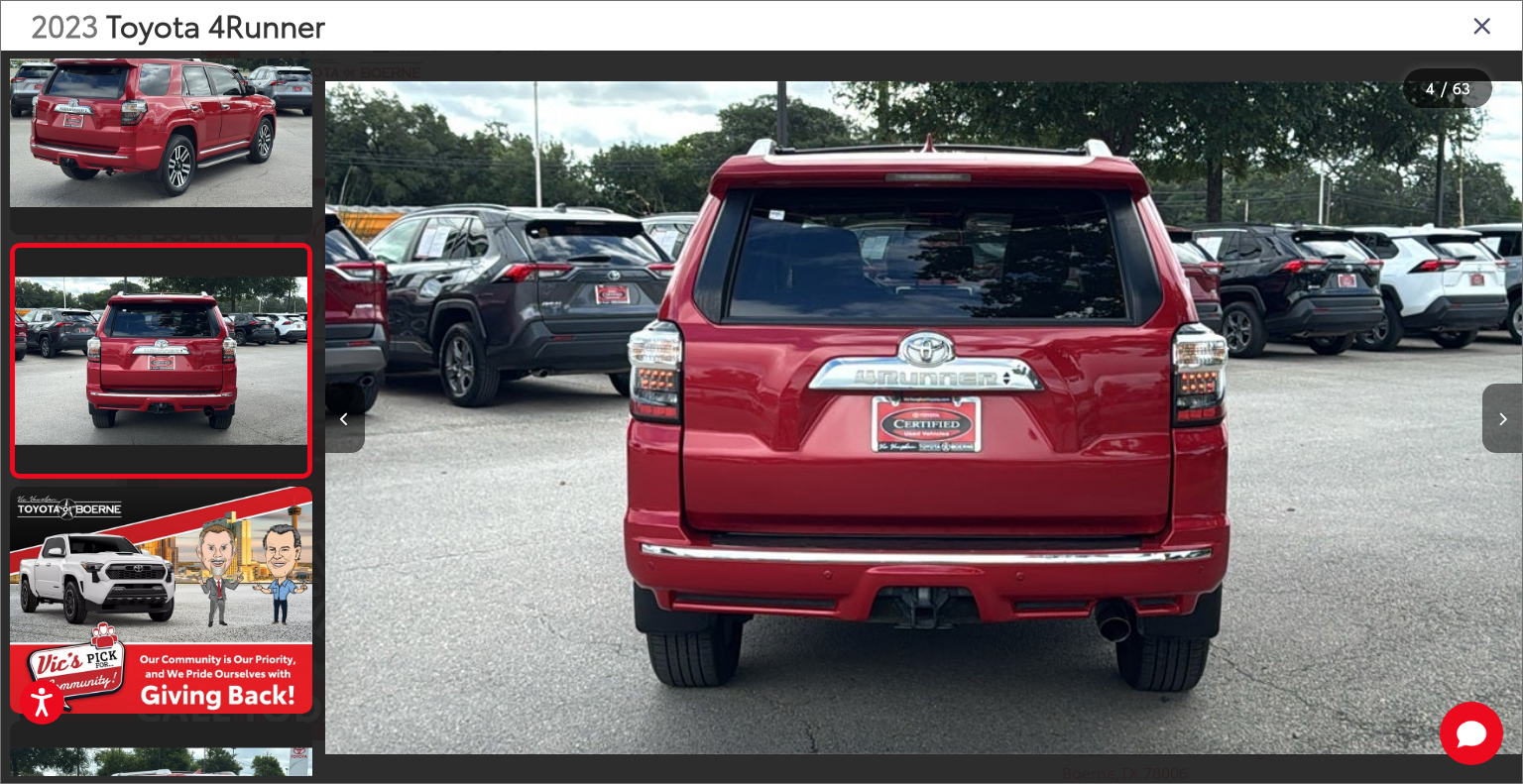 click at bounding box center [1502, 418] 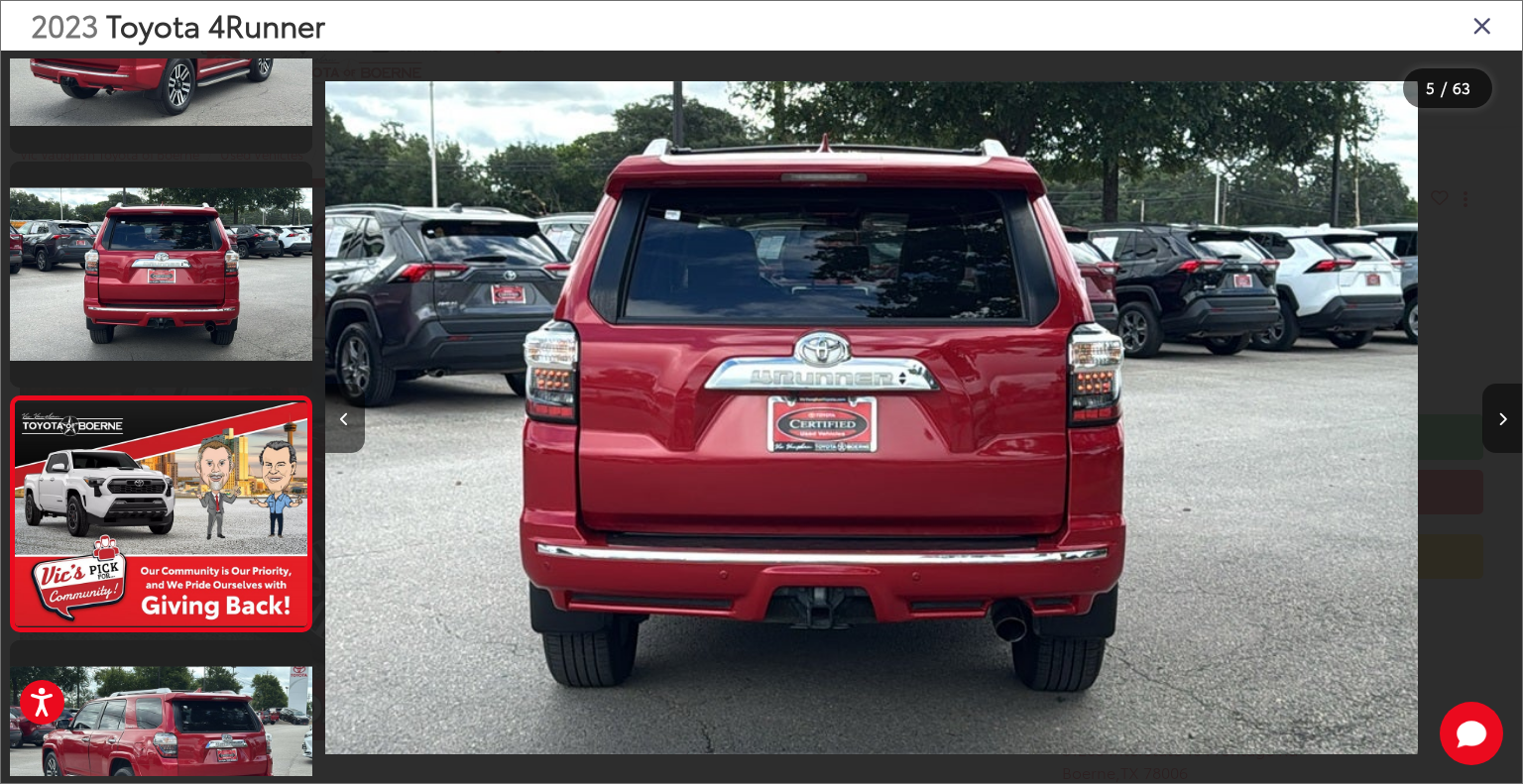 scroll, scrollTop: 711, scrollLeft: 0, axis: vertical 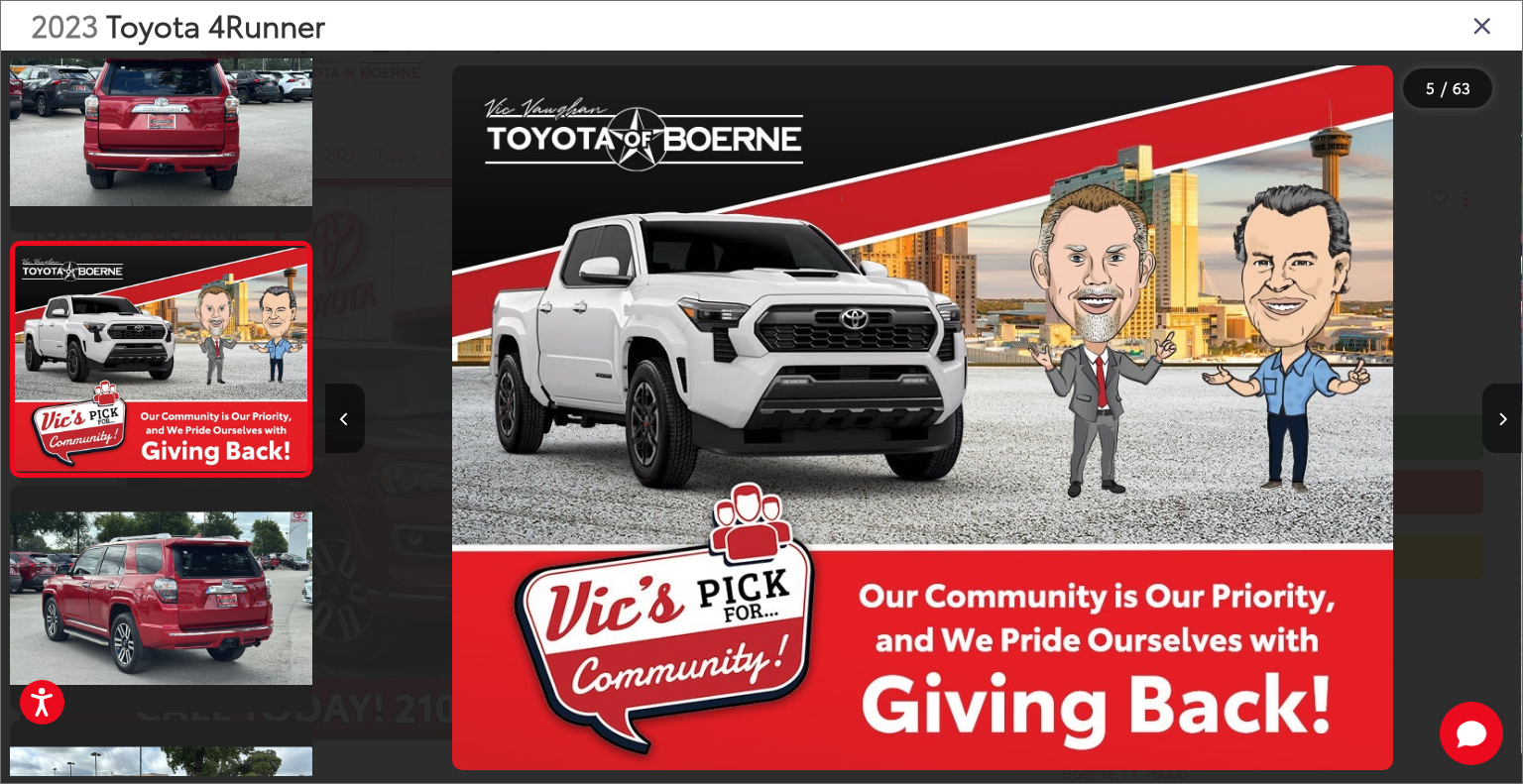 click at bounding box center (1502, 418) 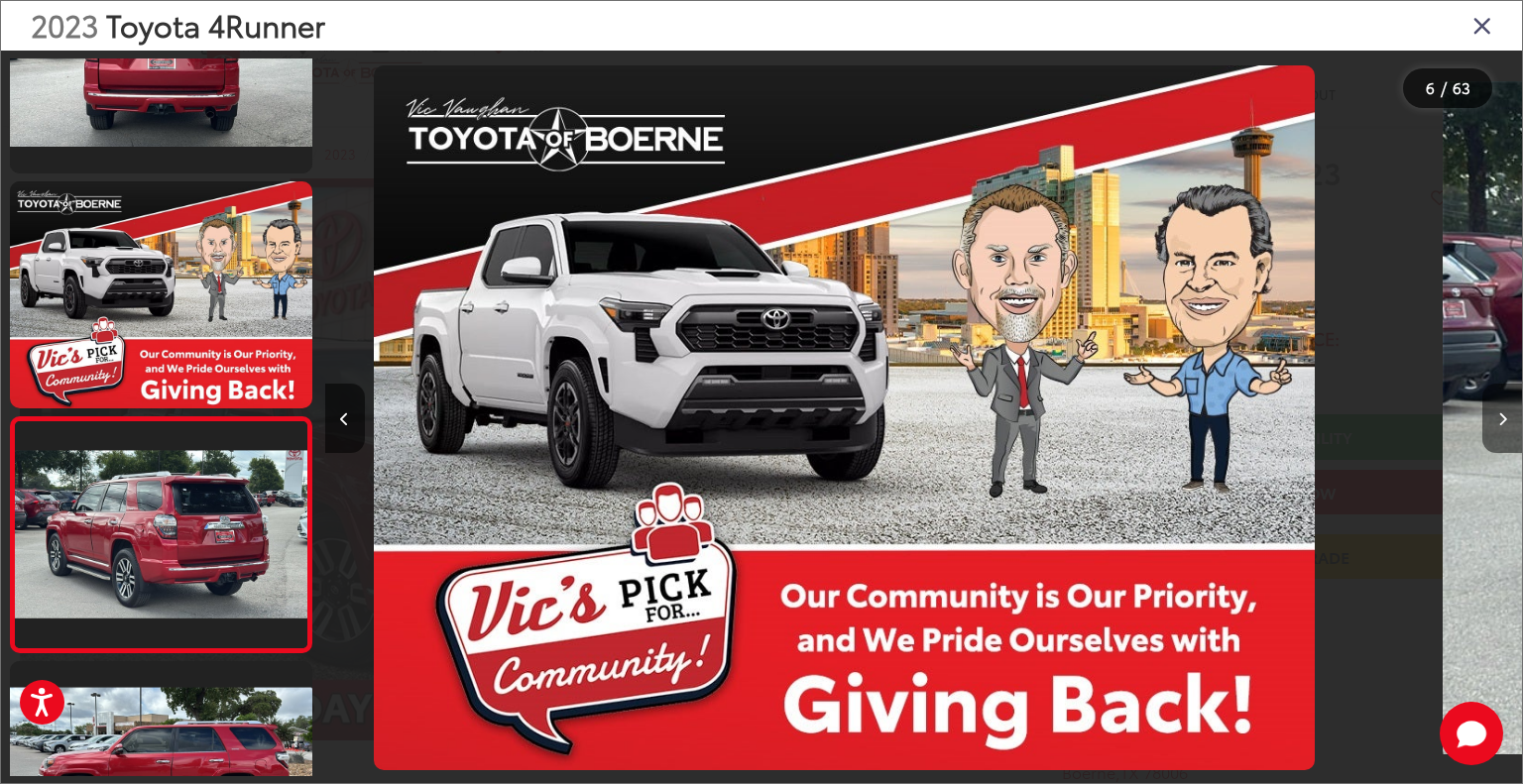 scroll, scrollTop: 928, scrollLeft: 0, axis: vertical 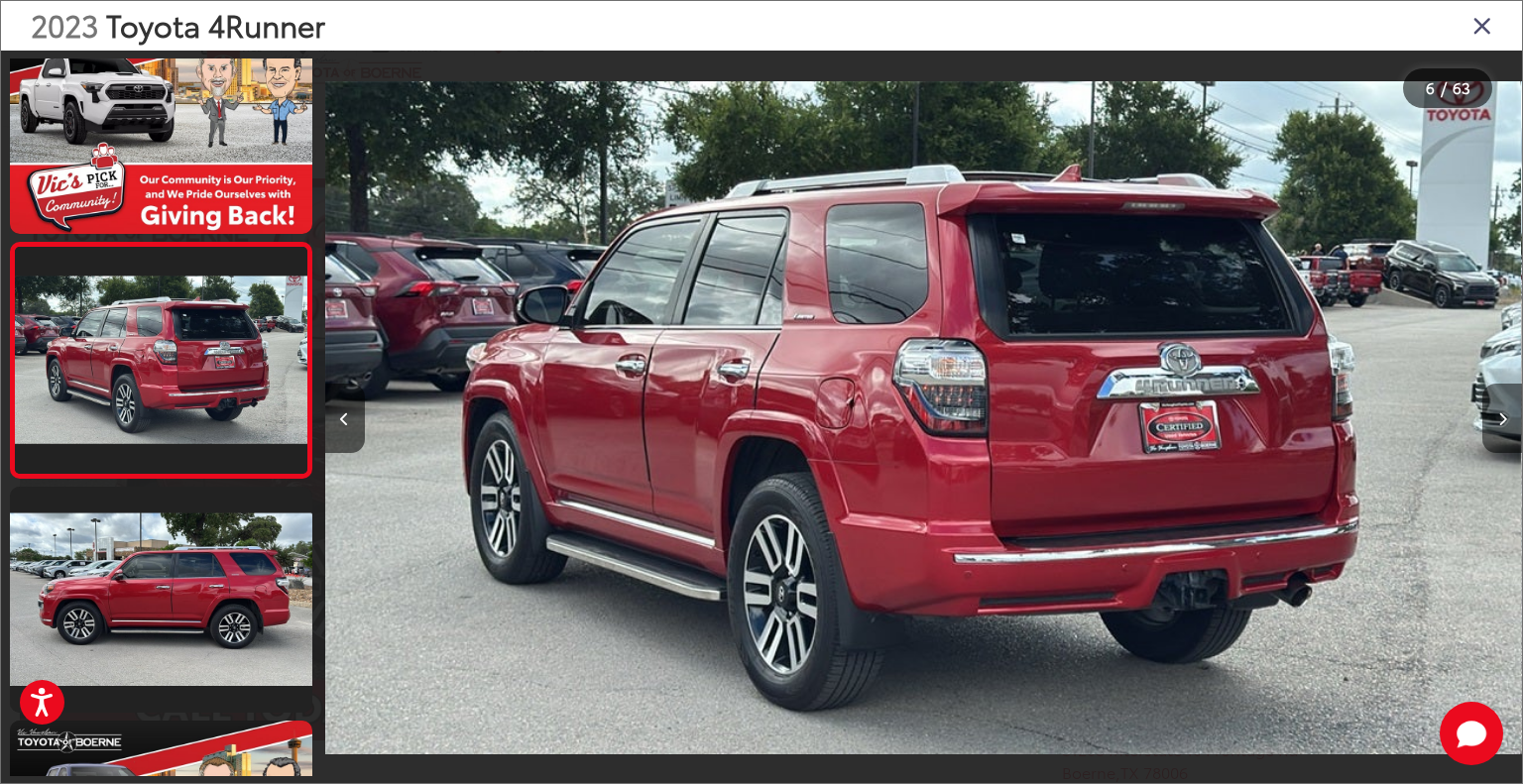 click at bounding box center (1502, 418) 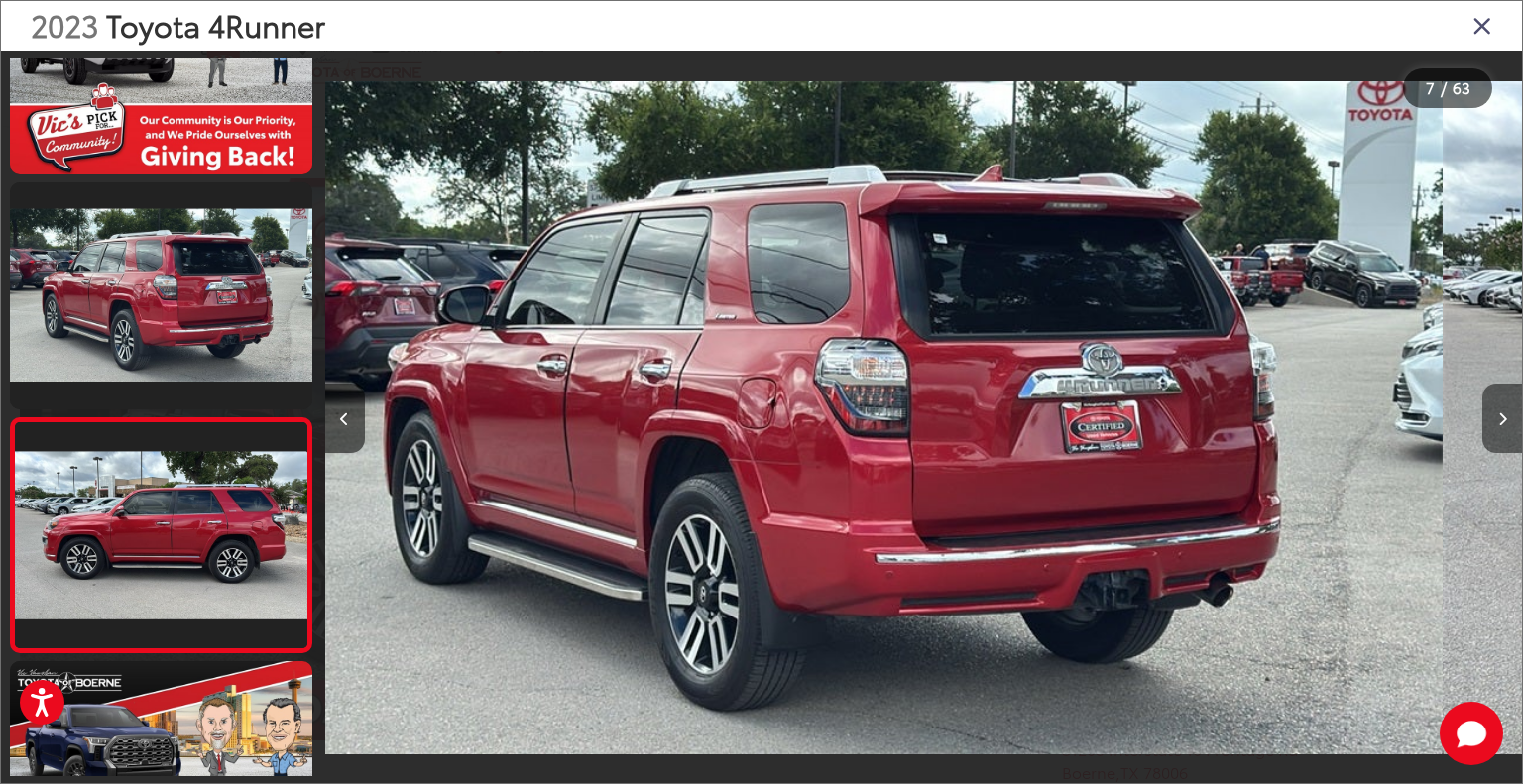 scroll, scrollTop: 1180, scrollLeft: 0, axis: vertical 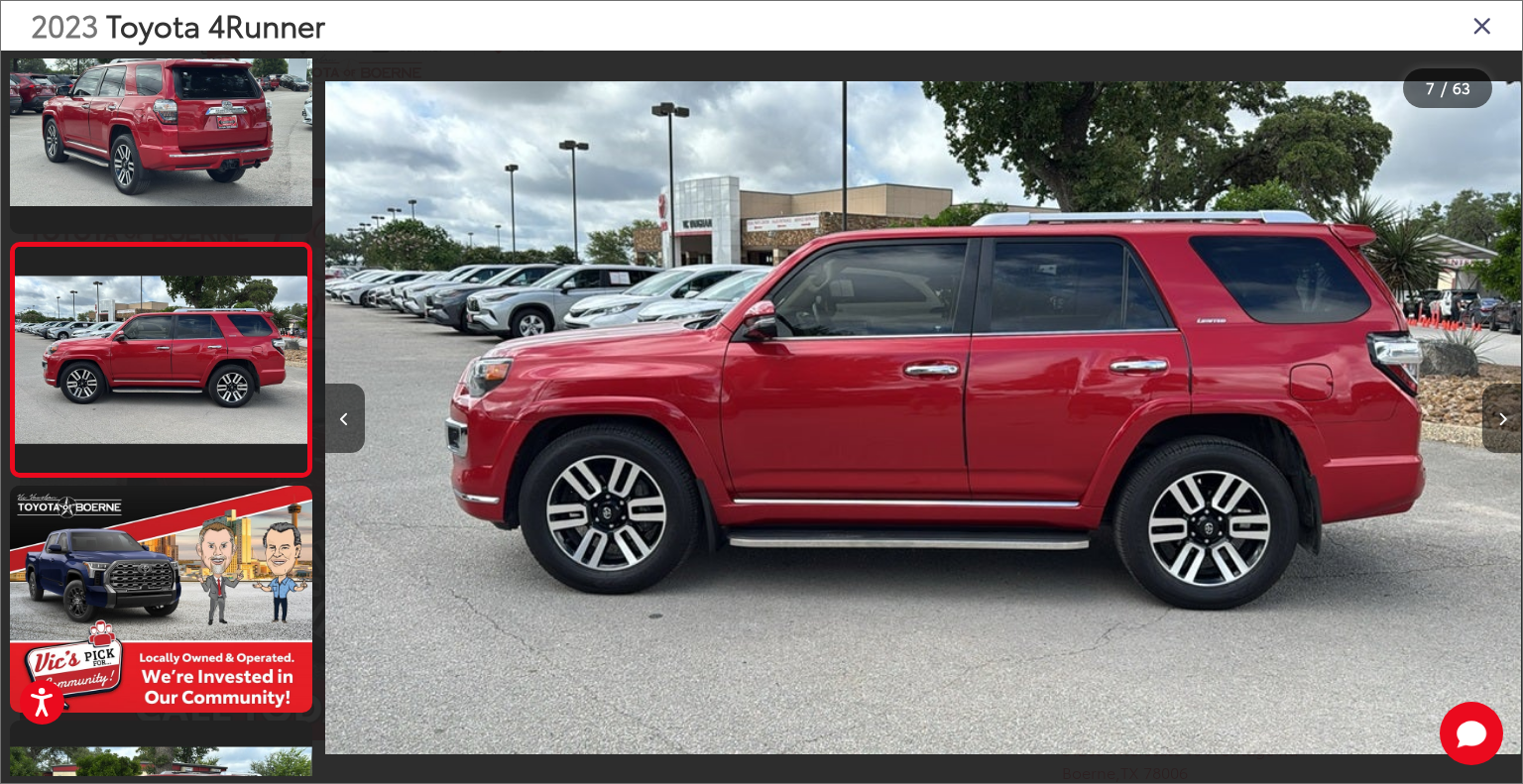 click at bounding box center (1502, 418) 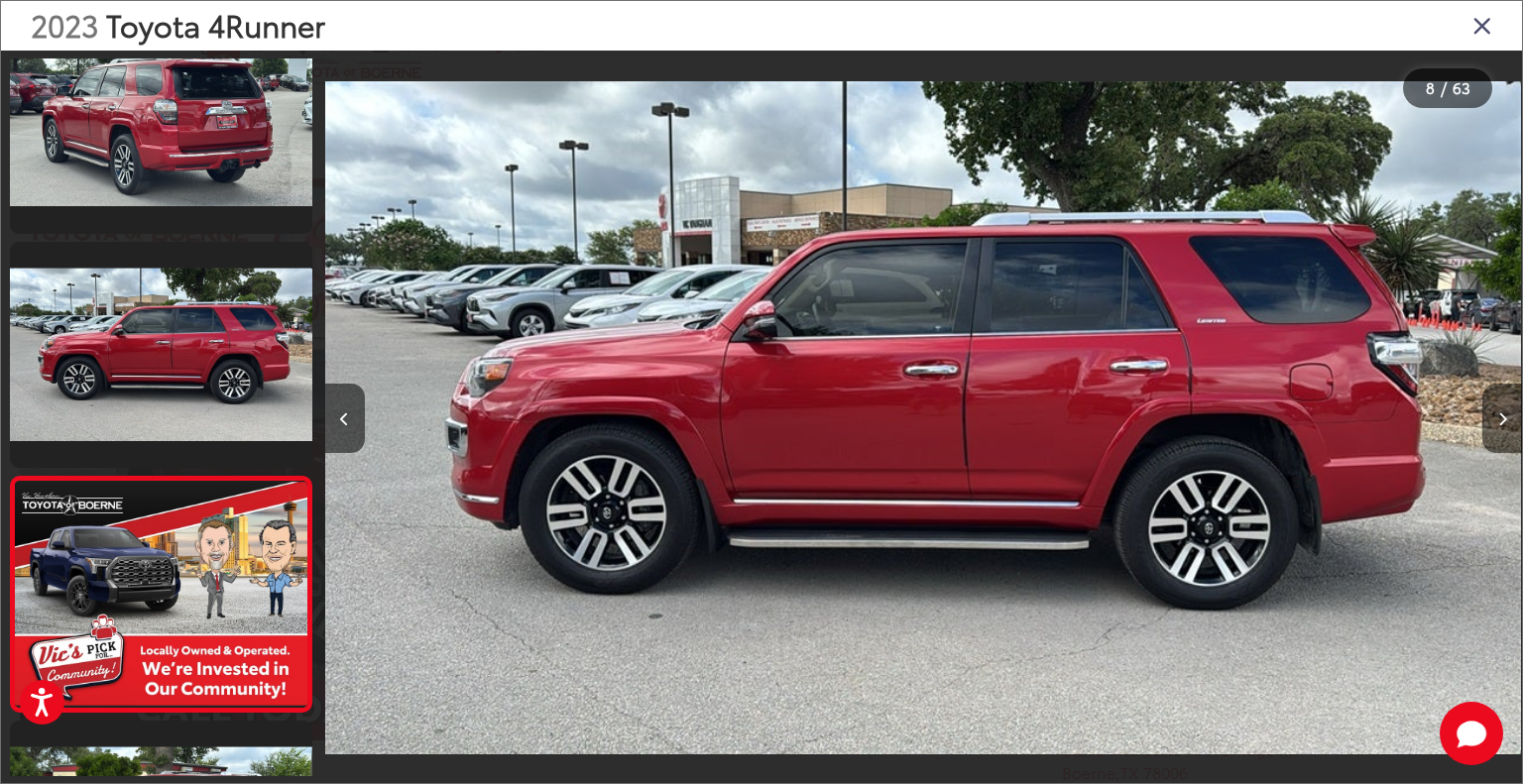 scroll, scrollTop: 0, scrollLeft: 7508, axis: horizontal 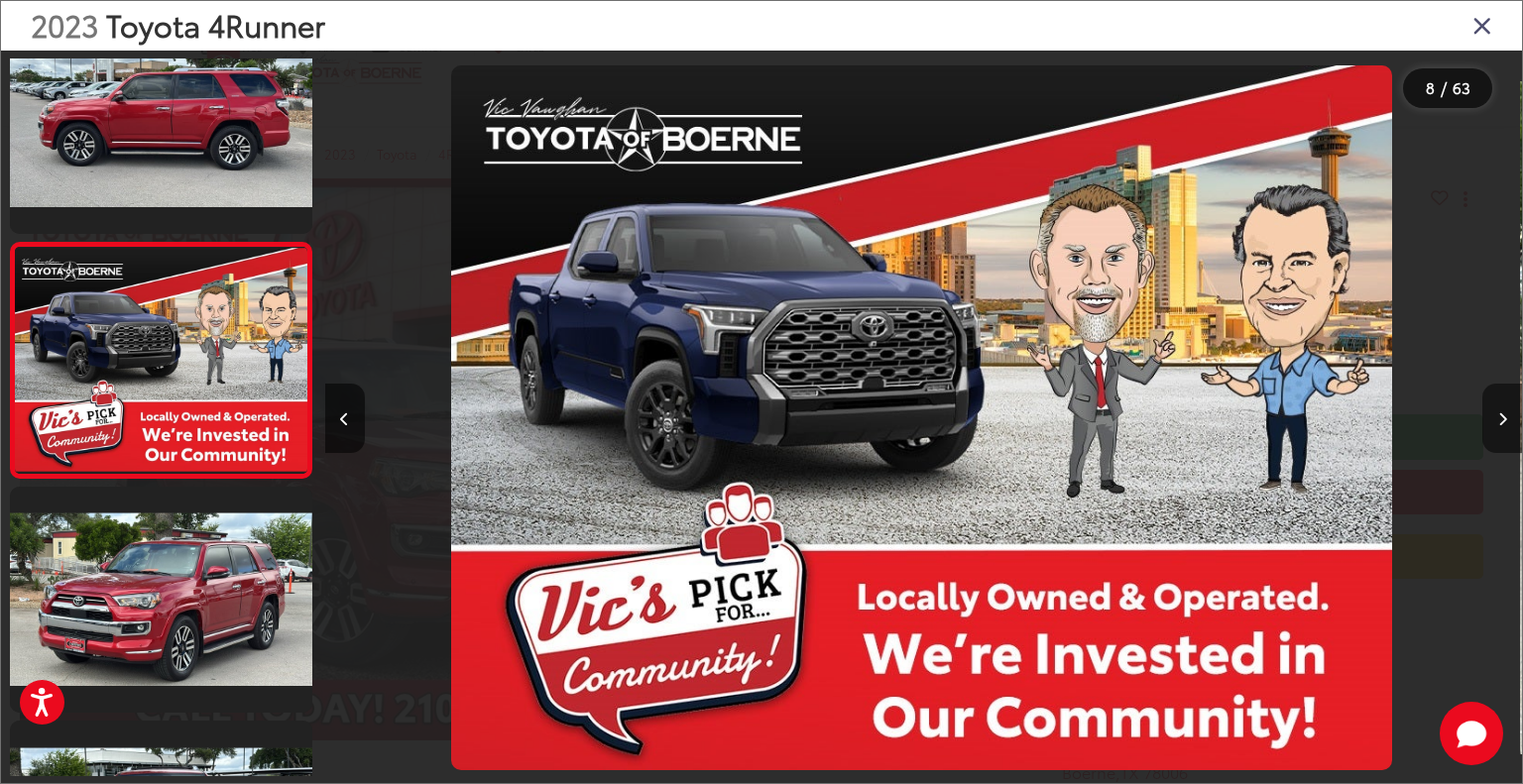 click at bounding box center [1502, 418] 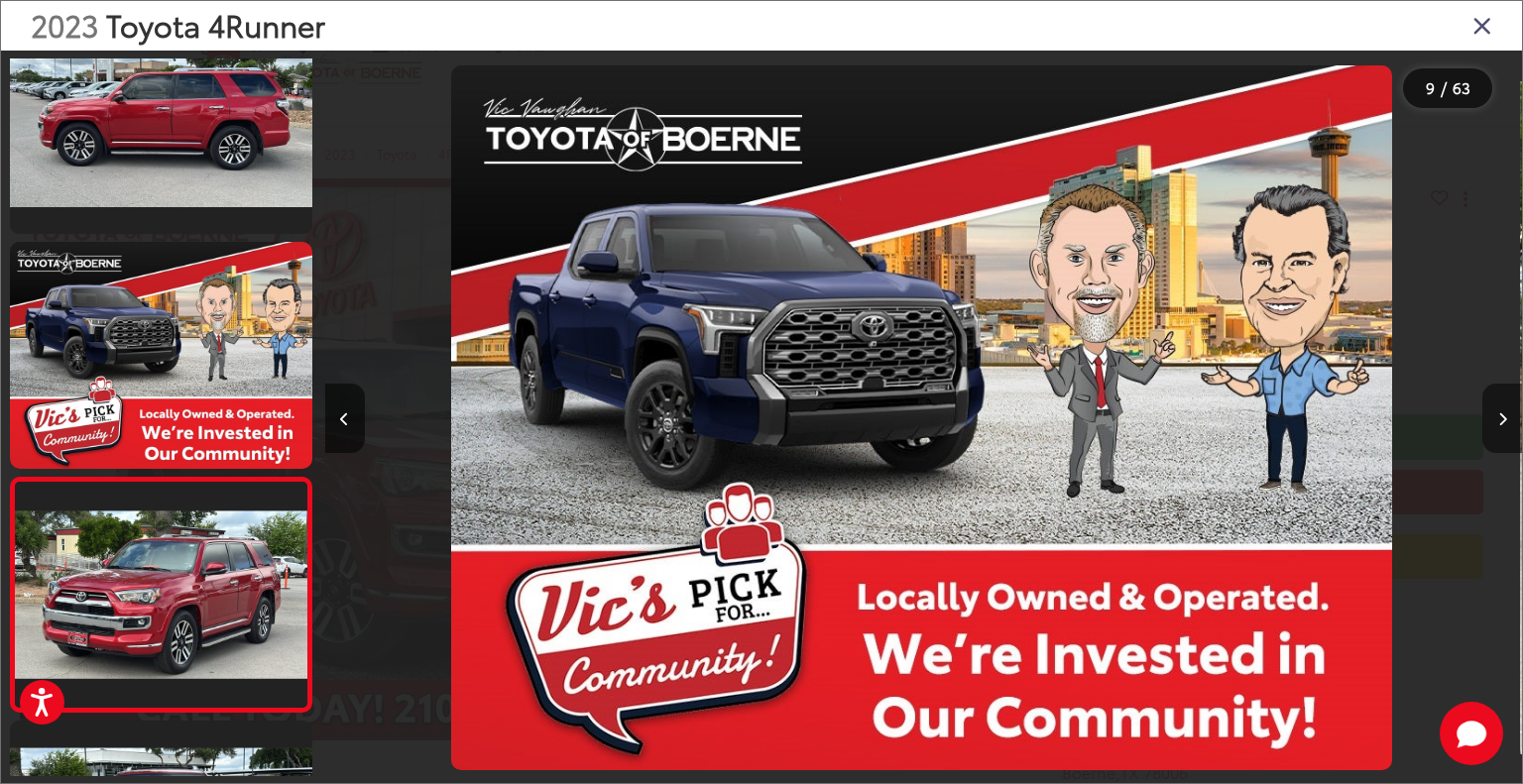 scroll, scrollTop: 0, scrollLeft: 8706, axis: horizontal 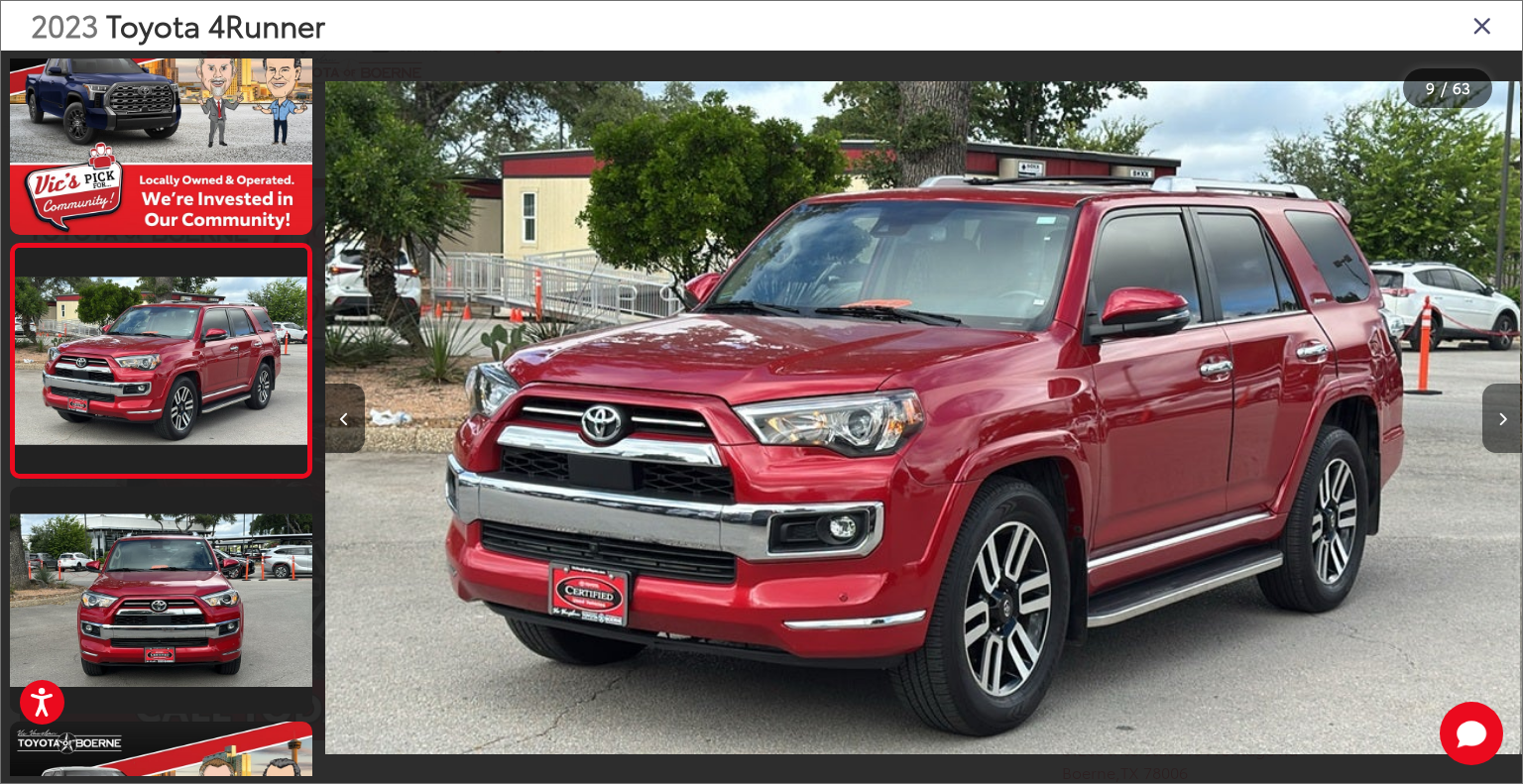 click at bounding box center [1502, 418] 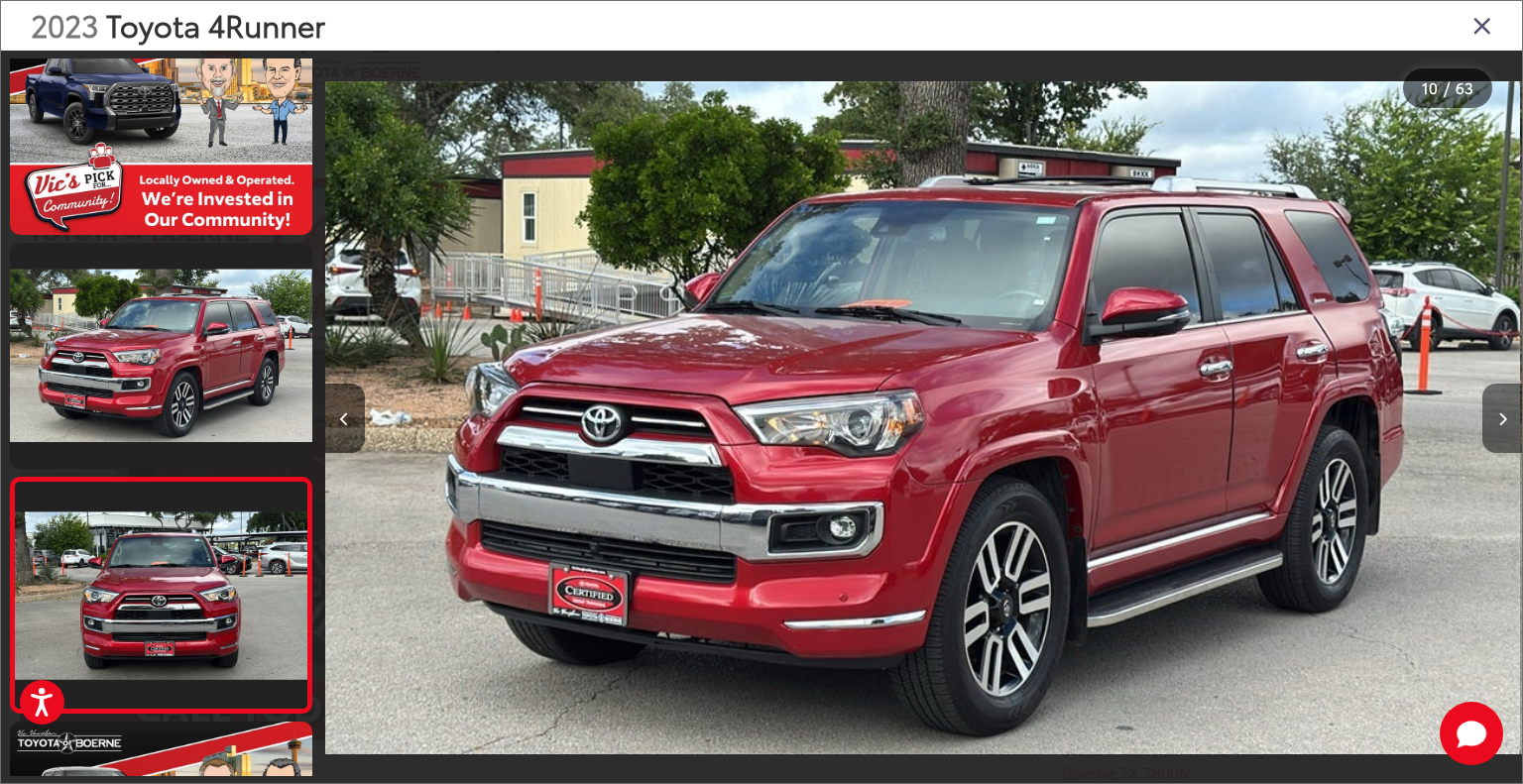 scroll, scrollTop: 0, scrollLeft: 9858, axis: horizontal 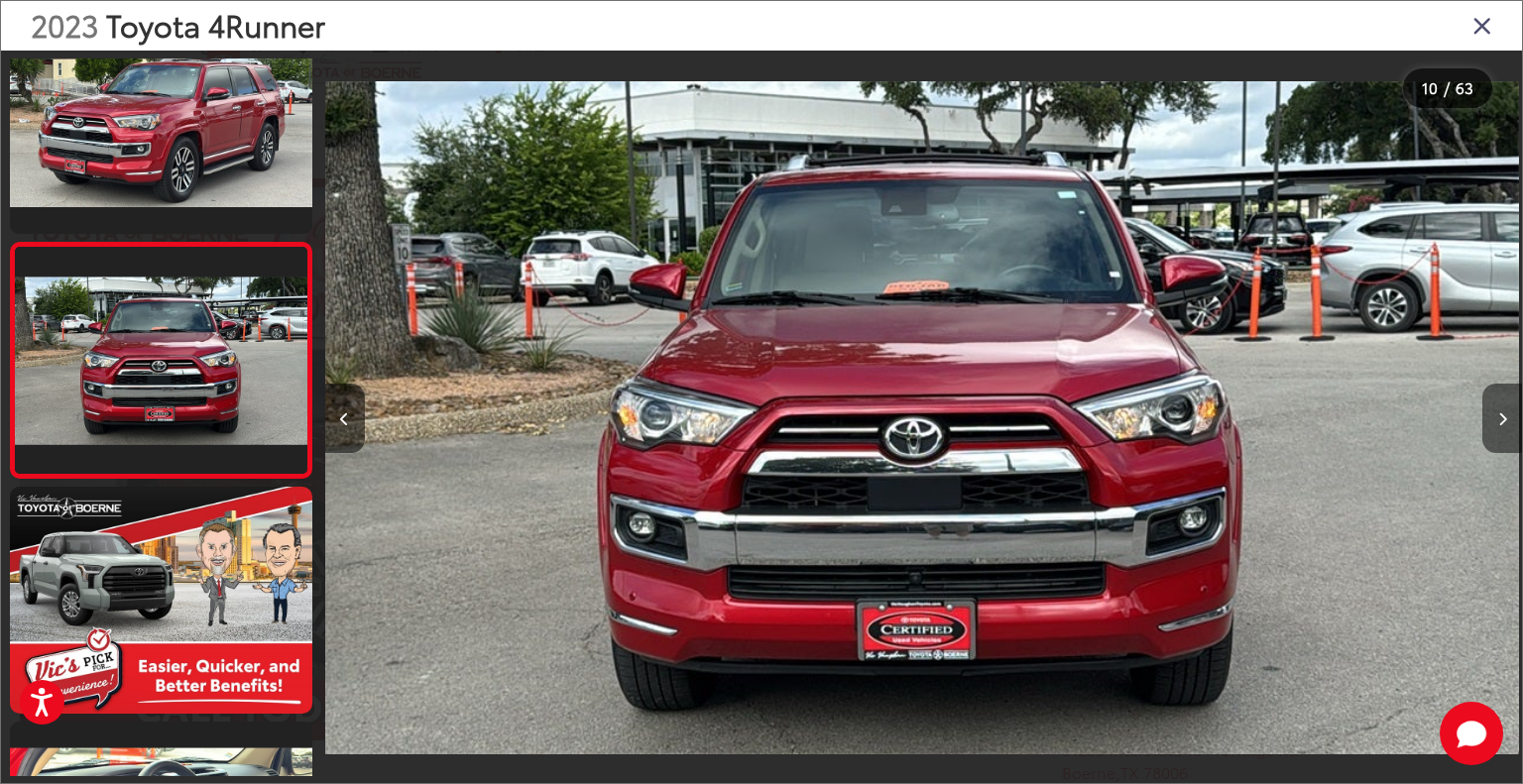 click at bounding box center (1502, 418) 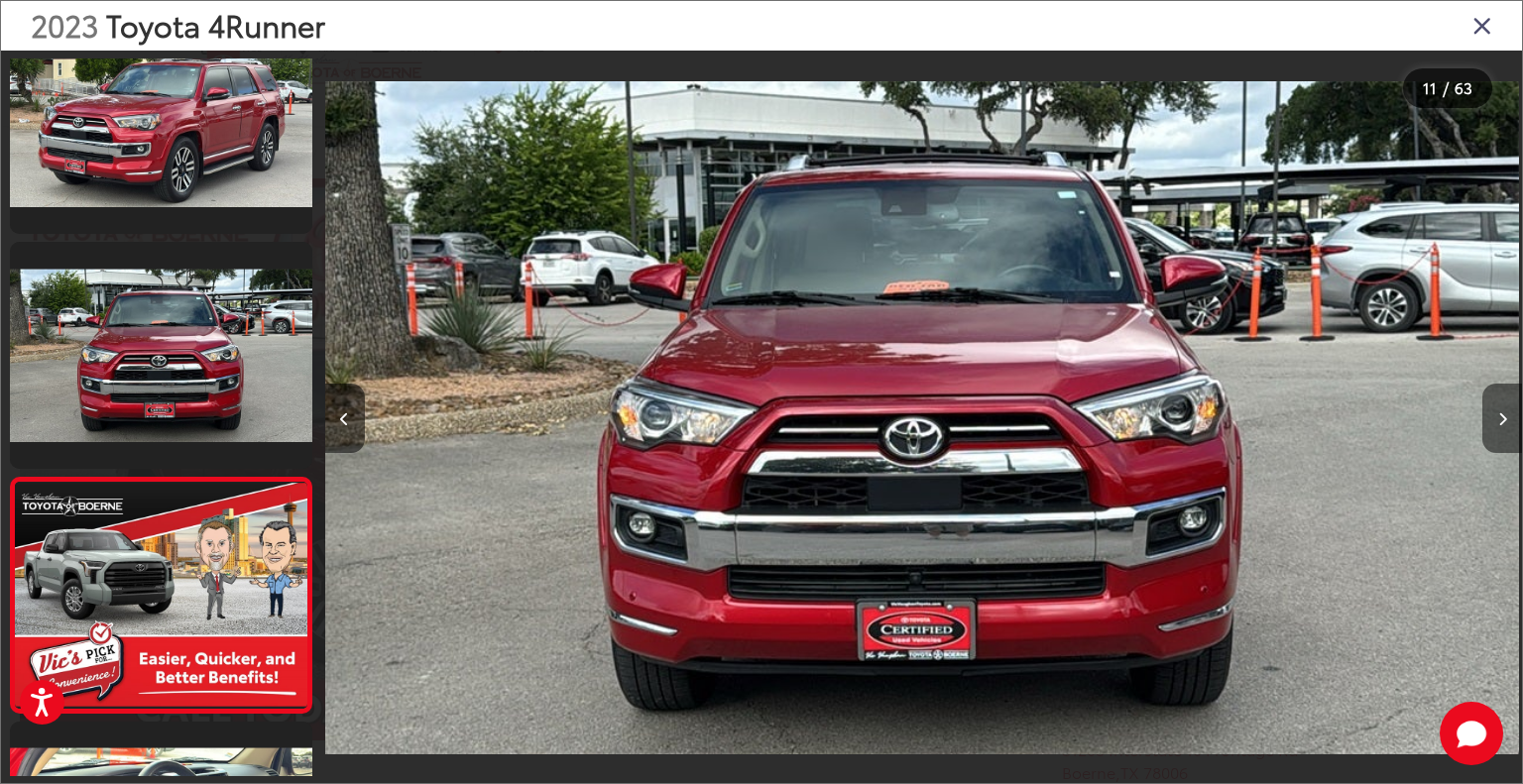 scroll, scrollTop: 0, scrollLeft: 11100, axis: horizontal 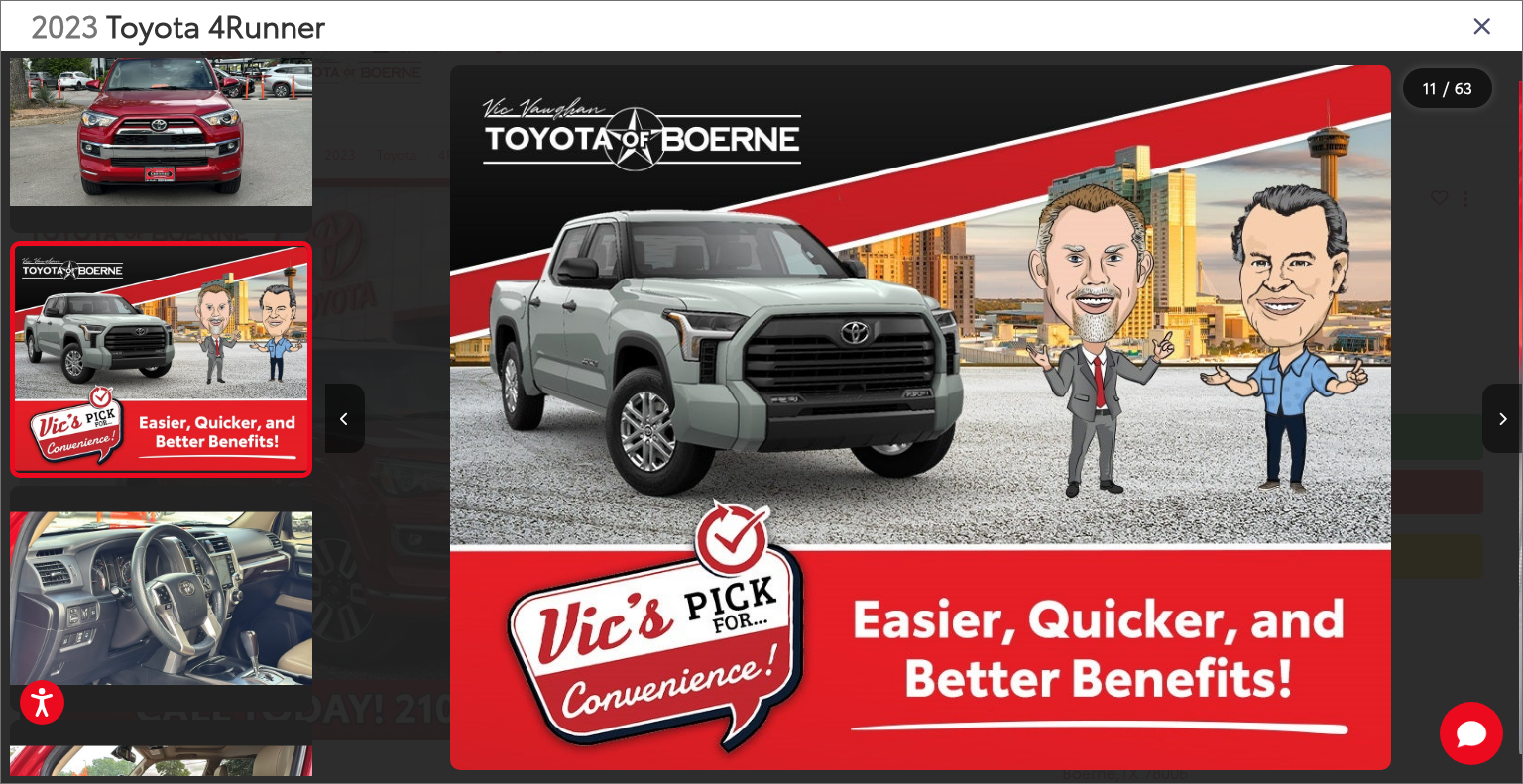 click at bounding box center (1502, 418) 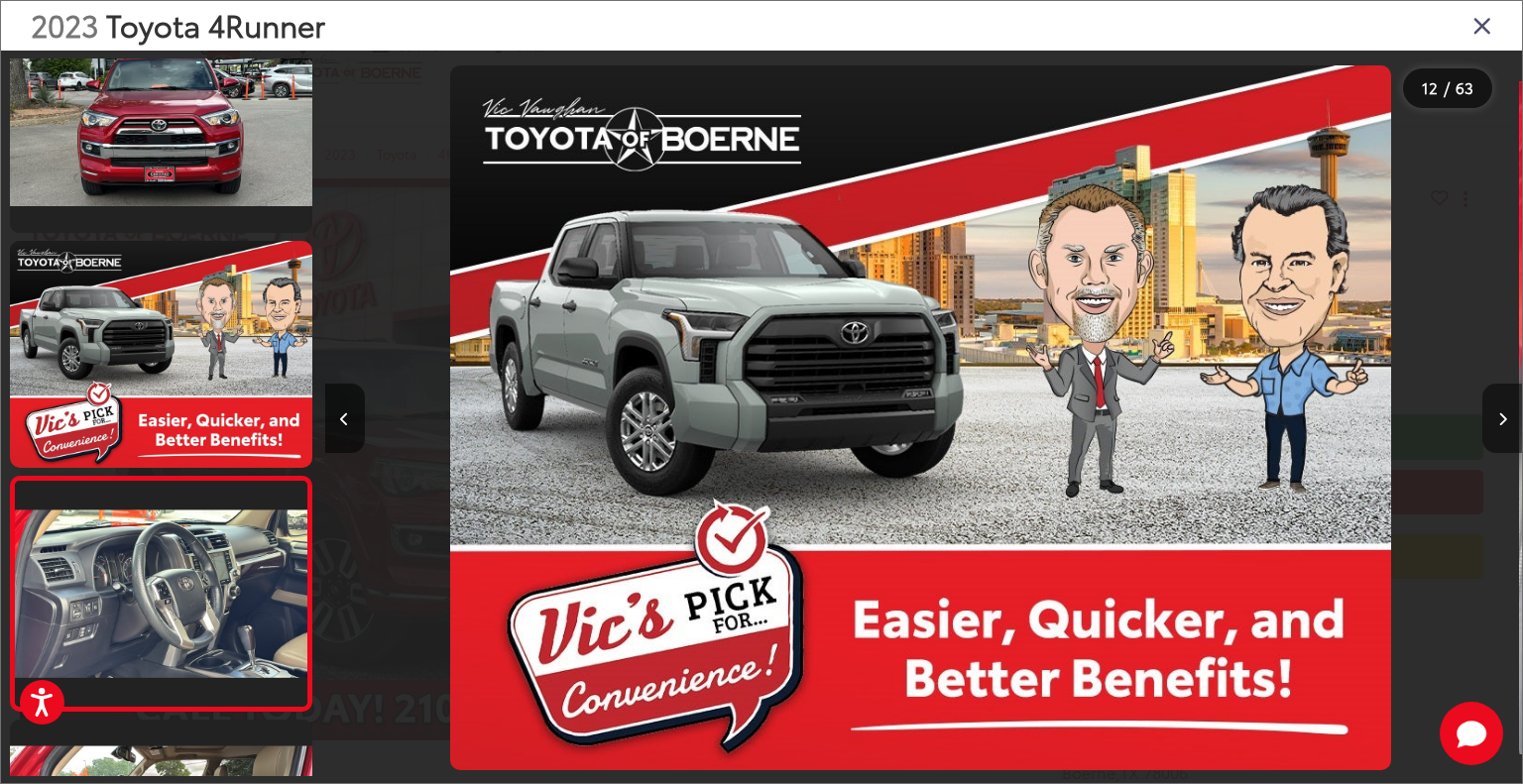 scroll 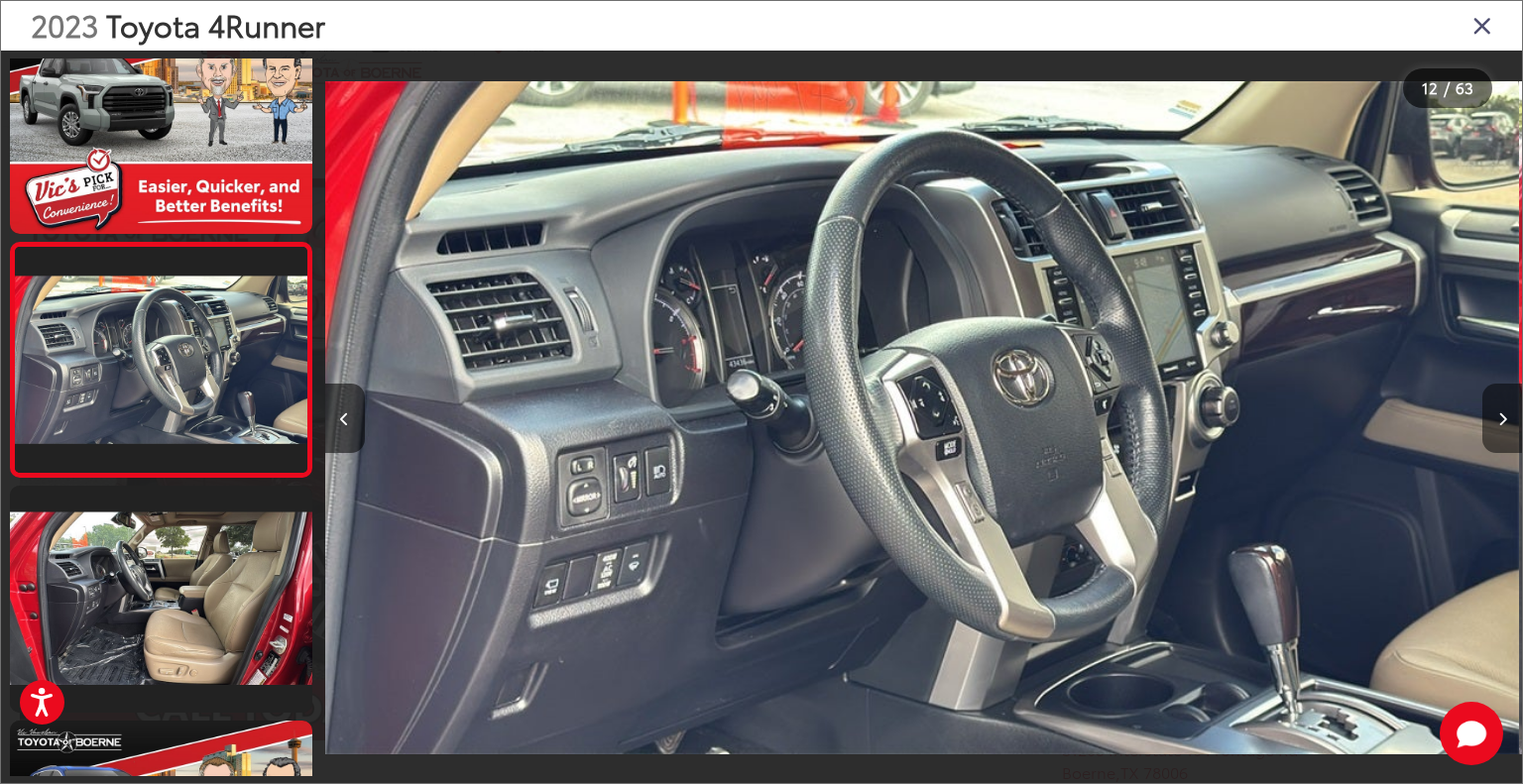 click at bounding box center [1502, 418] 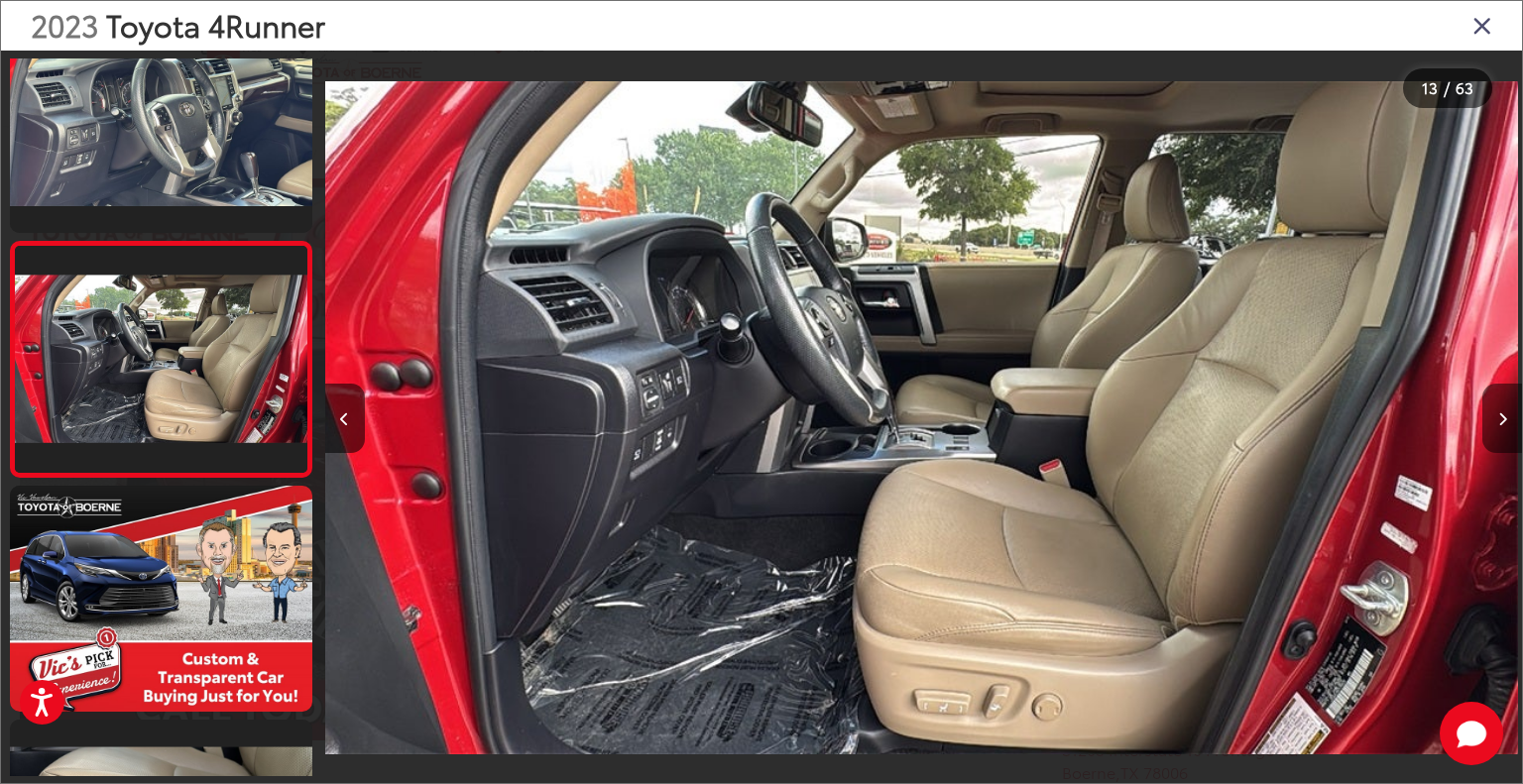 click at bounding box center (1502, 418) 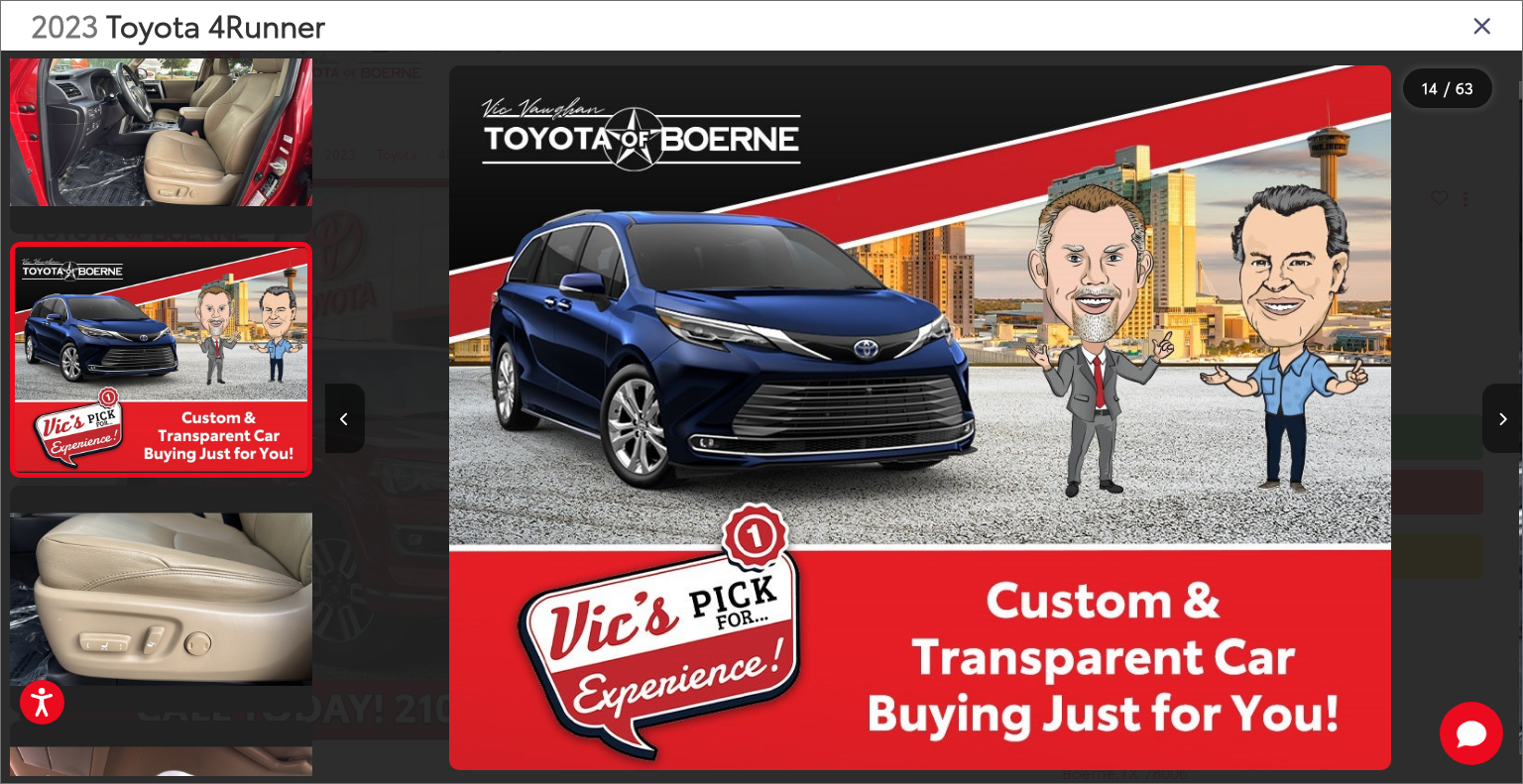 click at bounding box center [1502, 418] 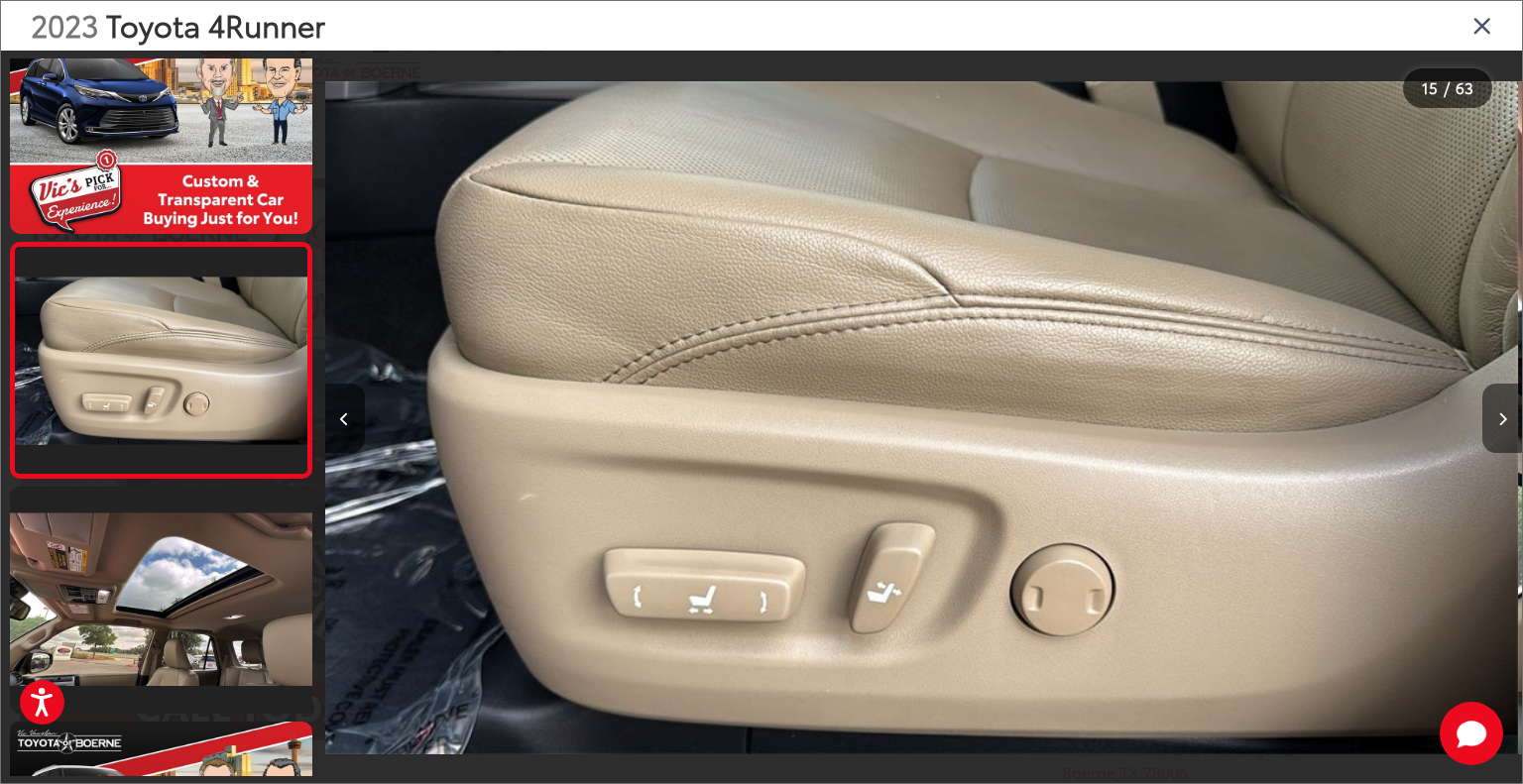 click at bounding box center (1502, 418) 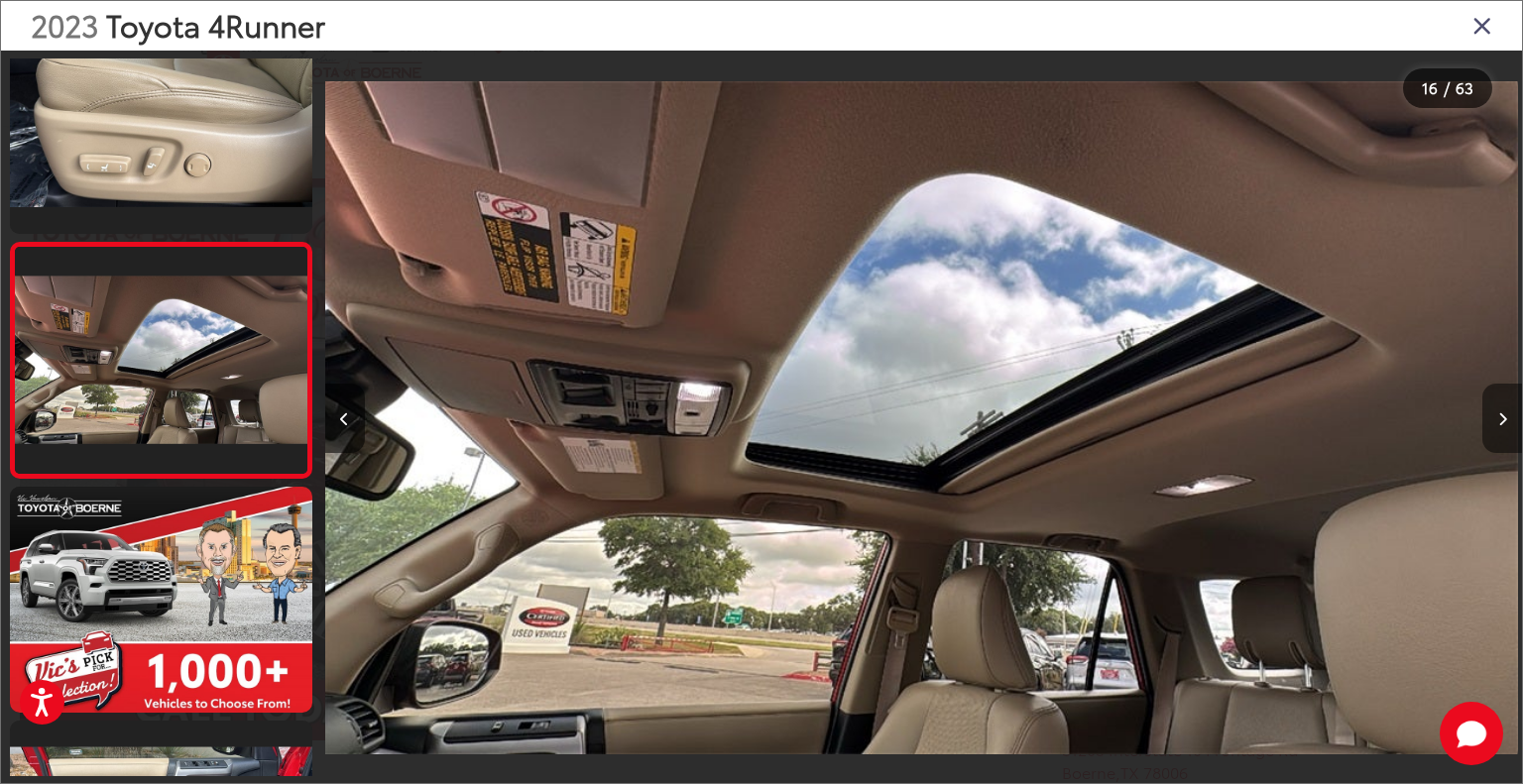 click at bounding box center [1502, 418] 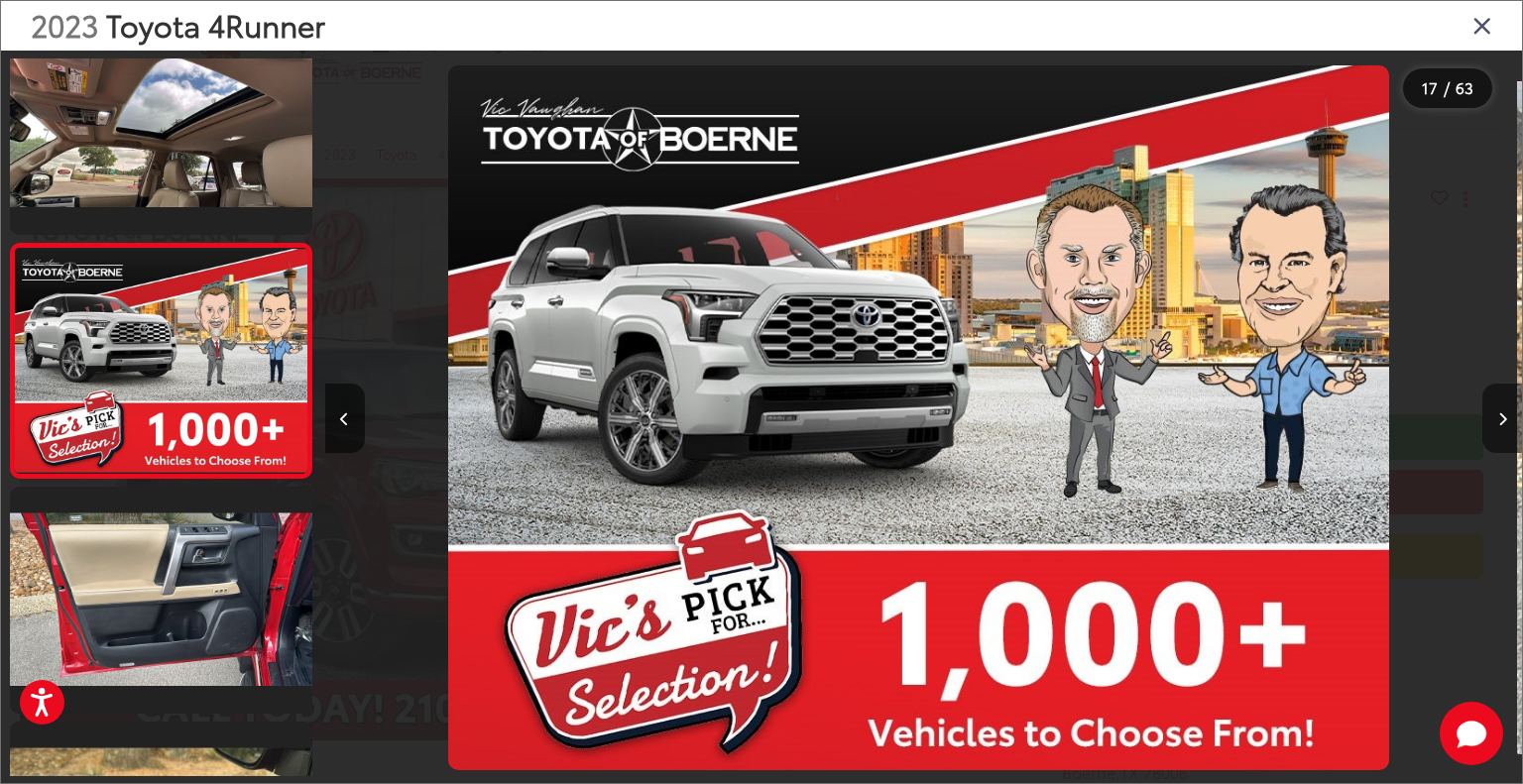 click at bounding box center (1502, 418) 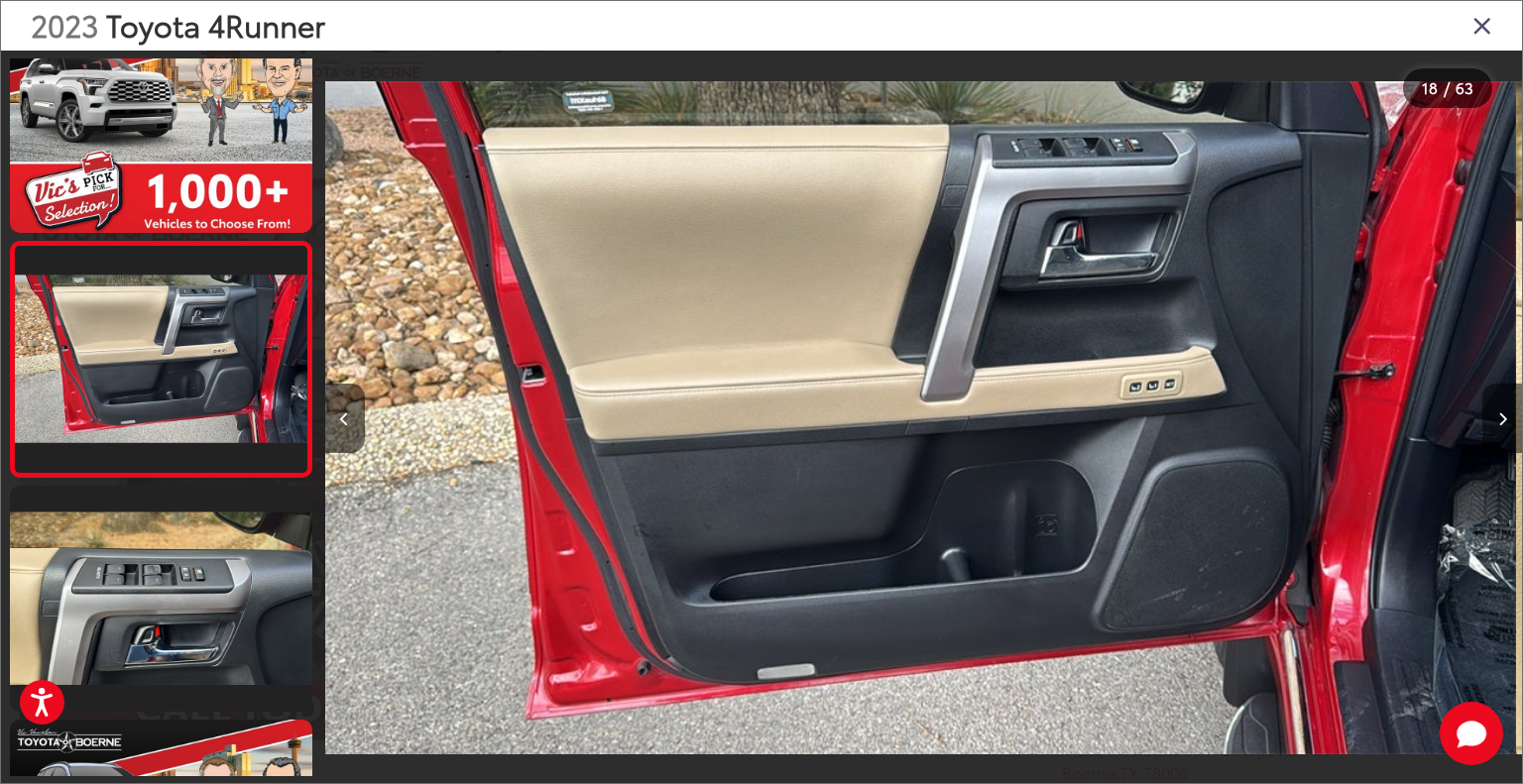 click at bounding box center (1502, 418) 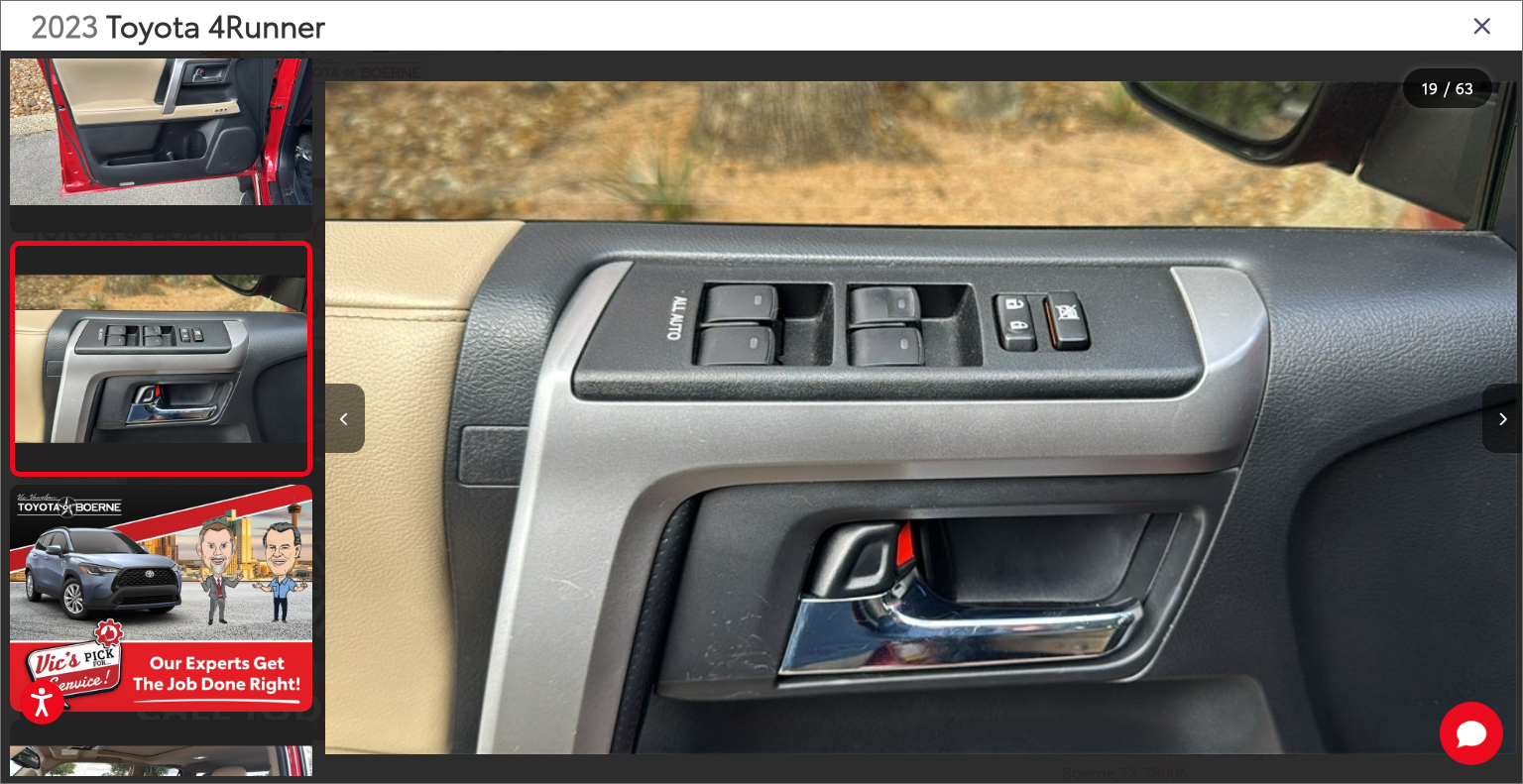 click at bounding box center (1502, 418) 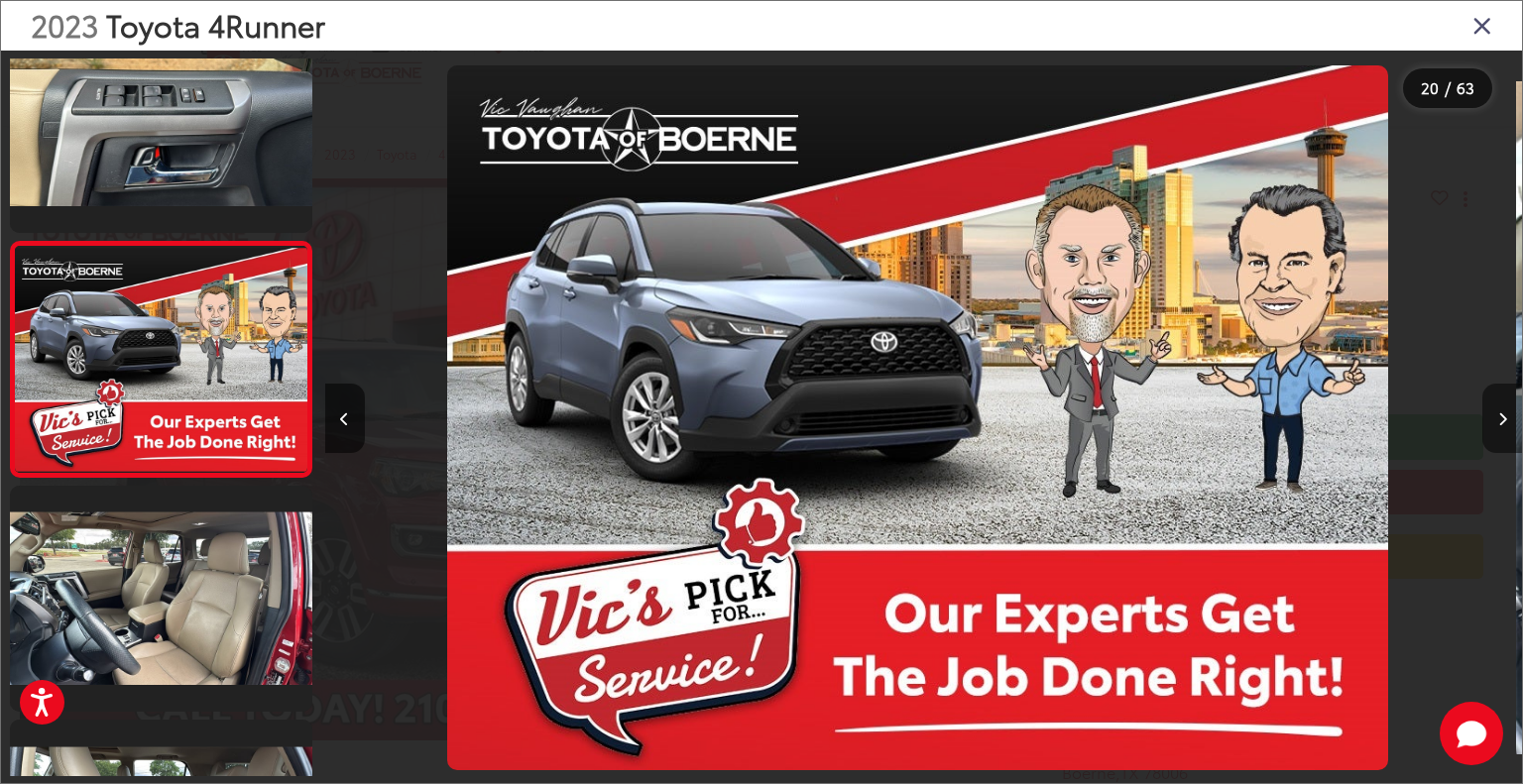 click at bounding box center [1502, 418] 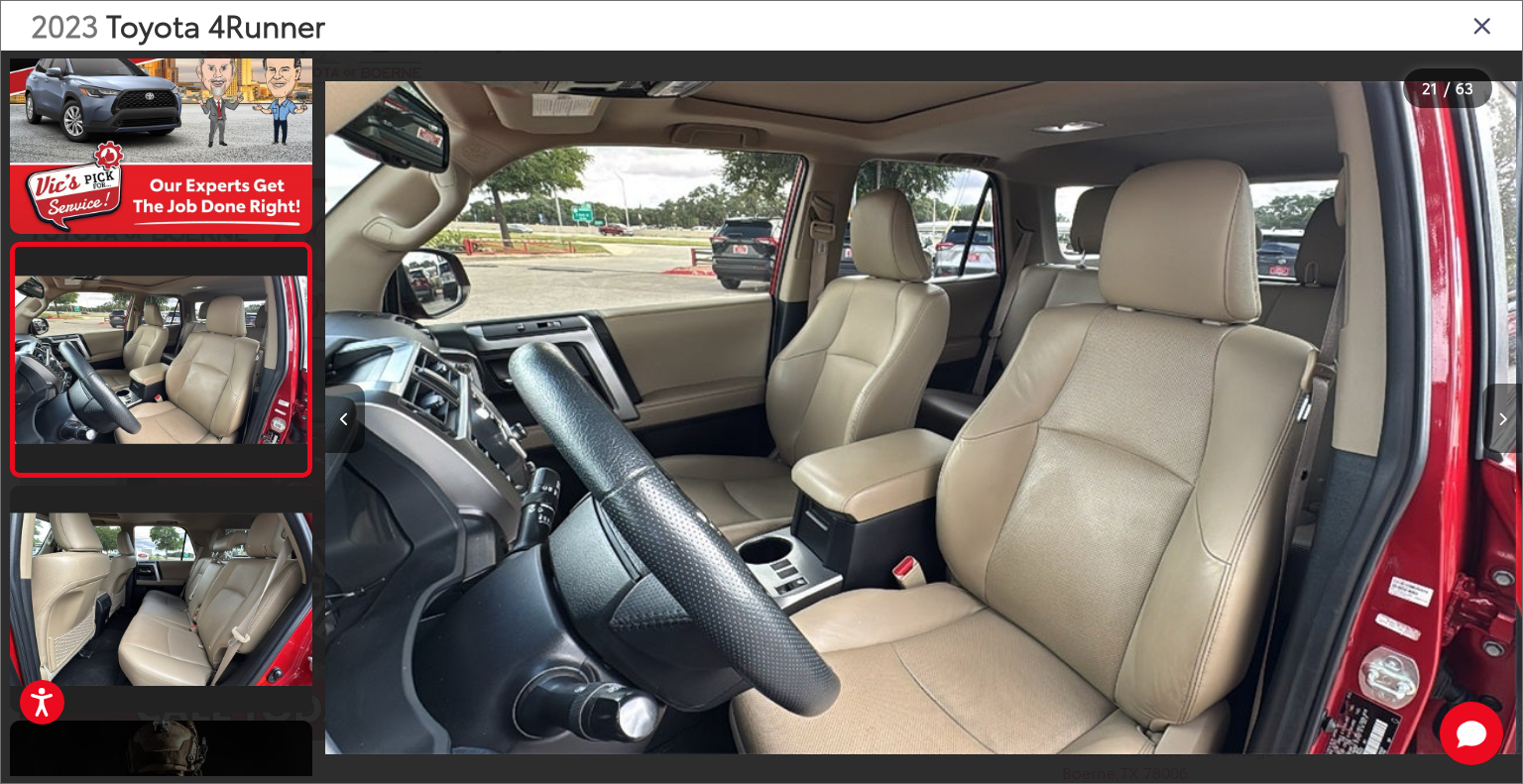 click at bounding box center [1502, 418] 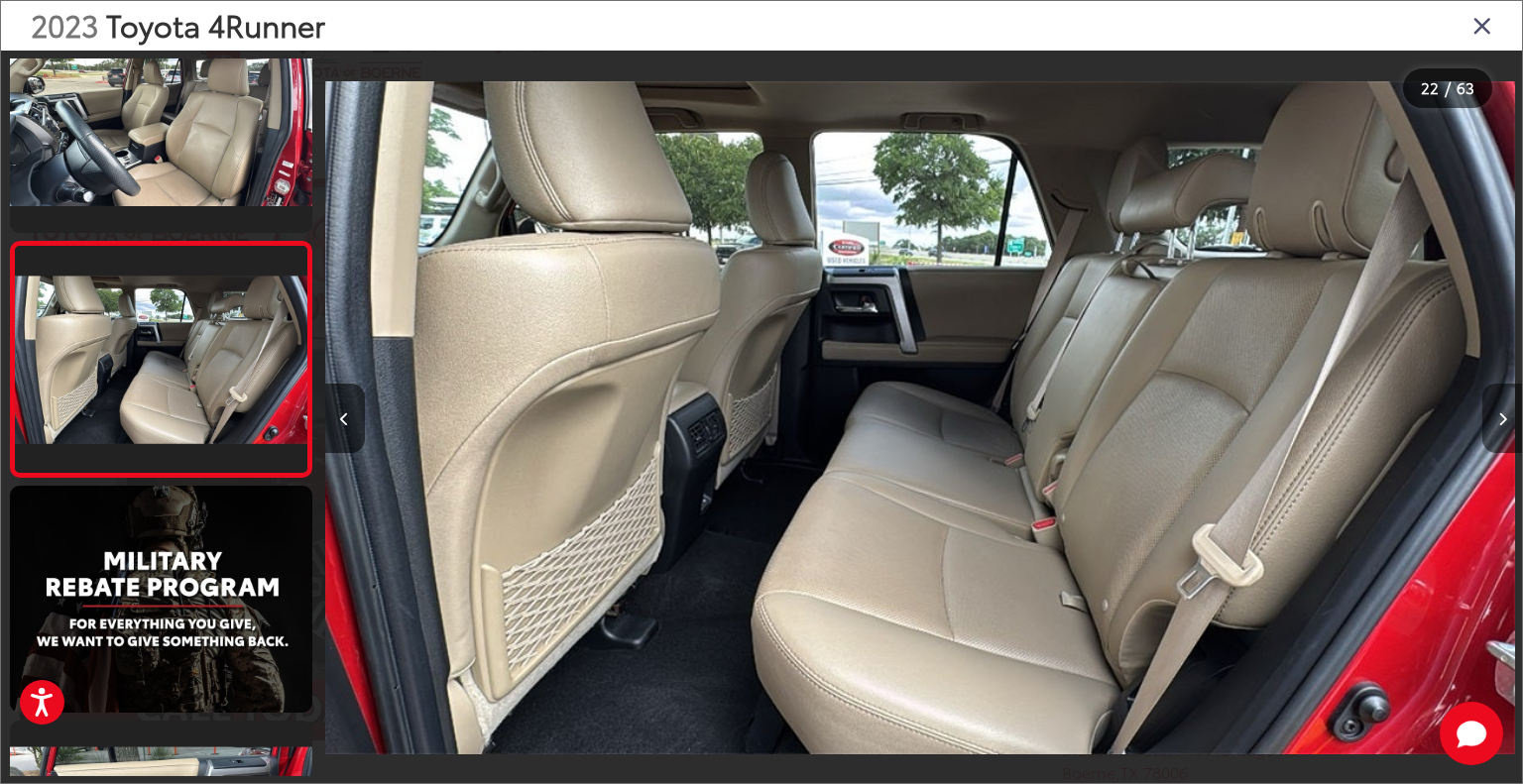 click at bounding box center [1502, 418] 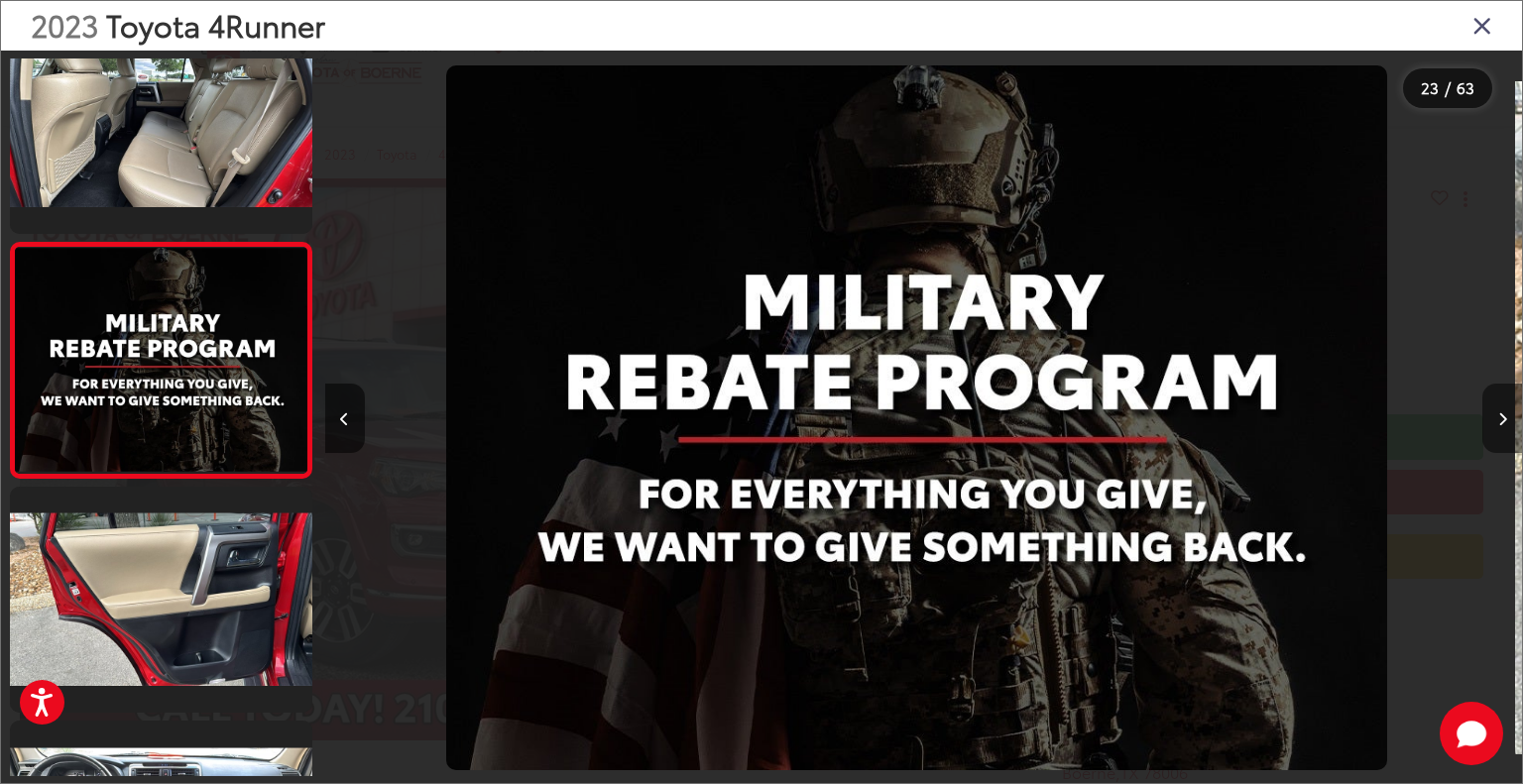 click at bounding box center (1502, 418) 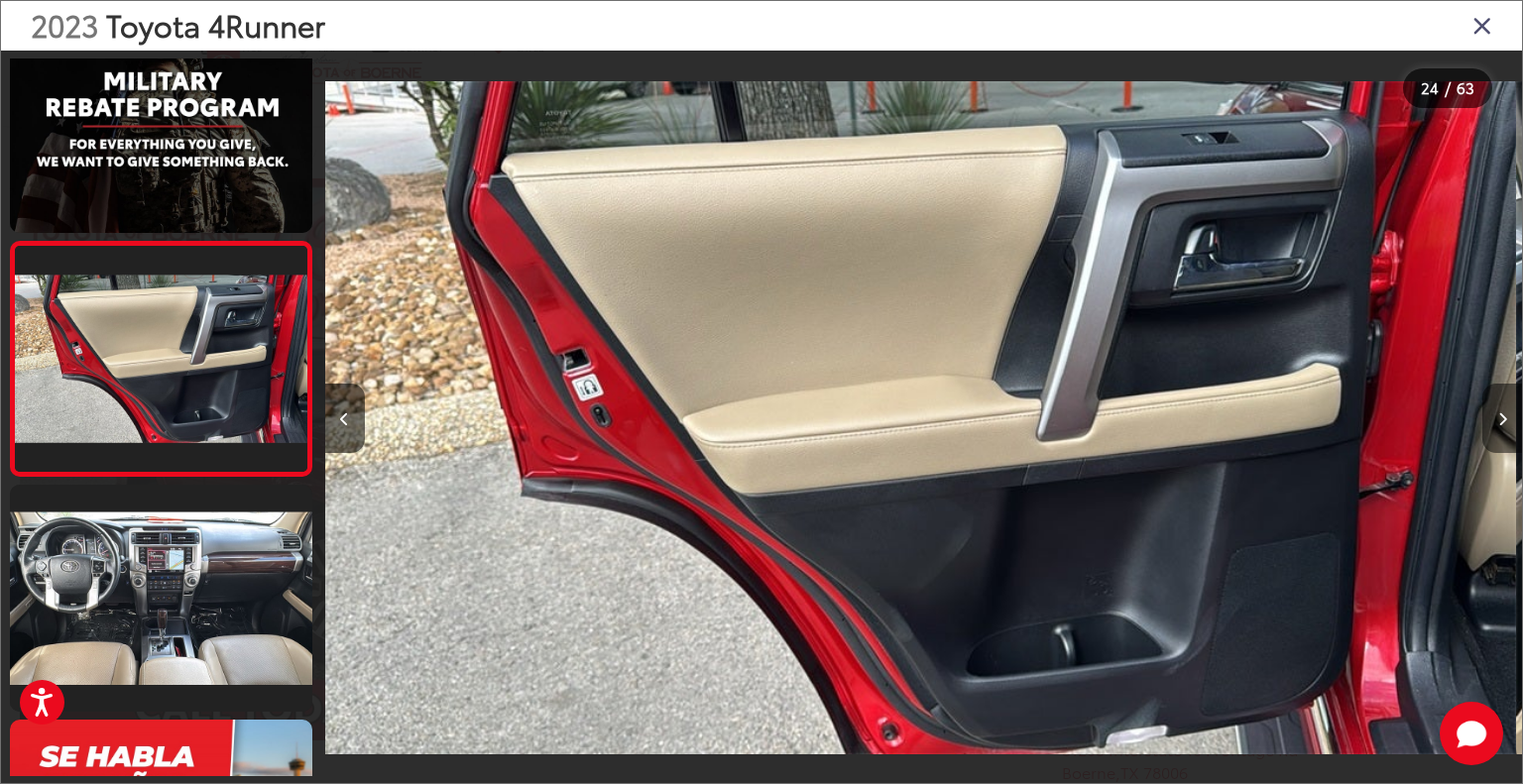 click at bounding box center (1502, 418) 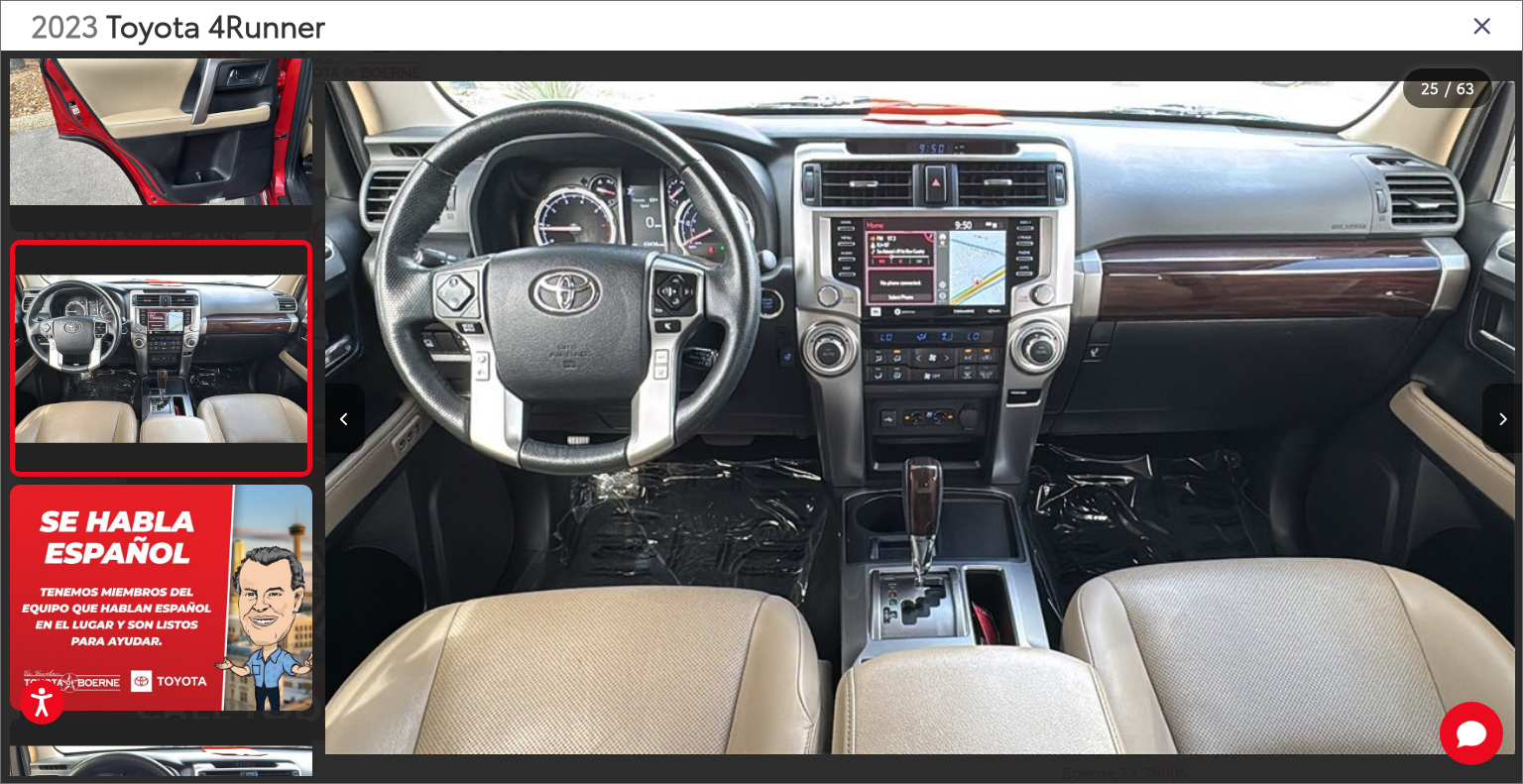click at bounding box center [1502, 418] 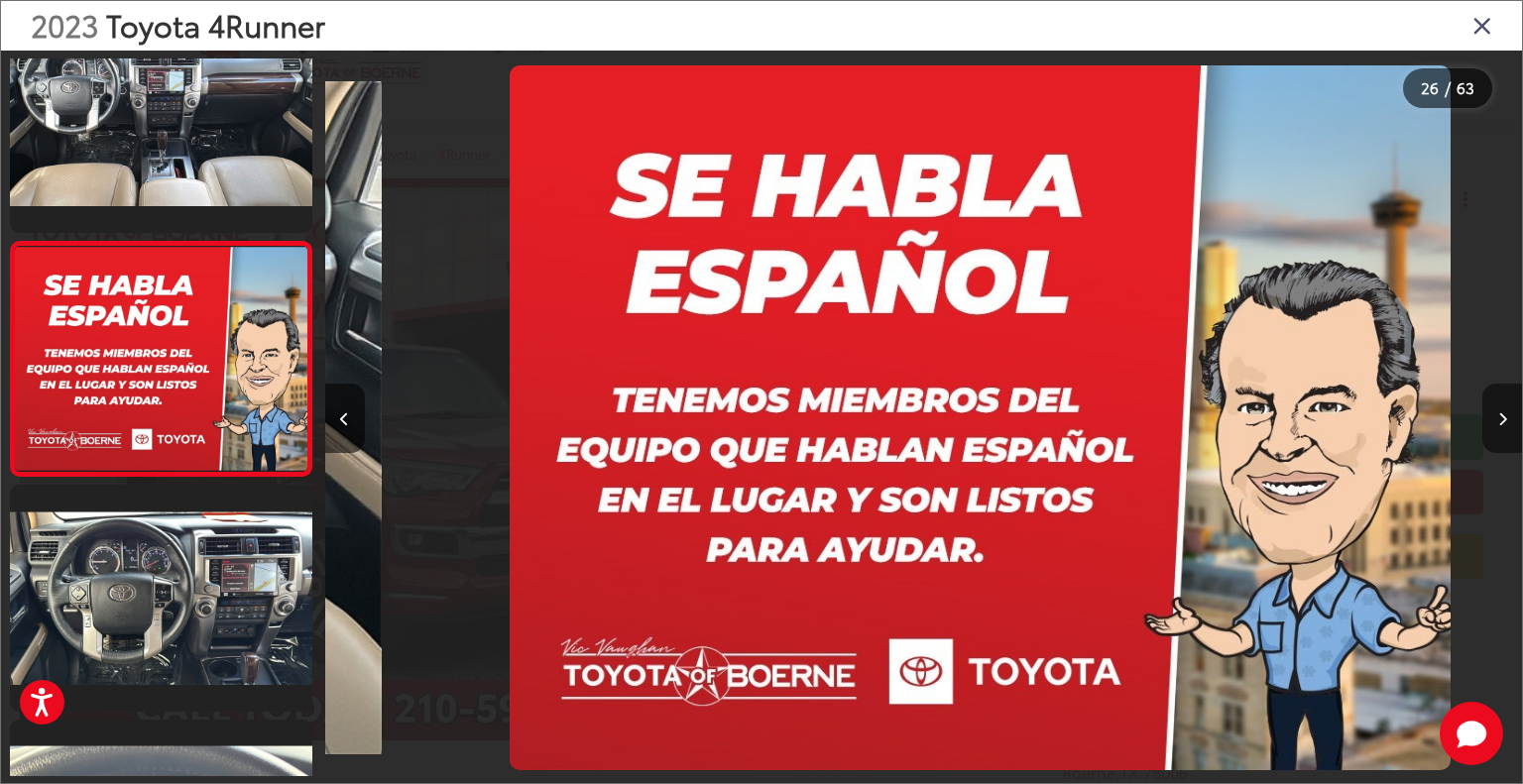 click at bounding box center (1502, 418) 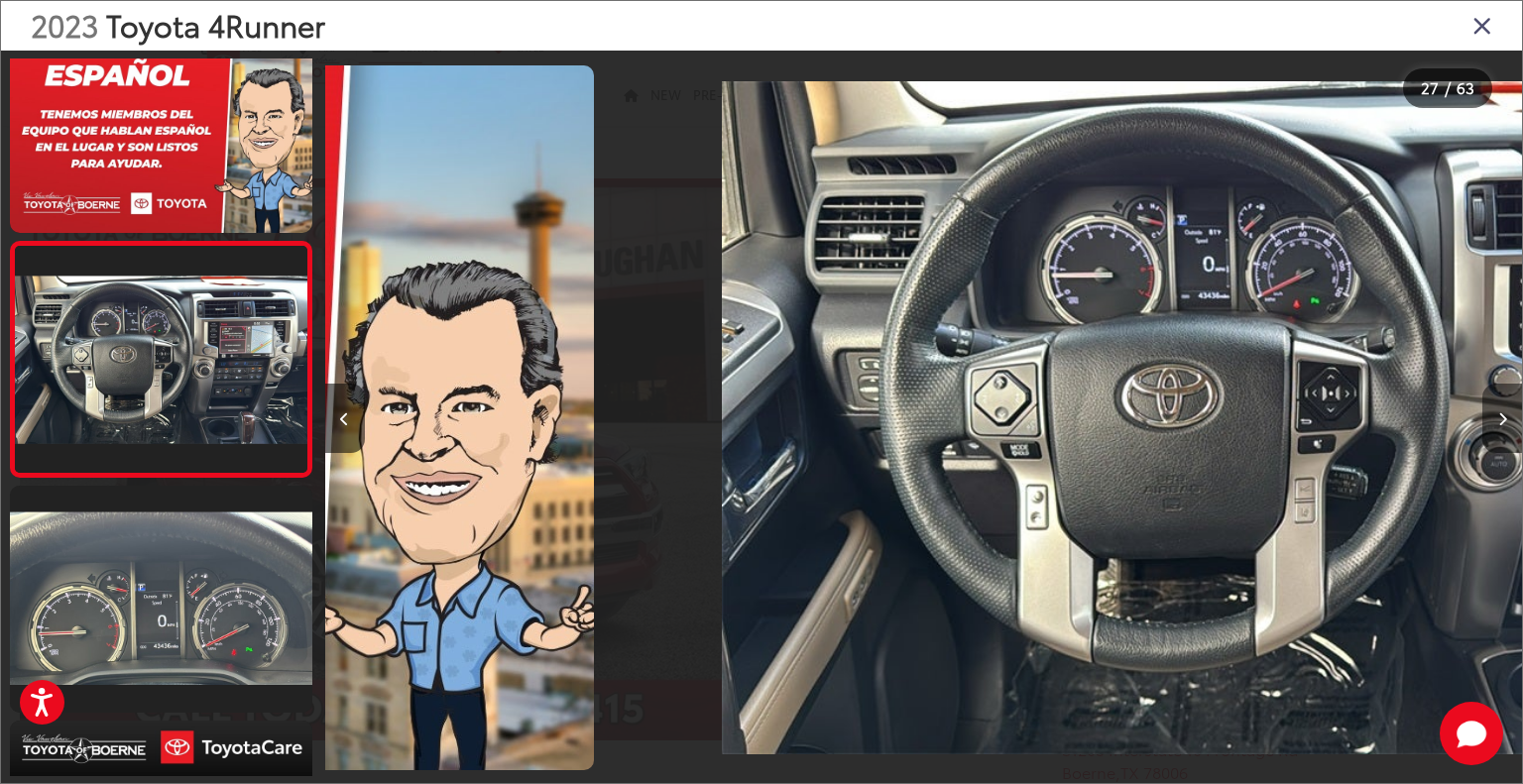 click at bounding box center [1502, 418] 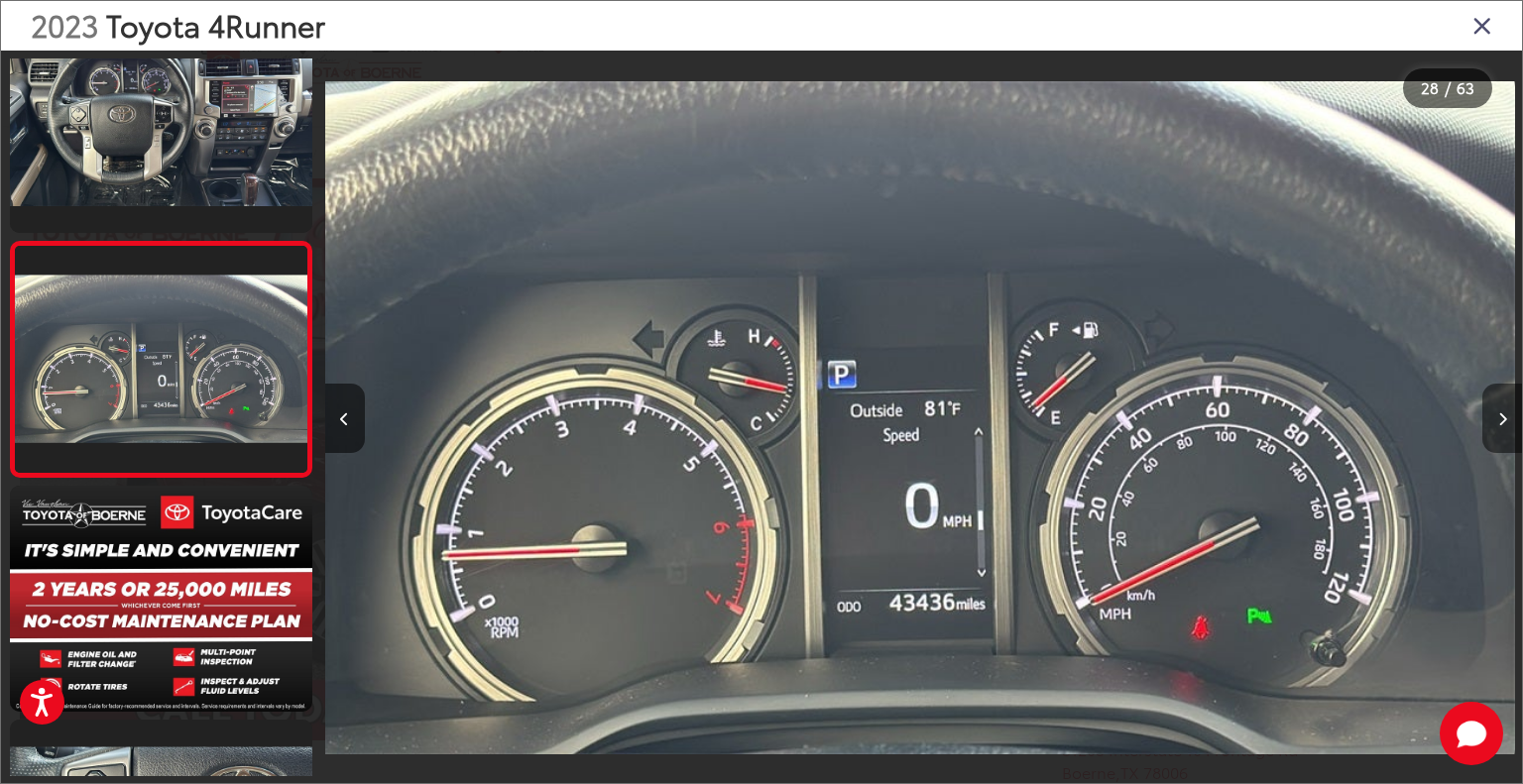 click at bounding box center [1502, 418] 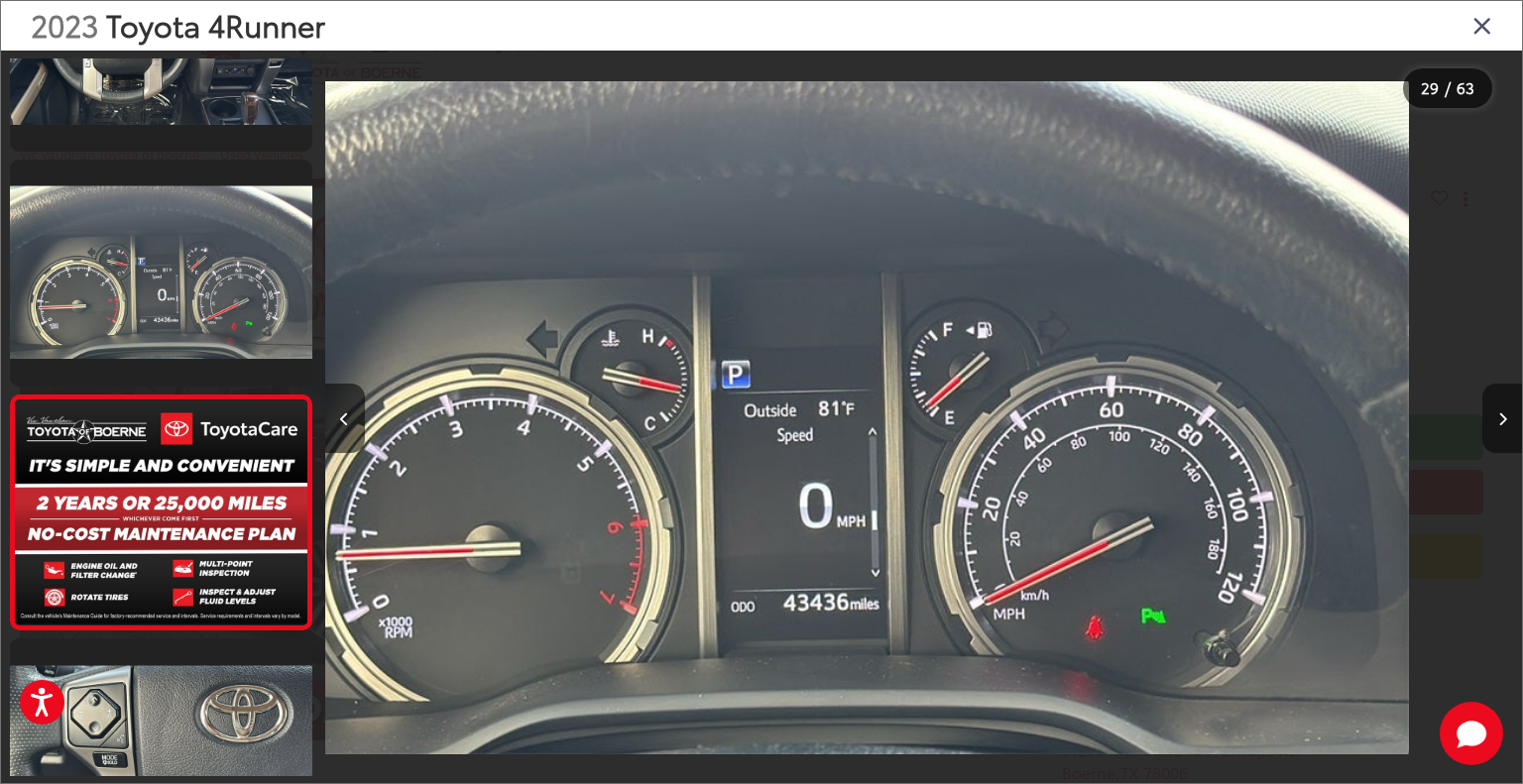 click at bounding box center (1502, 418) 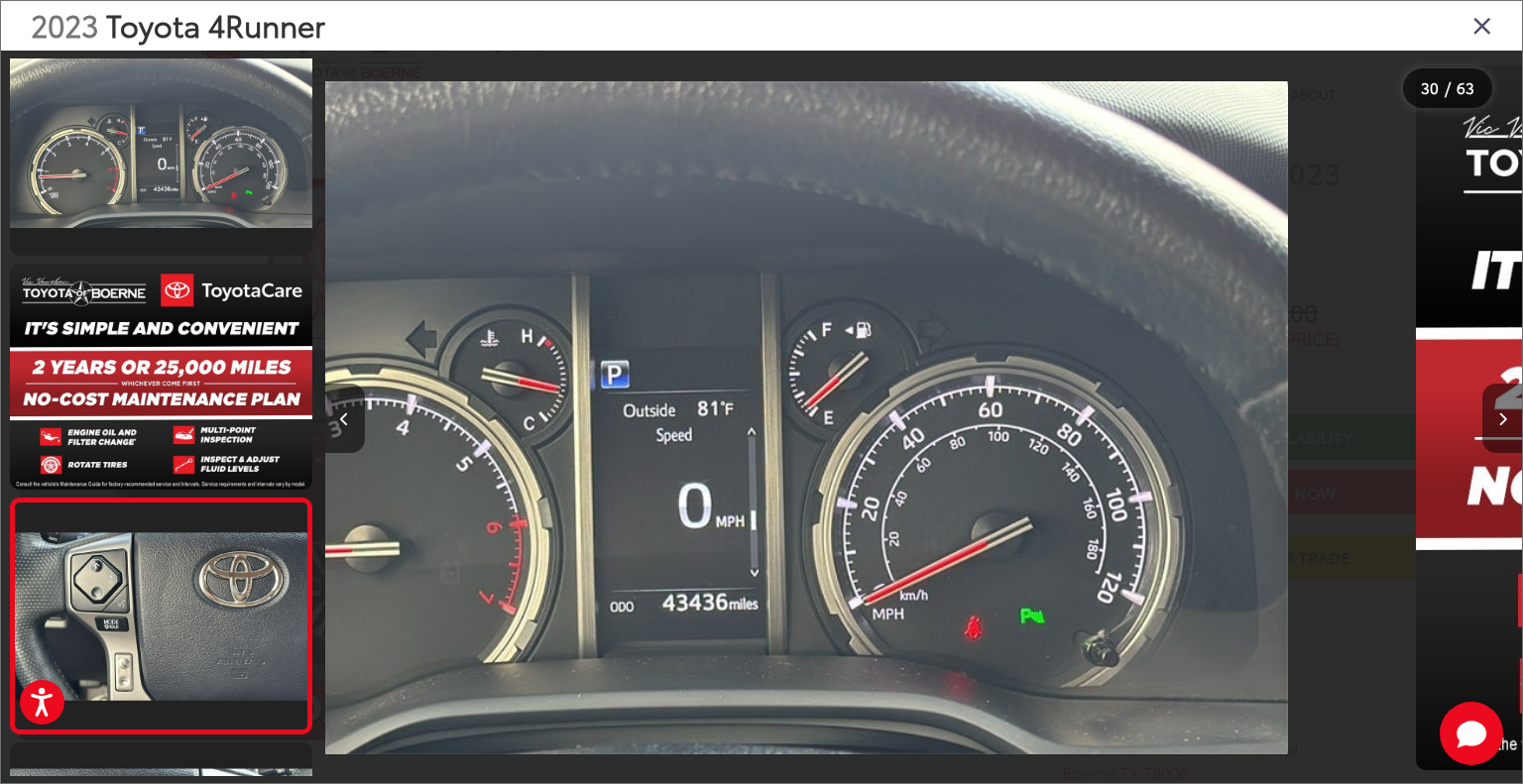 click at bounding box center (1502, 418) 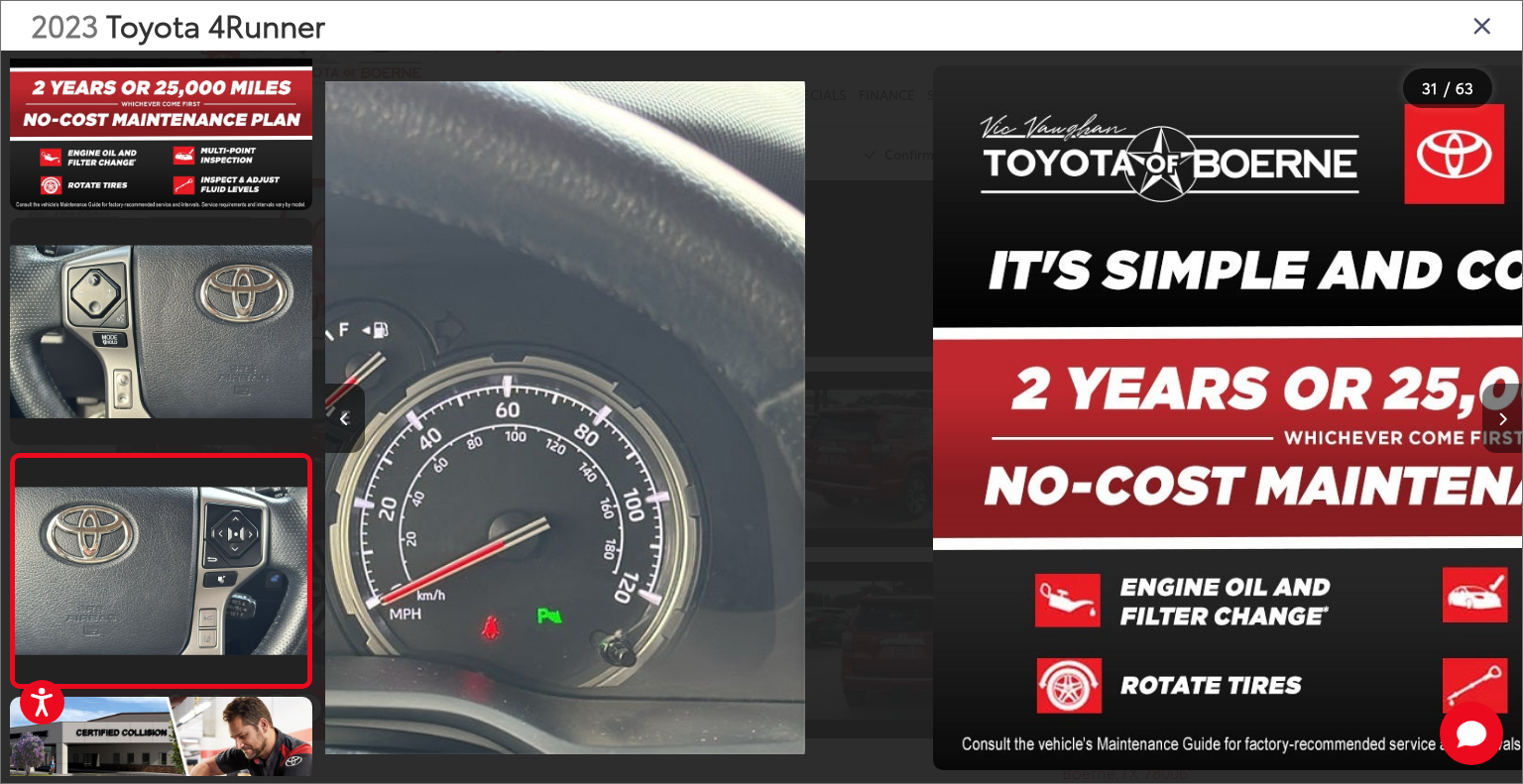 click at bounding box center (1502, 418) 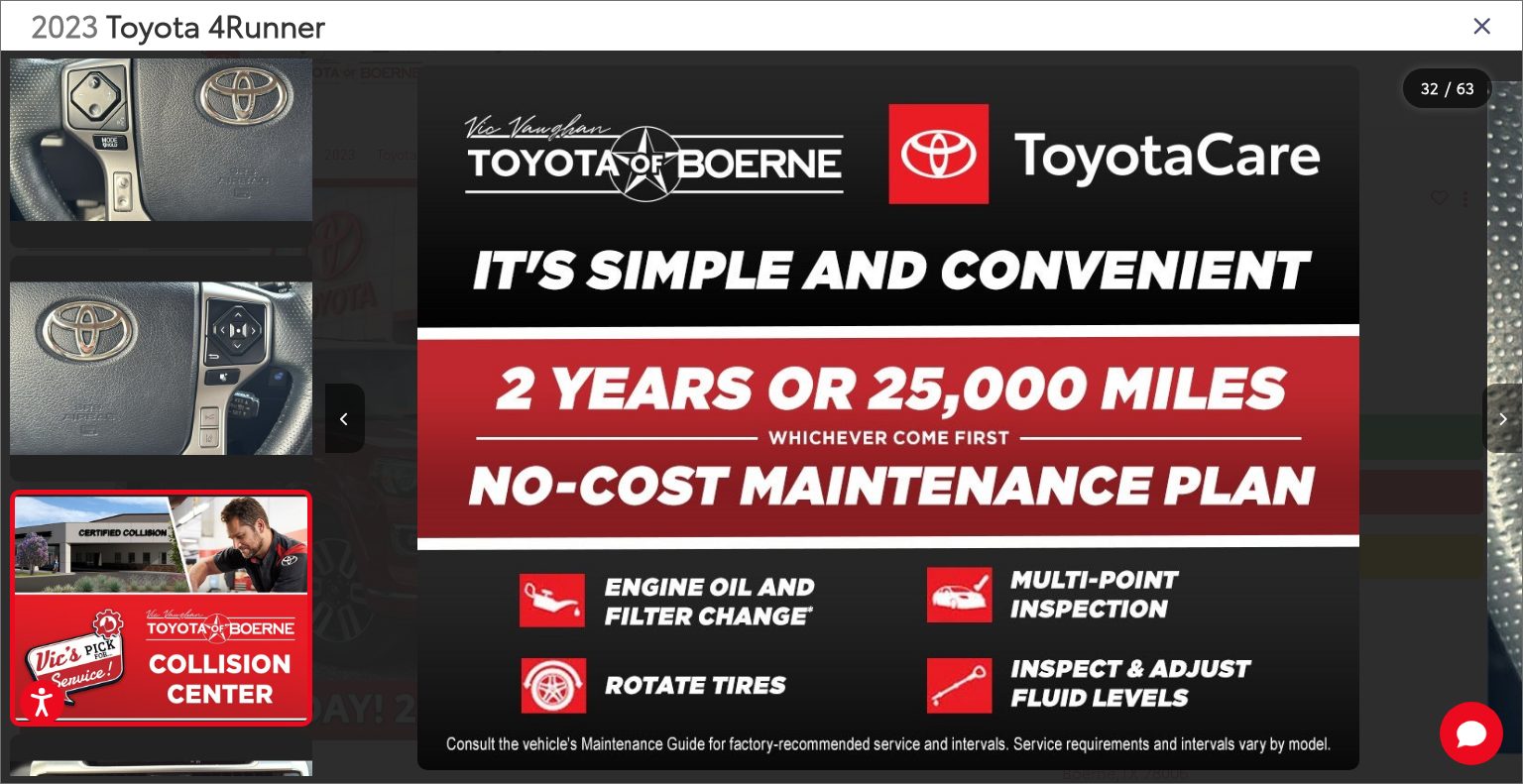 click at bounding box center [1502, 418] 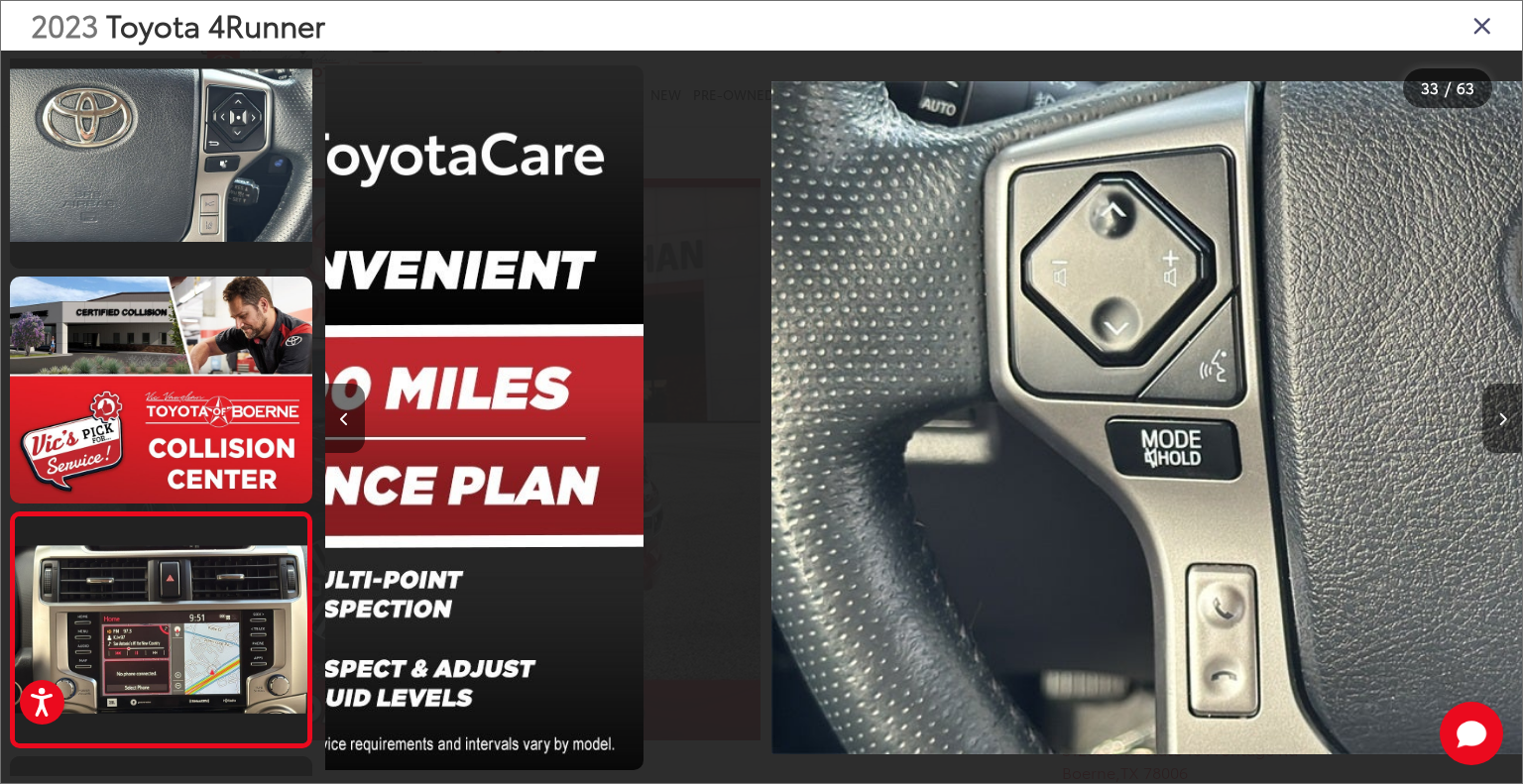 click at bounding box center (1502, 418) 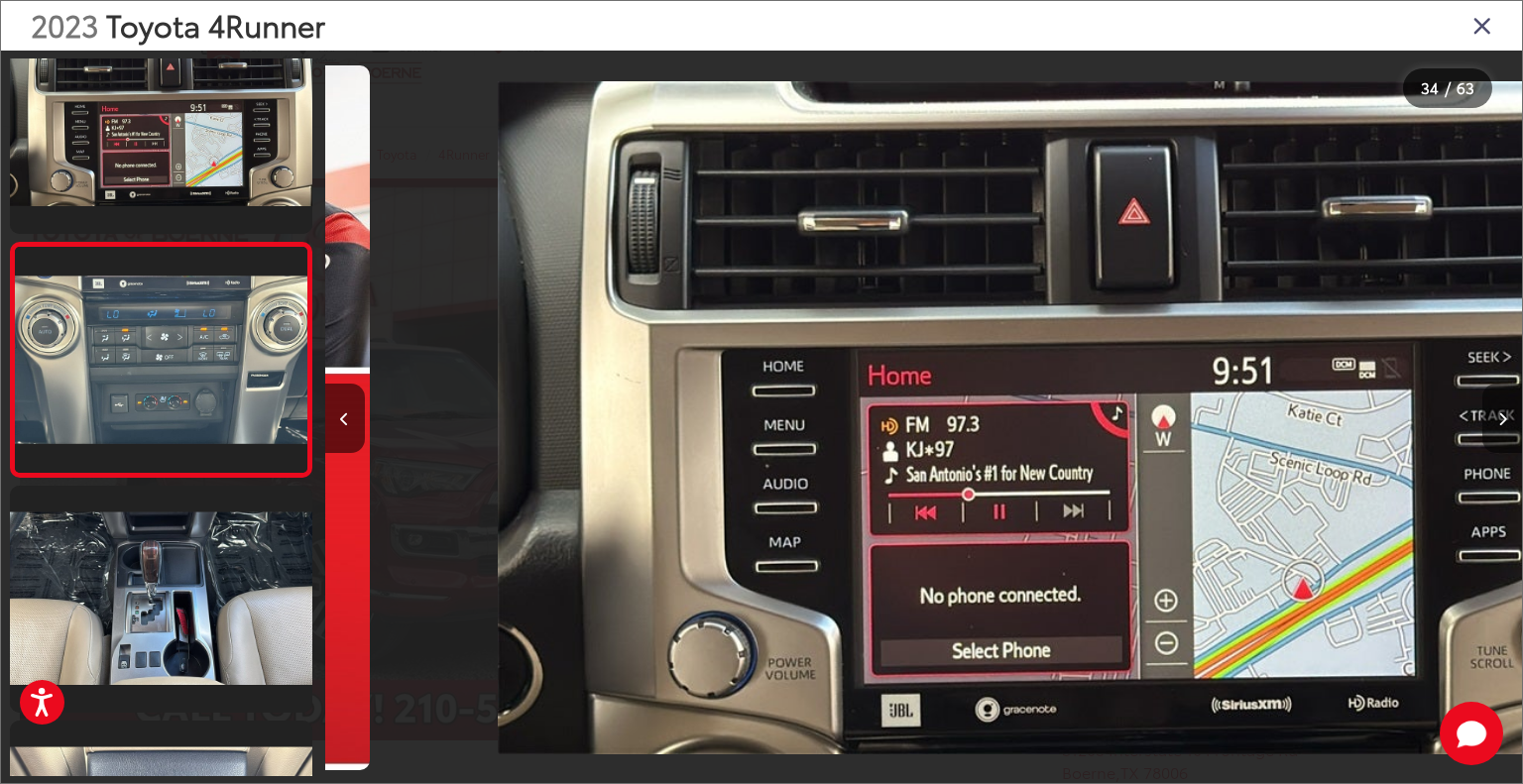 click at bounding box center [1502, 418] 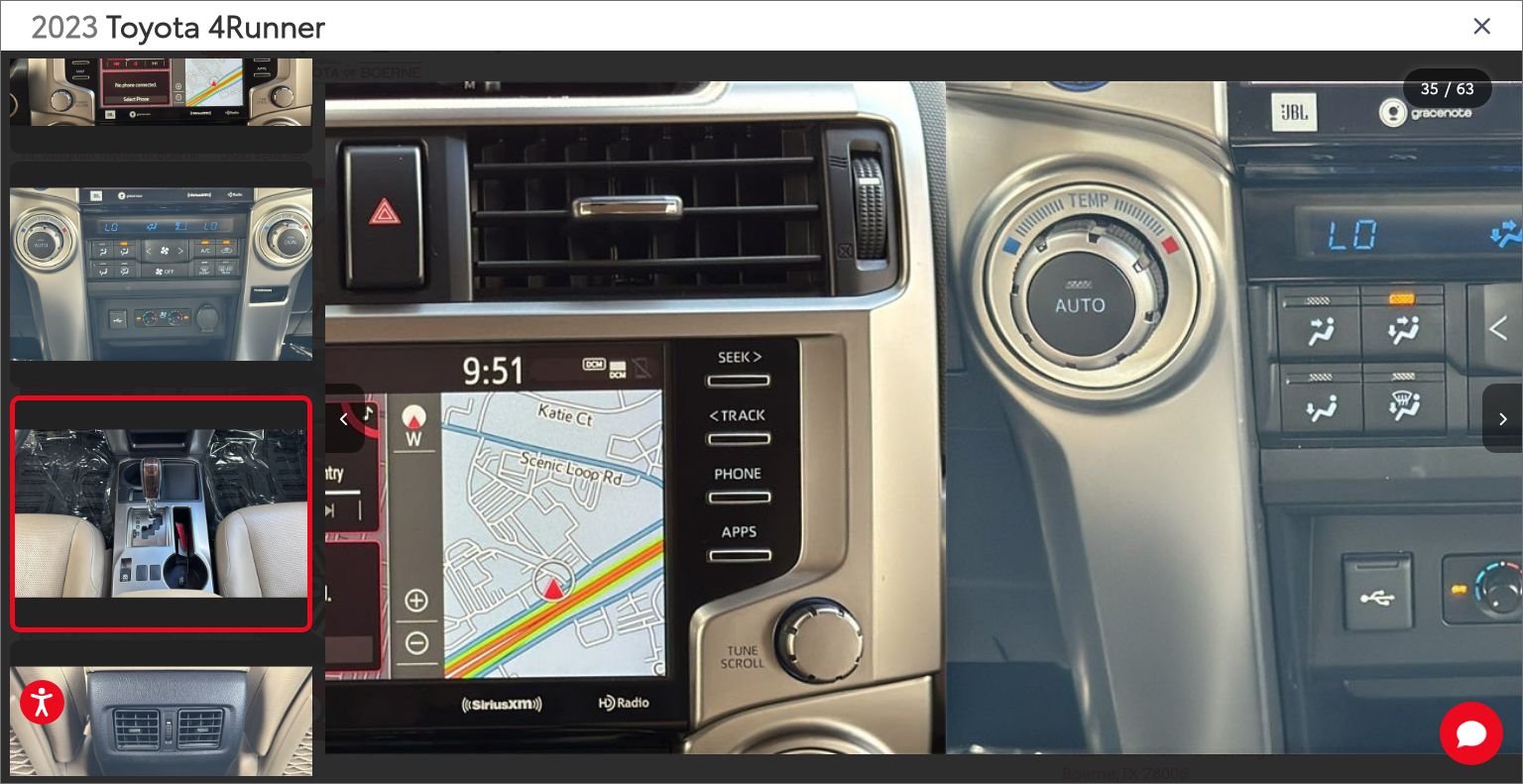 click at bounding box center (1502, 418) 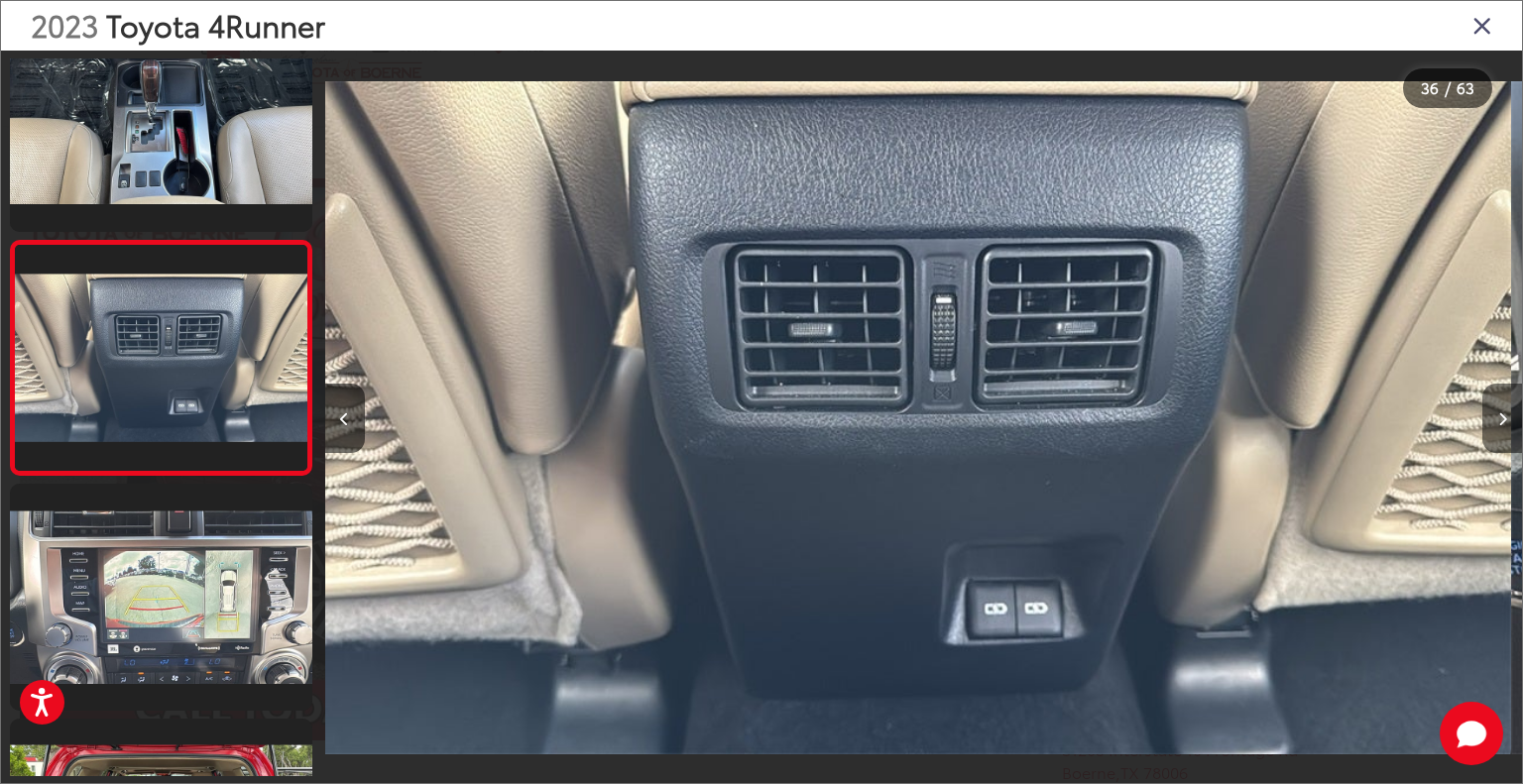 click at bounding box center (1502, 418) 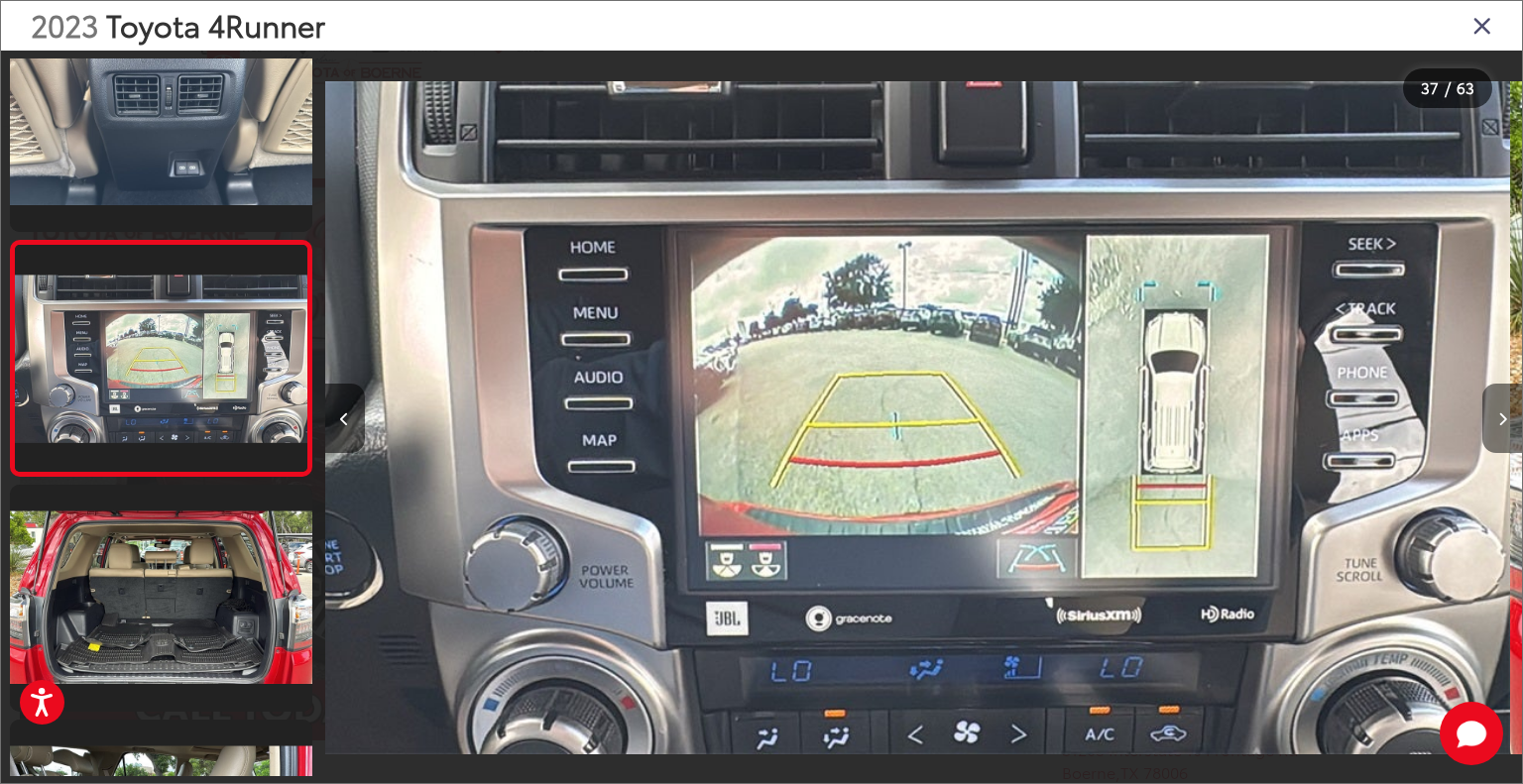 click at bounding box center (1502, 418) 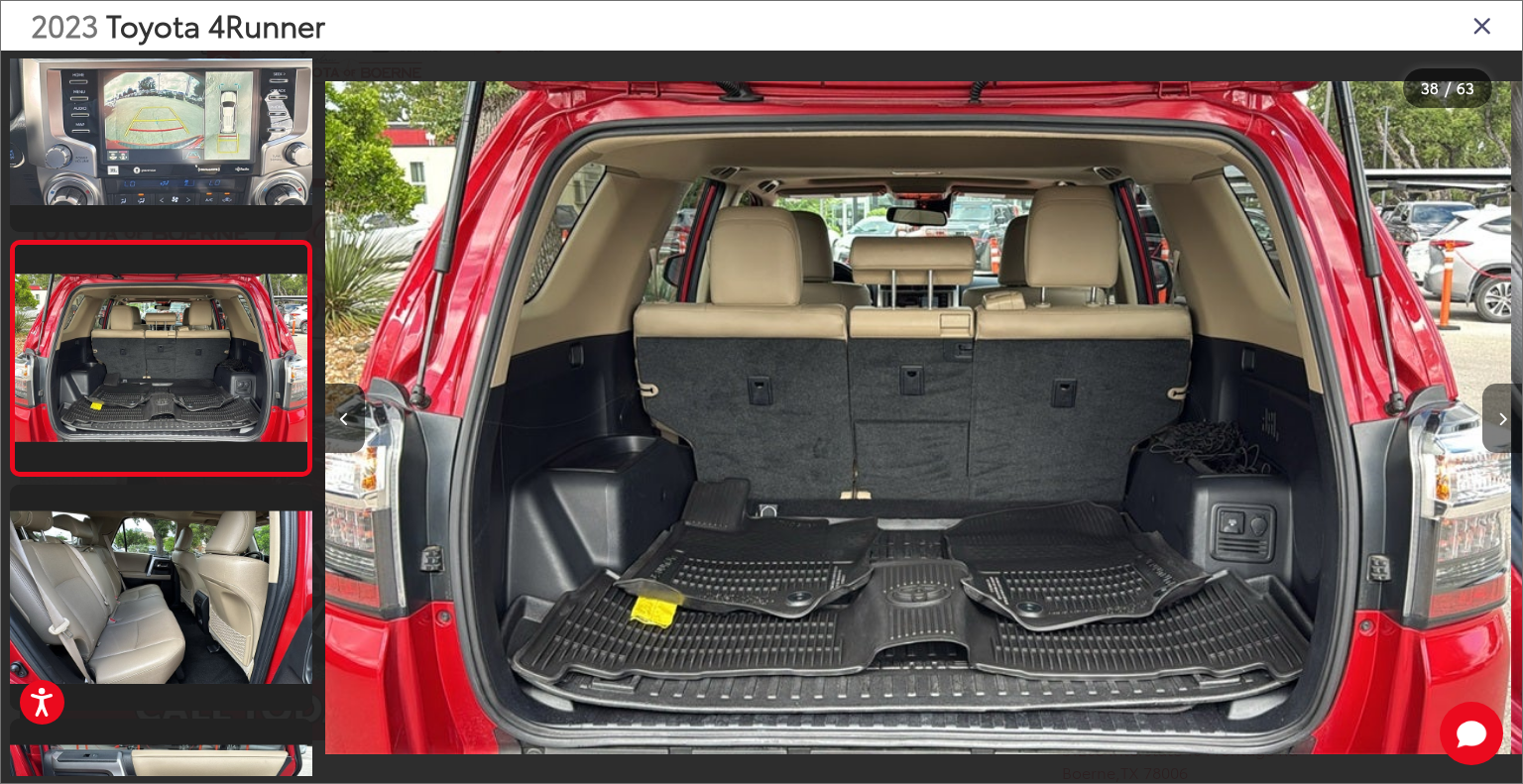 click at bounding box center [1502, 418] 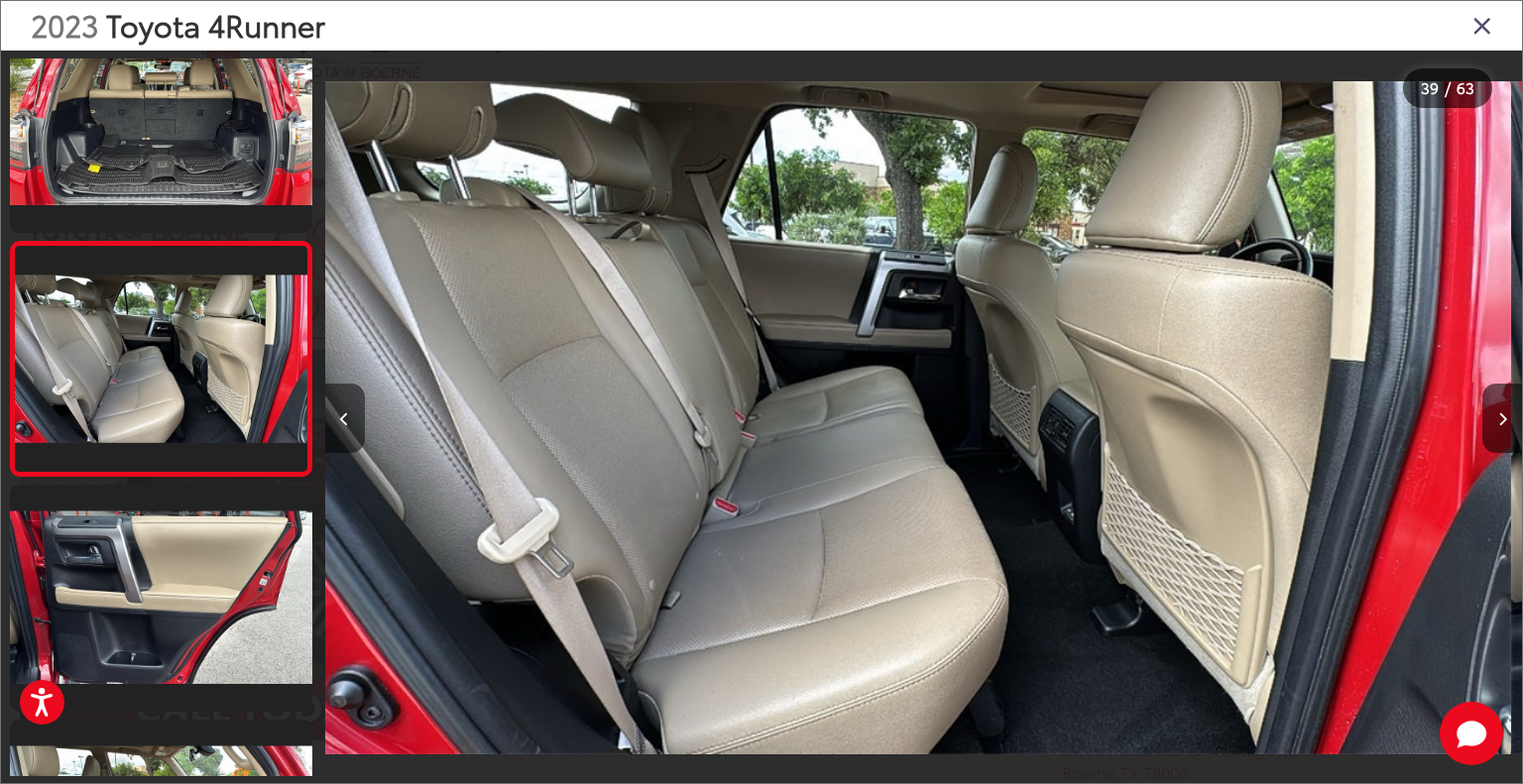 click at bounding box center (344, 419) 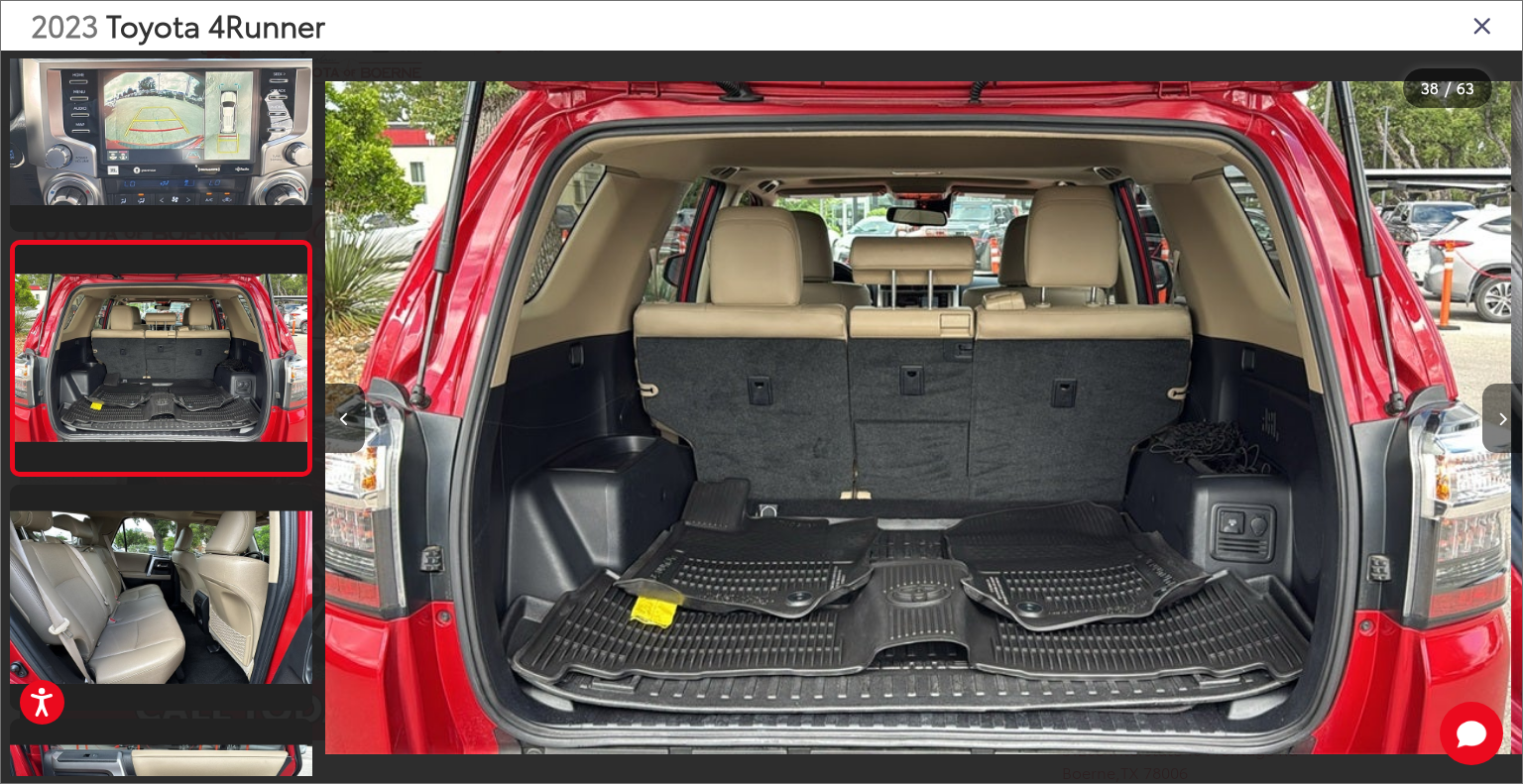 click at bounding box center [1502, 418] 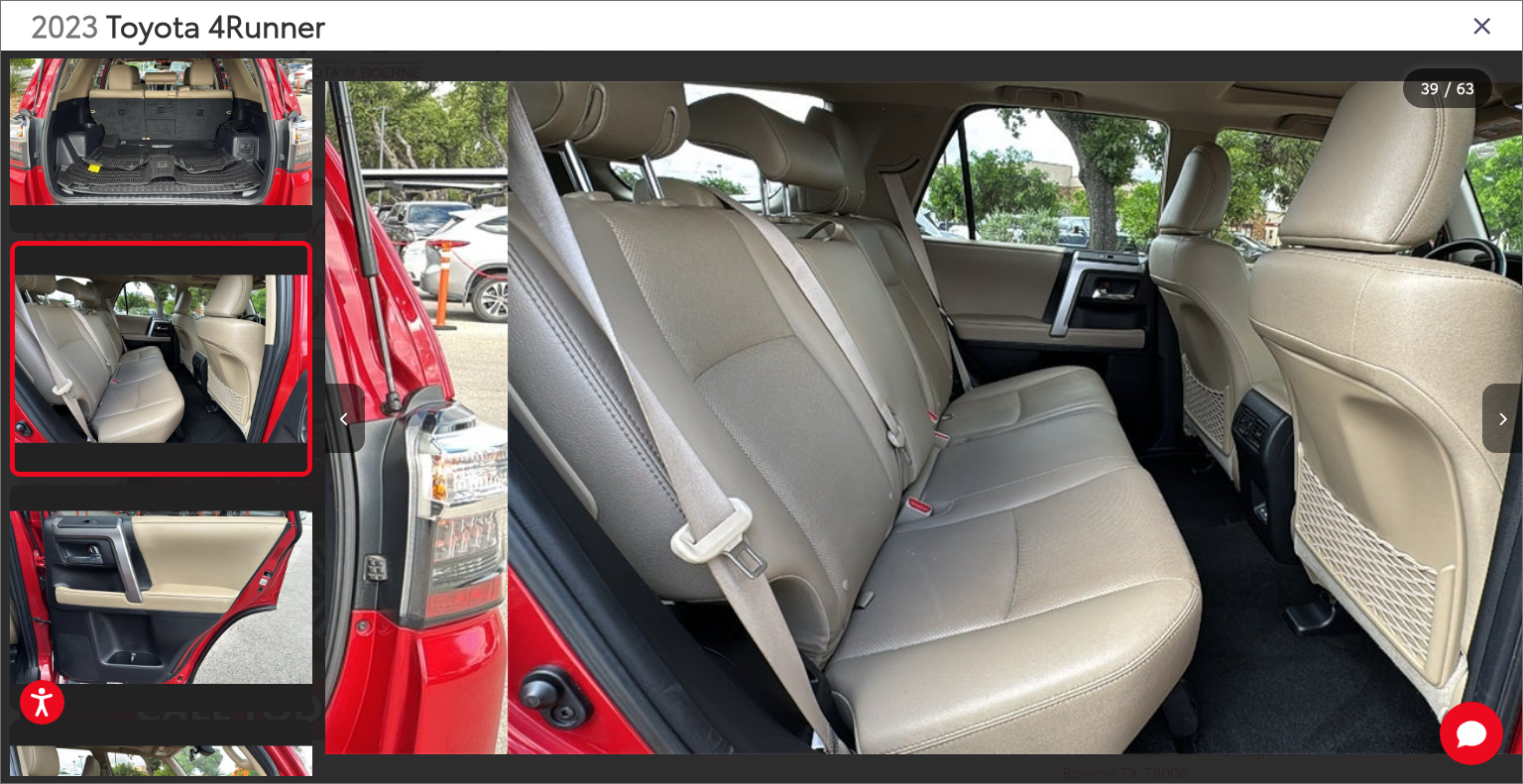 click at bounding box center (1502, 418) 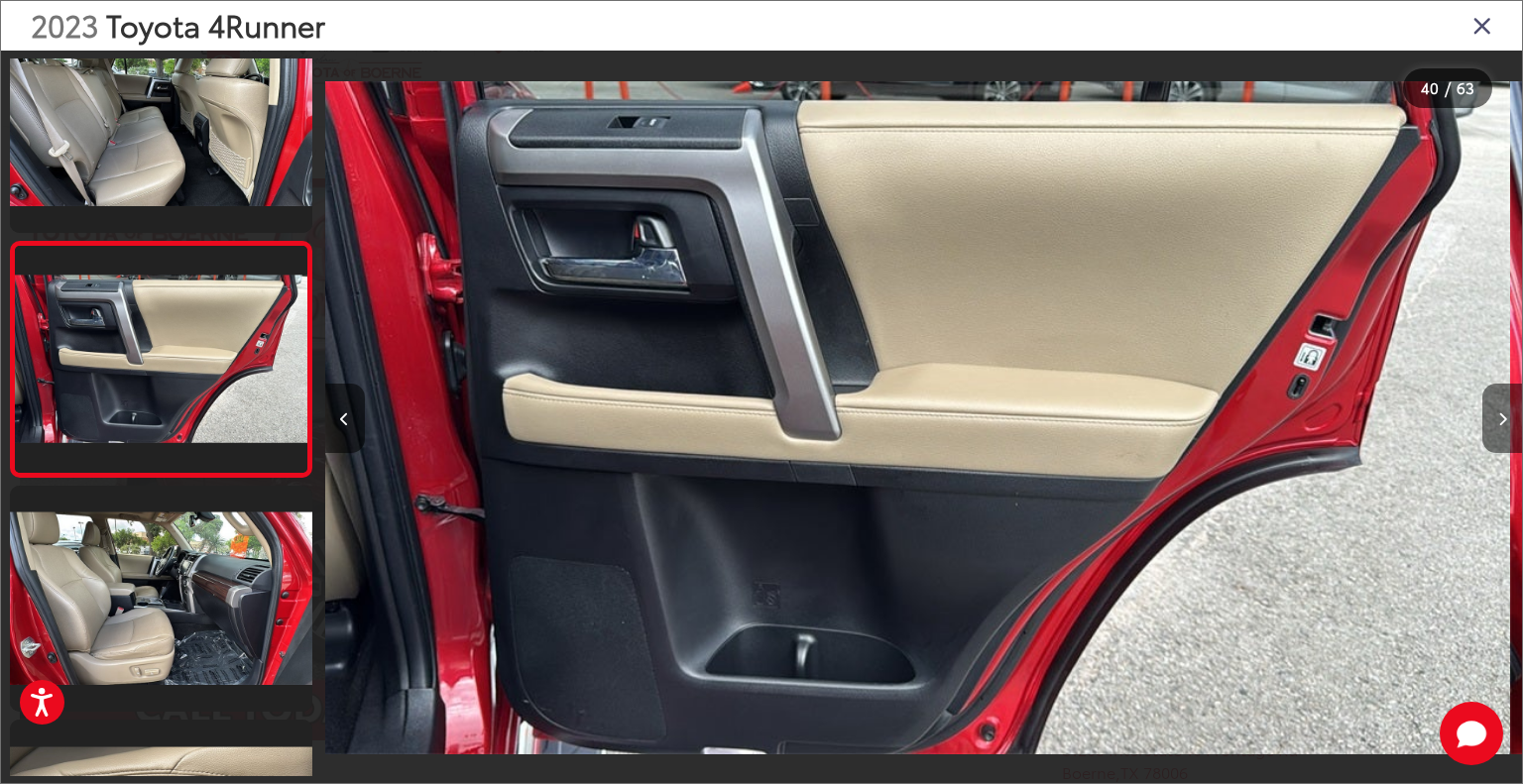 click at bounding box center [1502, 418] 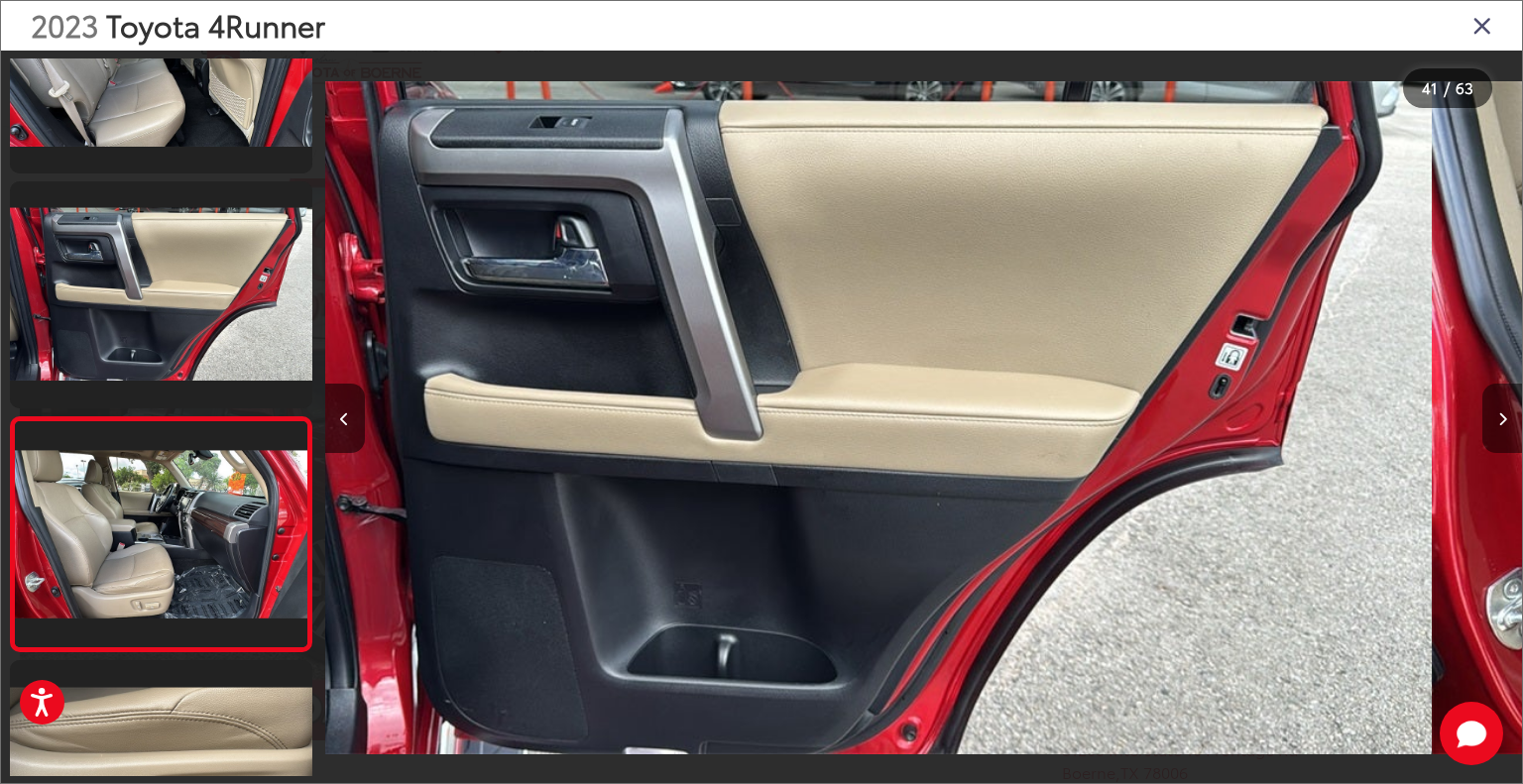 click at bounding box center (1502, 418) 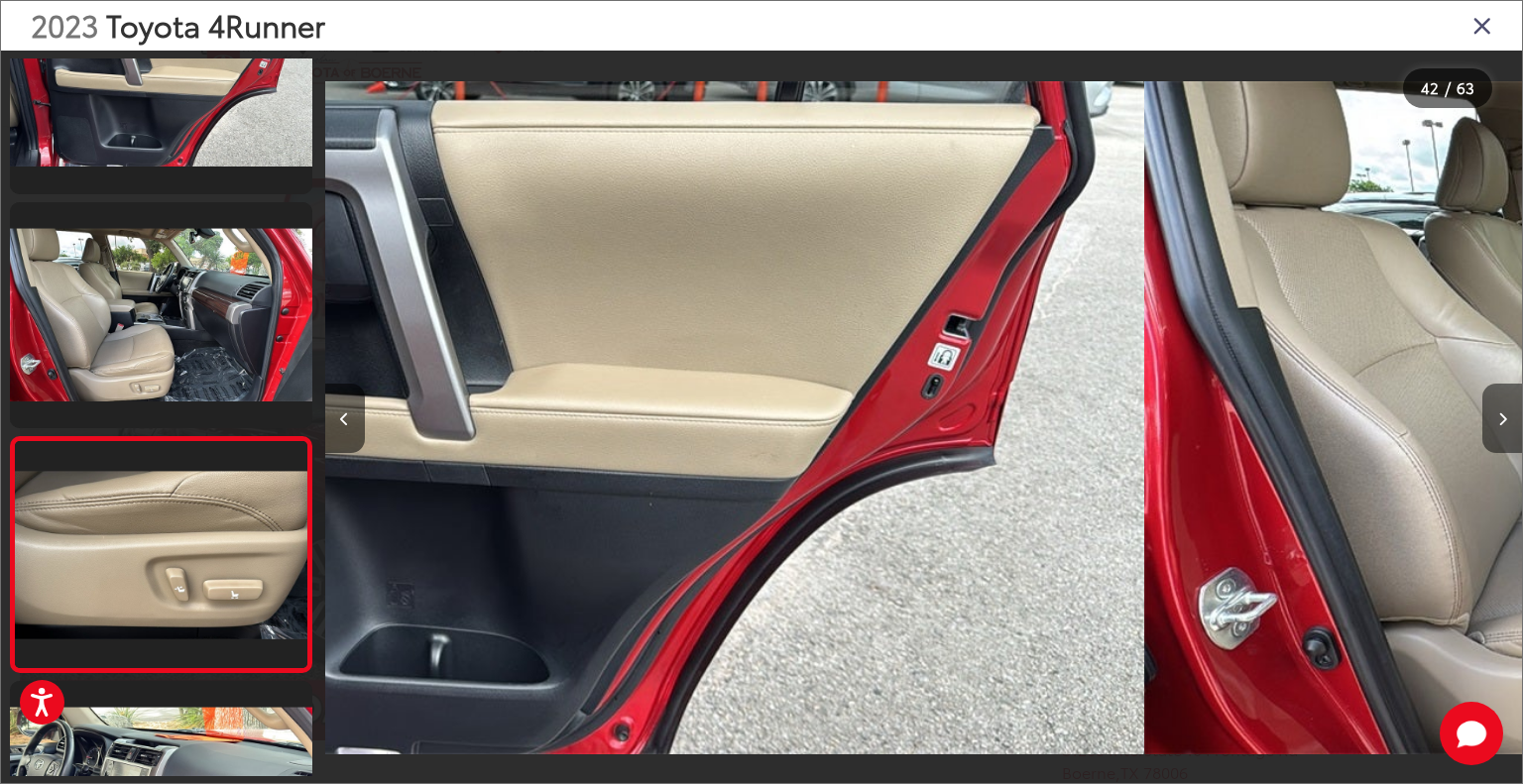 click at bounding box center (1502, 418) 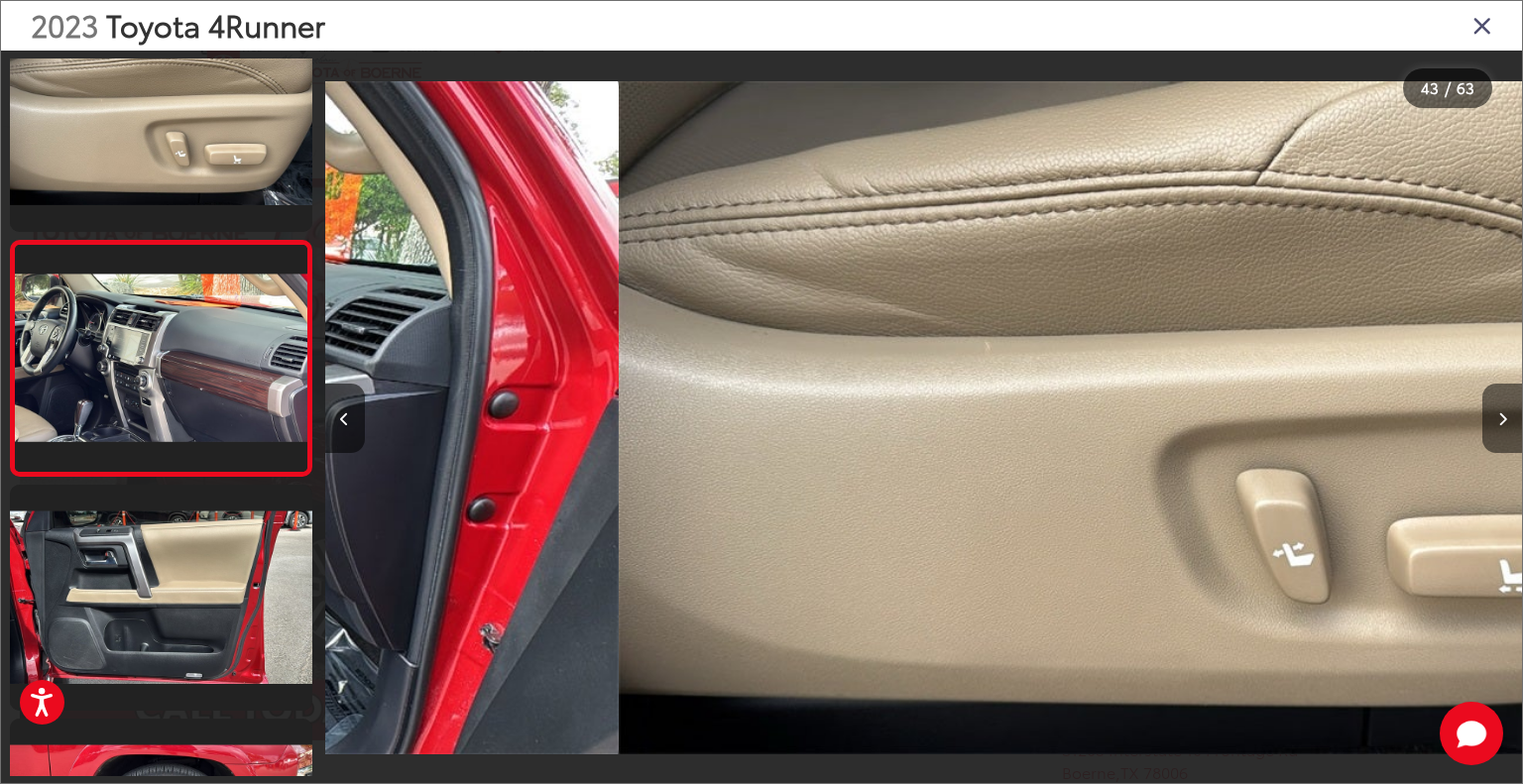 click at bounding box center [1502, 418] 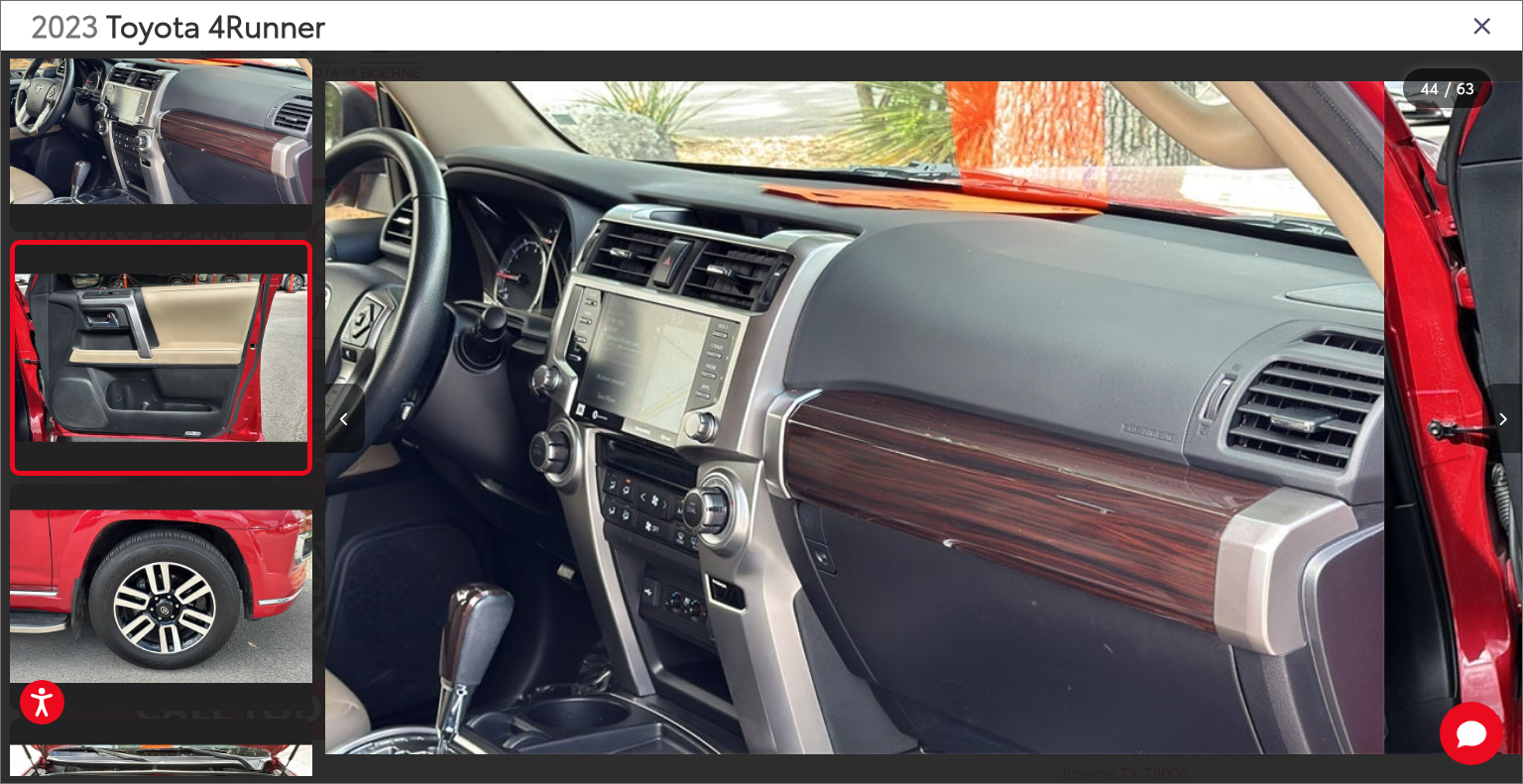 click at bounding box center (1502, 418) 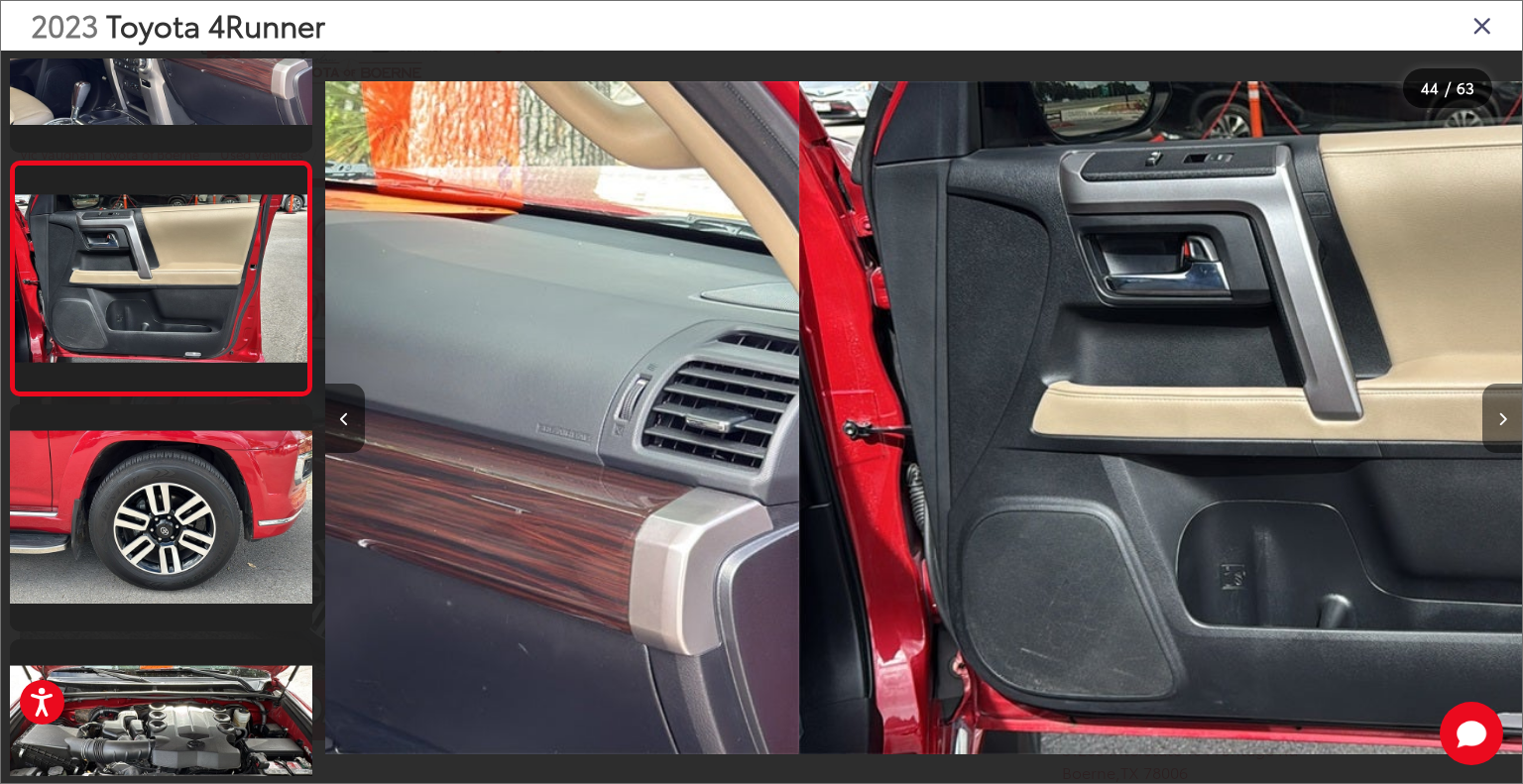 click at bounding box center (1502, 418) 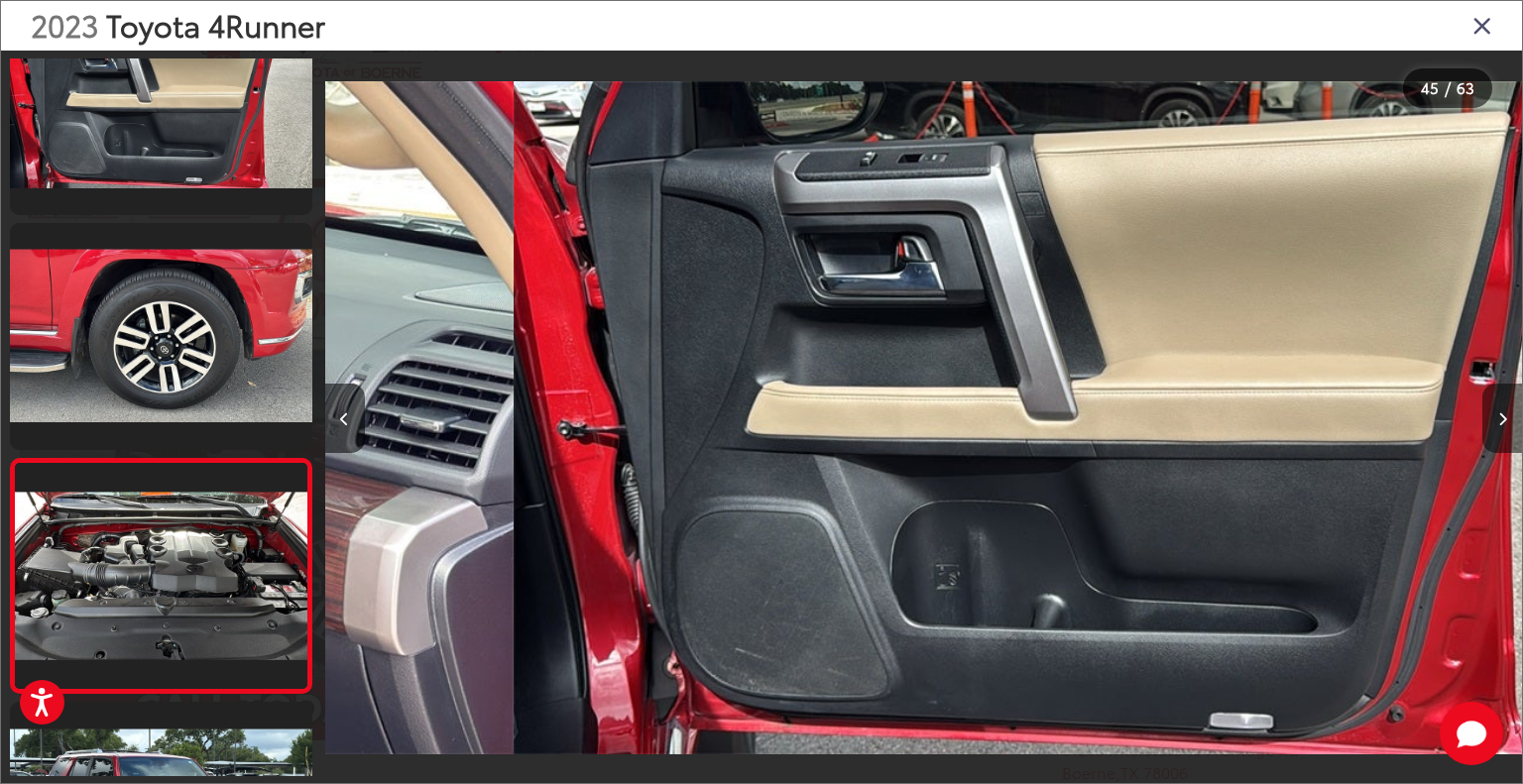 click at bounding box center (1502, 418) 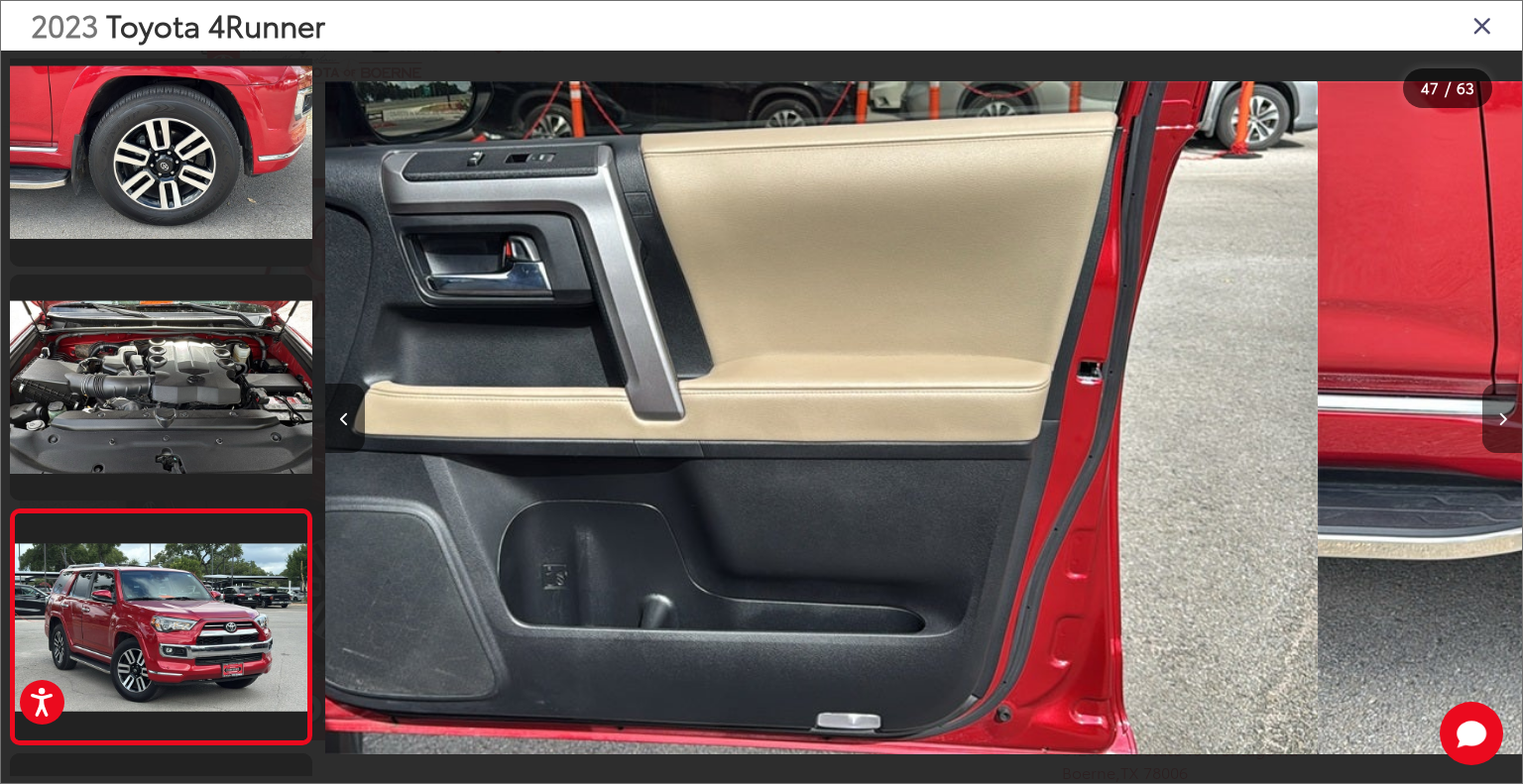 click at bounding box center [1502, 418] 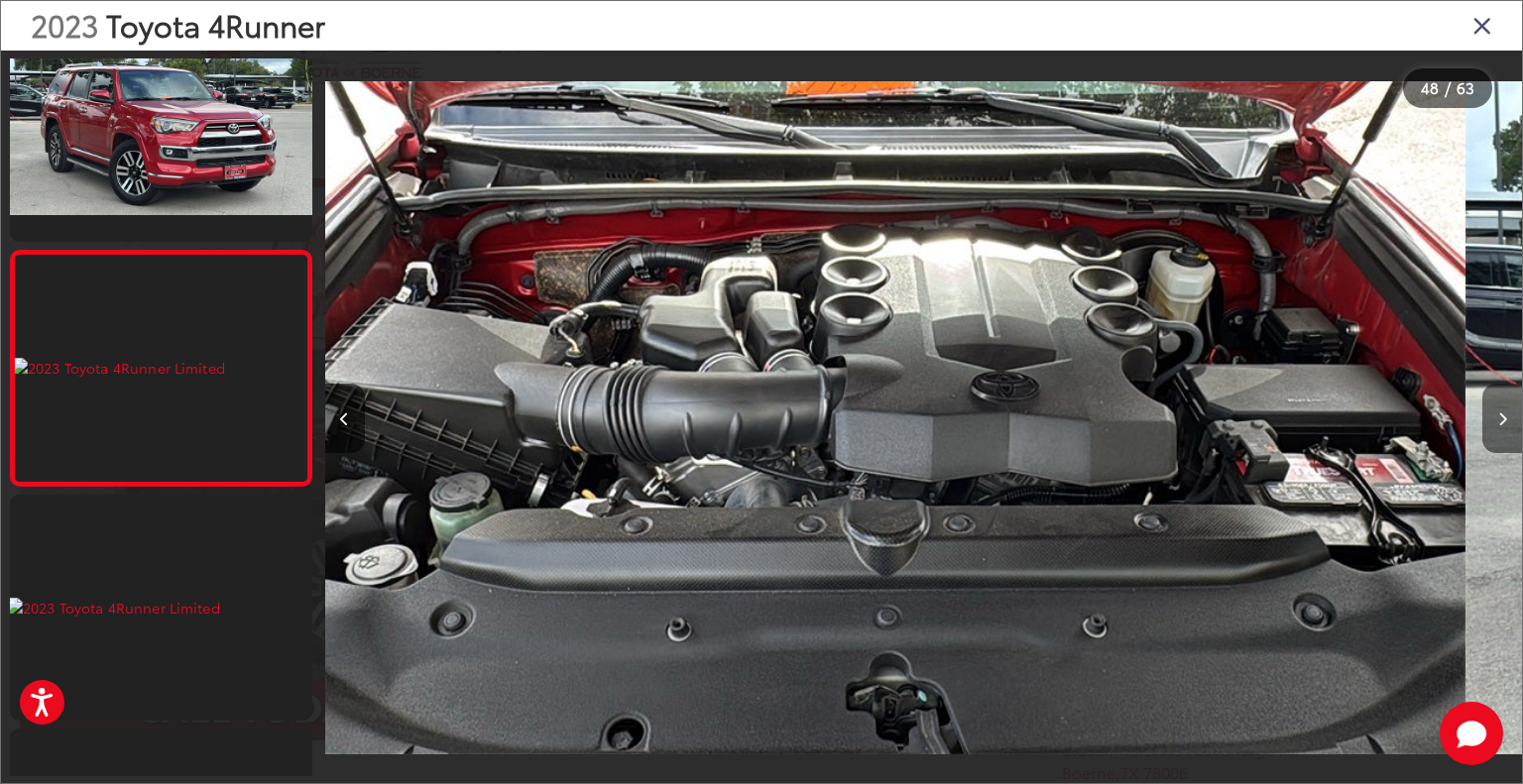 click at bounding box center [1502, 418] 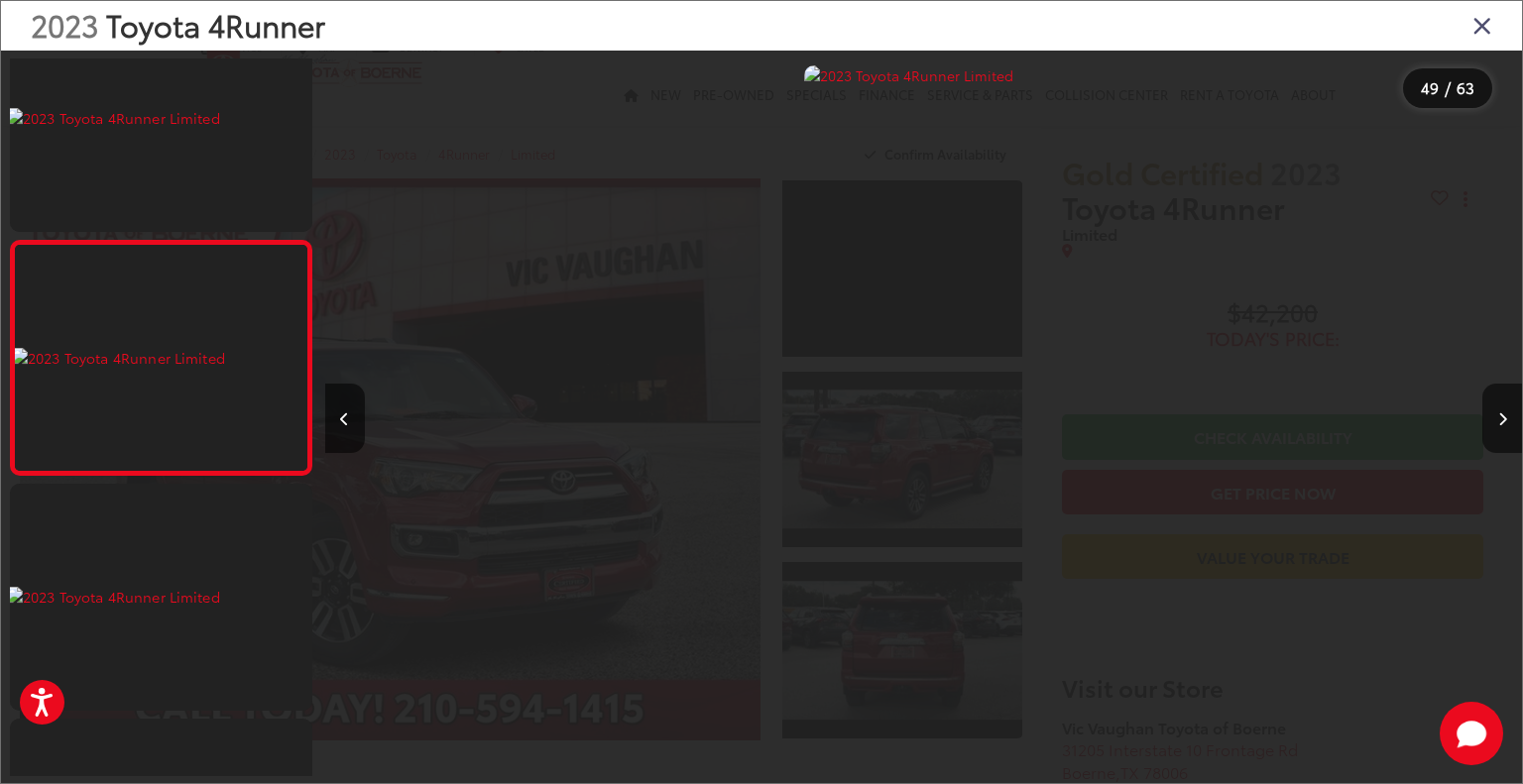 click on "2023   Toyota 4Runner" at bounding box center (762, 26) 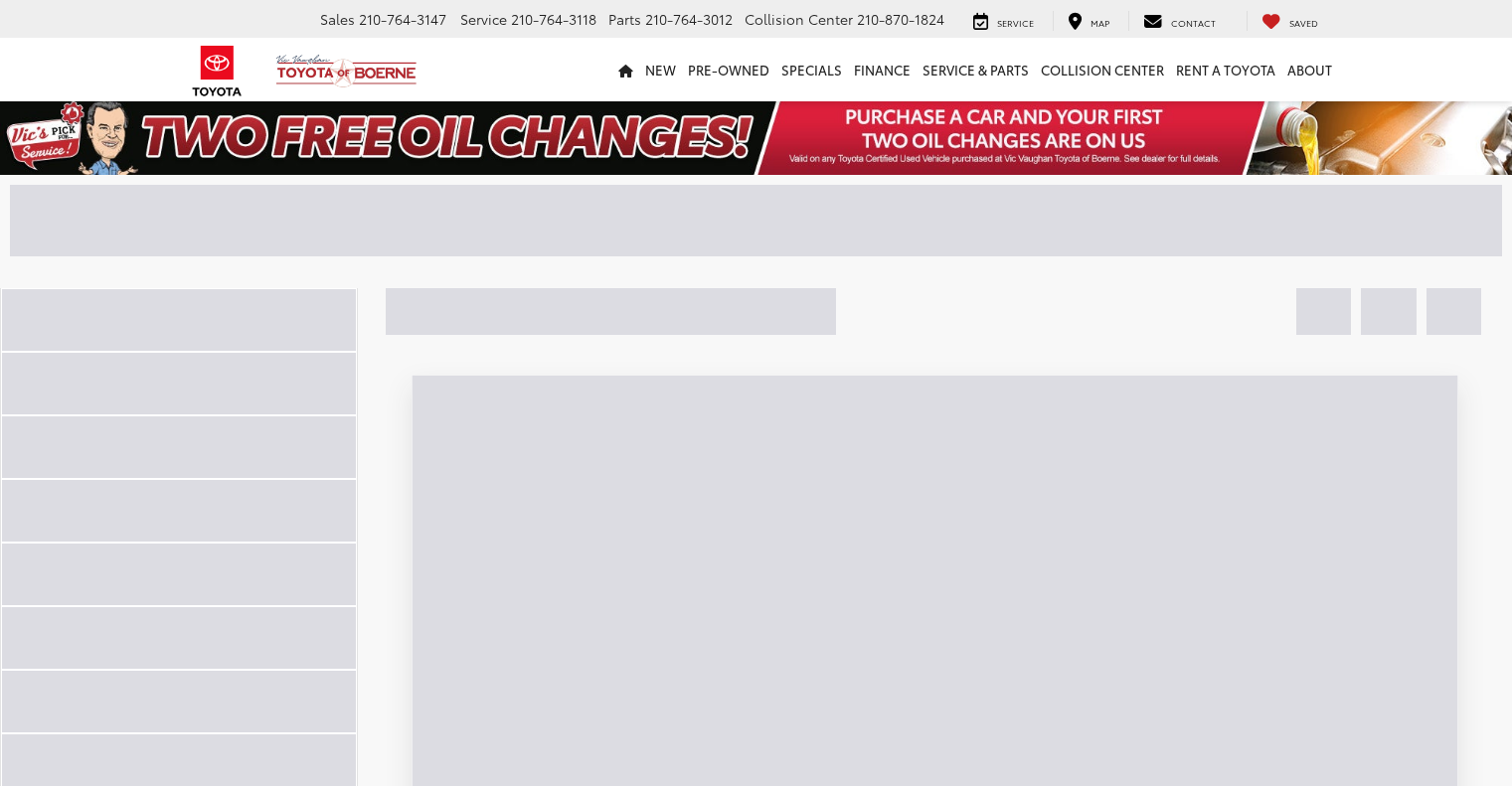 scroll, scrollTop: 0, scrollLeft: 0, axis: both 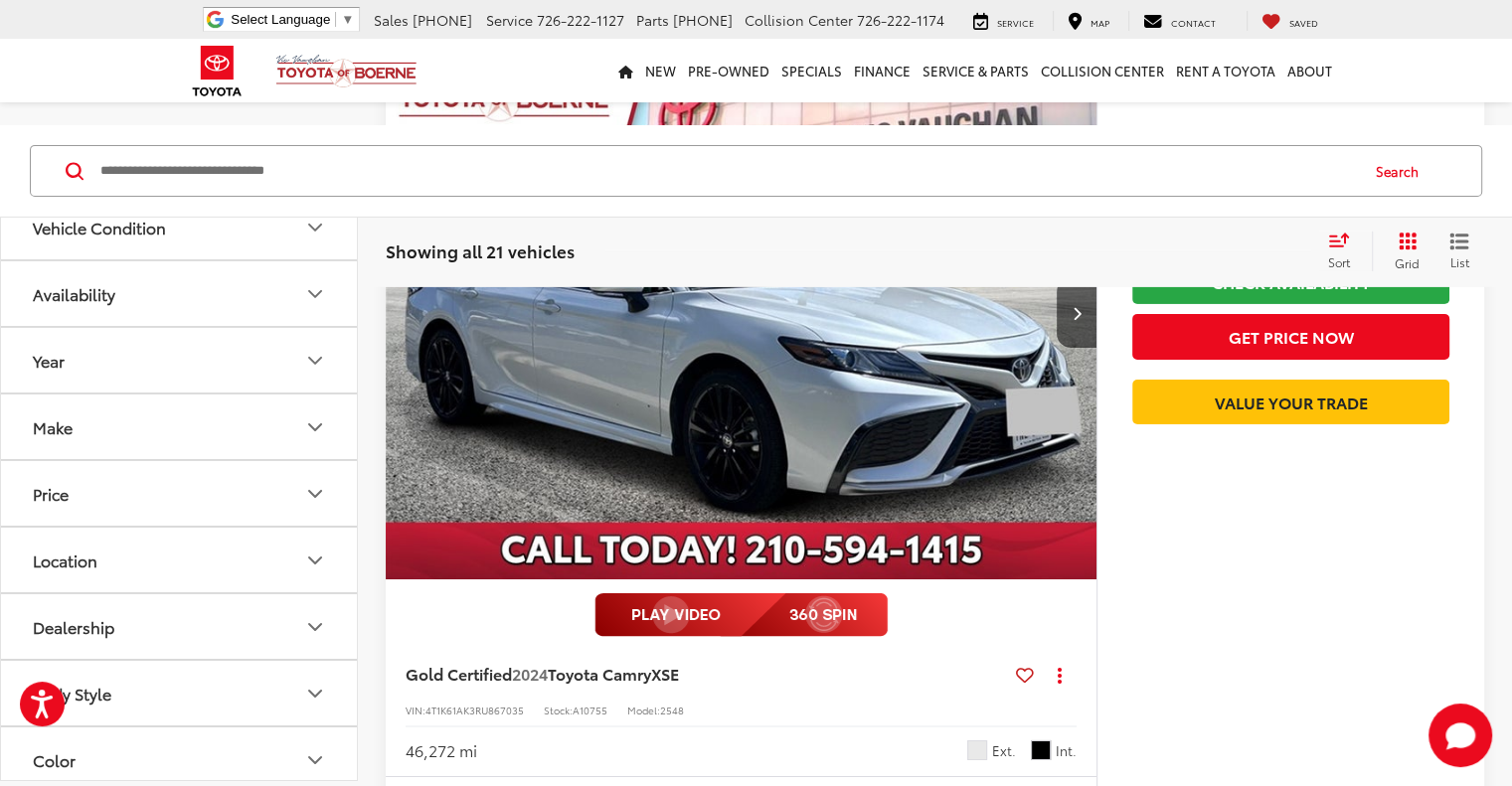 click on "Gold Certified" at bounding box center (458, 3400) 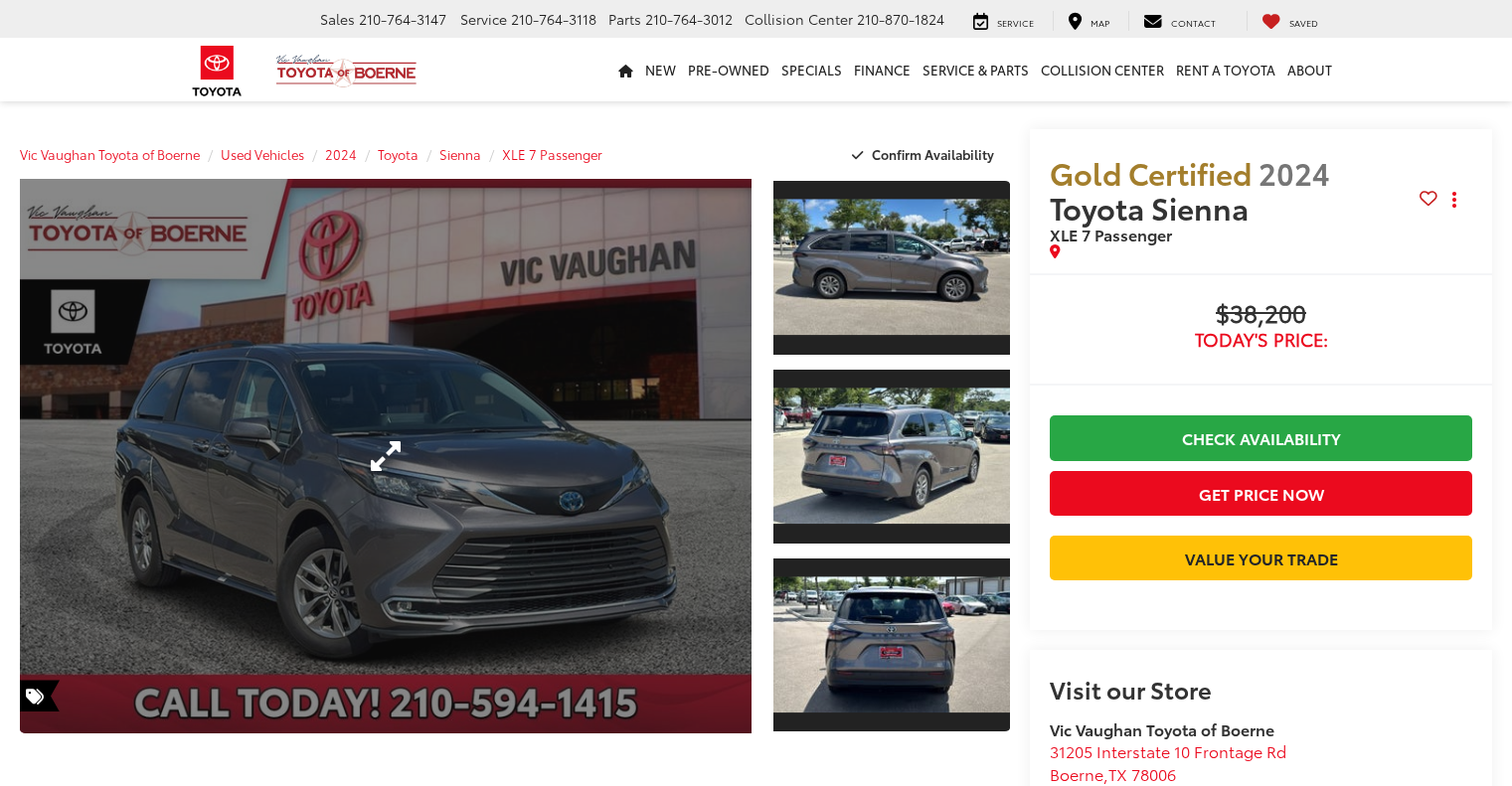 scroll, scrollTop: 0, scrollLeft: 0, axis: both 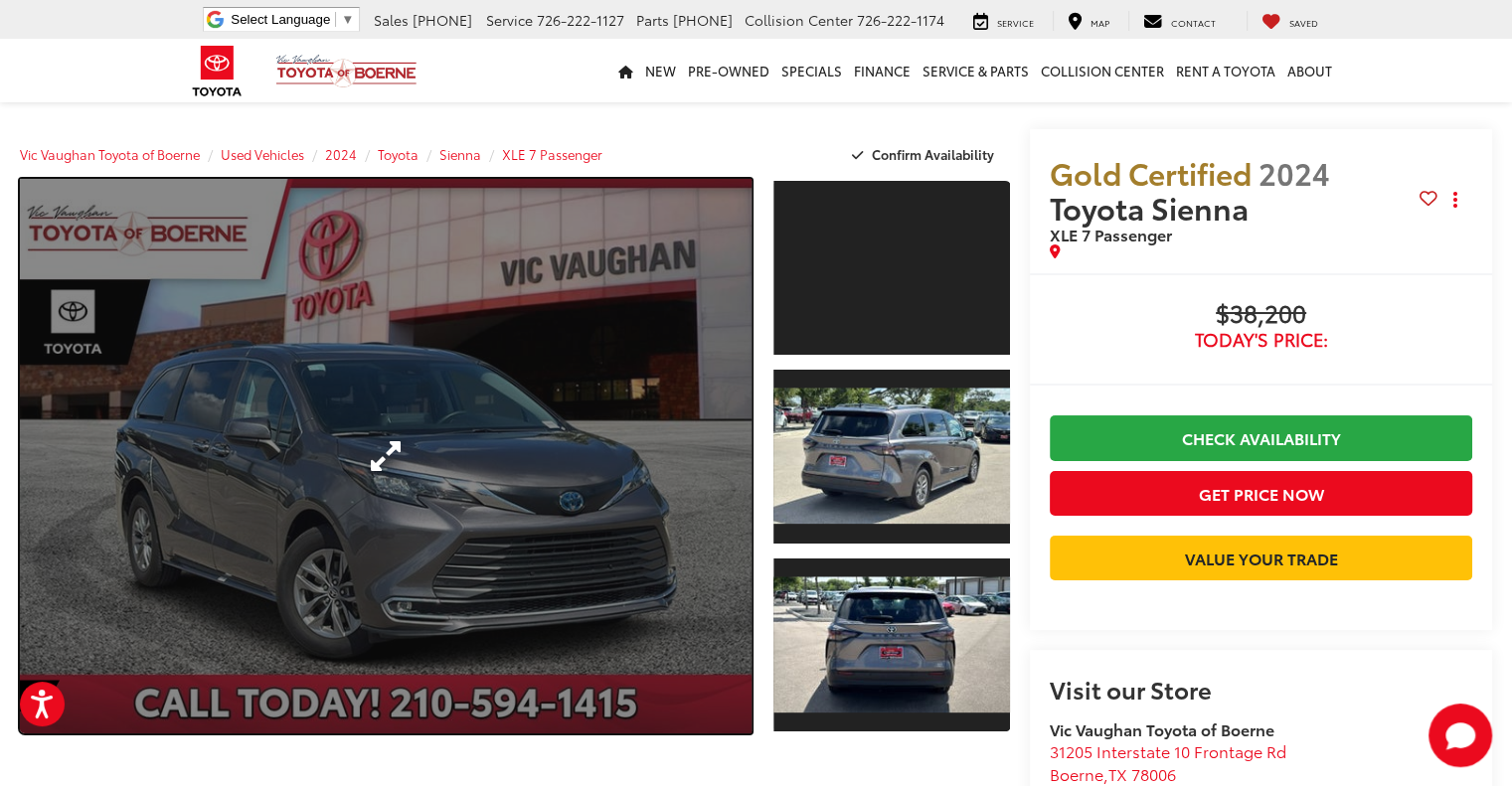 click at bounding box center [386, 456] 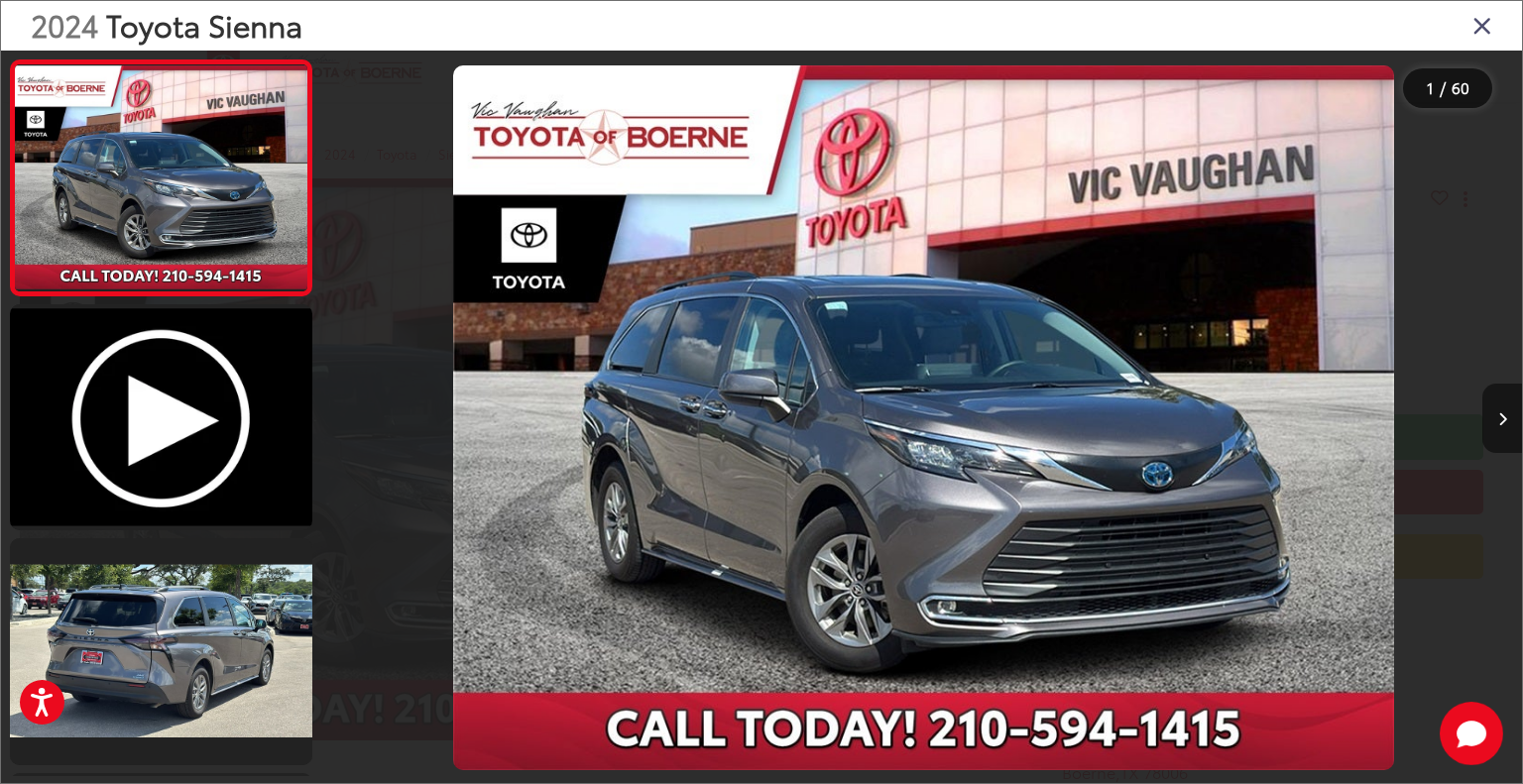click at bounding box center [1502, 418] 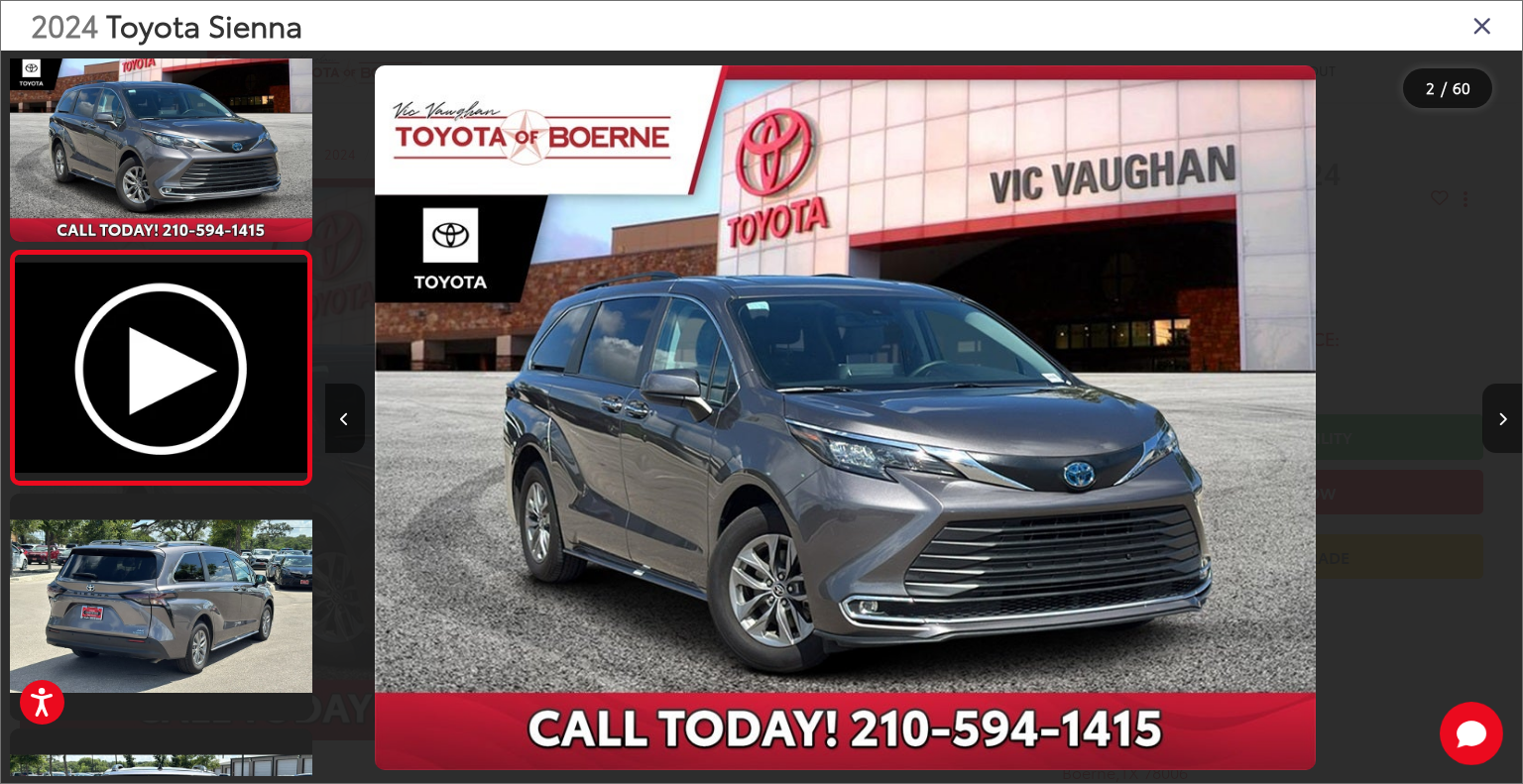 scroll, scrollTop: 52, scrollLeft: 0, axis: vertical 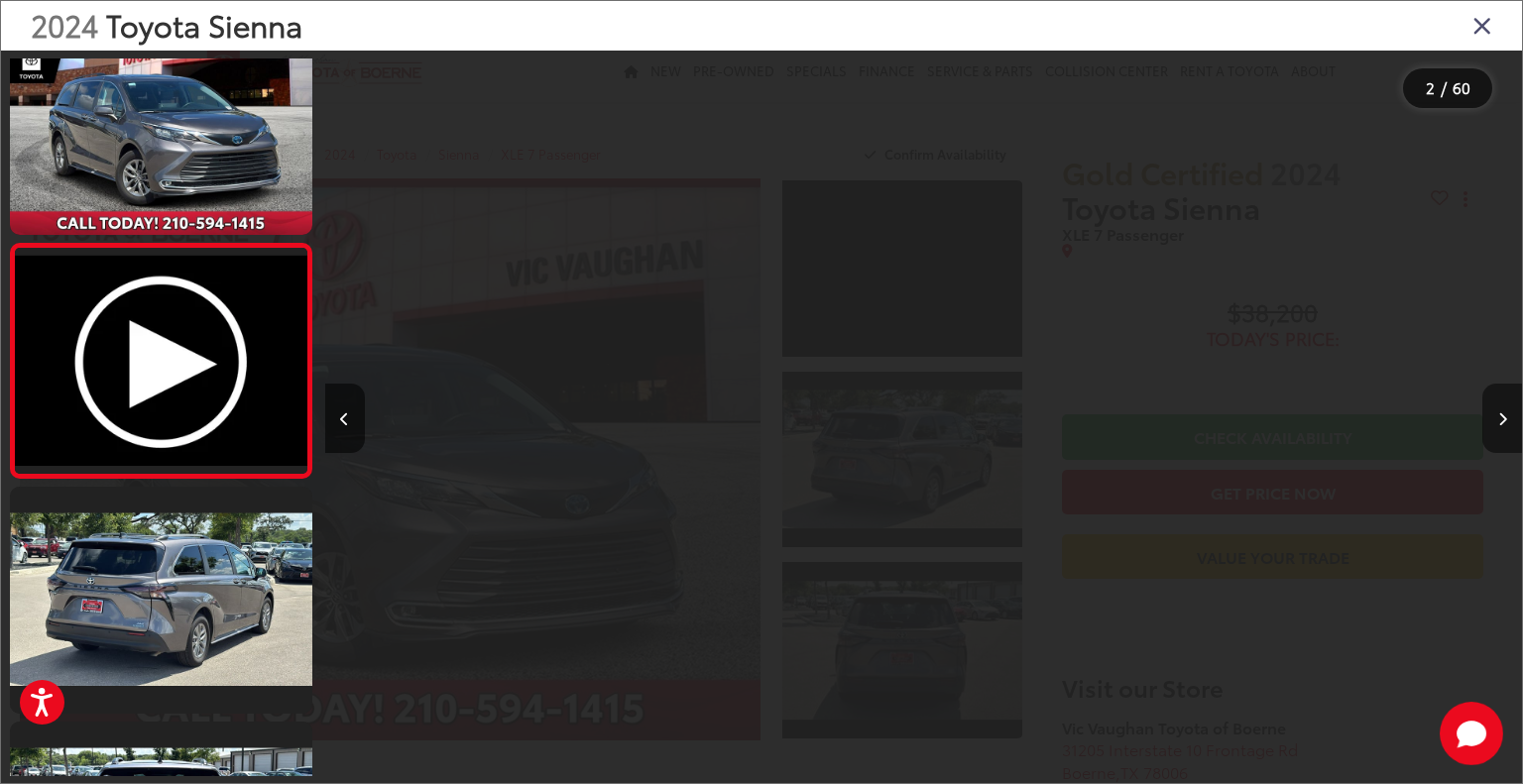 click at bounding box center (1502, 418) 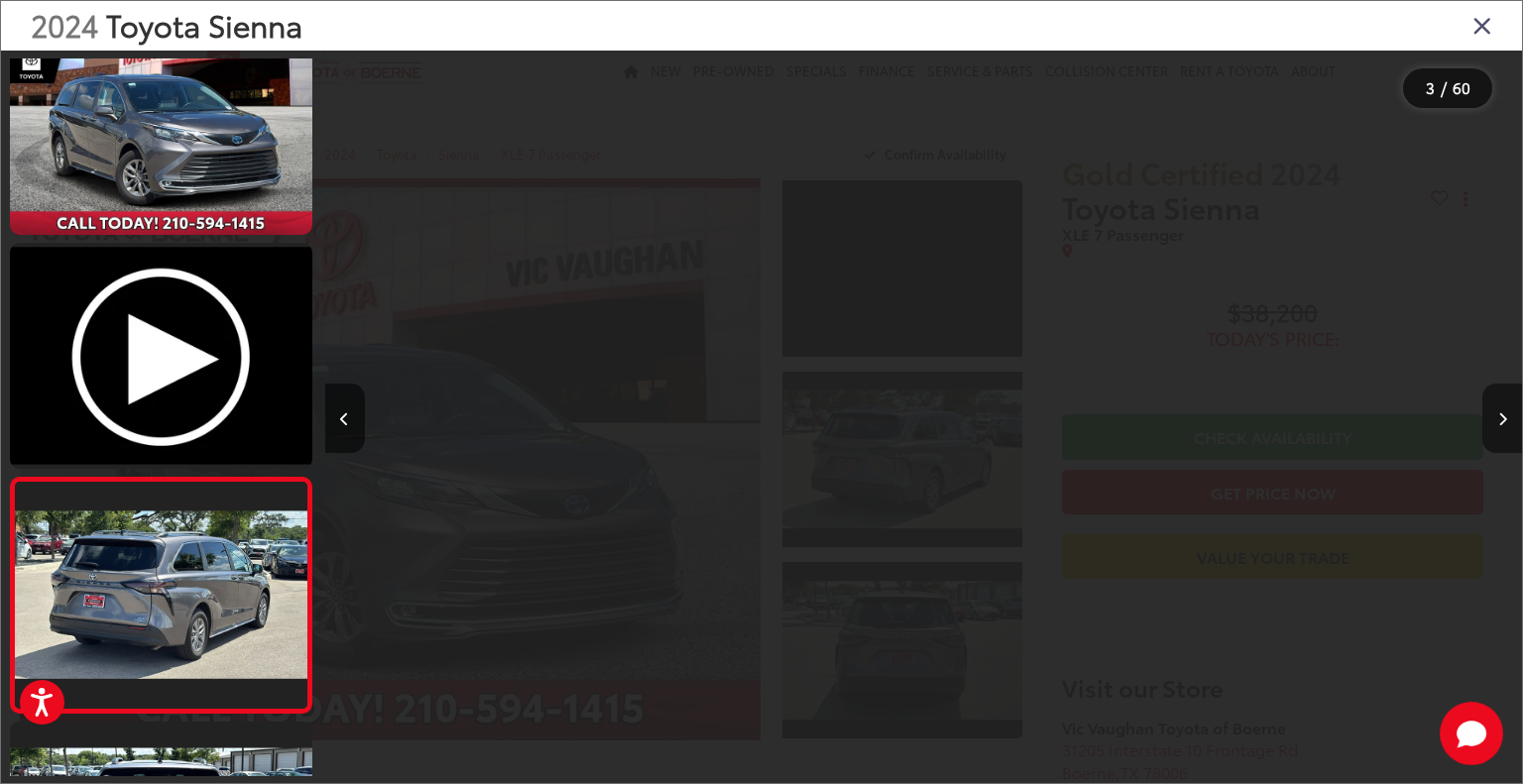scroll, scrollTop: 0, scrollLeft: 1568, axis: horizontal 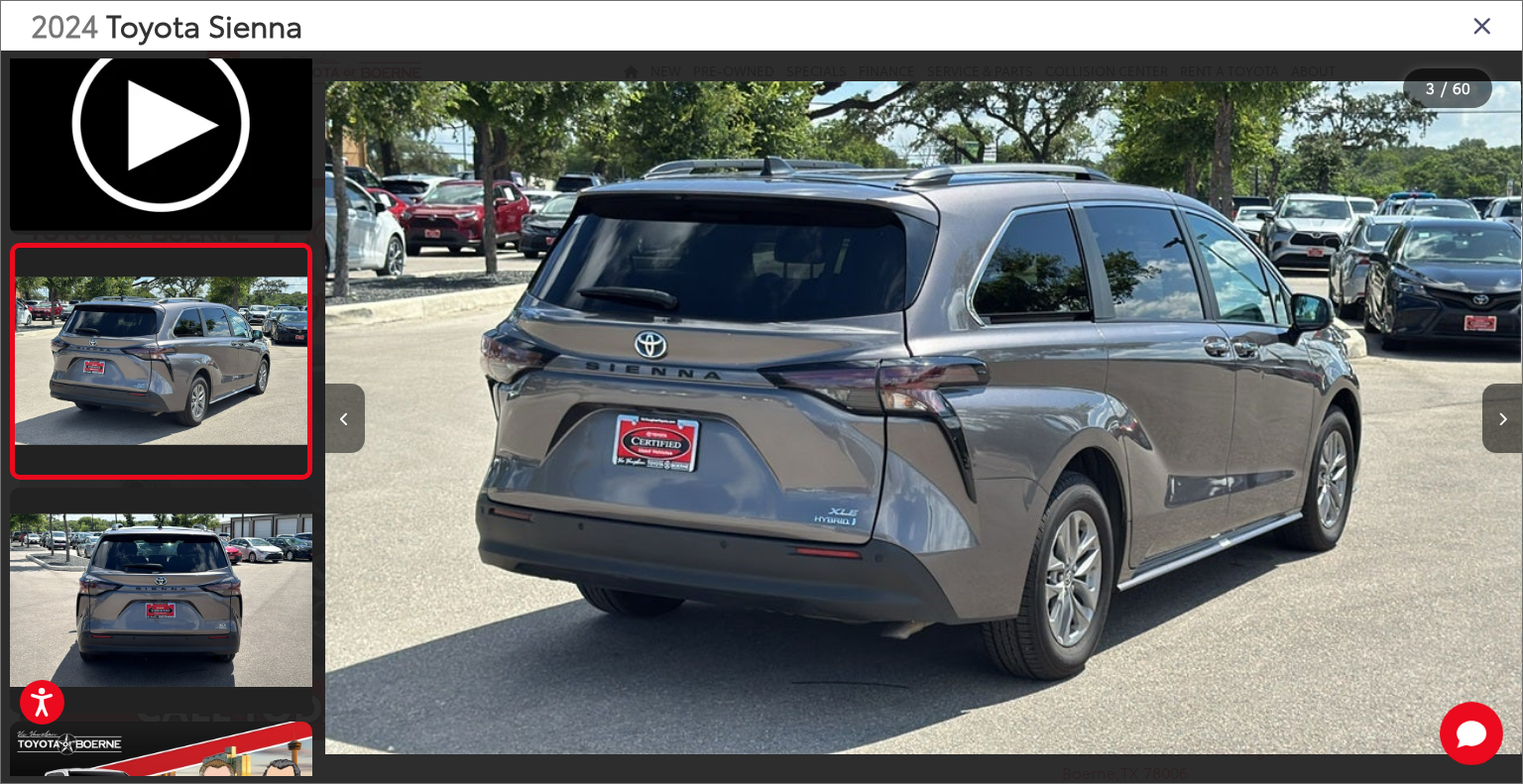 click at bounding box center (345, 418) 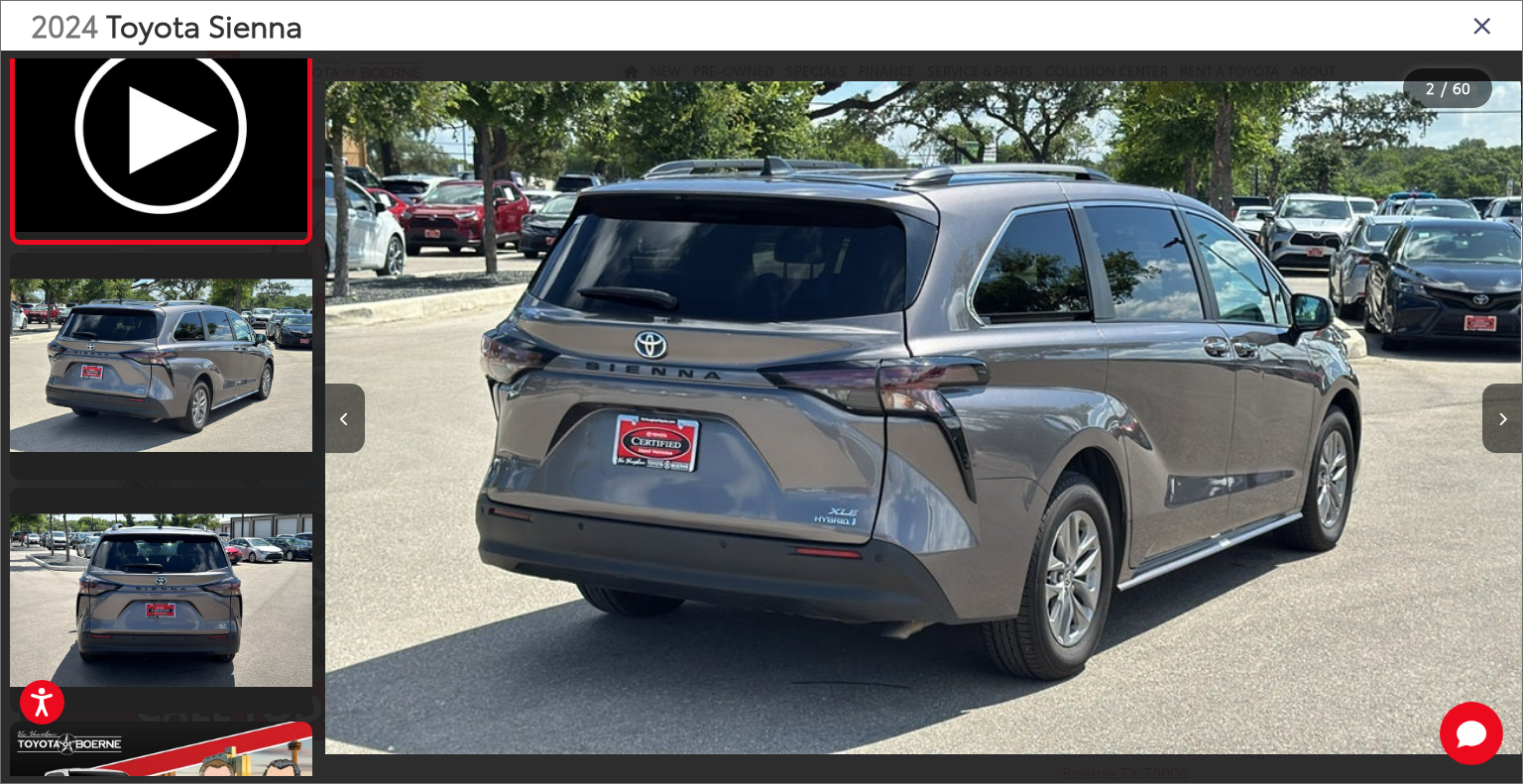 scroll, scrollTop: 99, scrollLeft: 0, axis: vertical 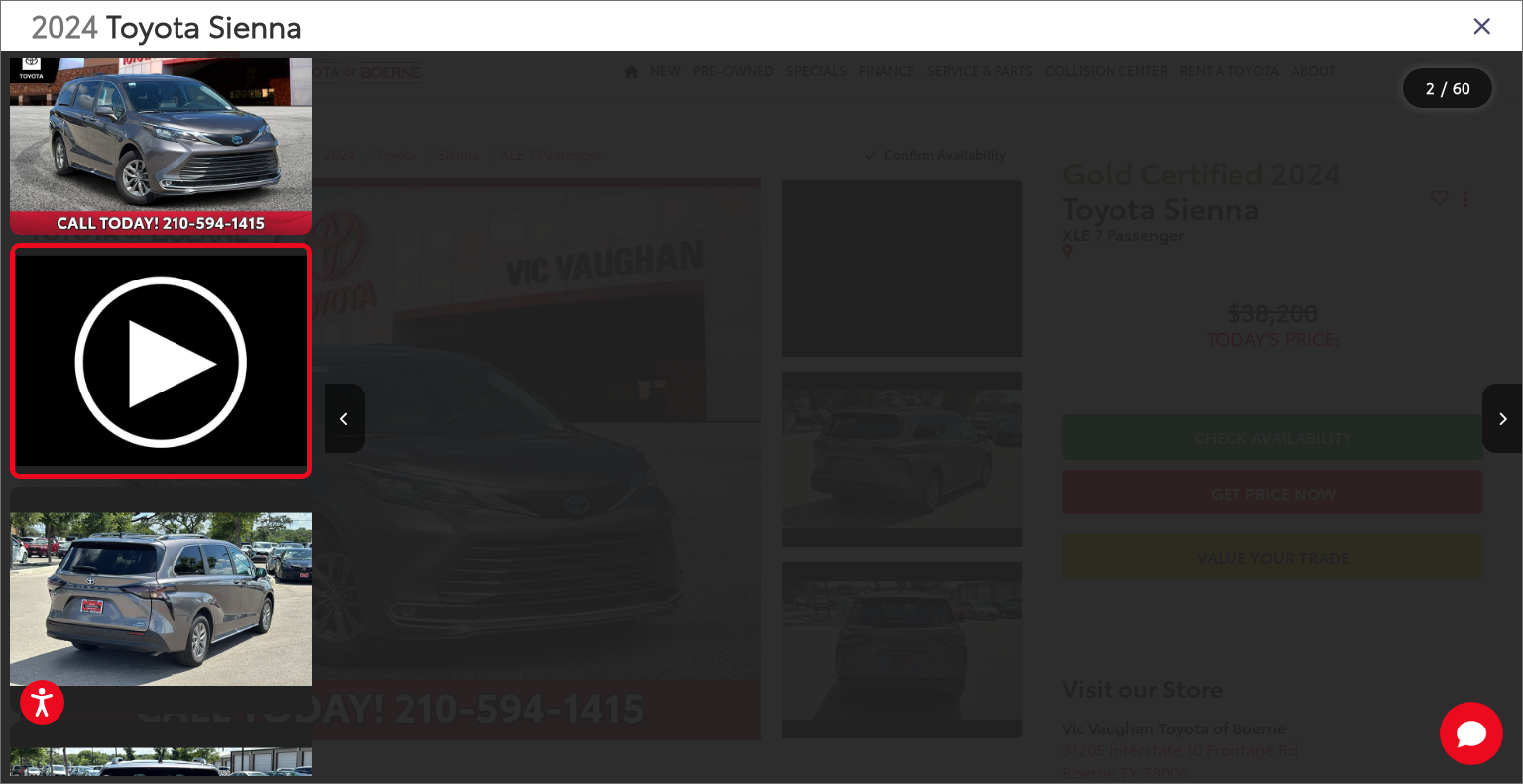 click at bounding box center (1482, 25) 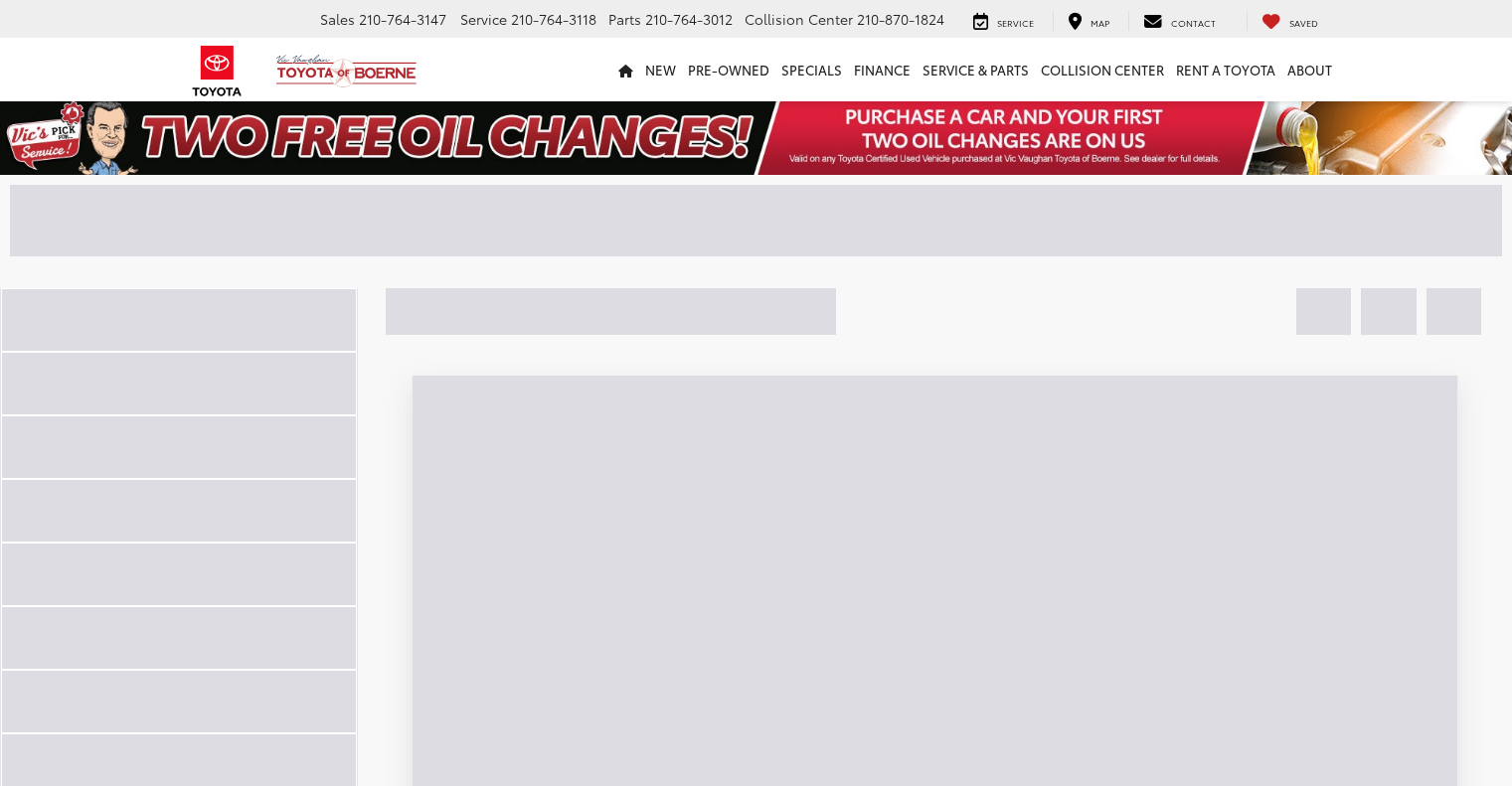 scroll, scrollTop: 6551, scrollLeft: 0, axis: vertical 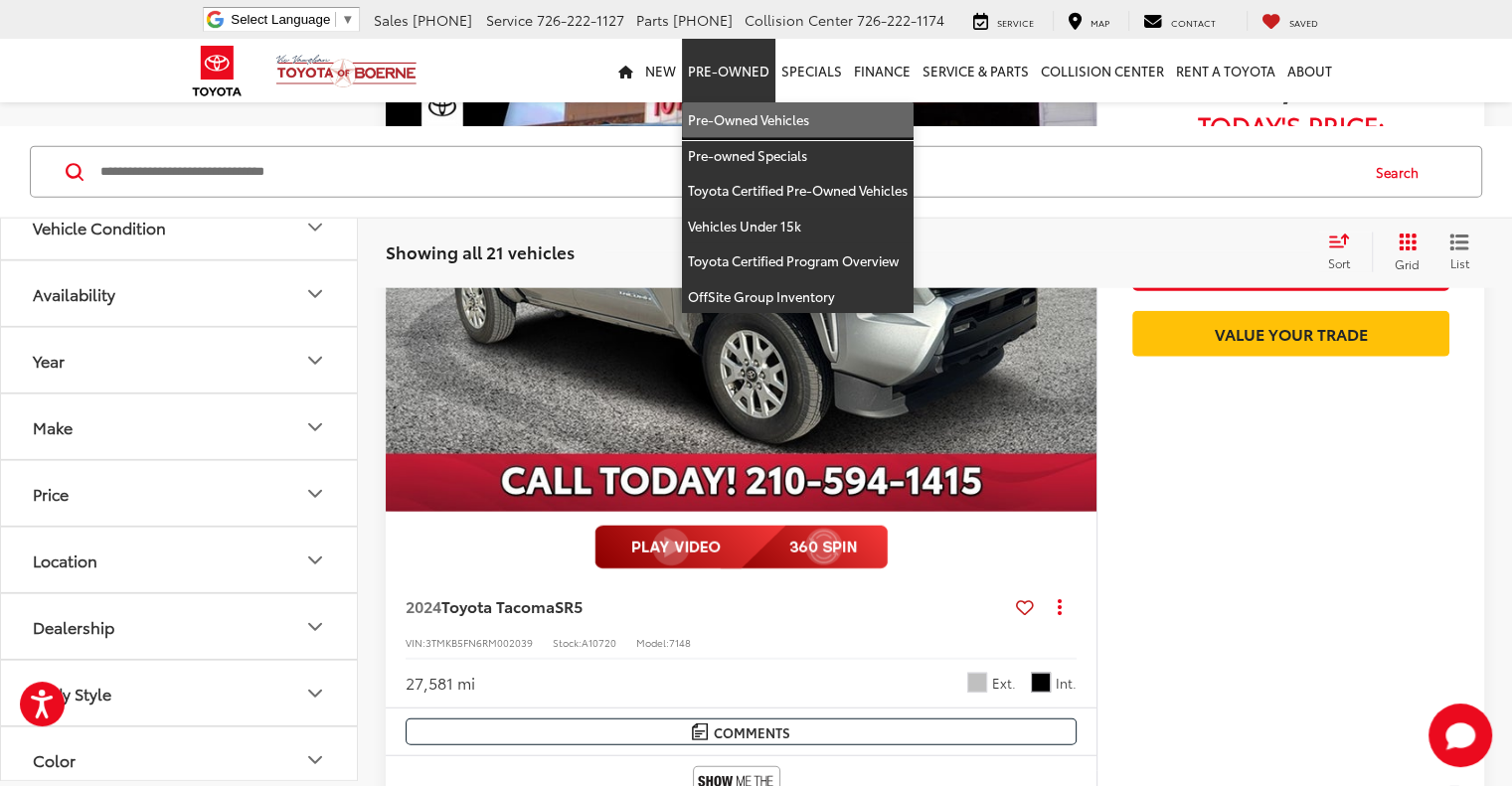 click on "Pre-Owned Vehicles" at bounding box center [797, 120] 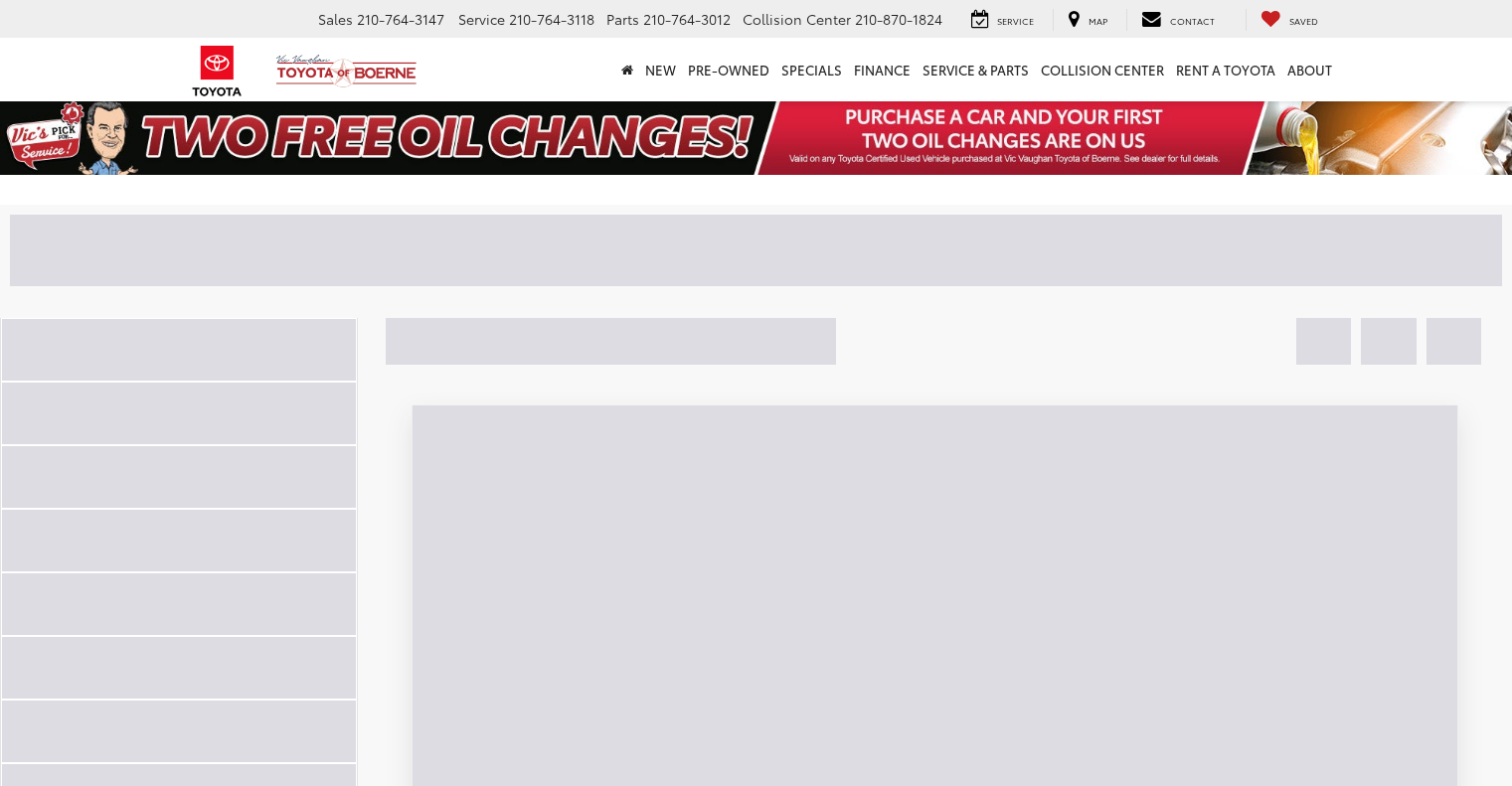 scroll, scrollTop: 0, scrollLeft: 0, axis: both 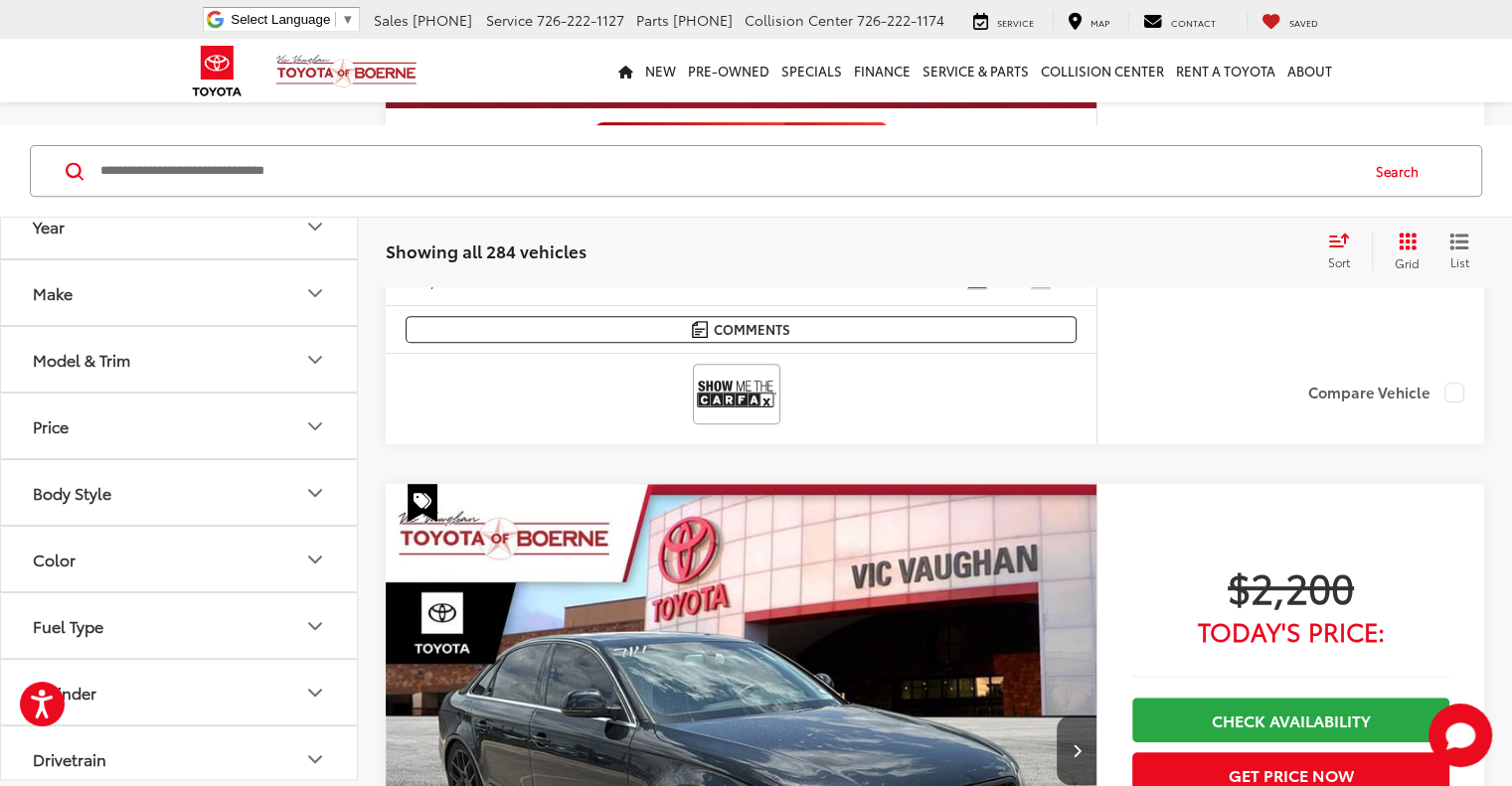 click 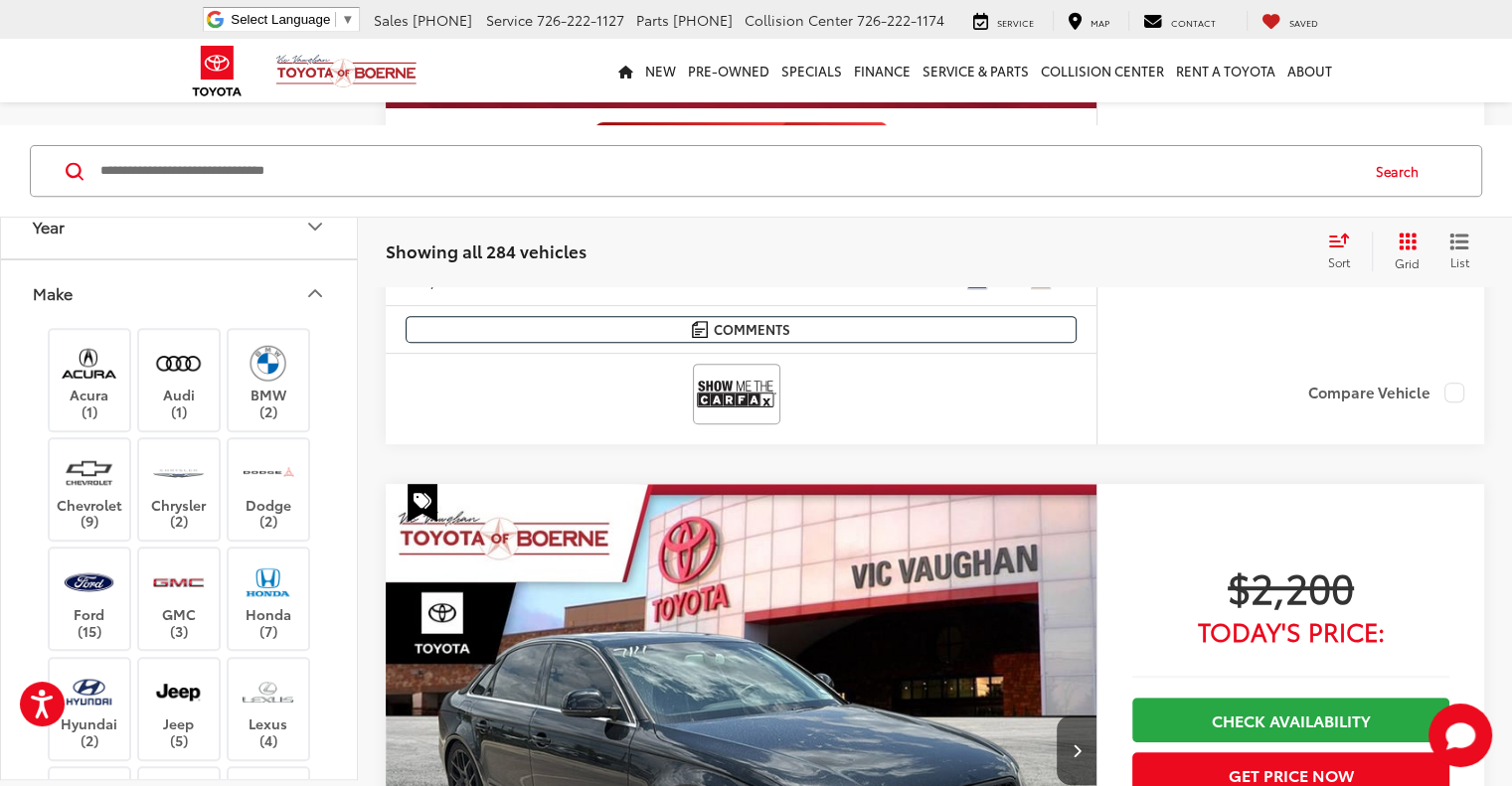 click 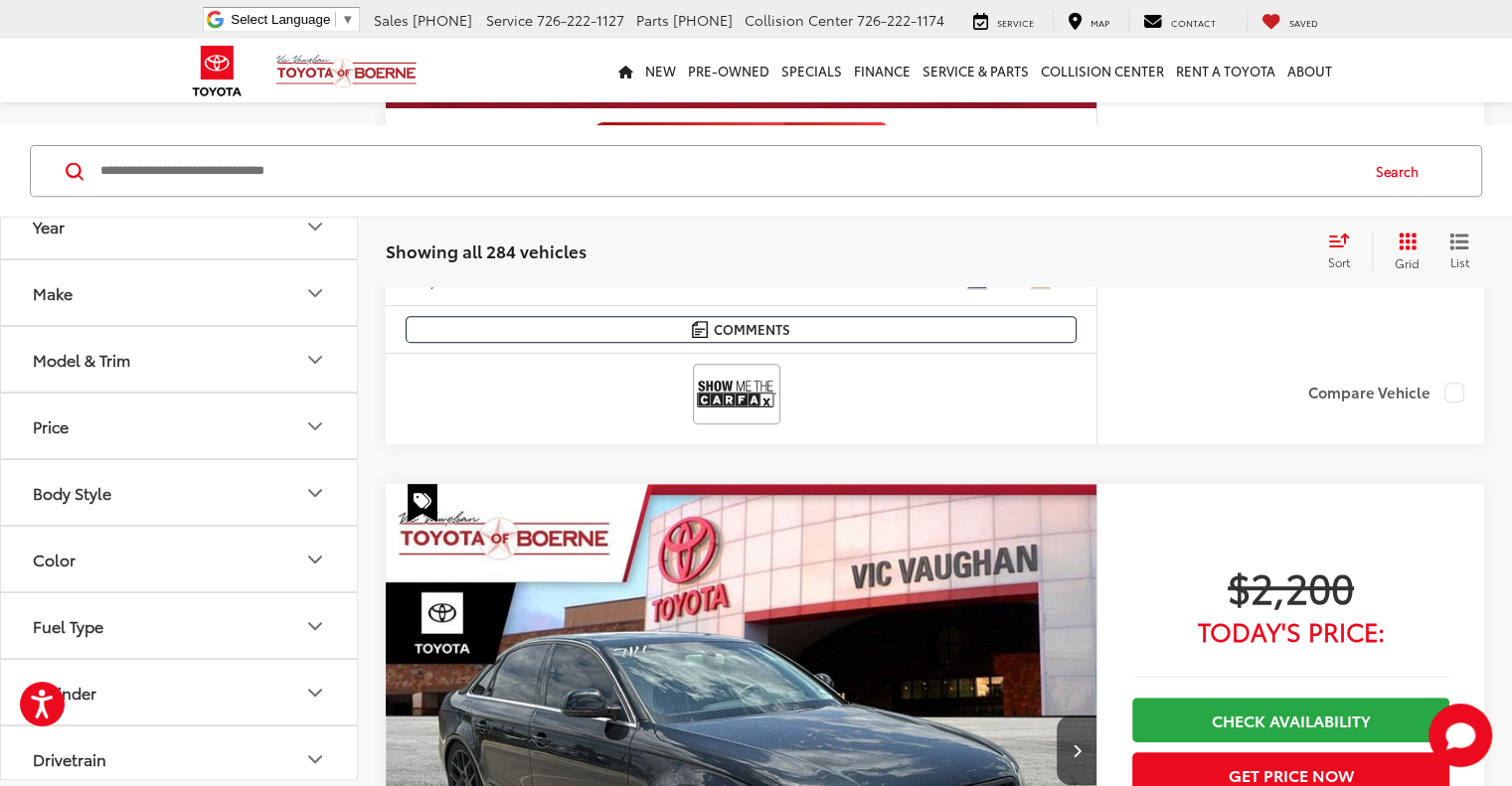 click 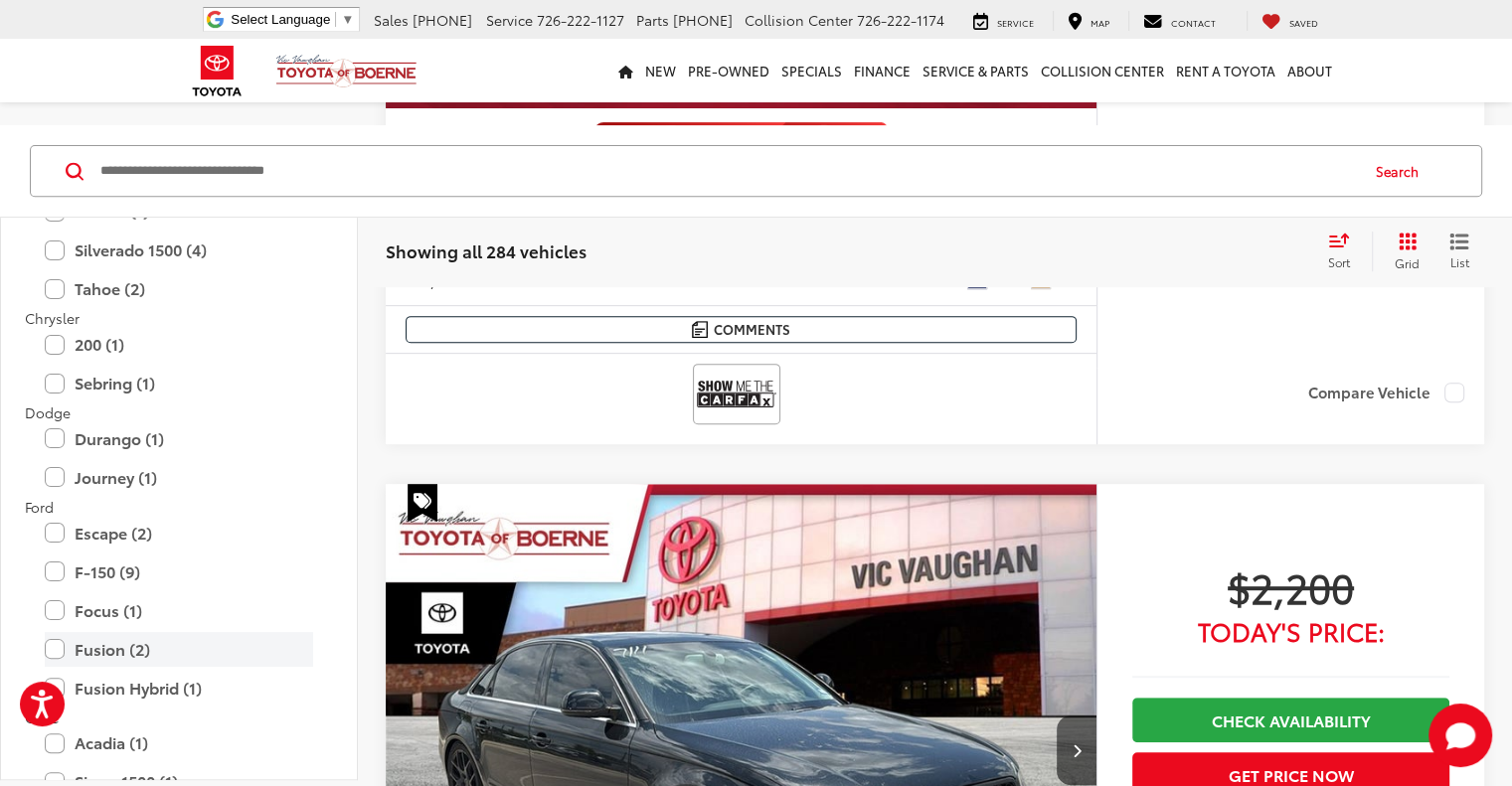 scroll, scrollTop: 397, scrollLeft: 0, axis: vertical 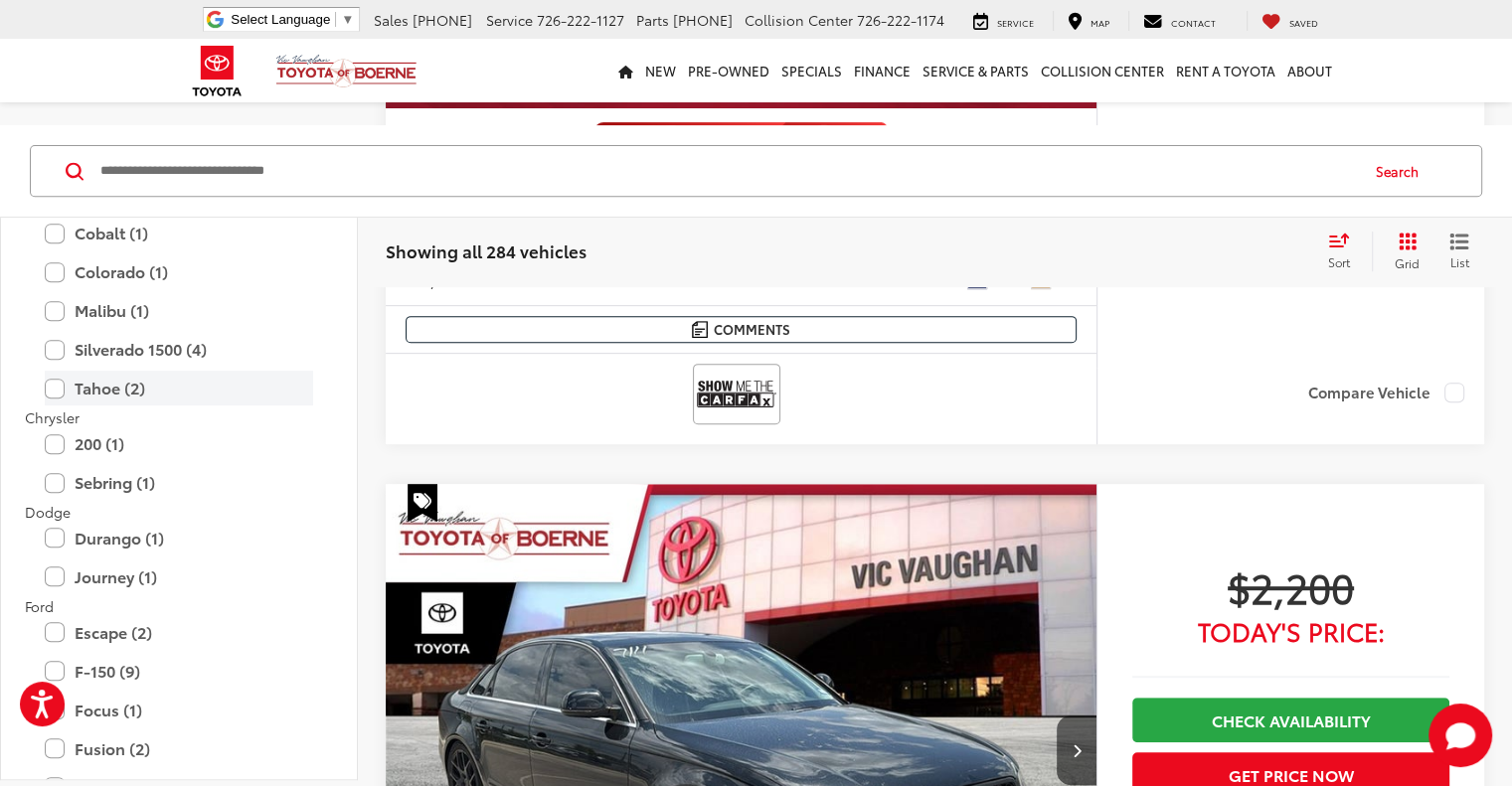 click on "Tahoe (2)" at bounding box center [179, 389] 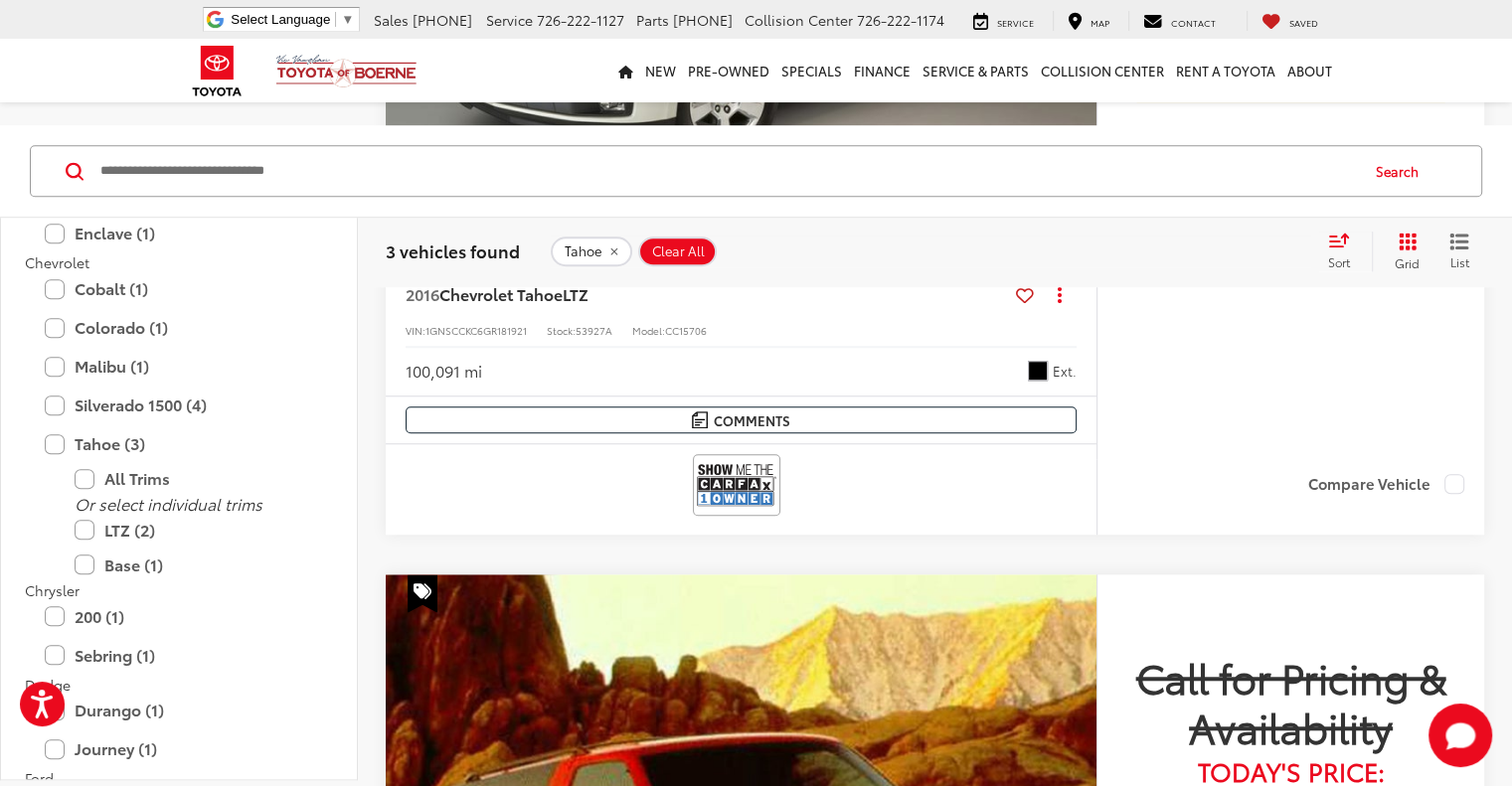 scroll, scrollTop: 1590, scrollLeft: 0, axis: vertical 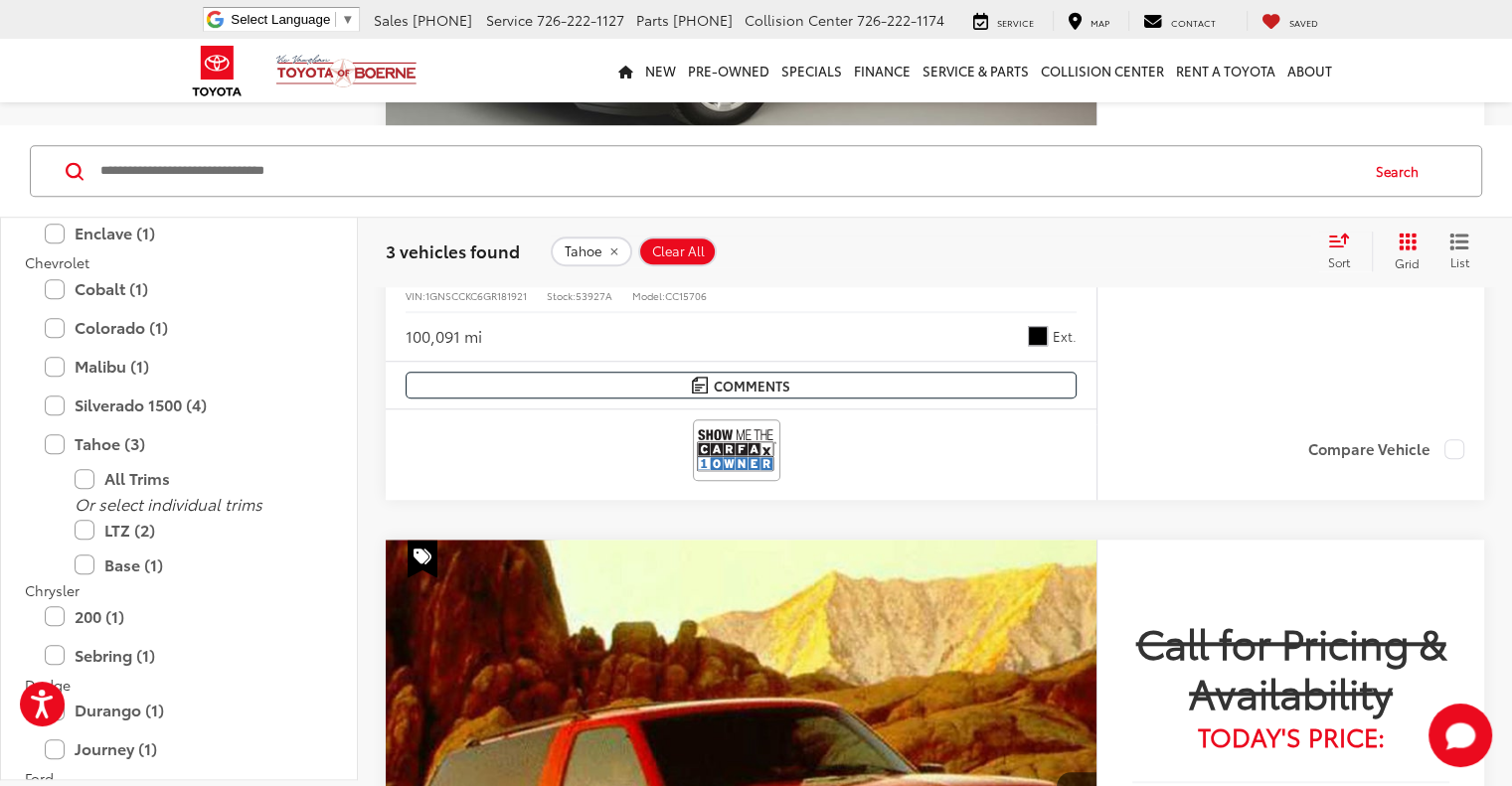 click on "Chevrolet Tahoe" at bounding box center [501, 1110] 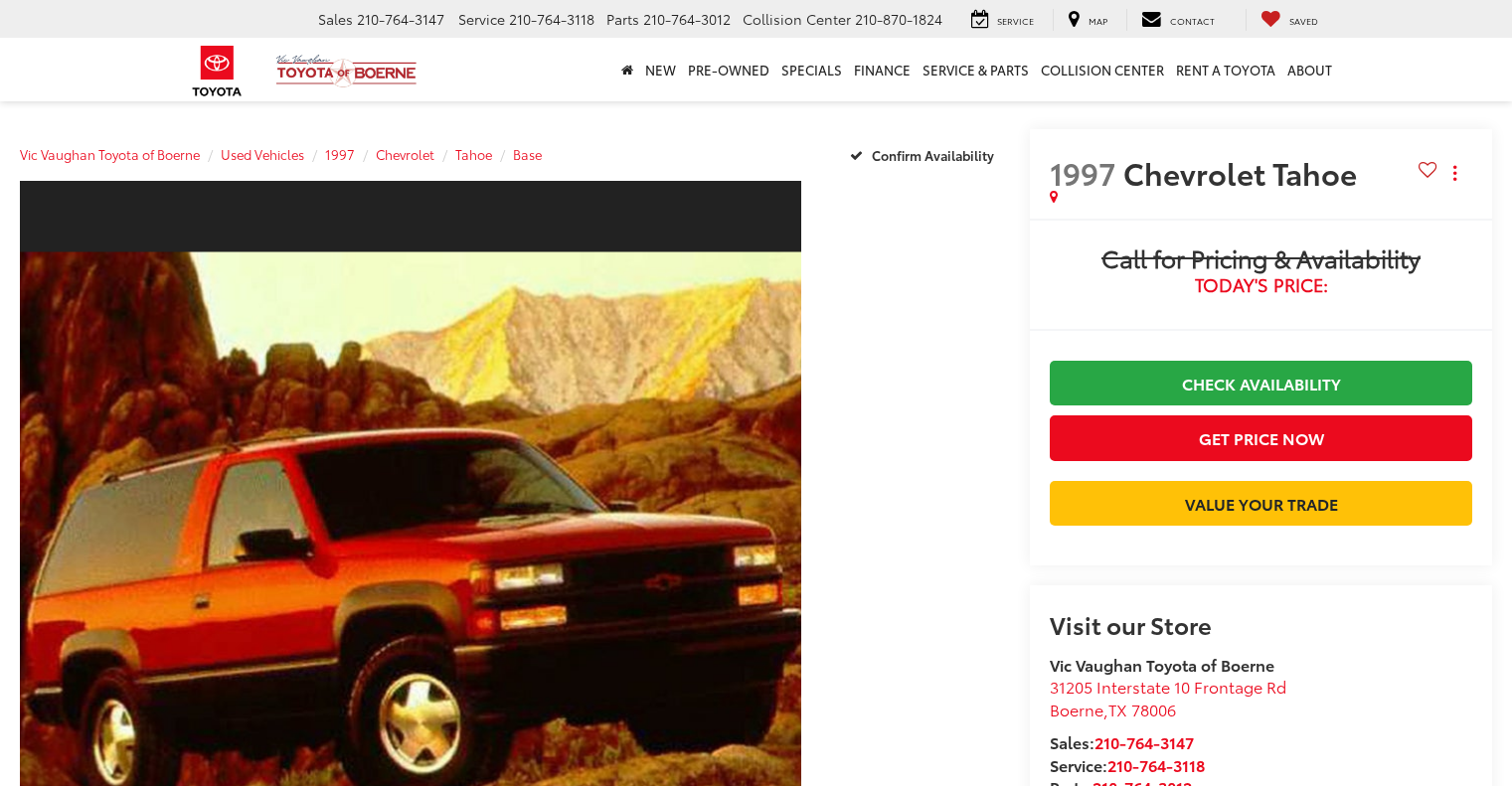 scroll, scrollTop: 0, scrollLeft: 0, axis: both 